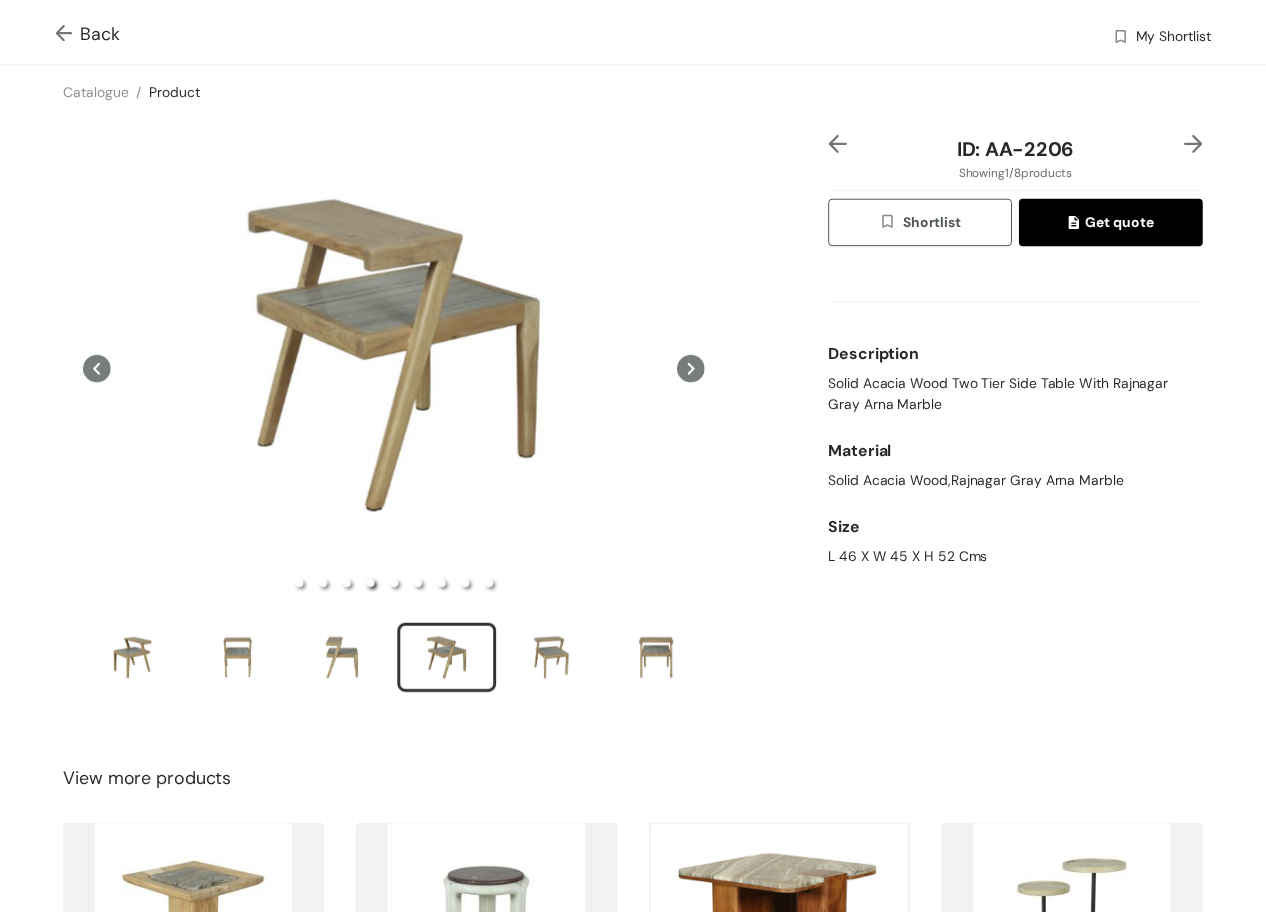 scroll, scrollTop: 0, scrollLeft: 0, axis: both 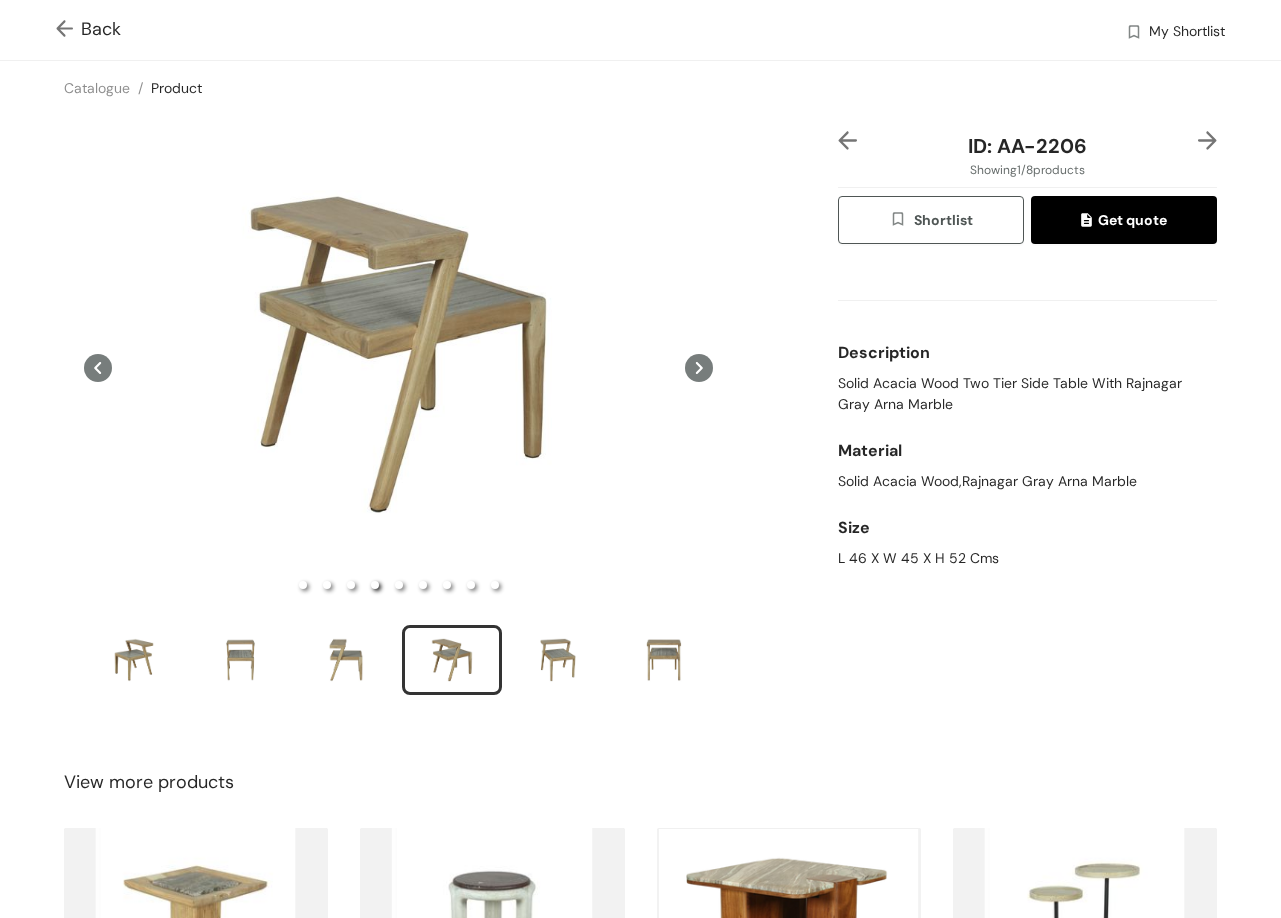 click on "Back  My Shortlist" at bounding box center (640, 30) 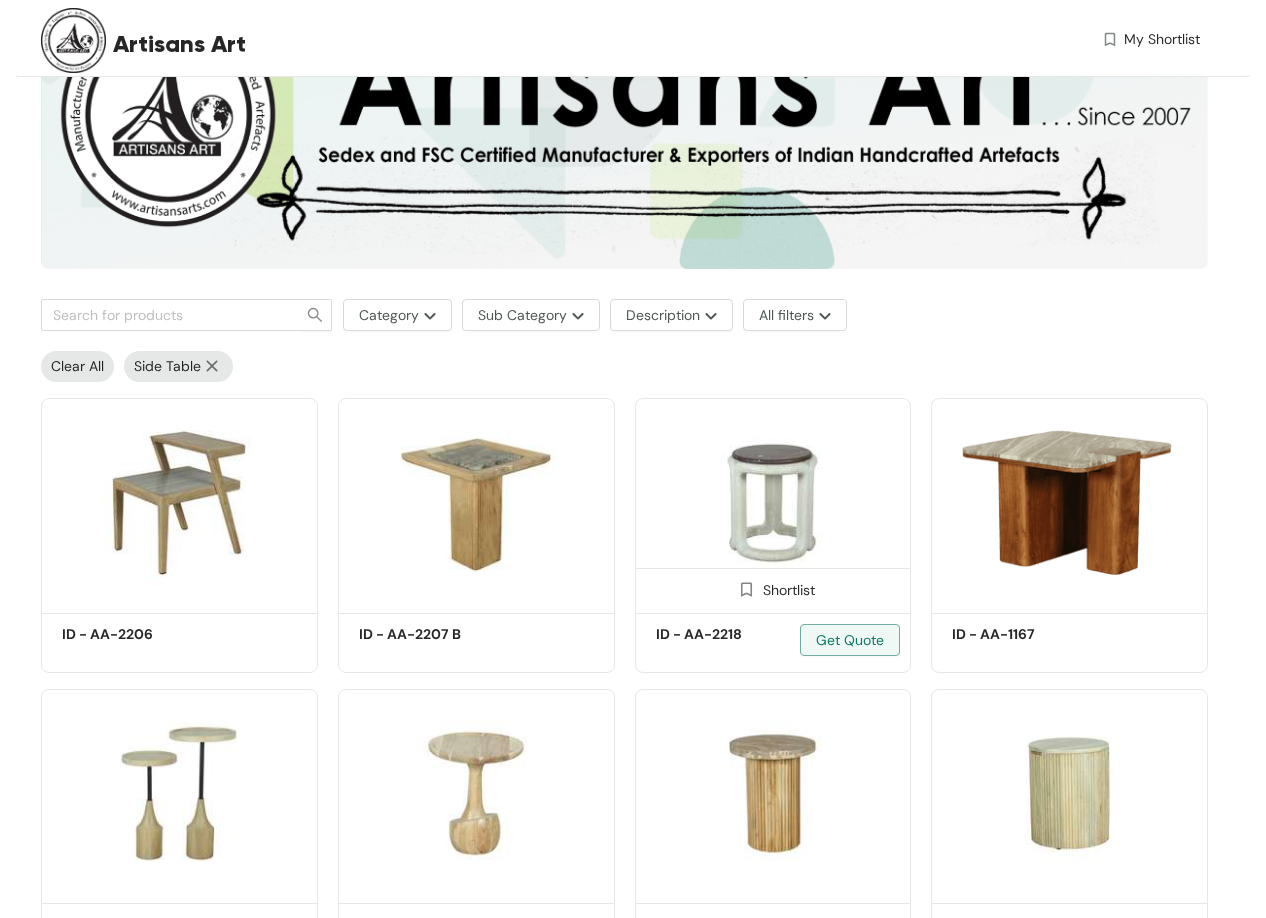 scroll, scrollTop: 212, scrollLeft: 0, axis: vertical 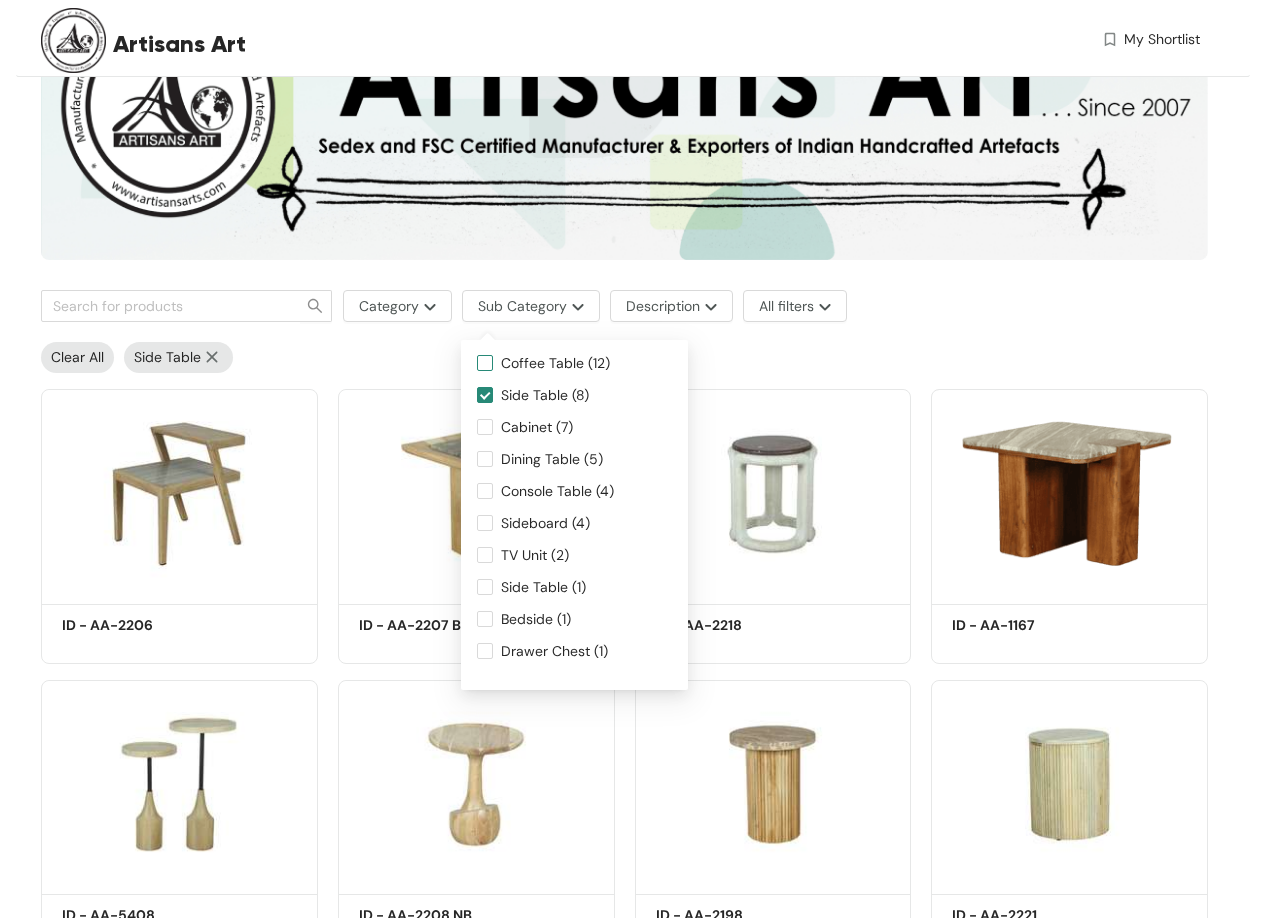 click on "Coffee Table (12)" at bounding box center (485, 363) 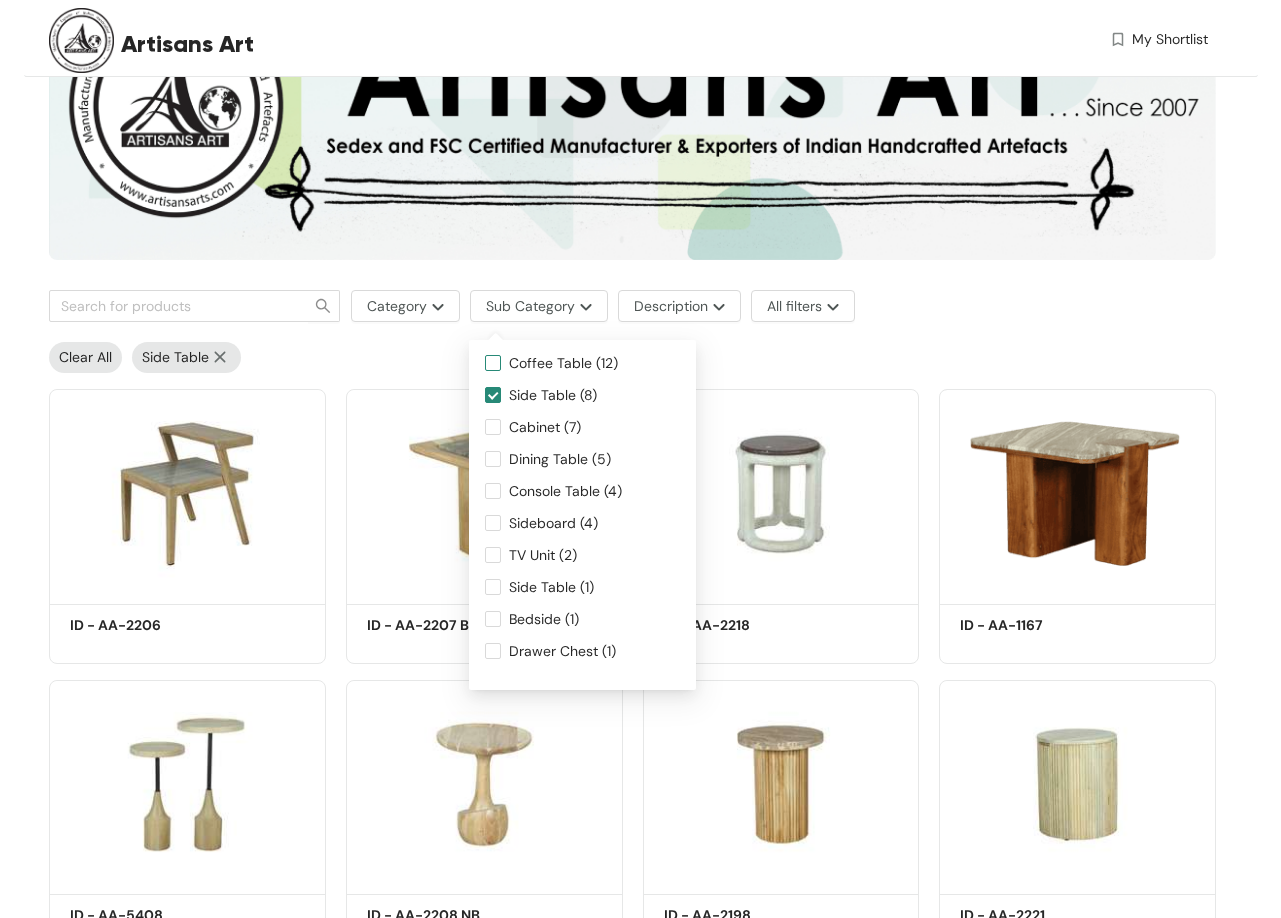 scroll, scrollTop: 0, scrollLeft: 0, axis: both 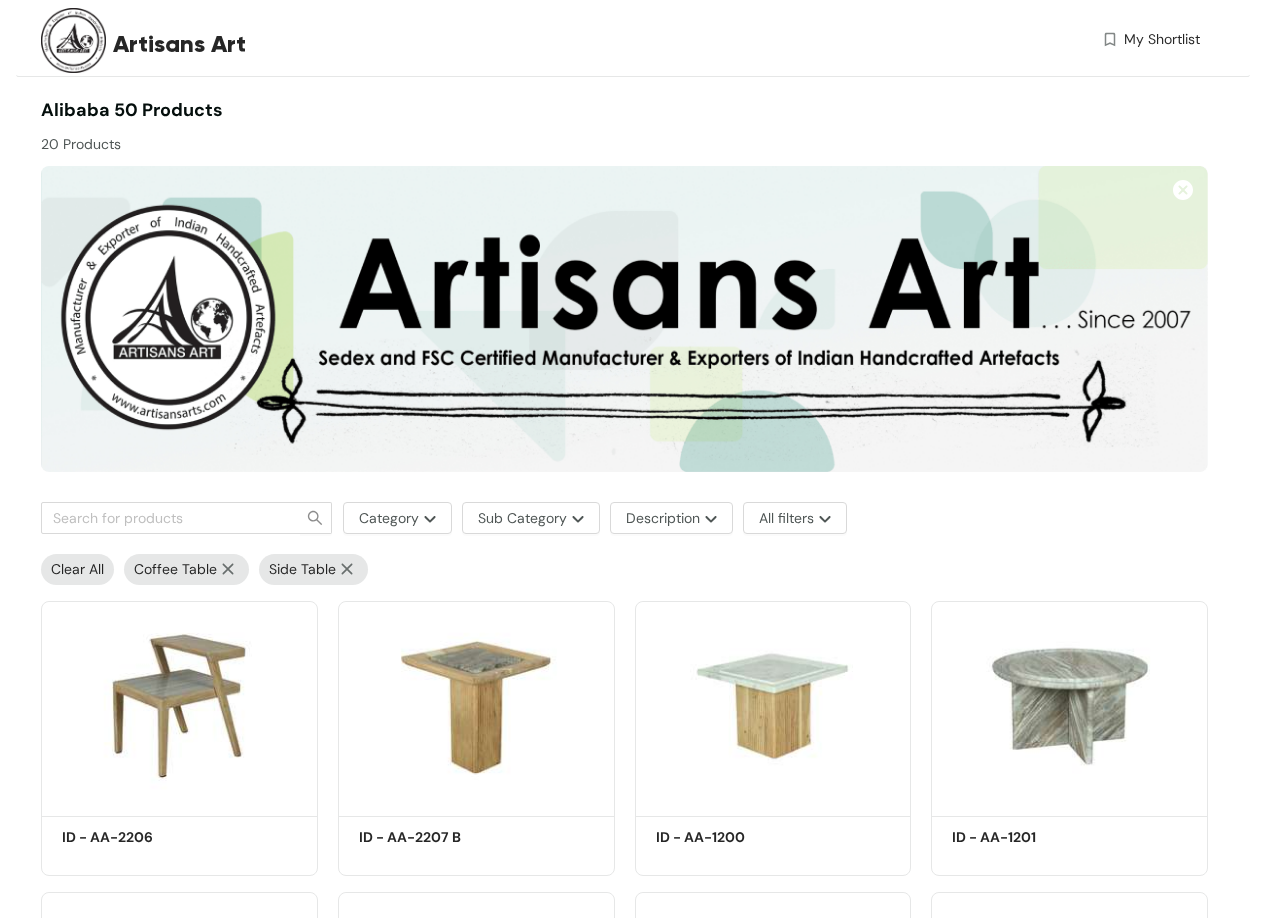 click at bounding box center (347, 569) 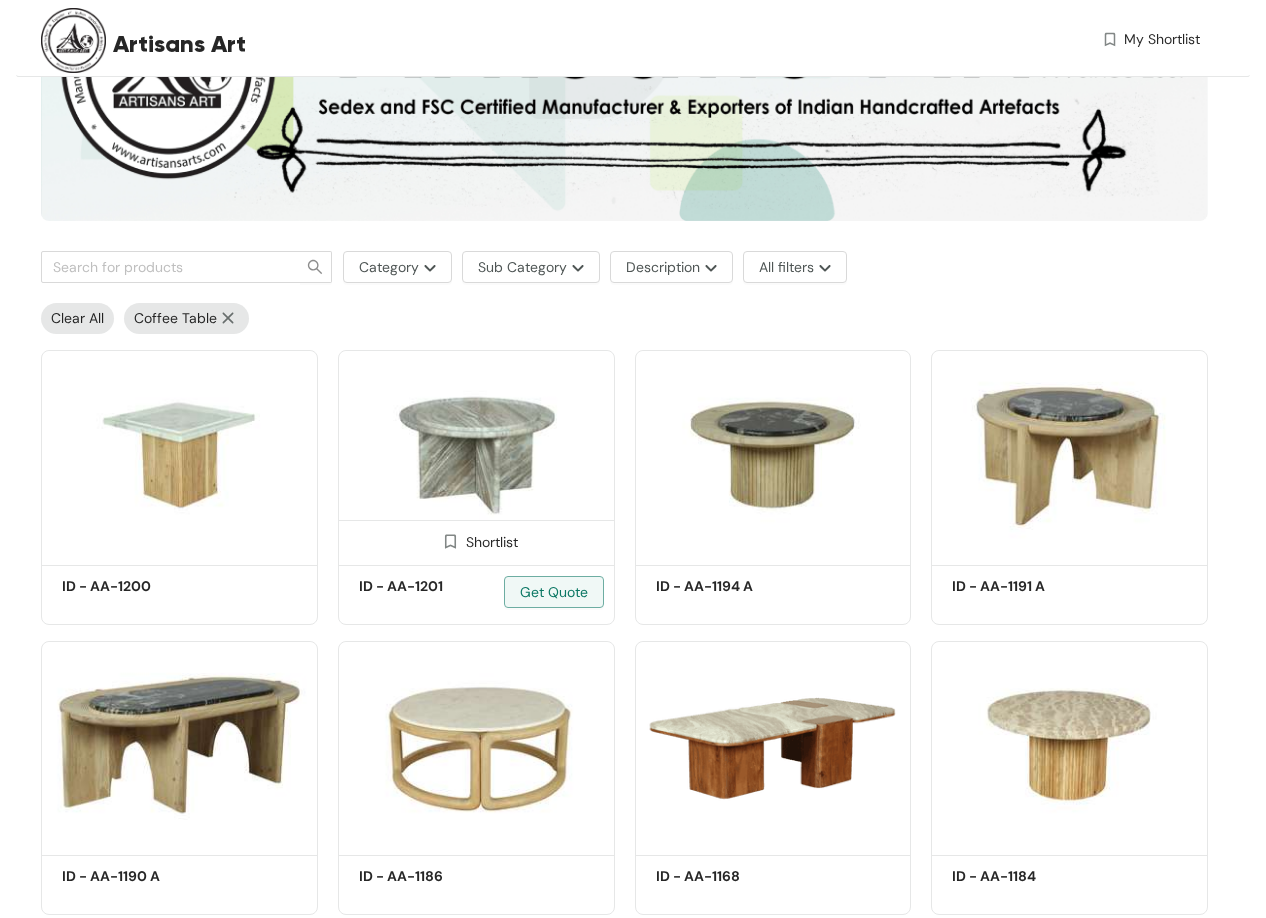scroll, scrollTop: 300, scrollLeft: 0, axis: vertical 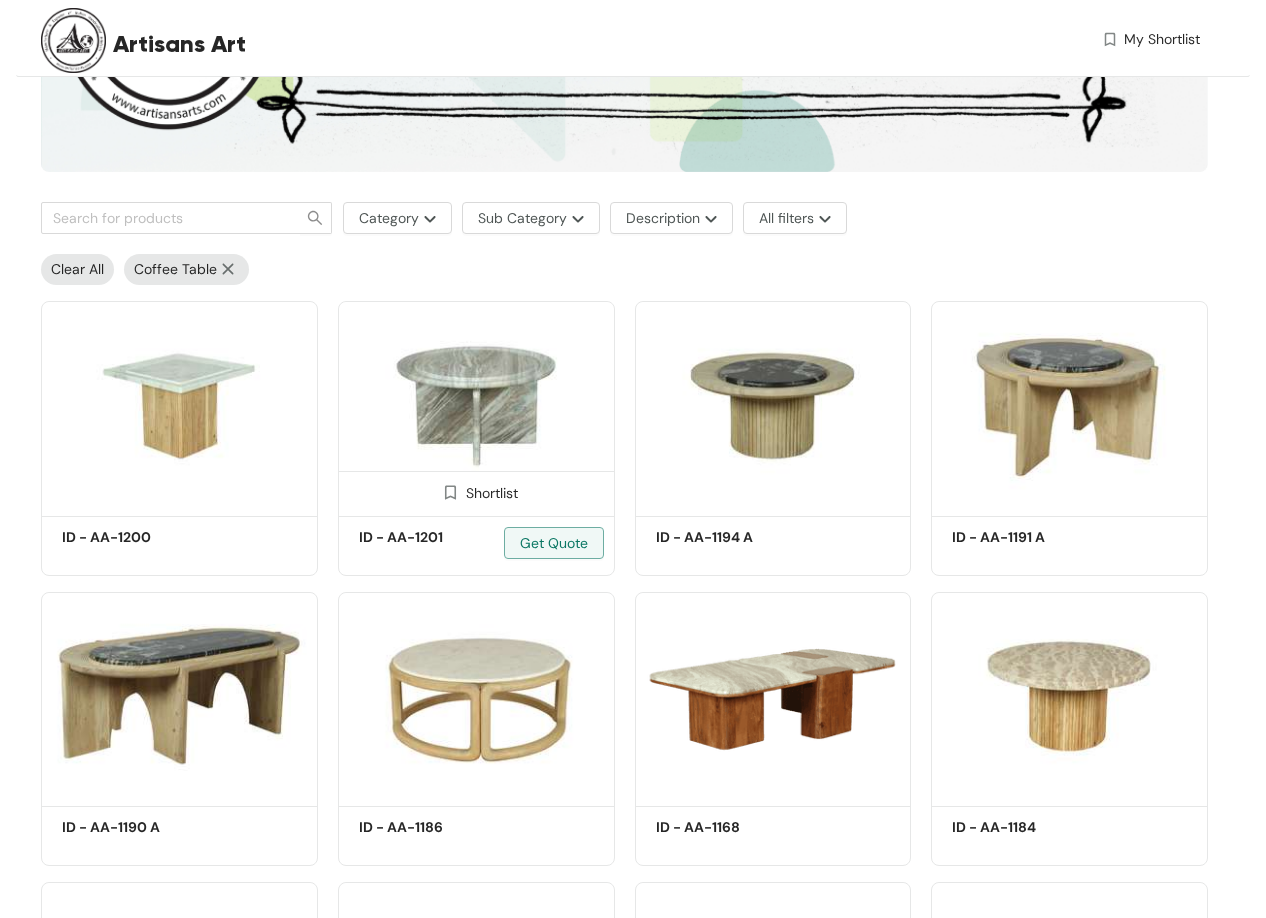click at bounding box center [476, 405] 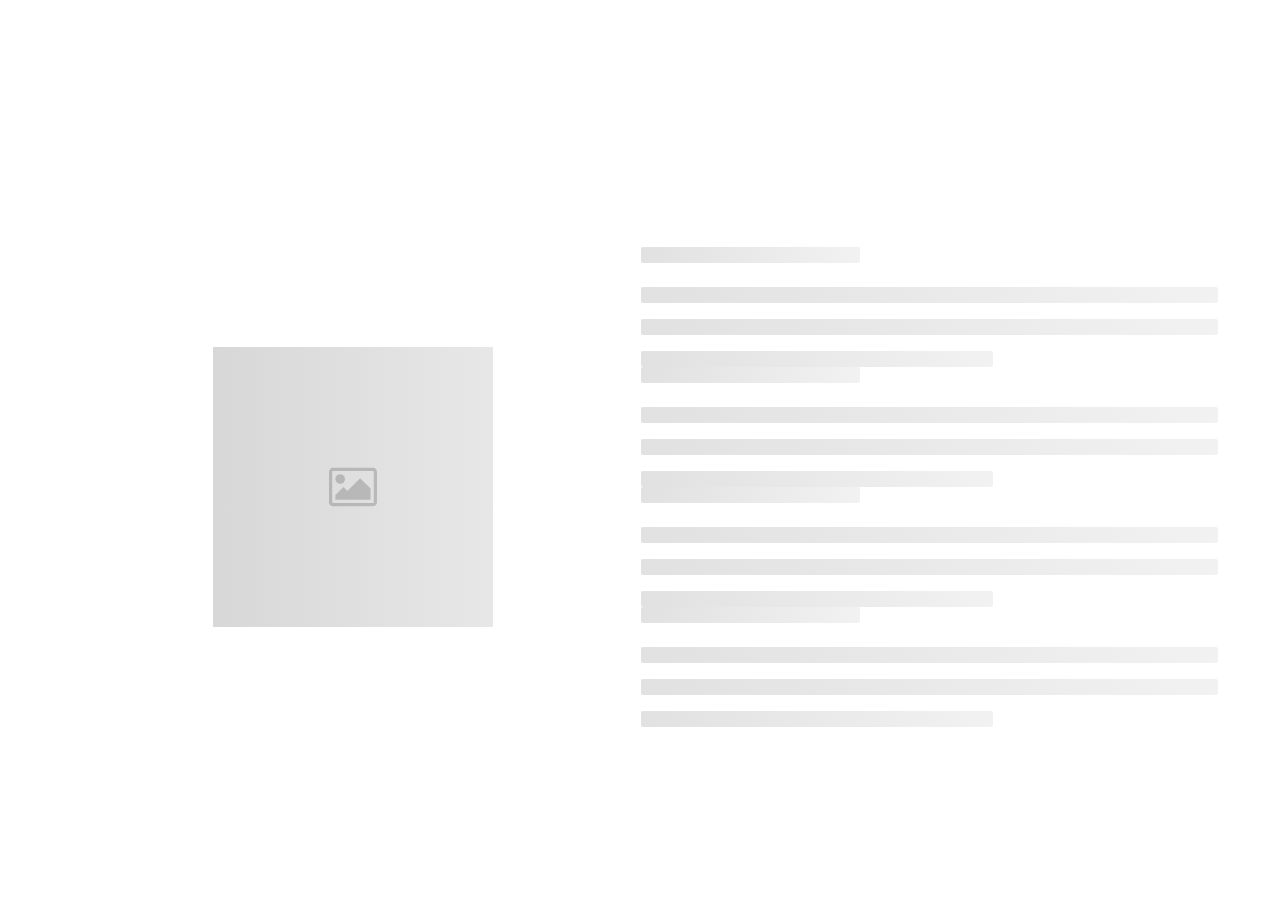scroll, scrollTop: 0, scrollLeft: 0, axis: both 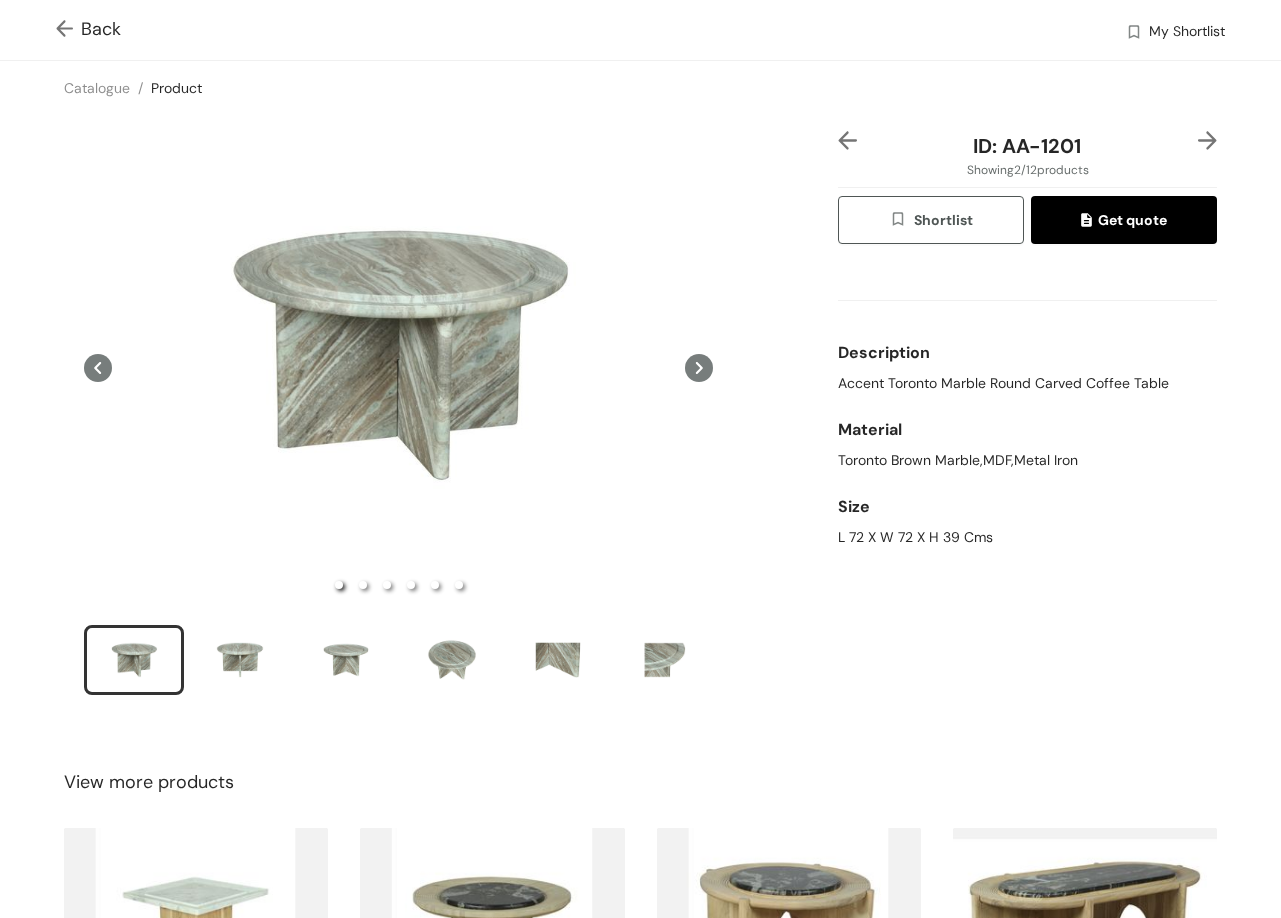 click 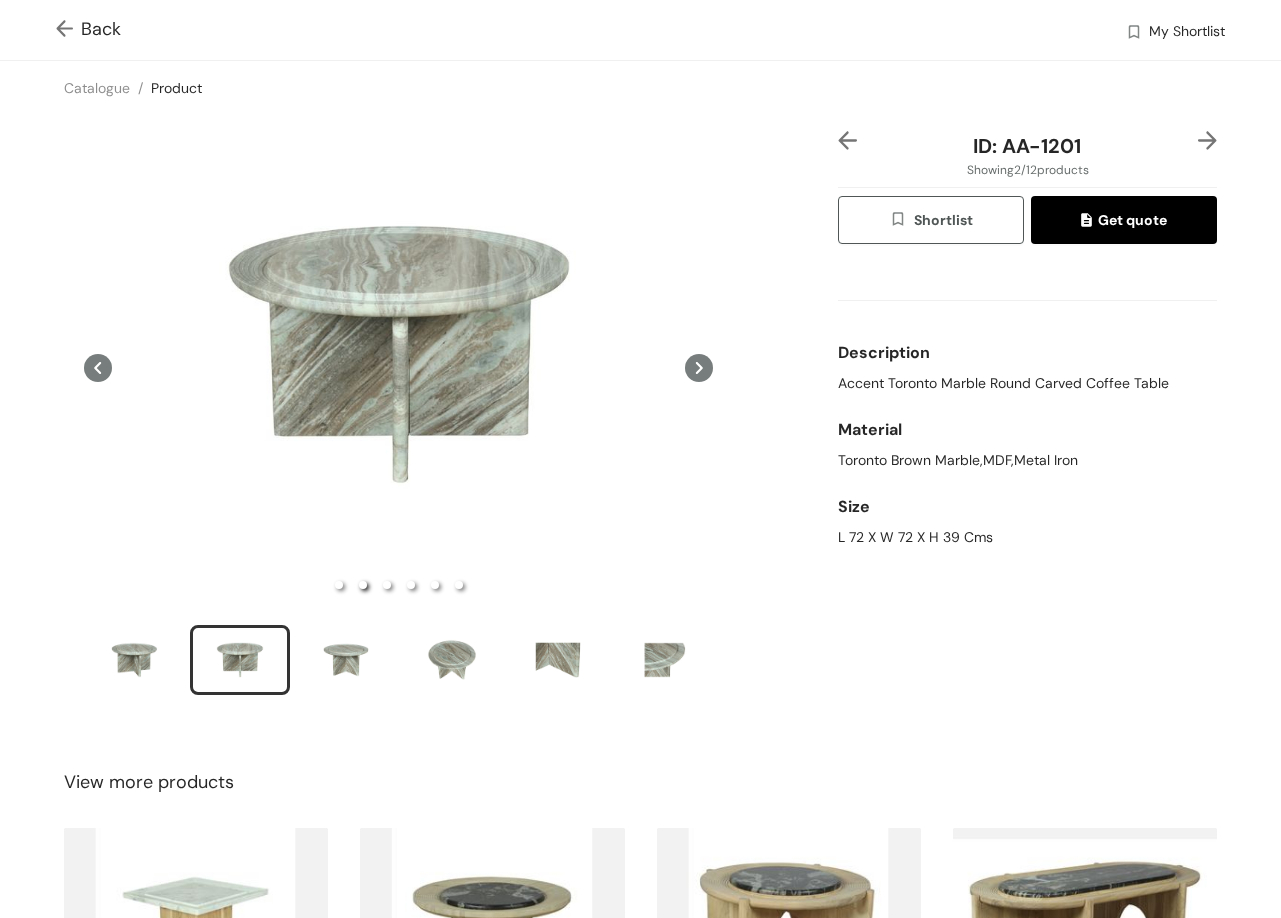 type 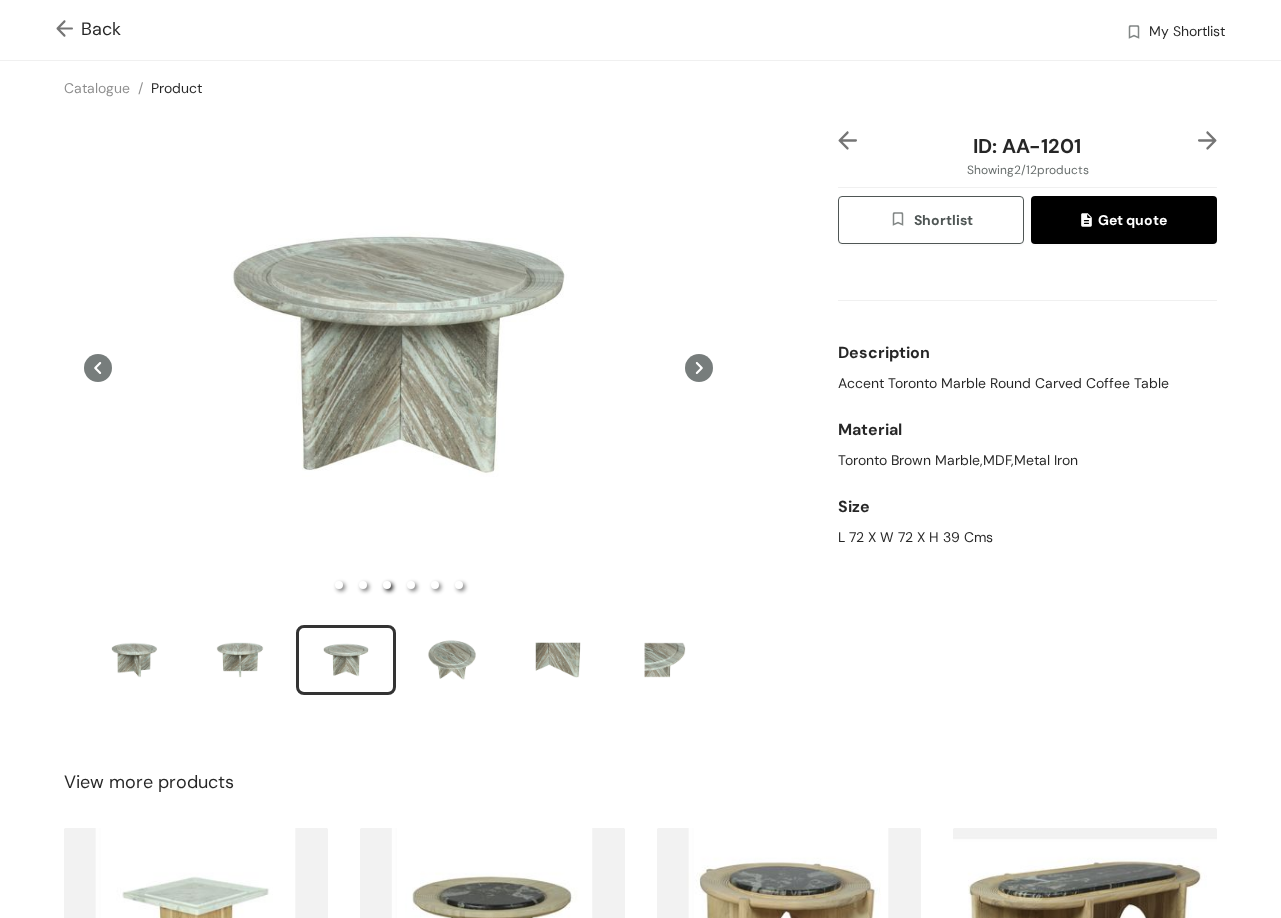 click 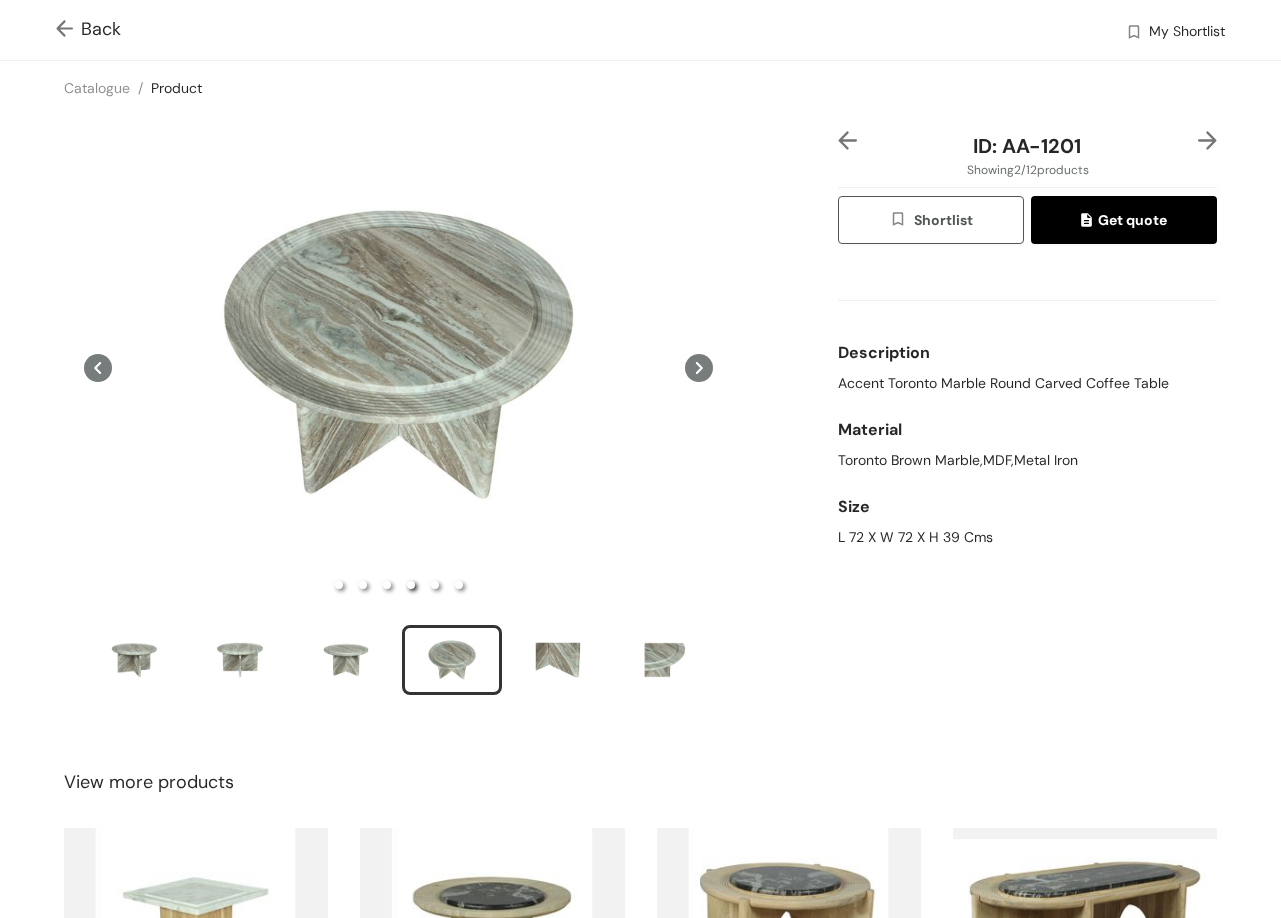 click at bounding box center (1207, 140) 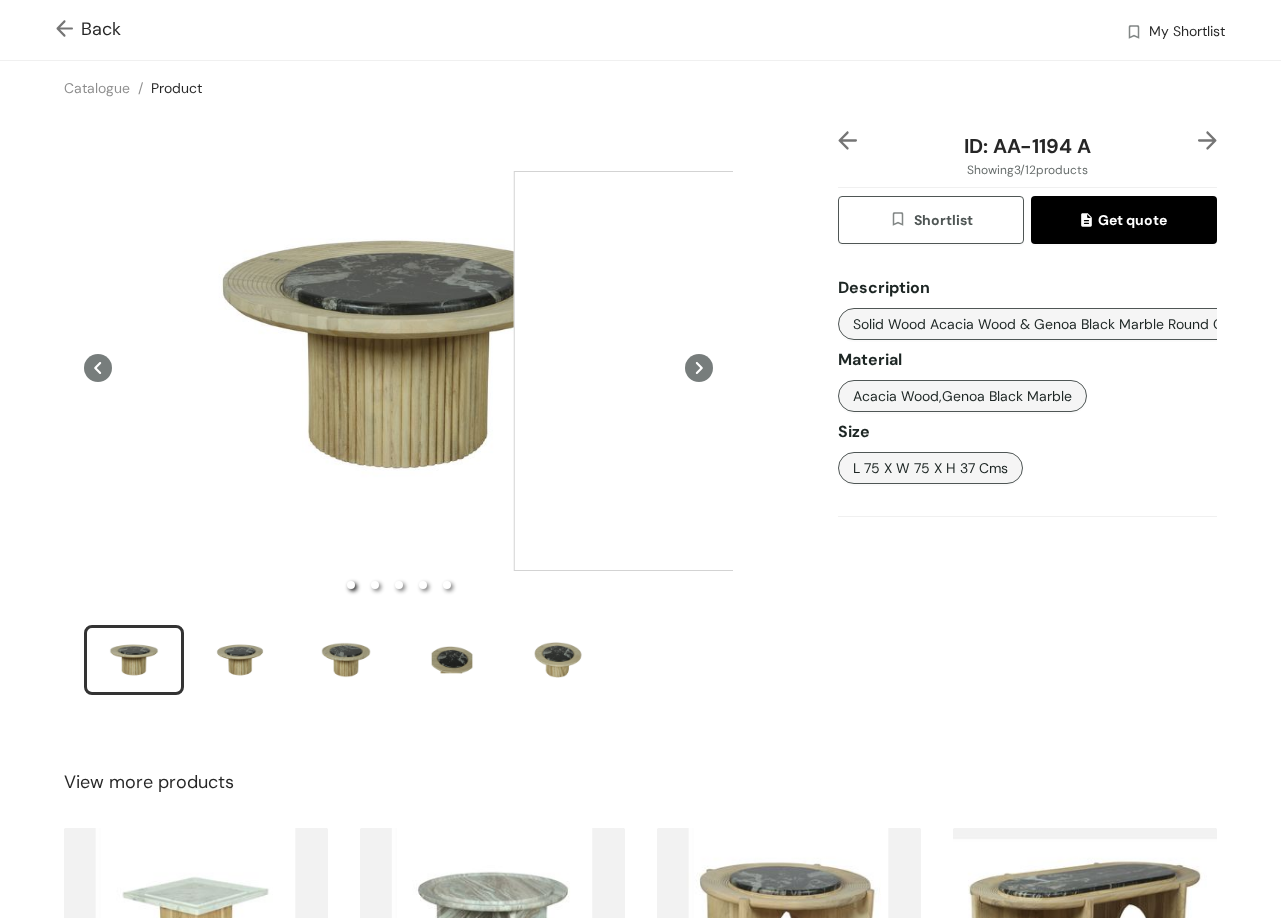click at bounding box center (714, 371) 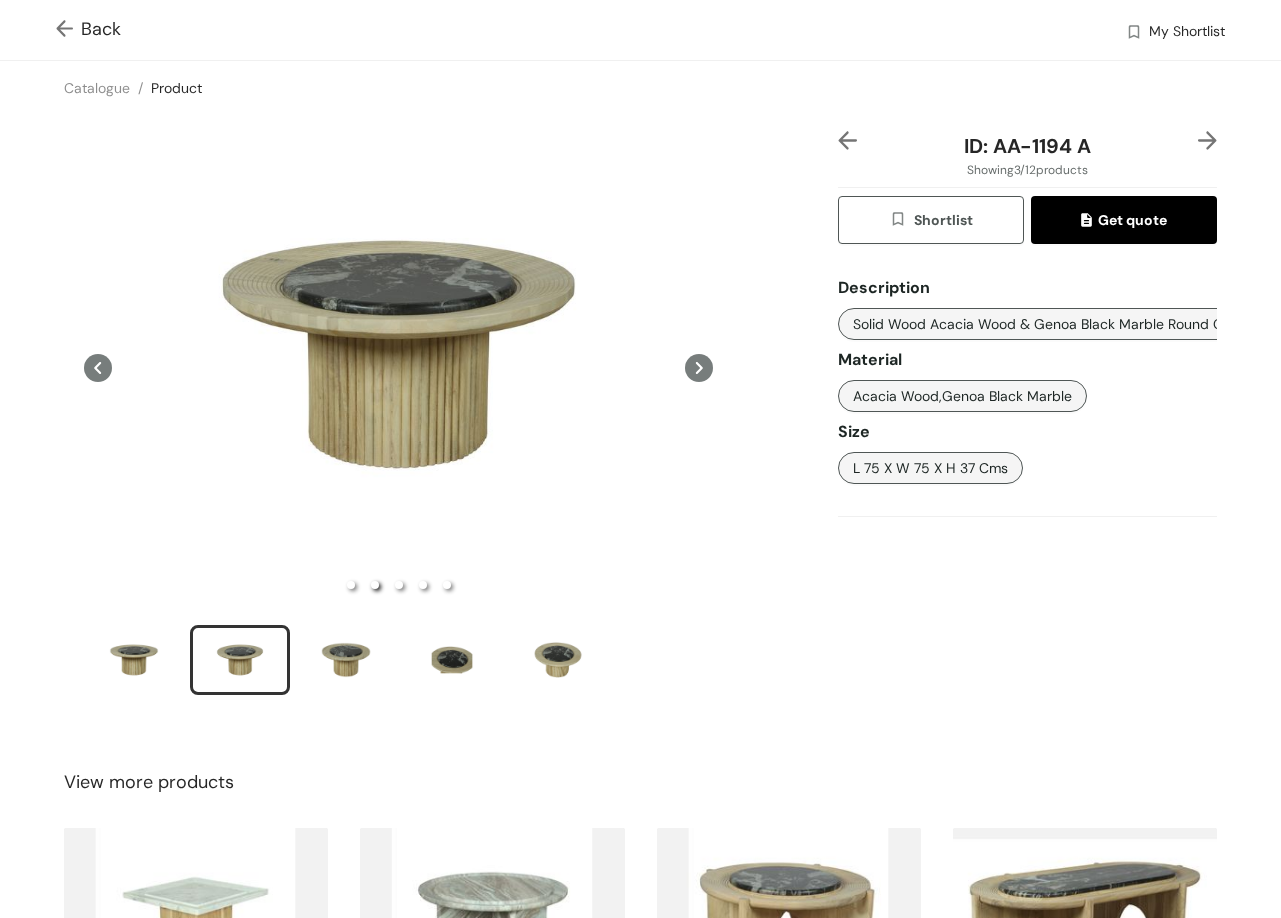 click 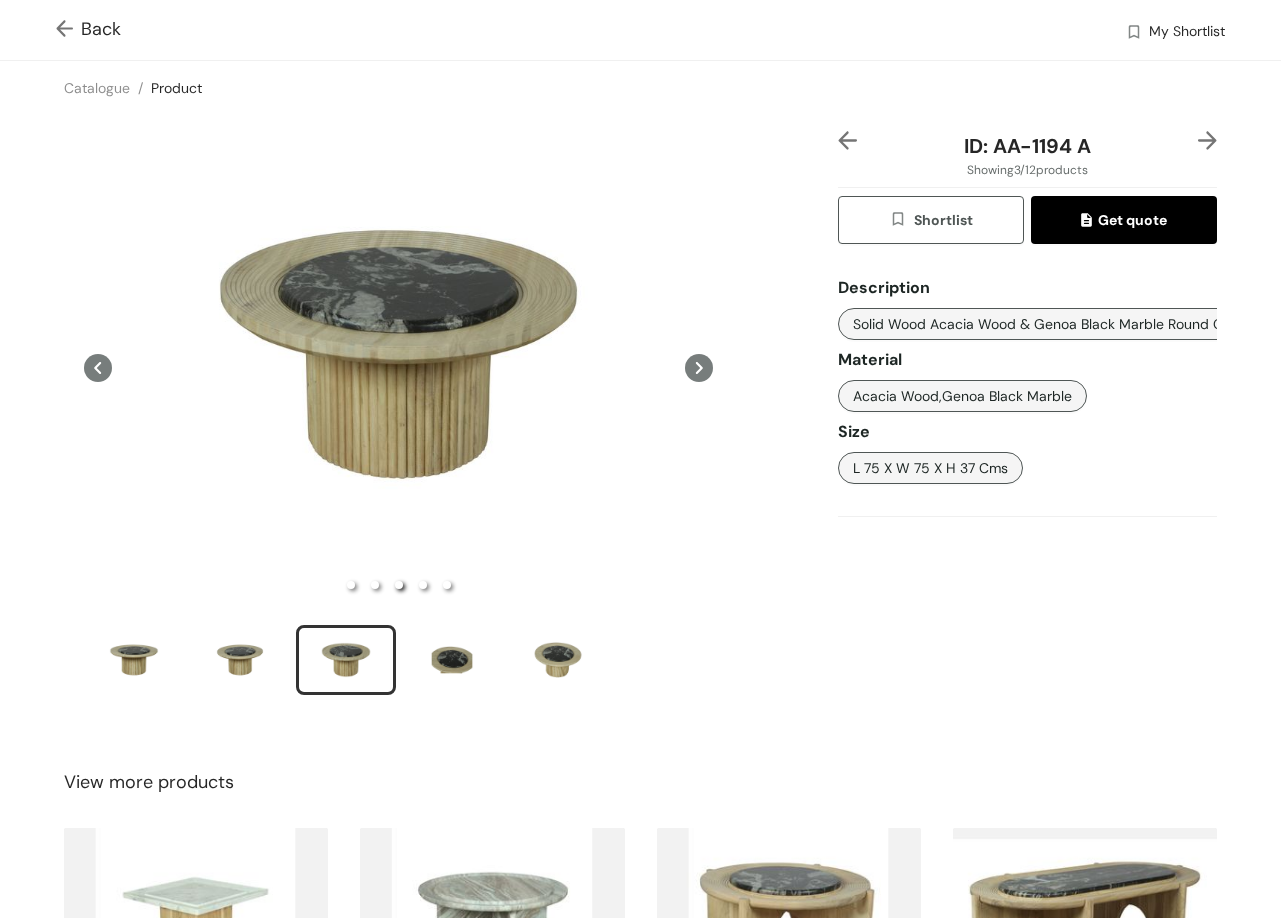 click 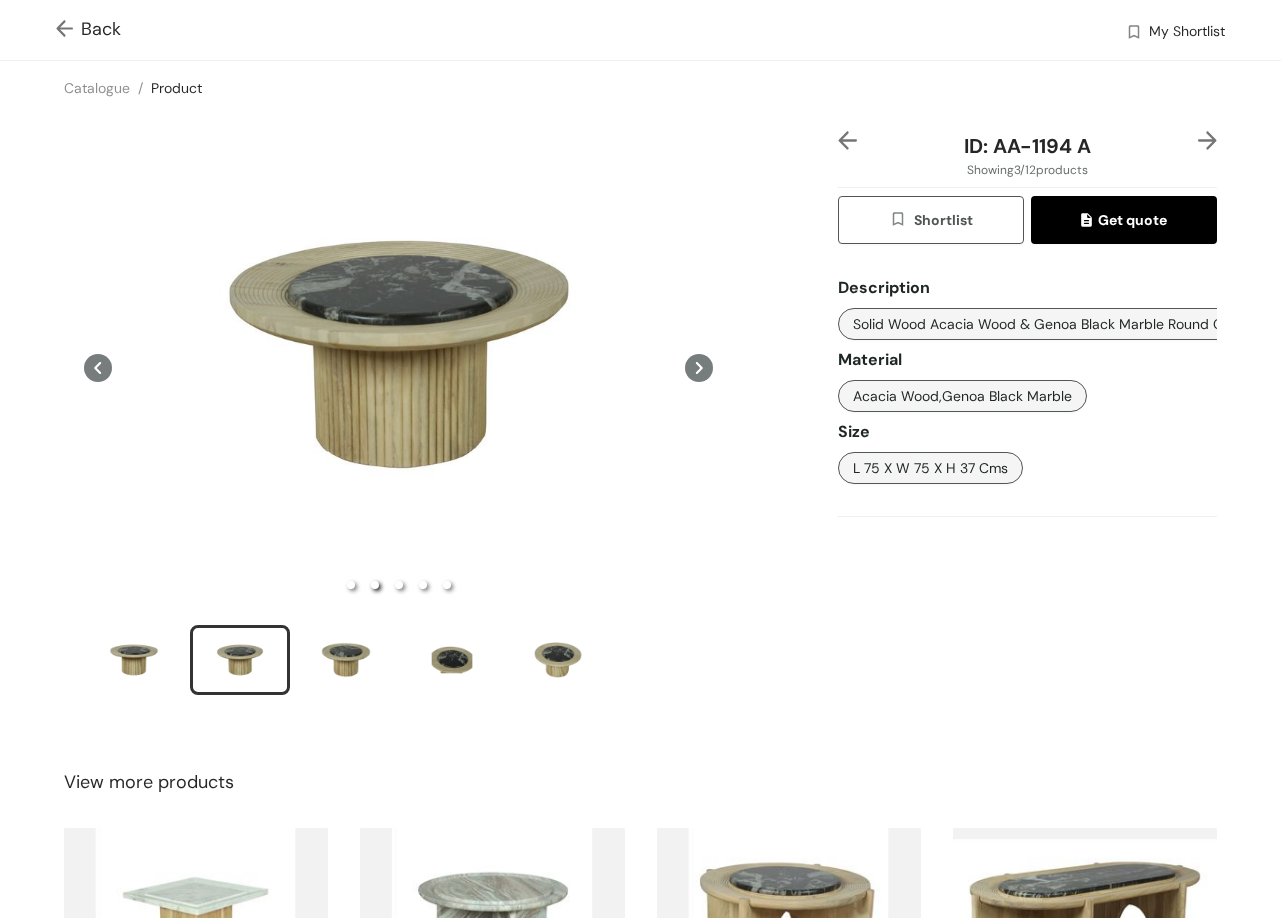 click 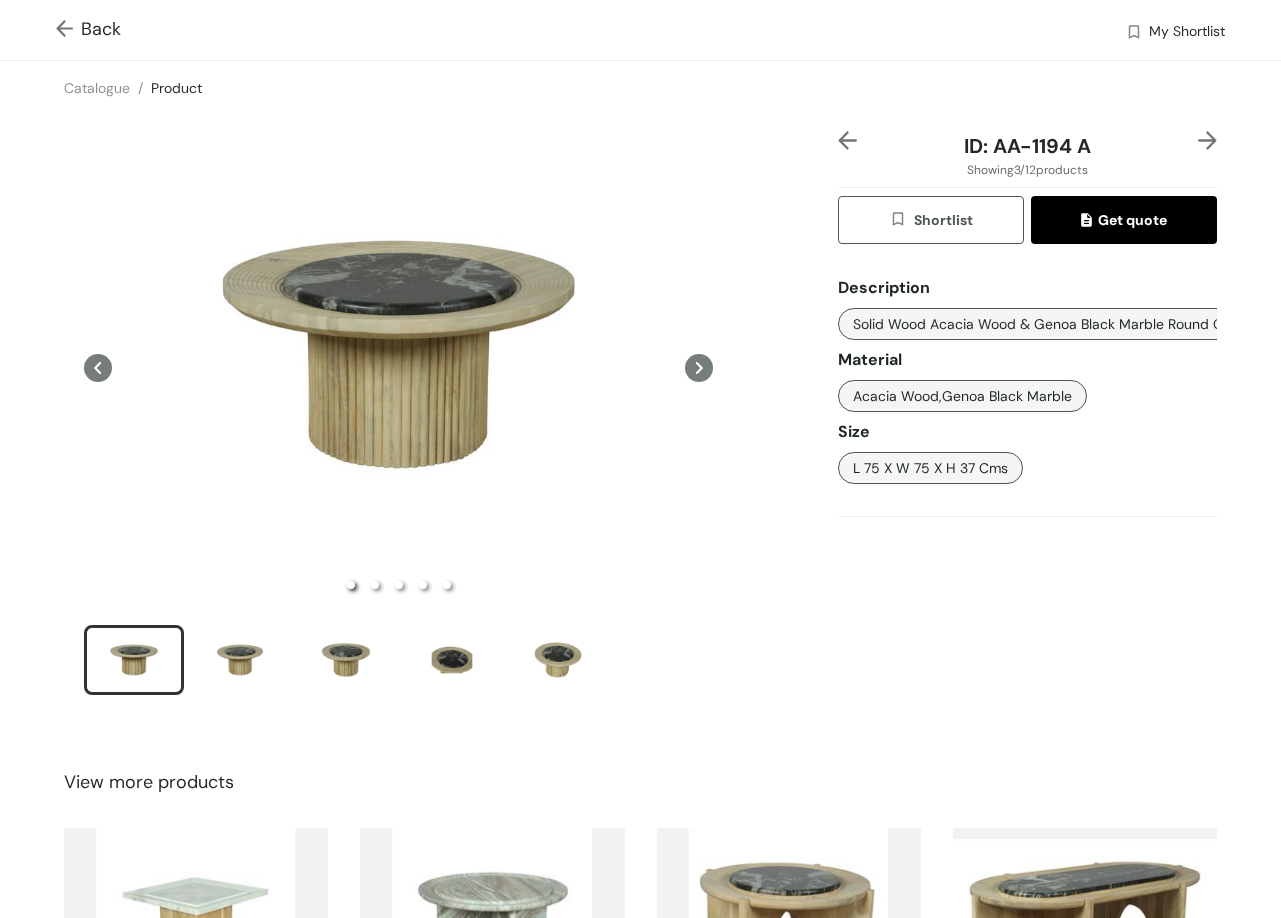 click 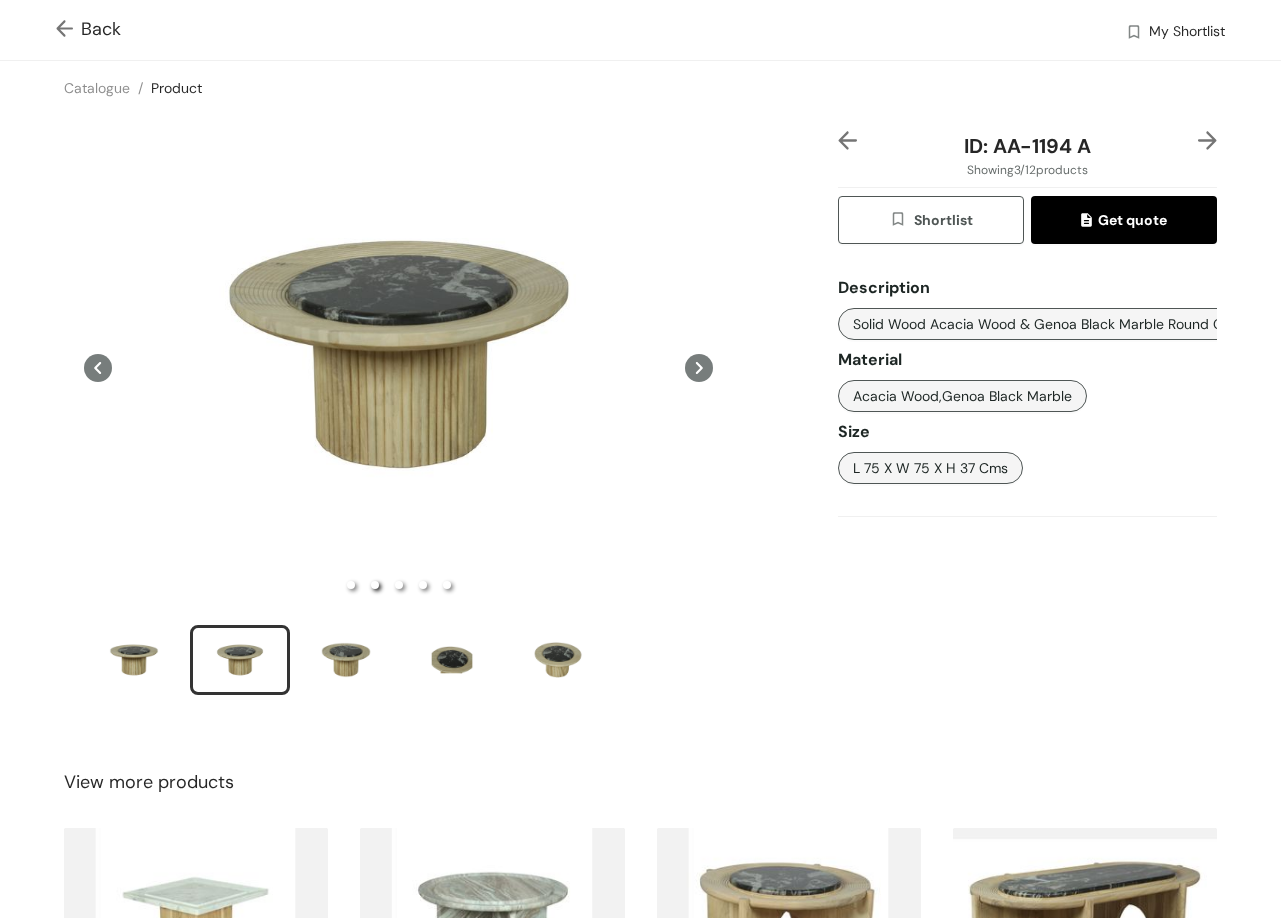 click 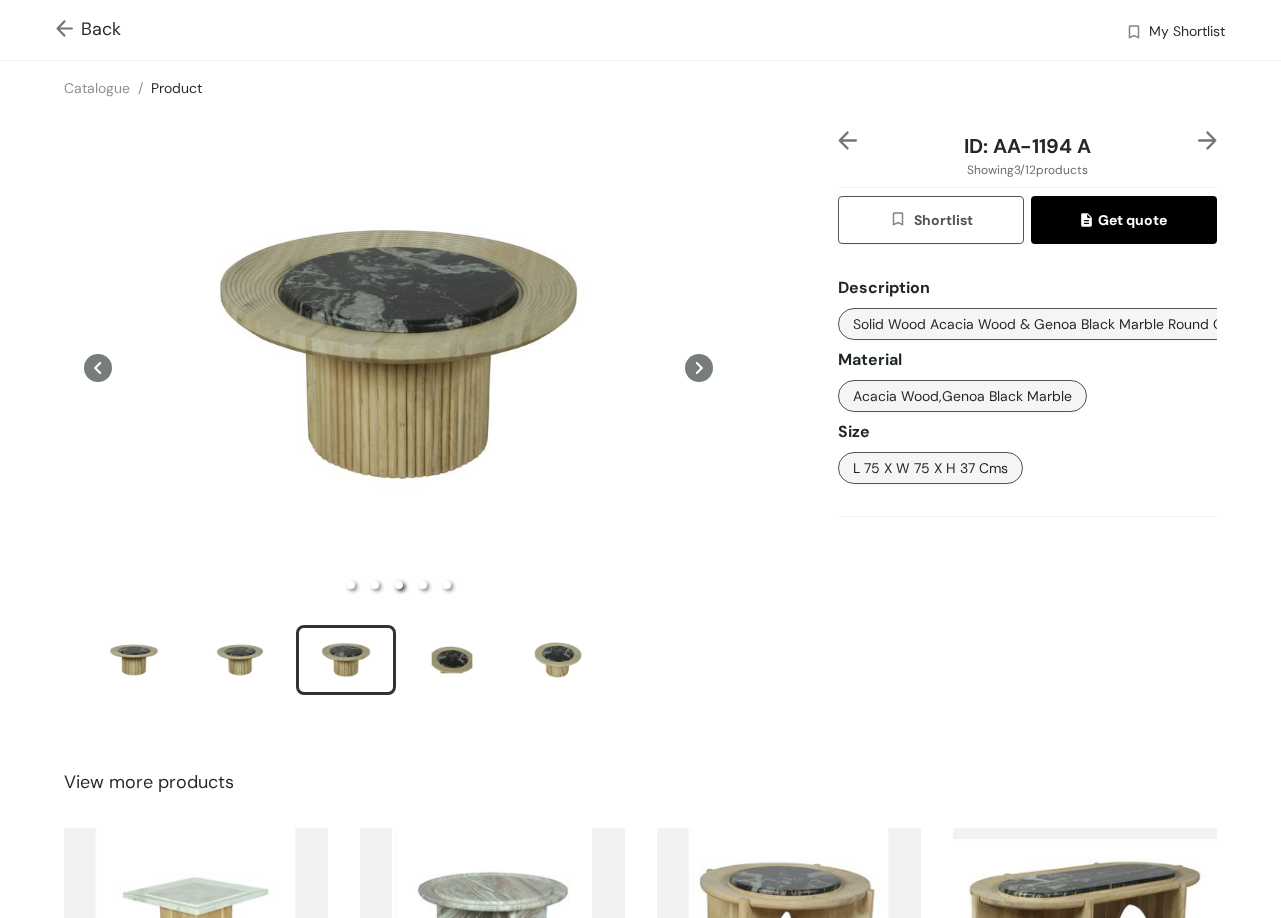 click 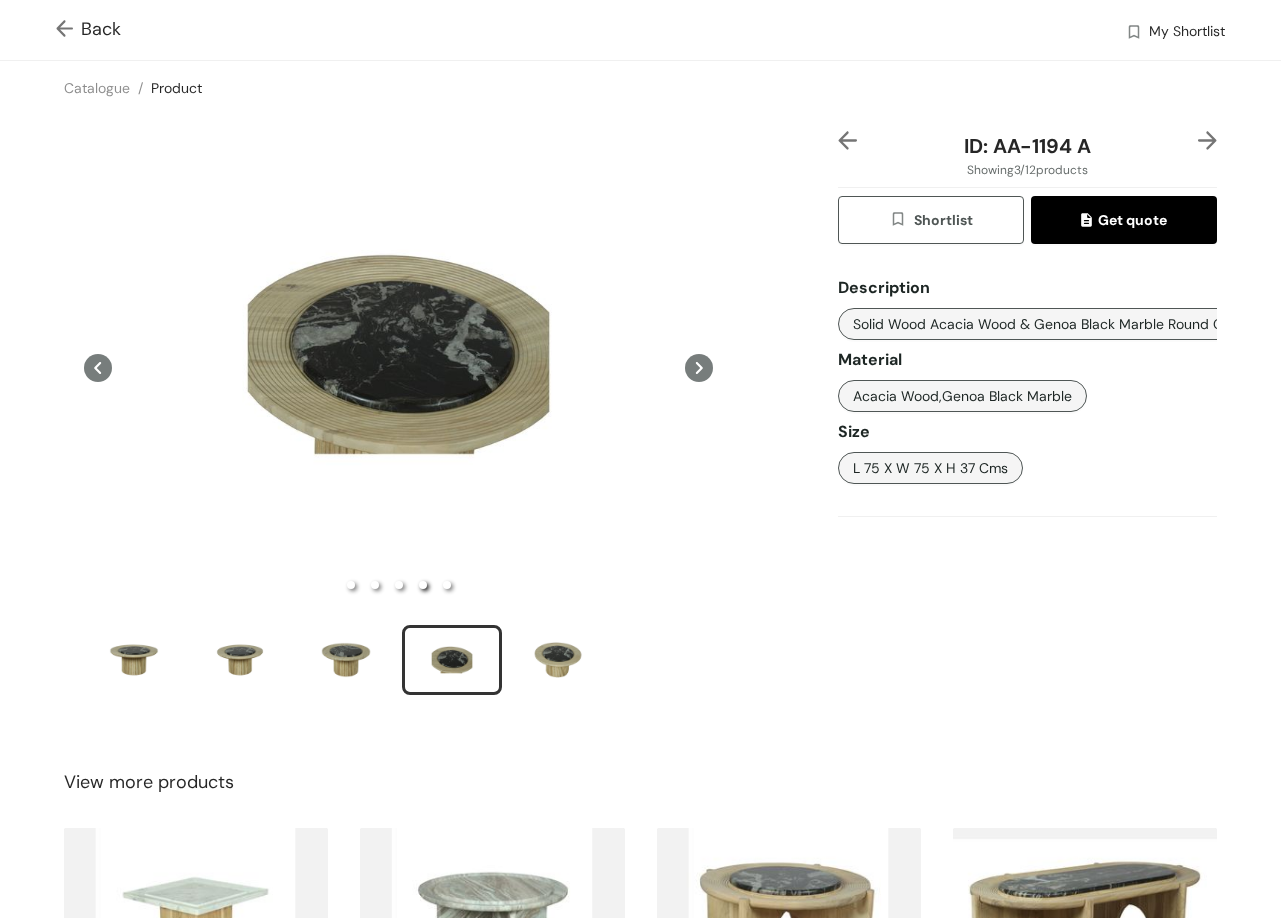type 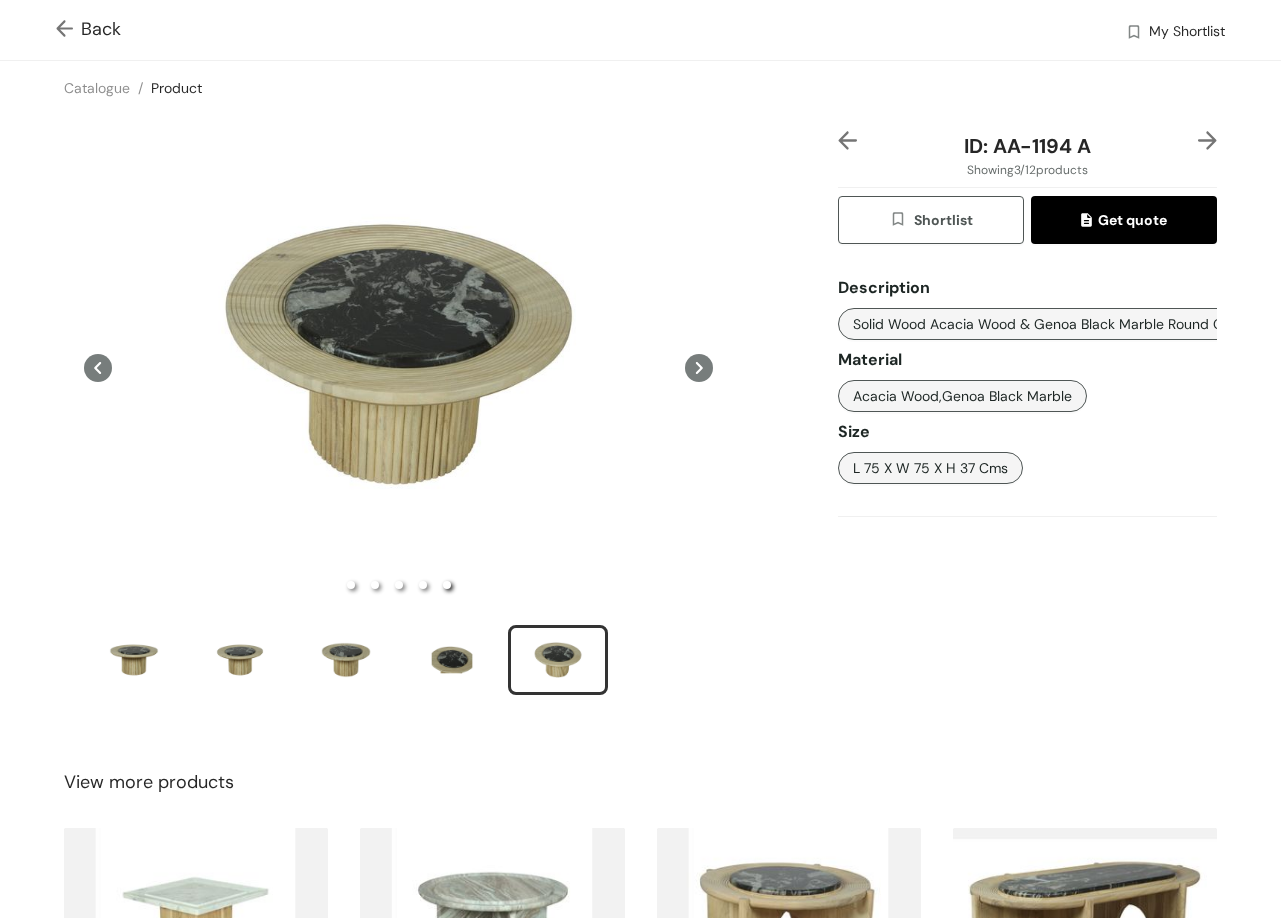 click 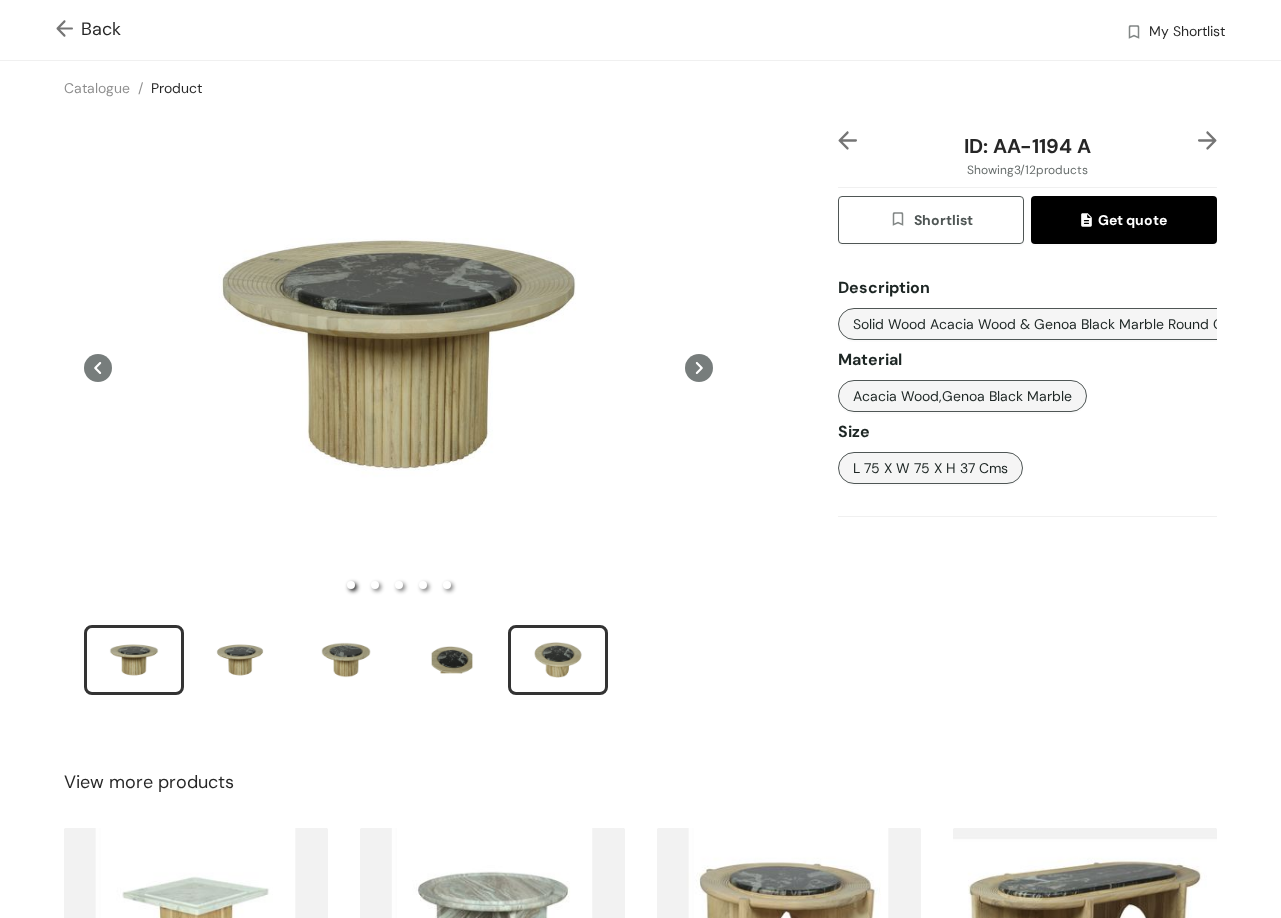click at bounding box center (558, 660) 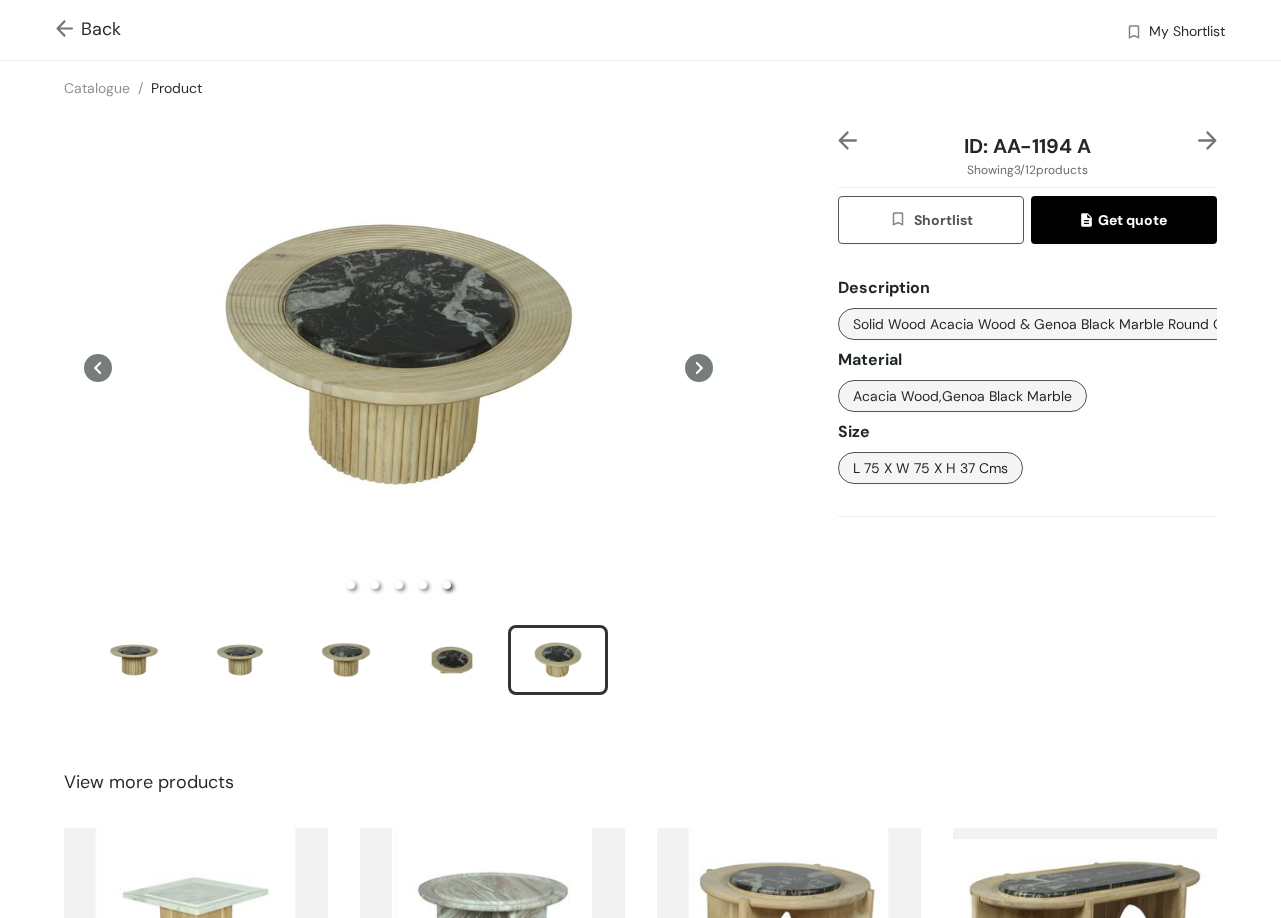 type 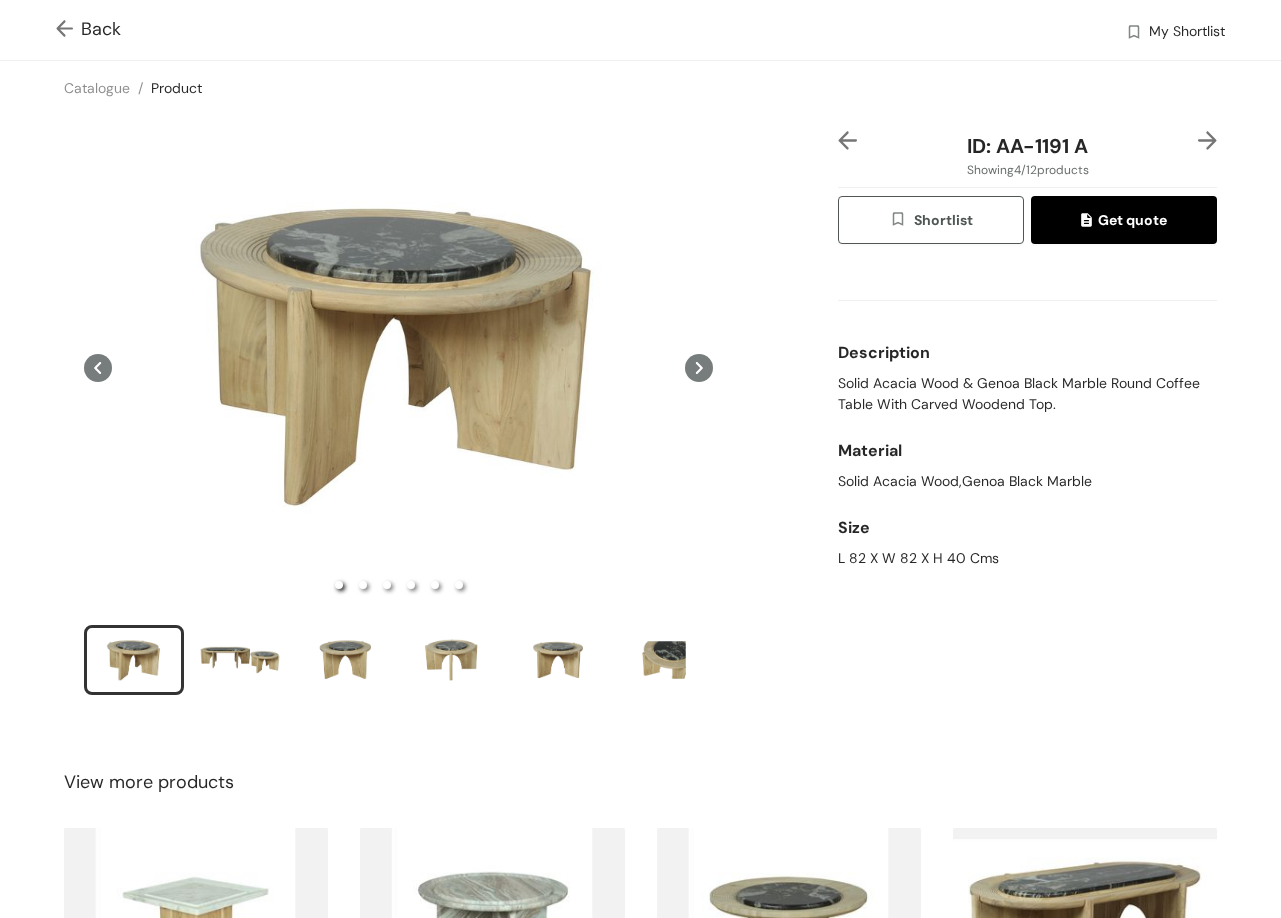 click 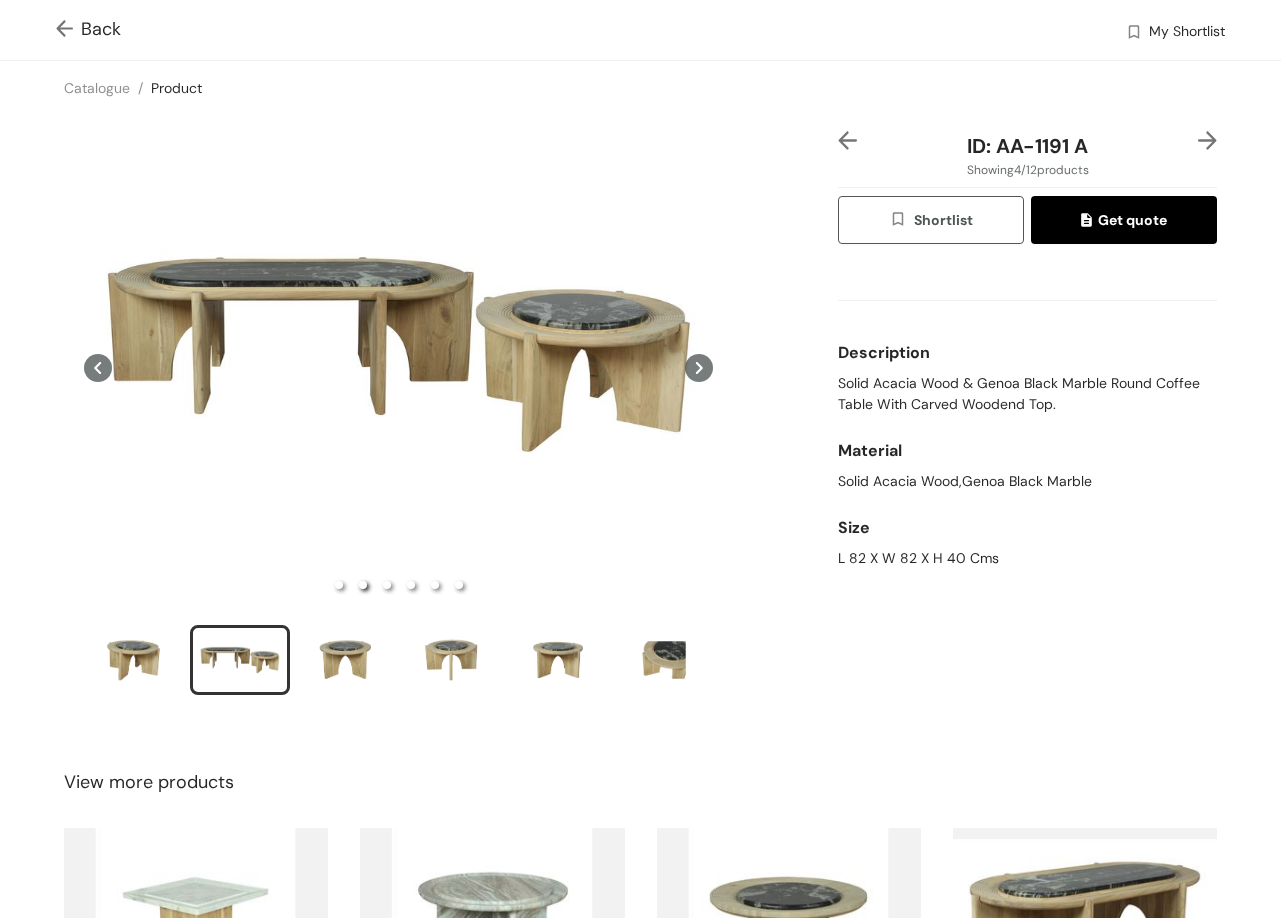 type 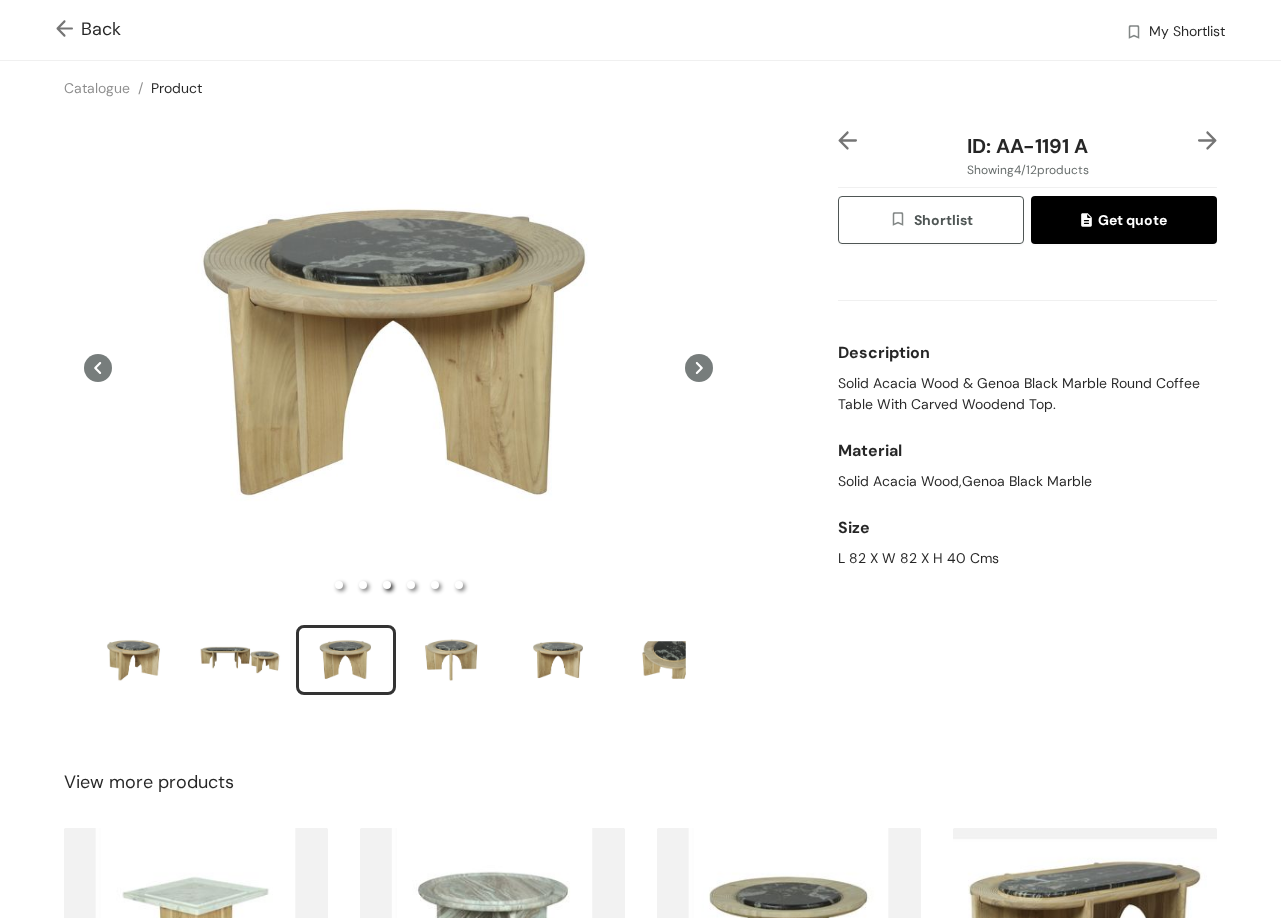 click 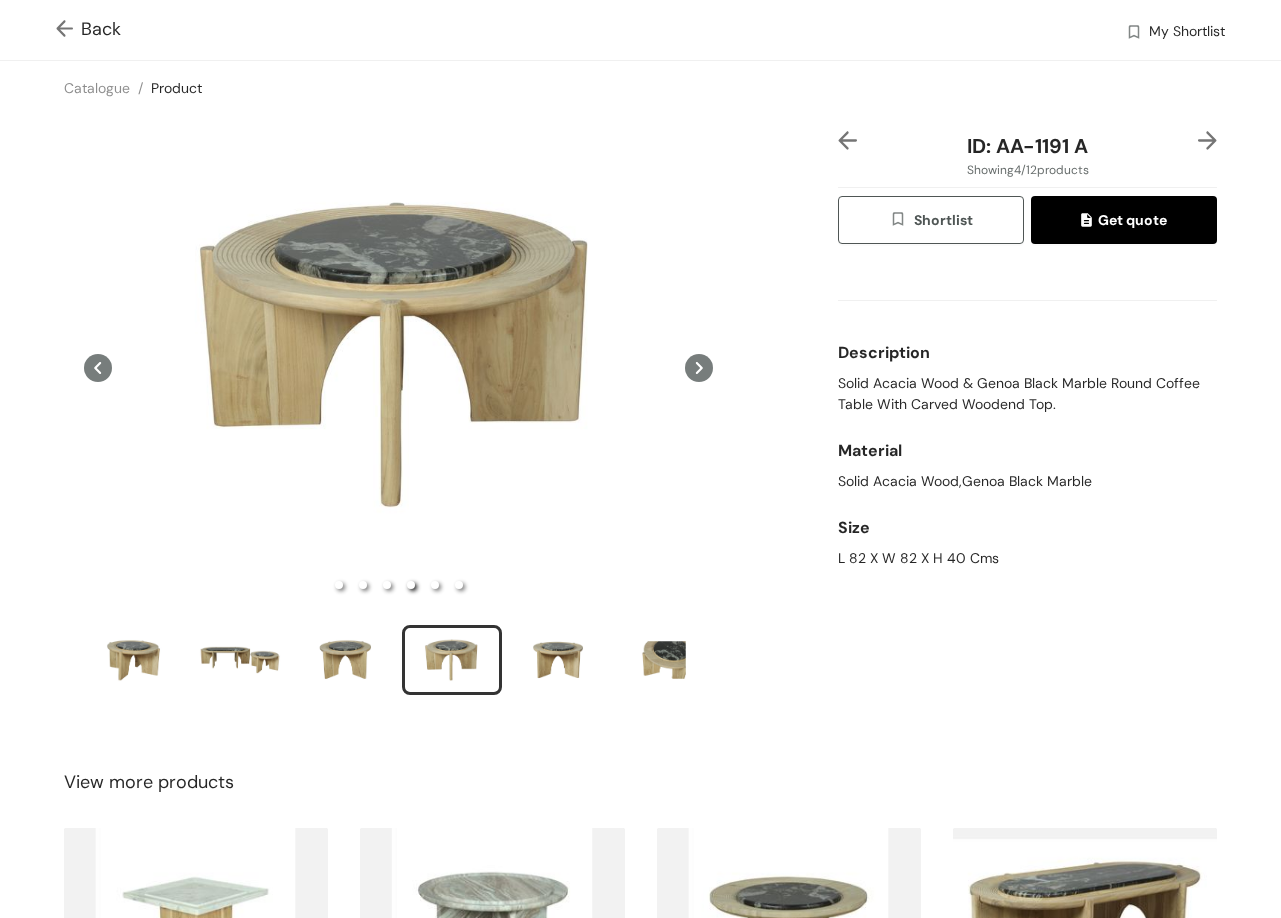 click at bounding box center [1207, 140] 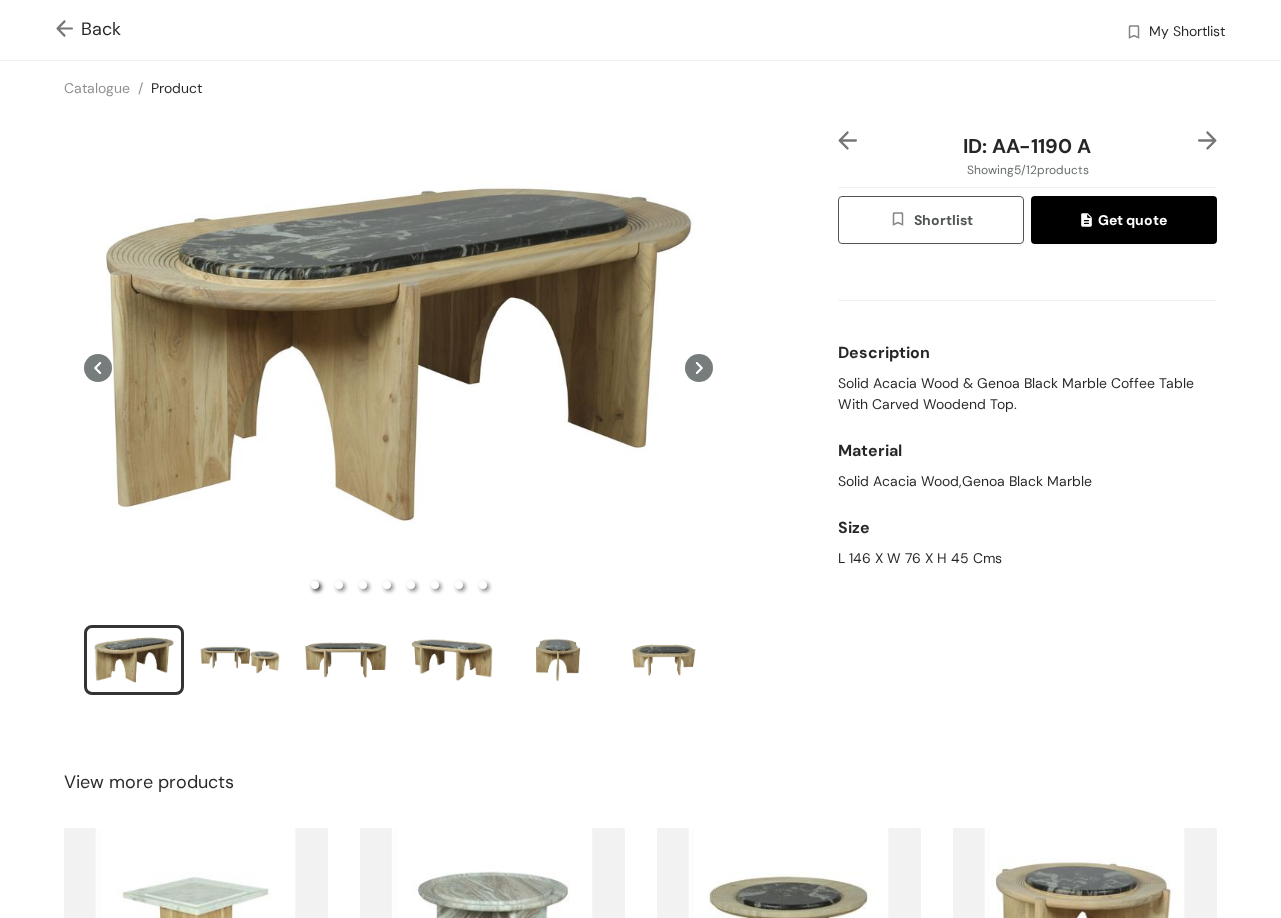 click 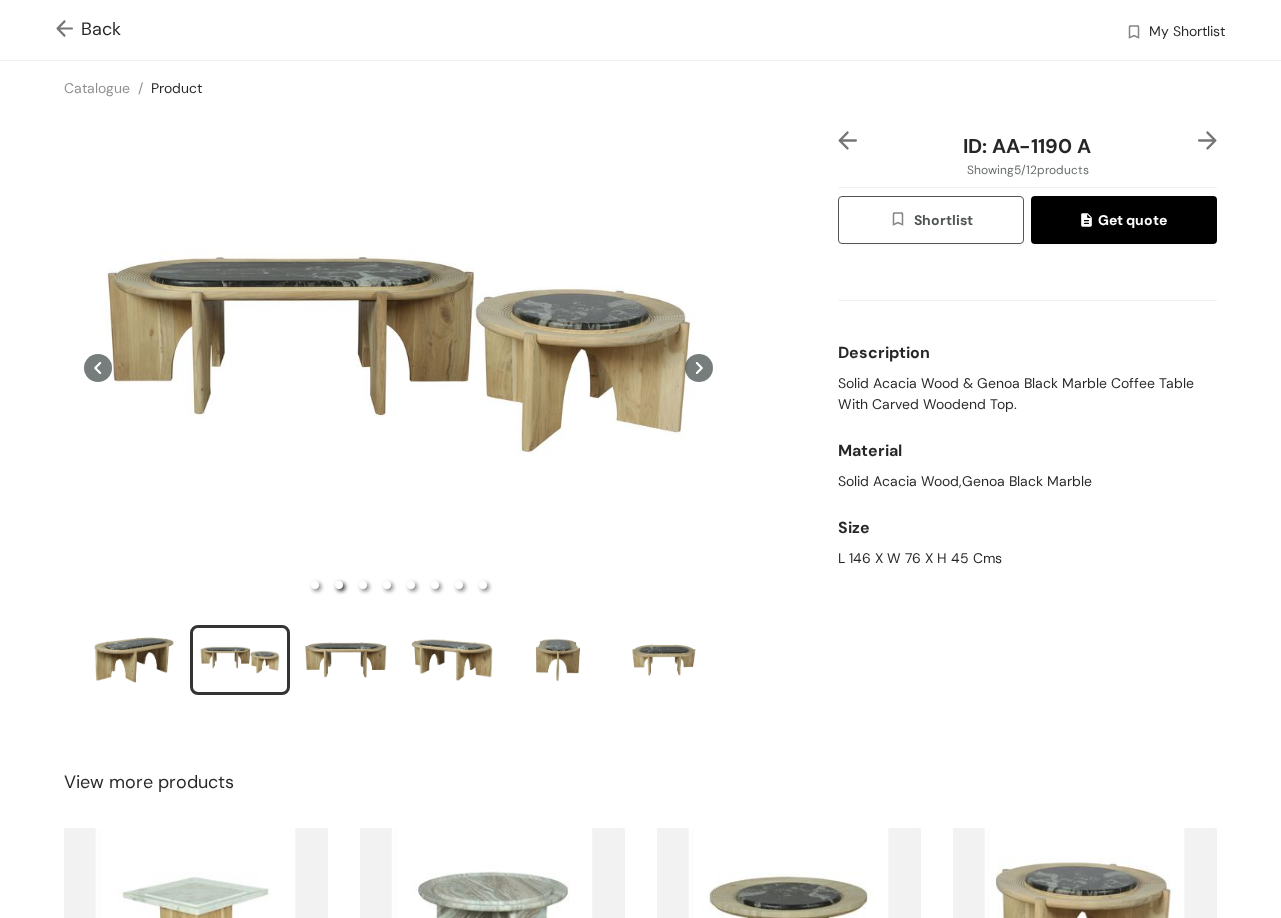type 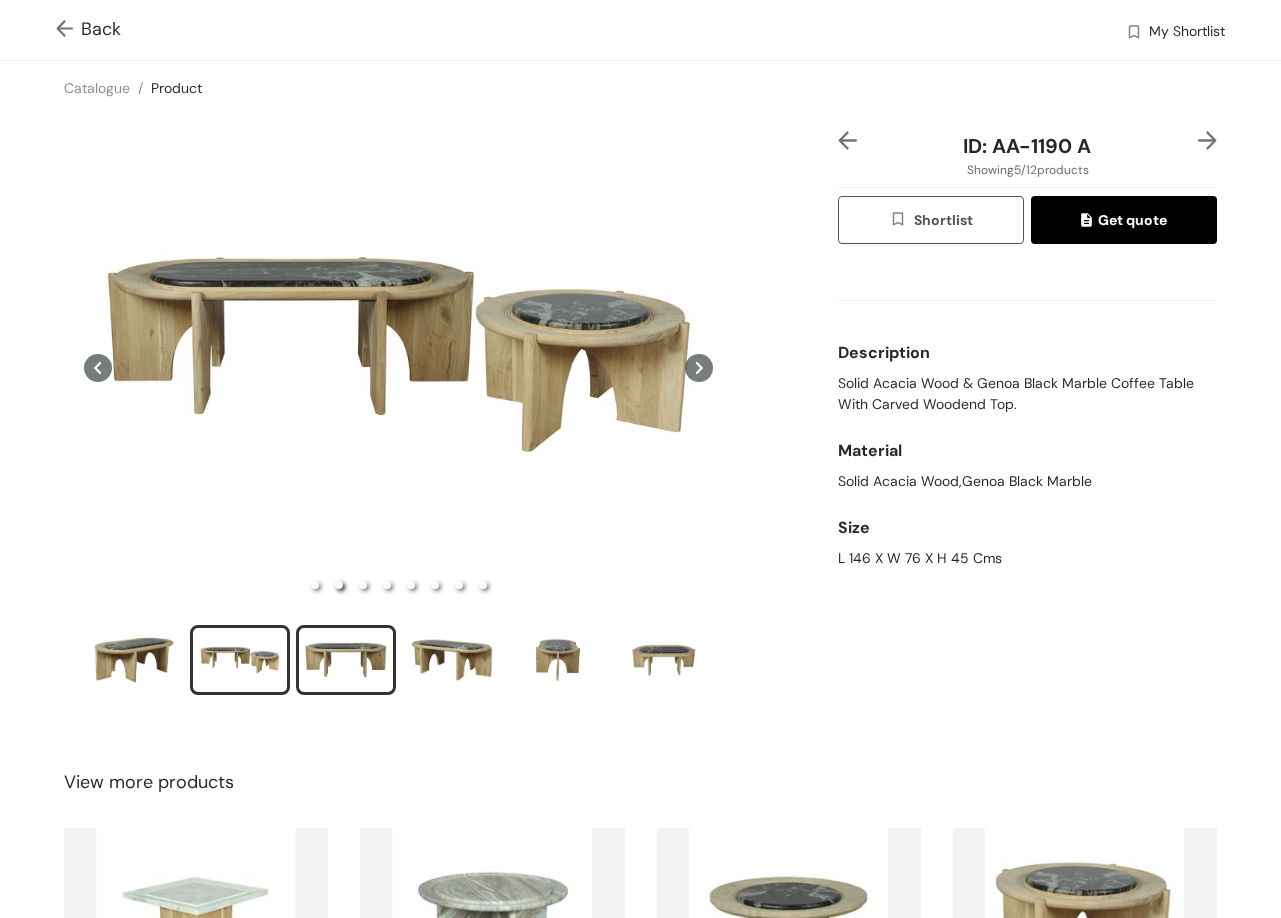 click at bounding box center (346, 660) 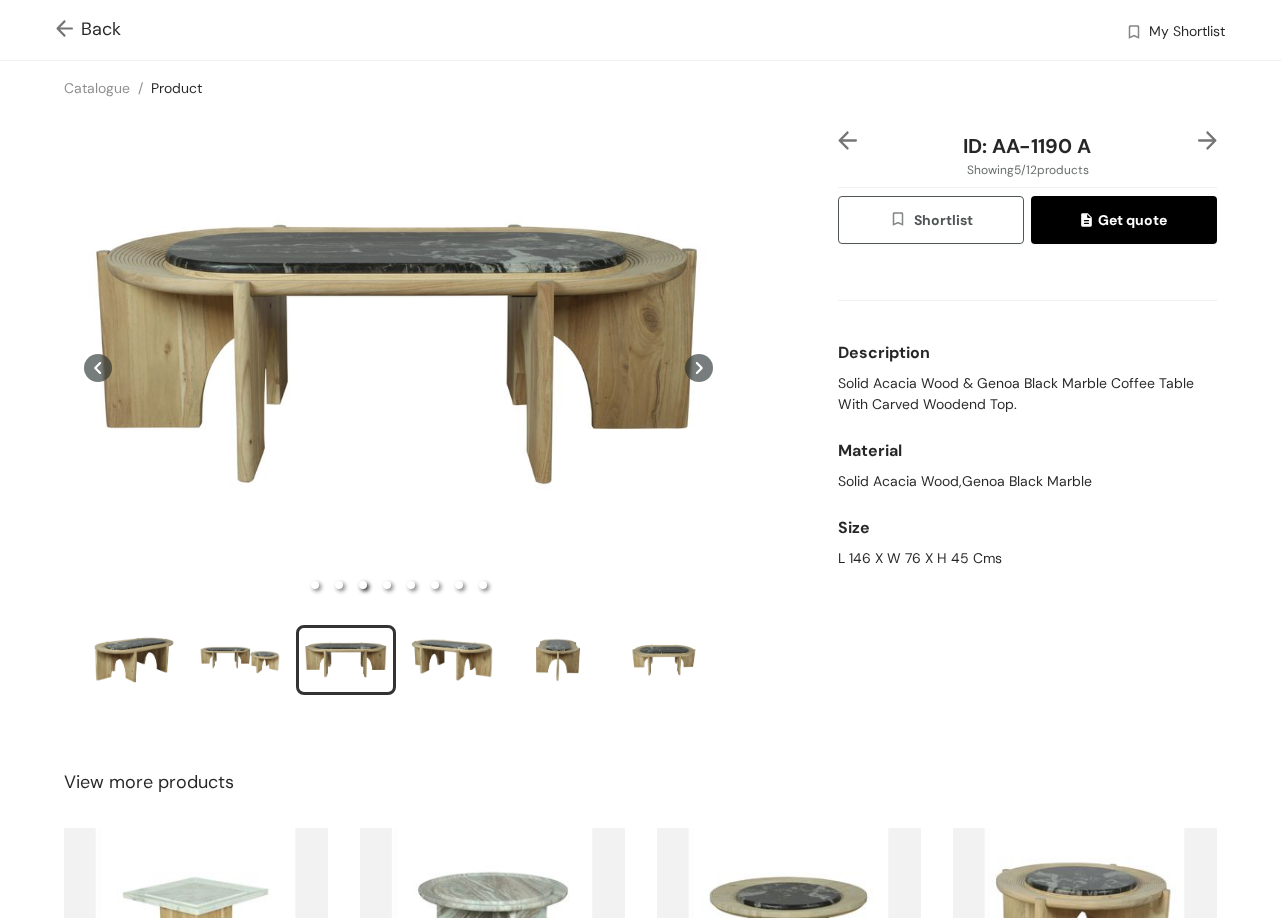 type 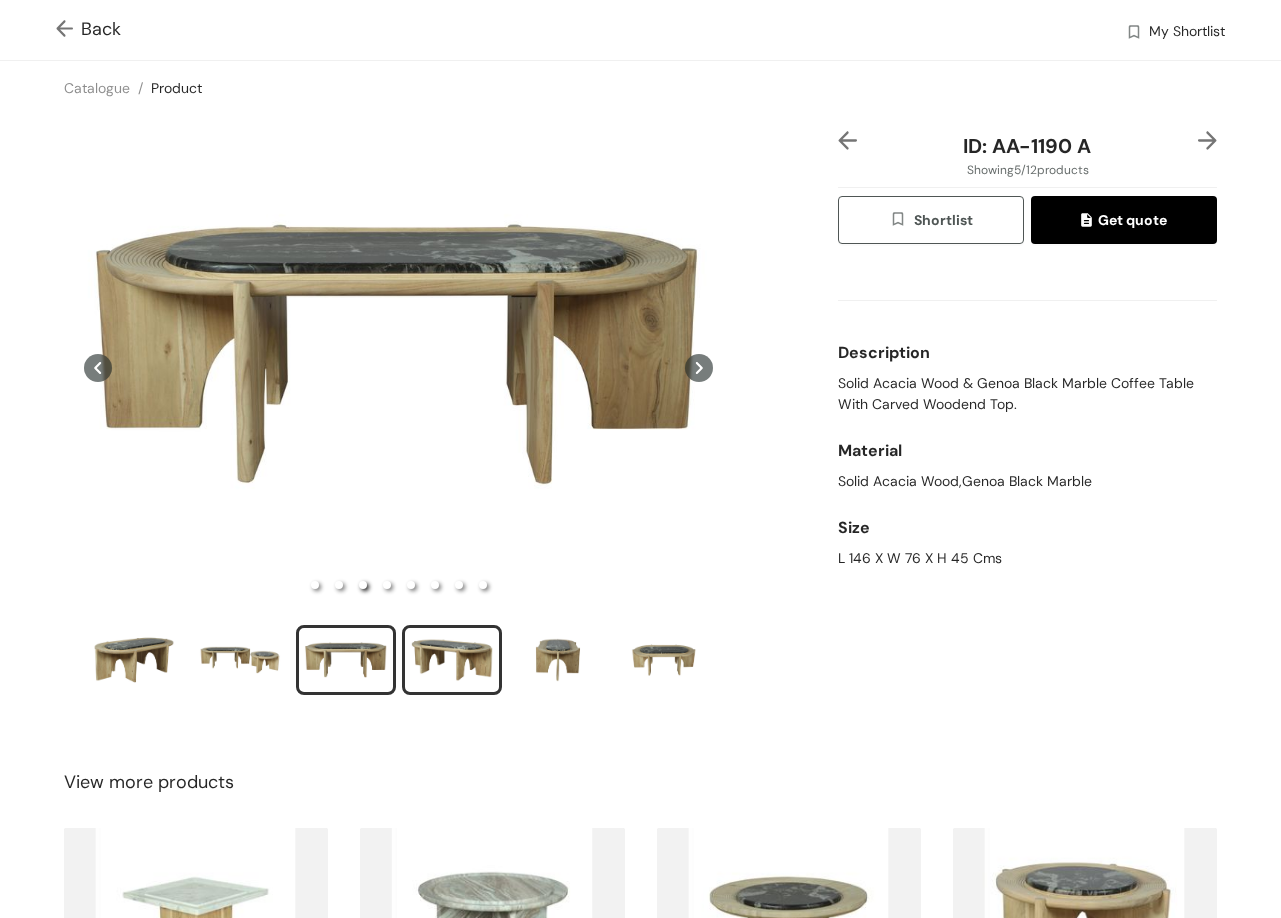 click at bounding box center (452, 660) 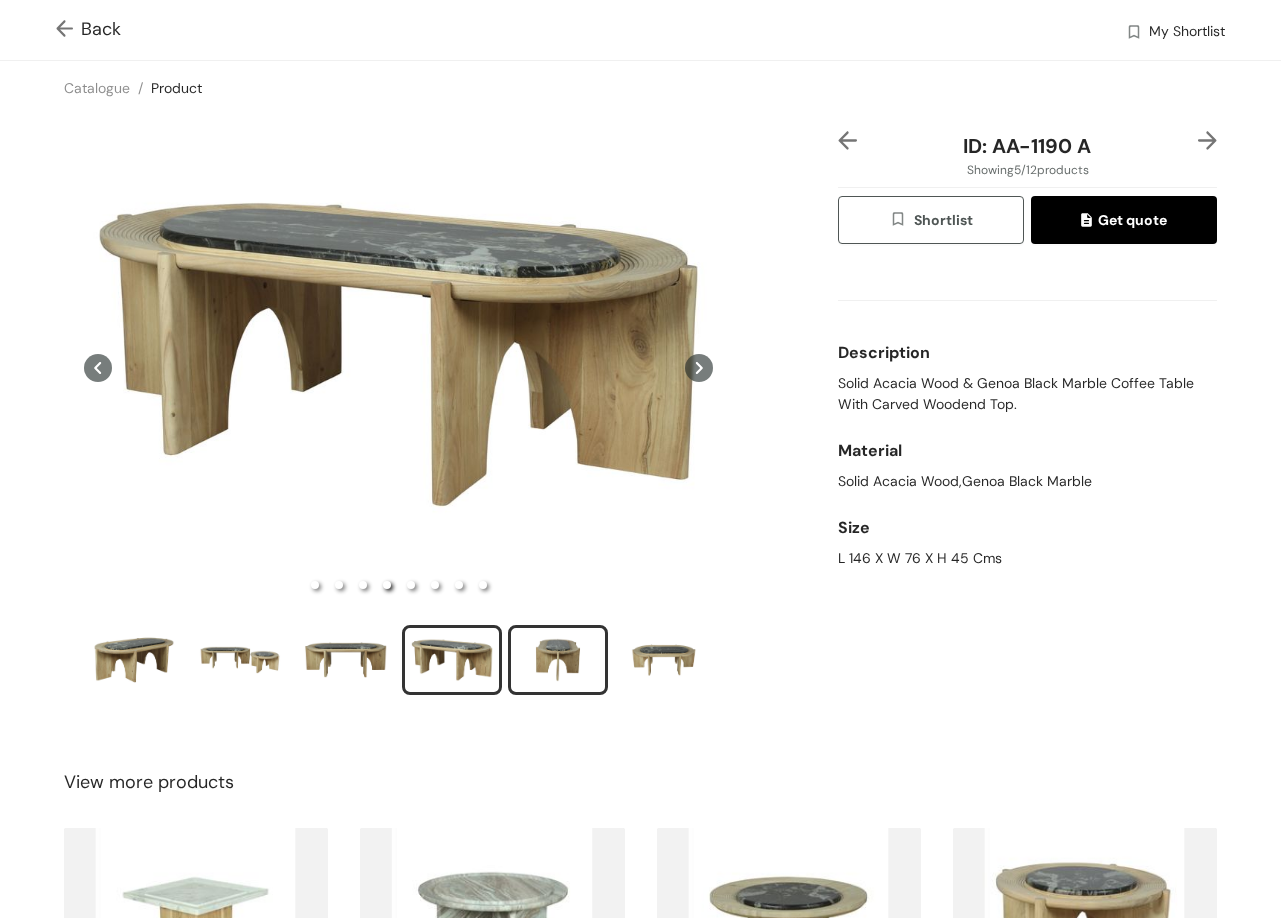 click at bounding box center [558, 660] 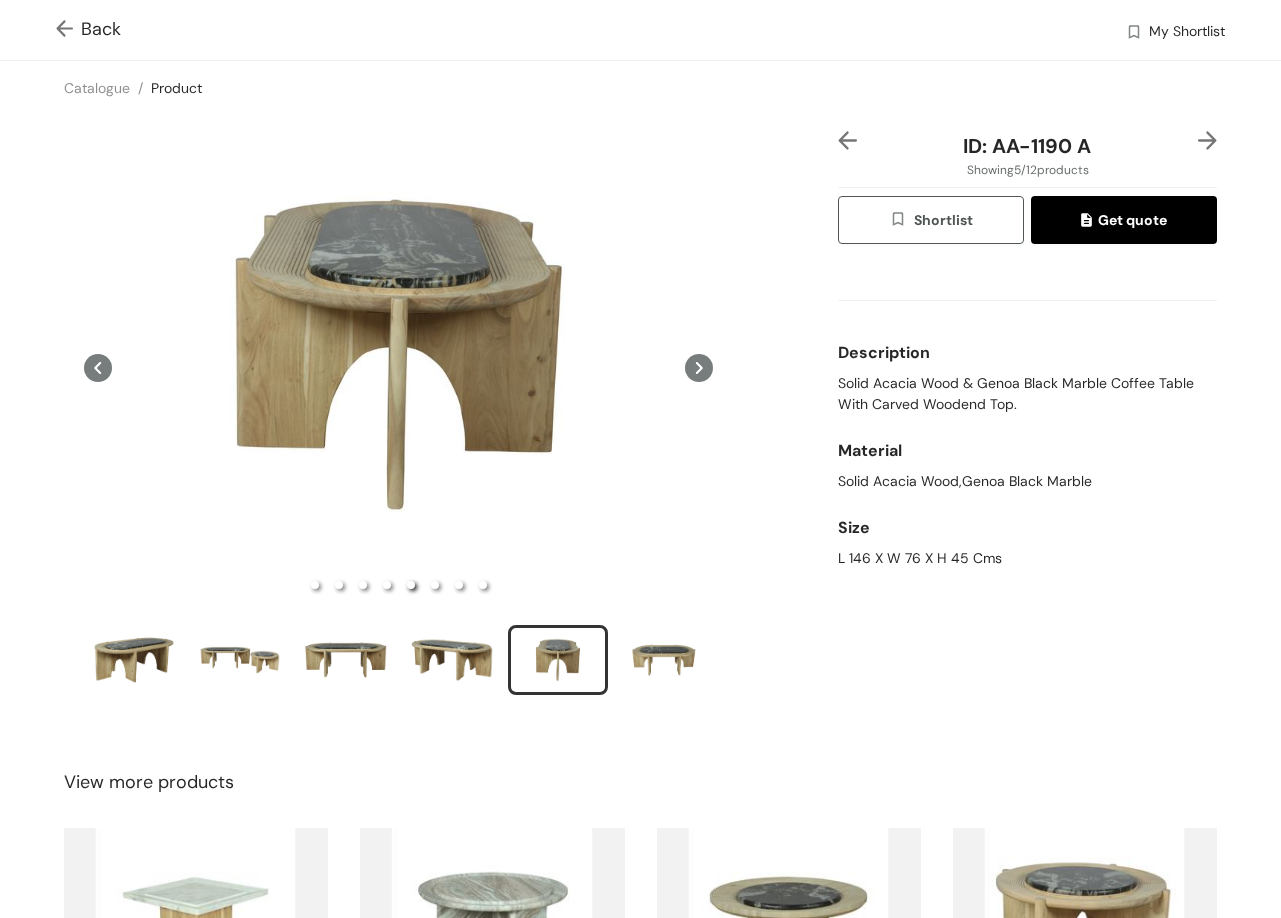 type 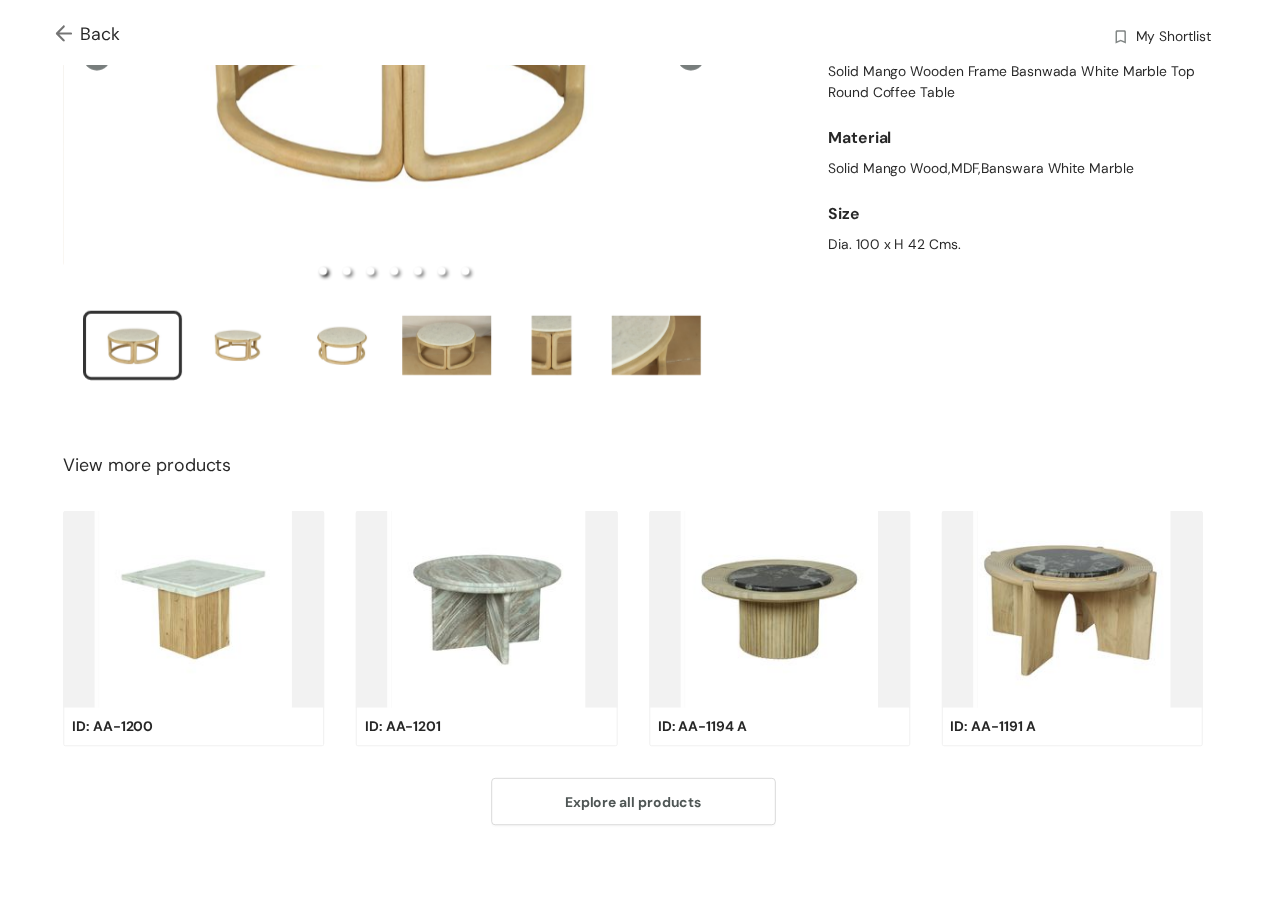 scroll, scrollTop: 0, scrollLeft: 0, axis: both 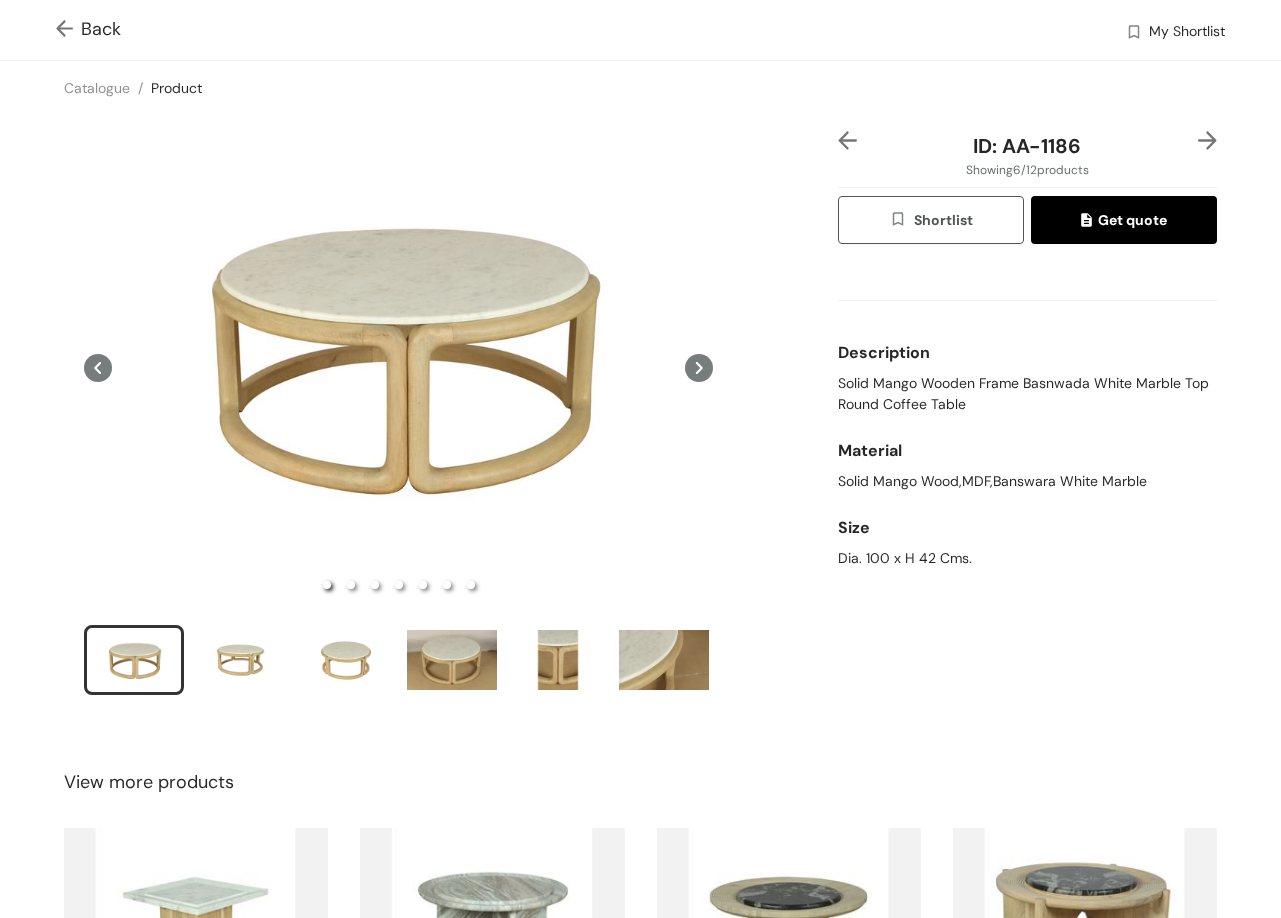 click 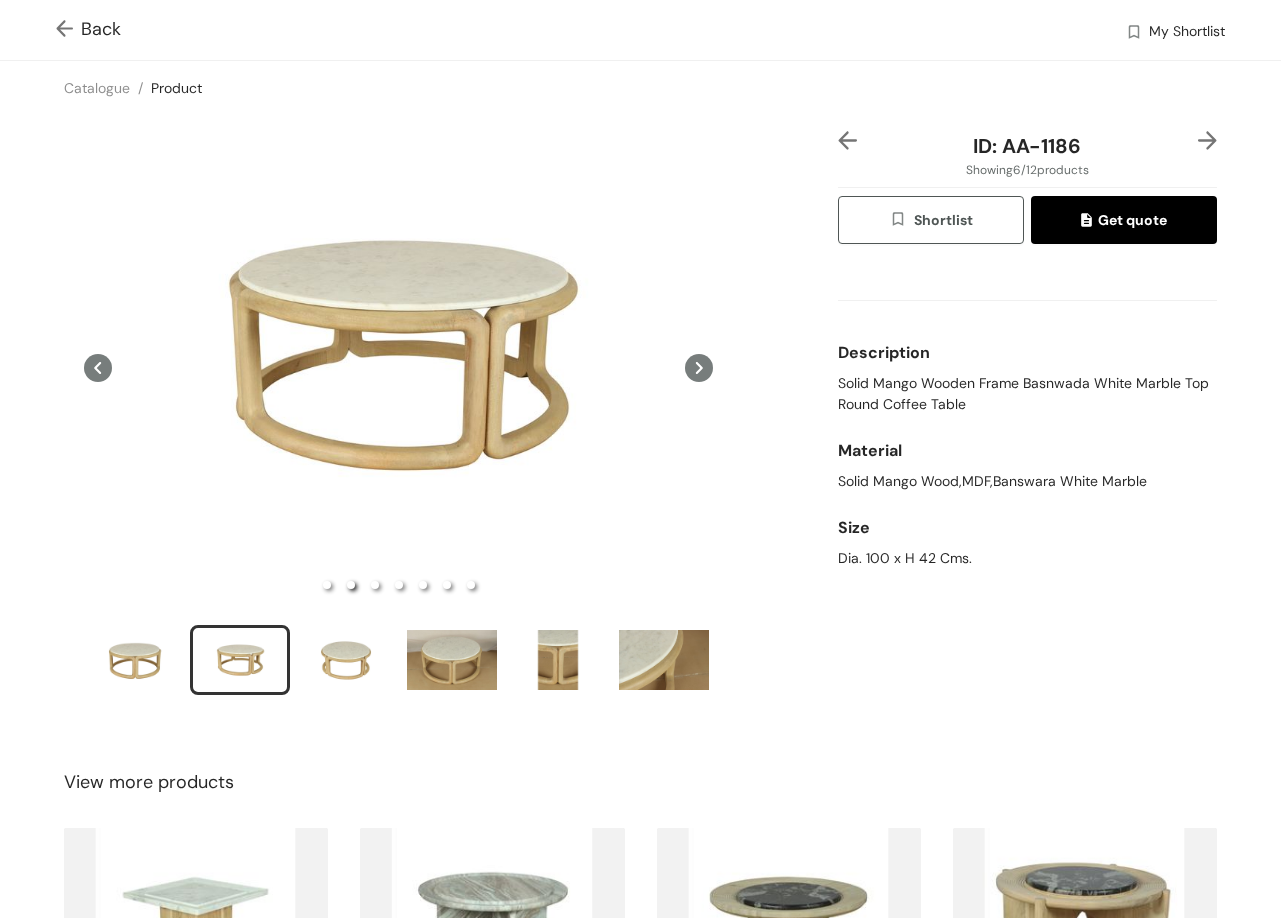 type 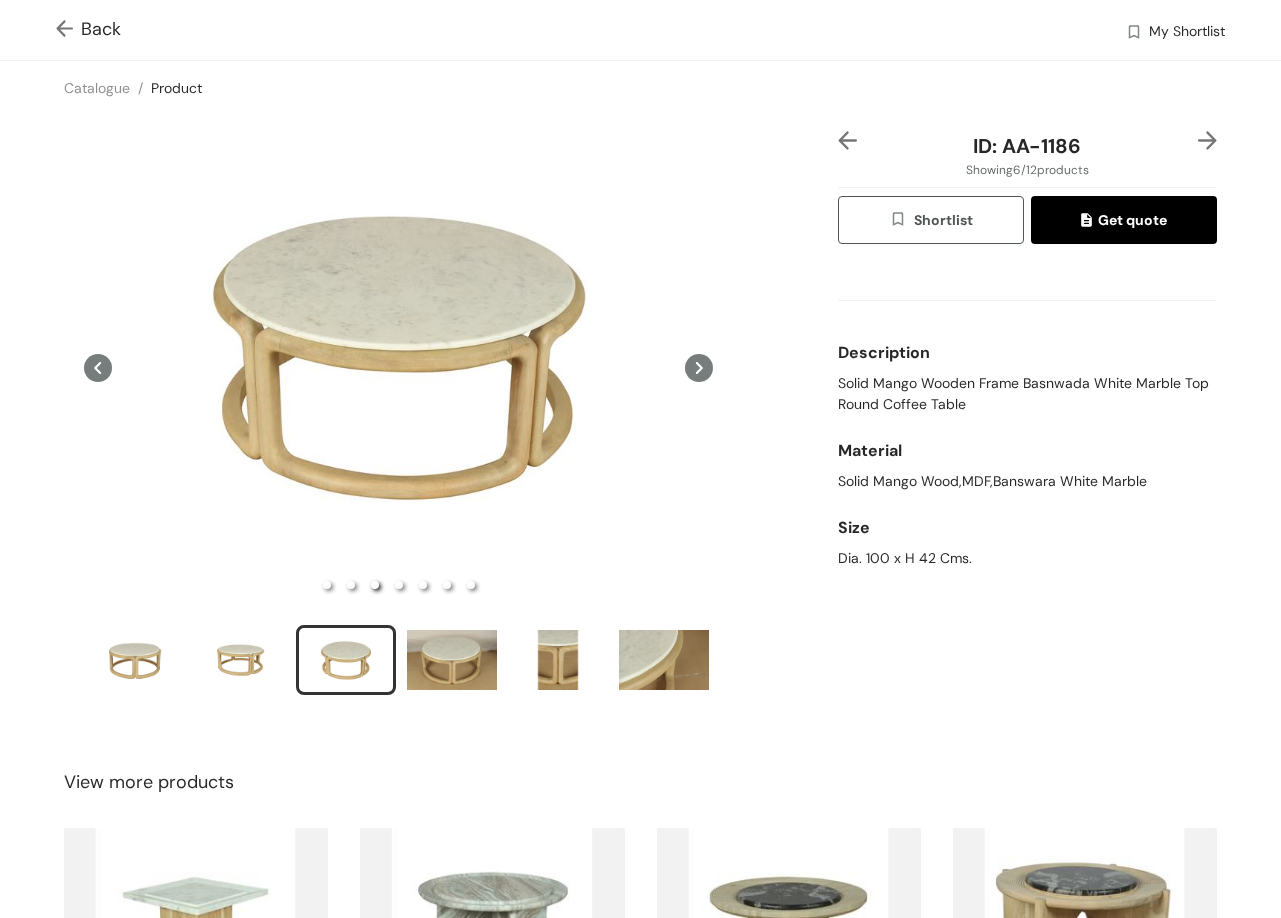 click 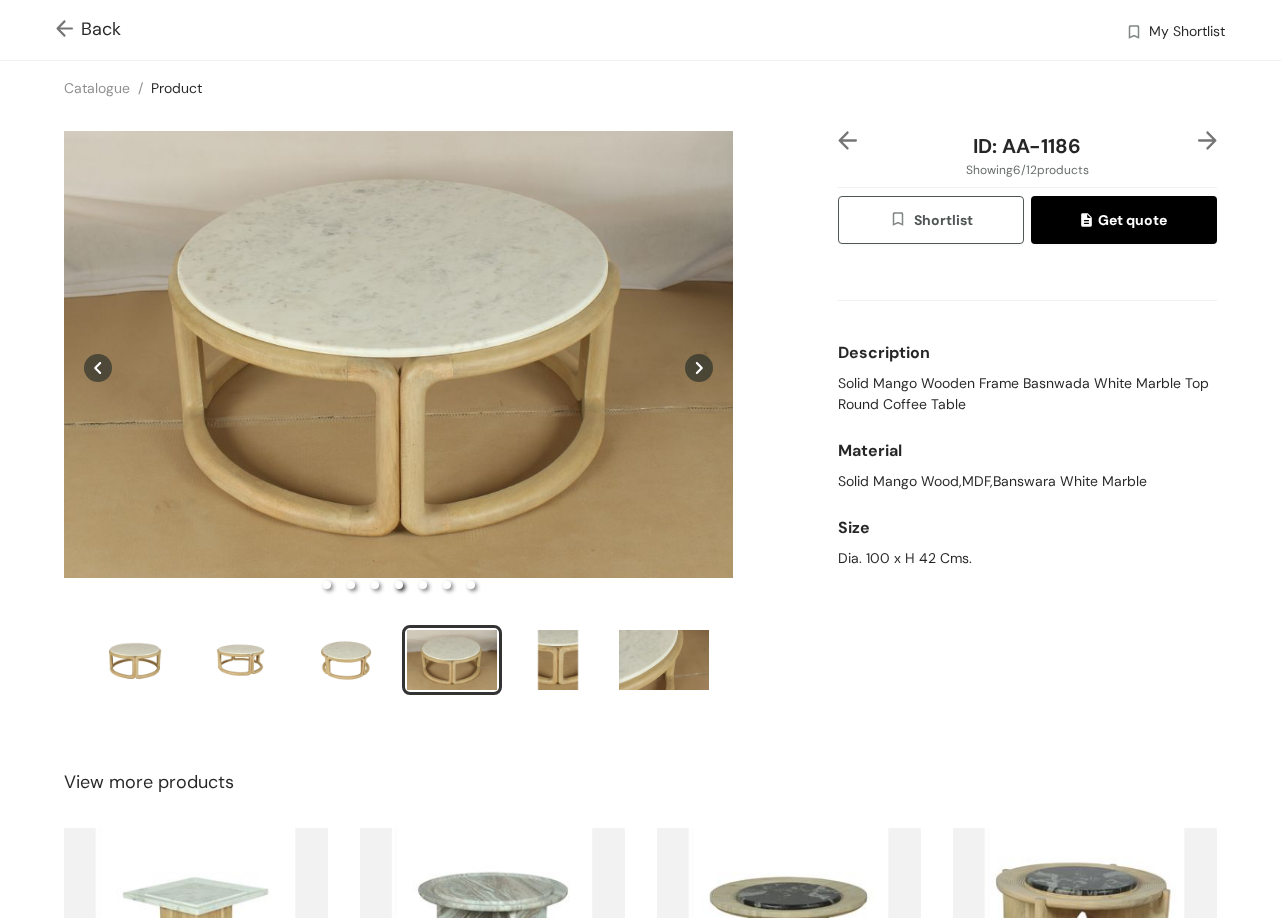 click at bounding box center (1207, 140) 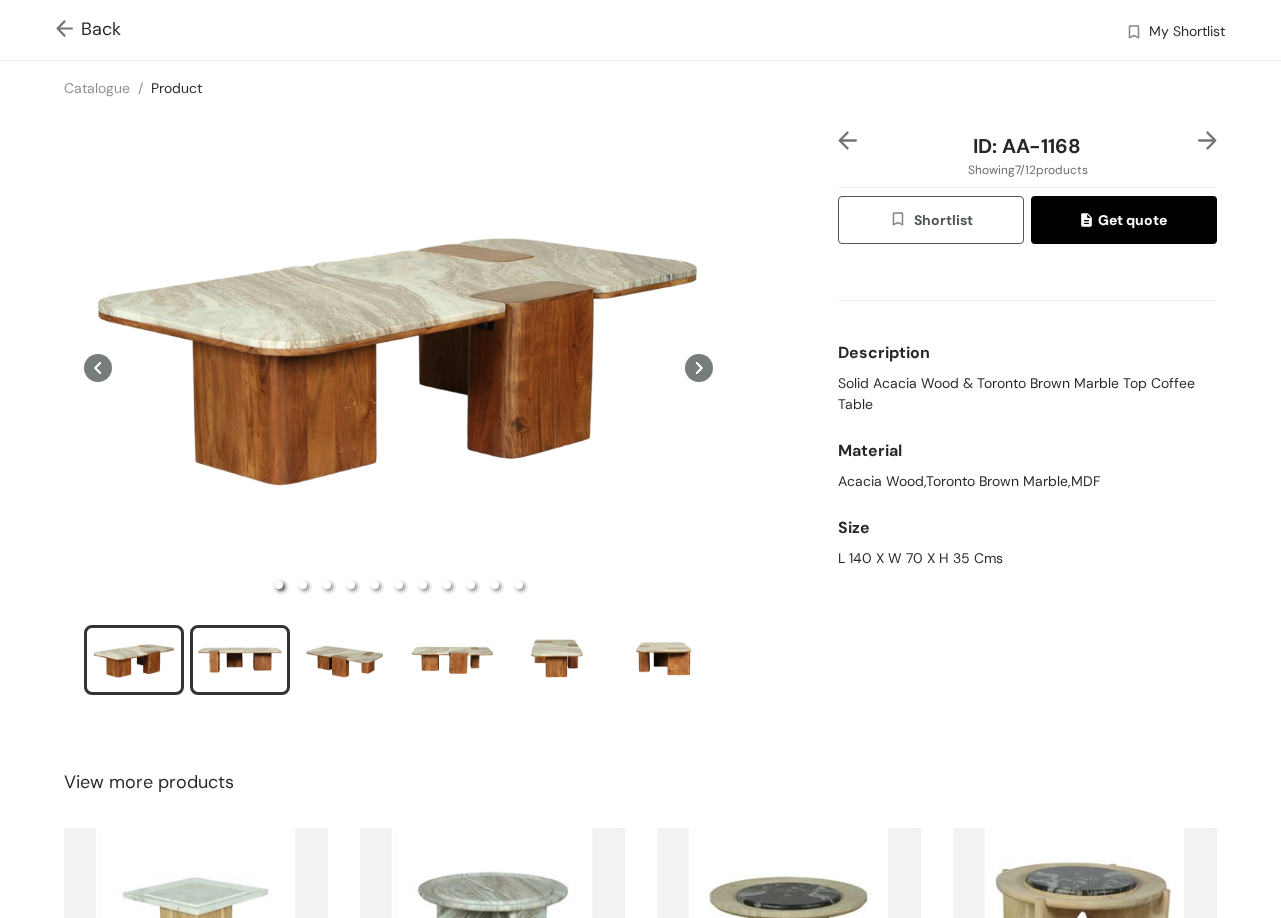 click at bounding box center [240, 660] 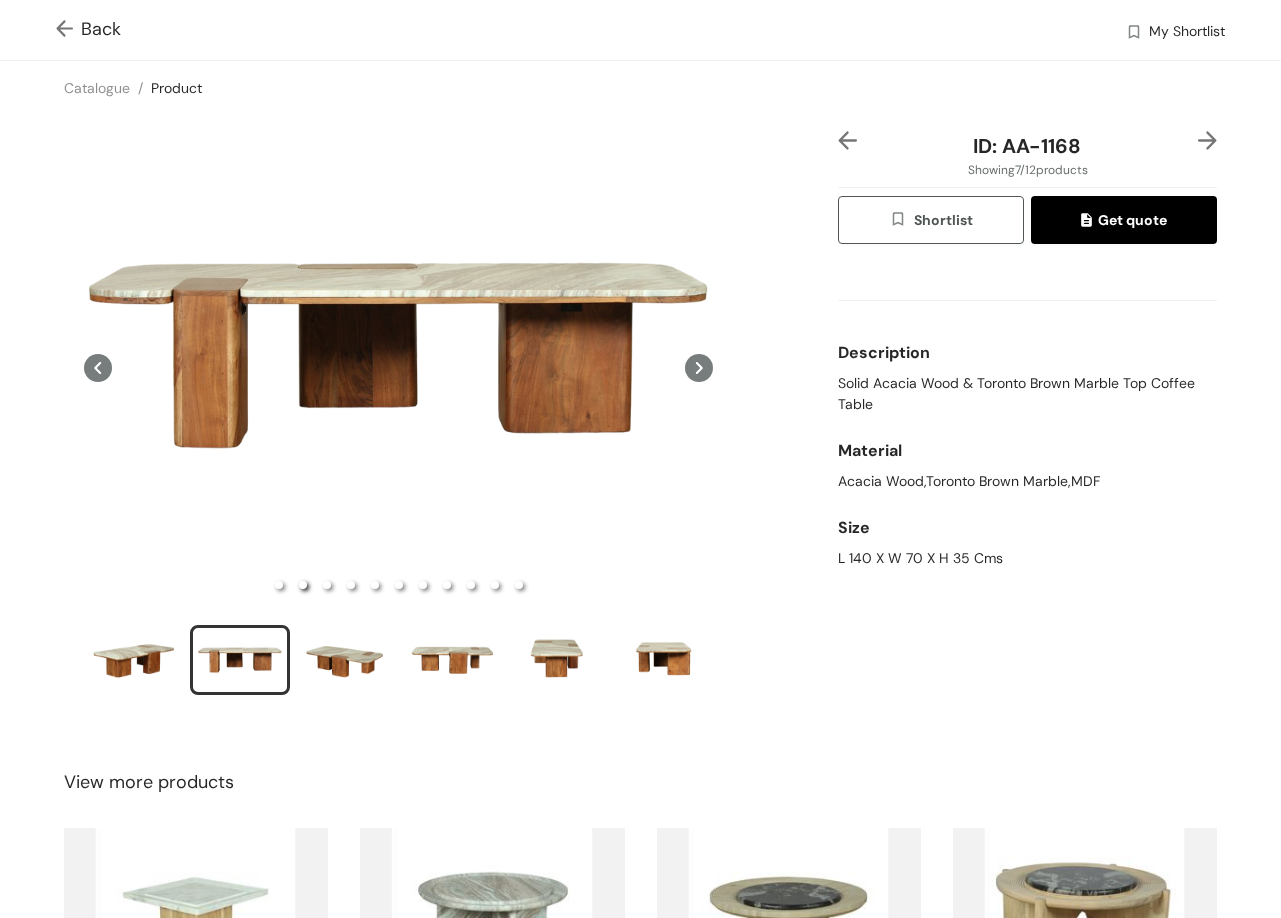 type 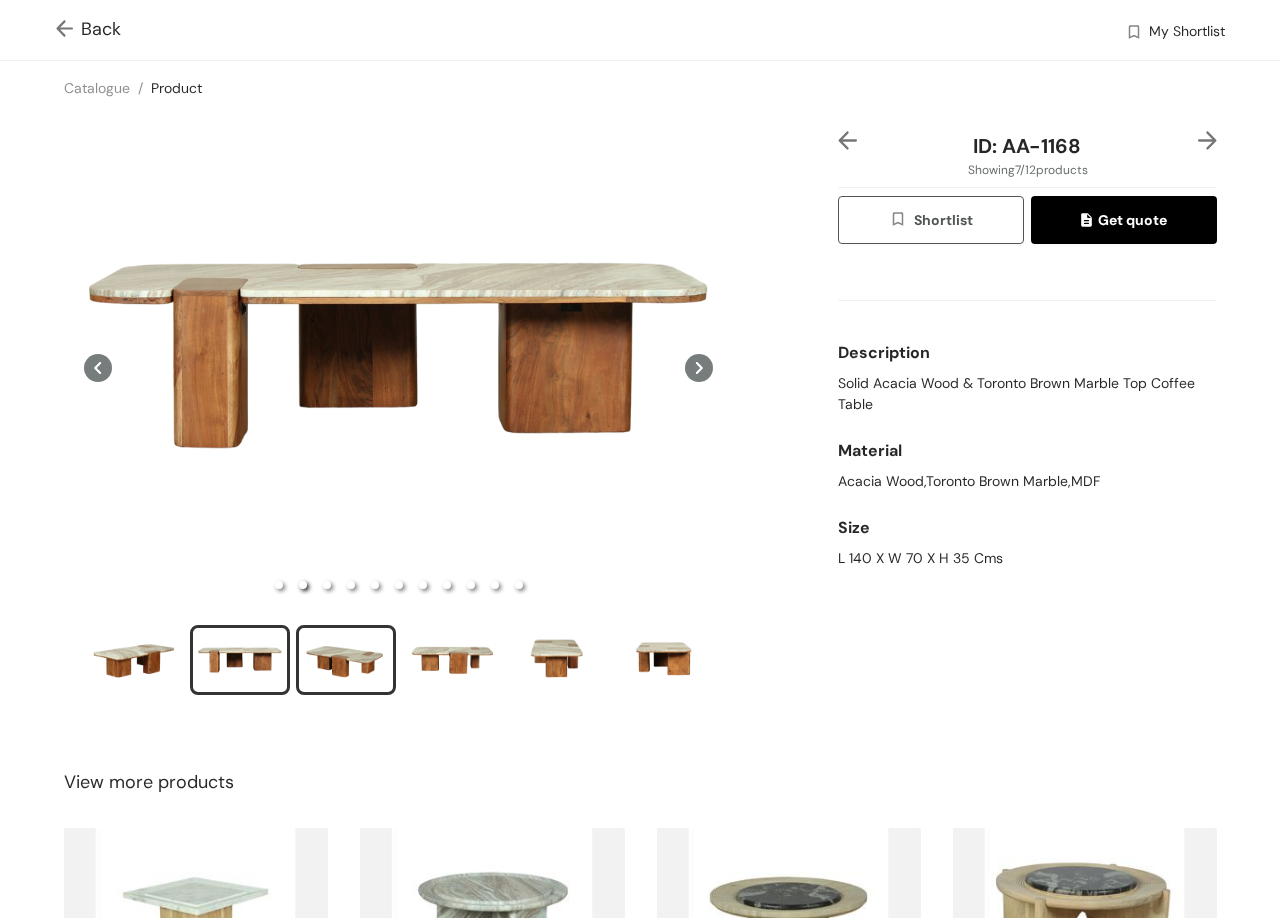 click at bounding box center (346, 660) 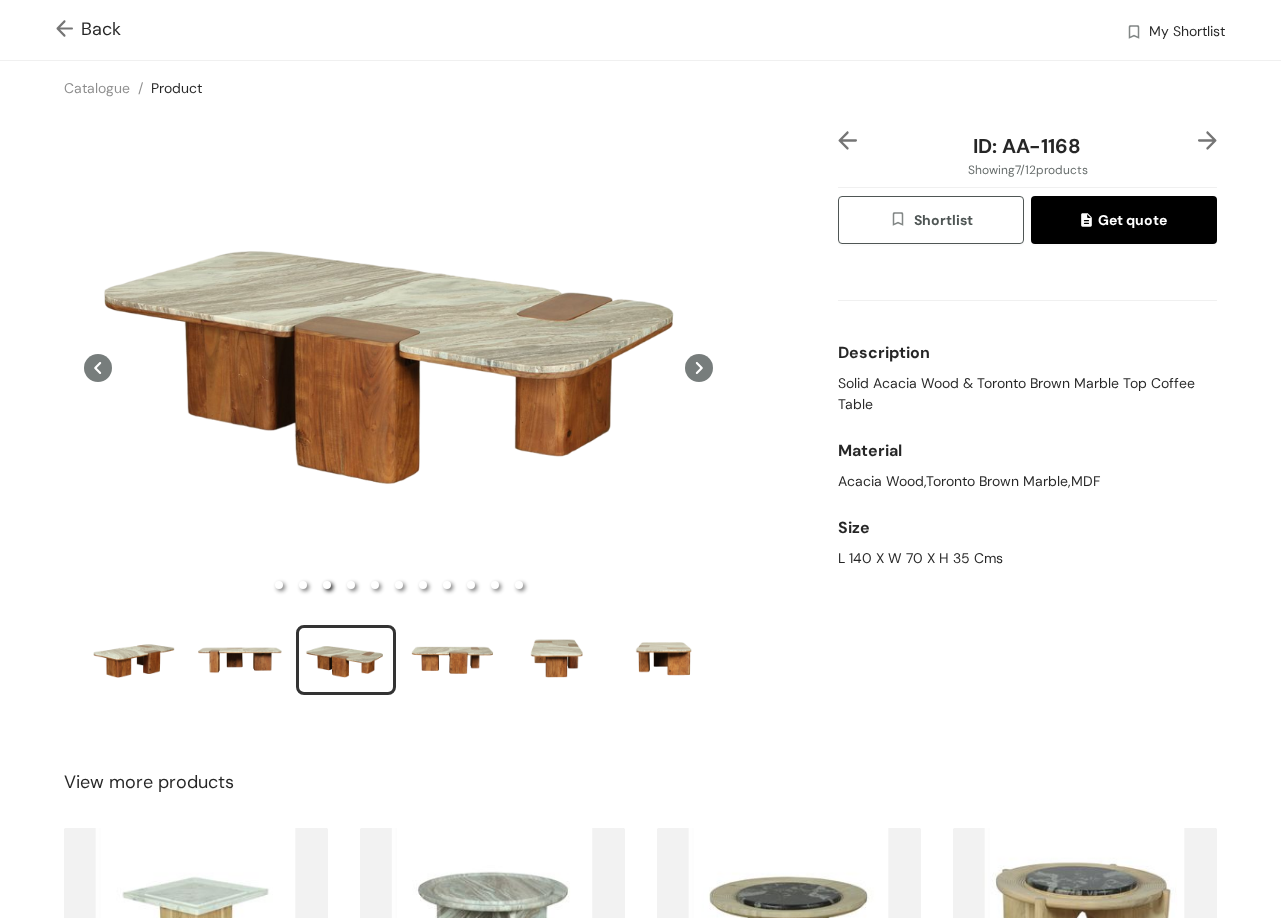 type 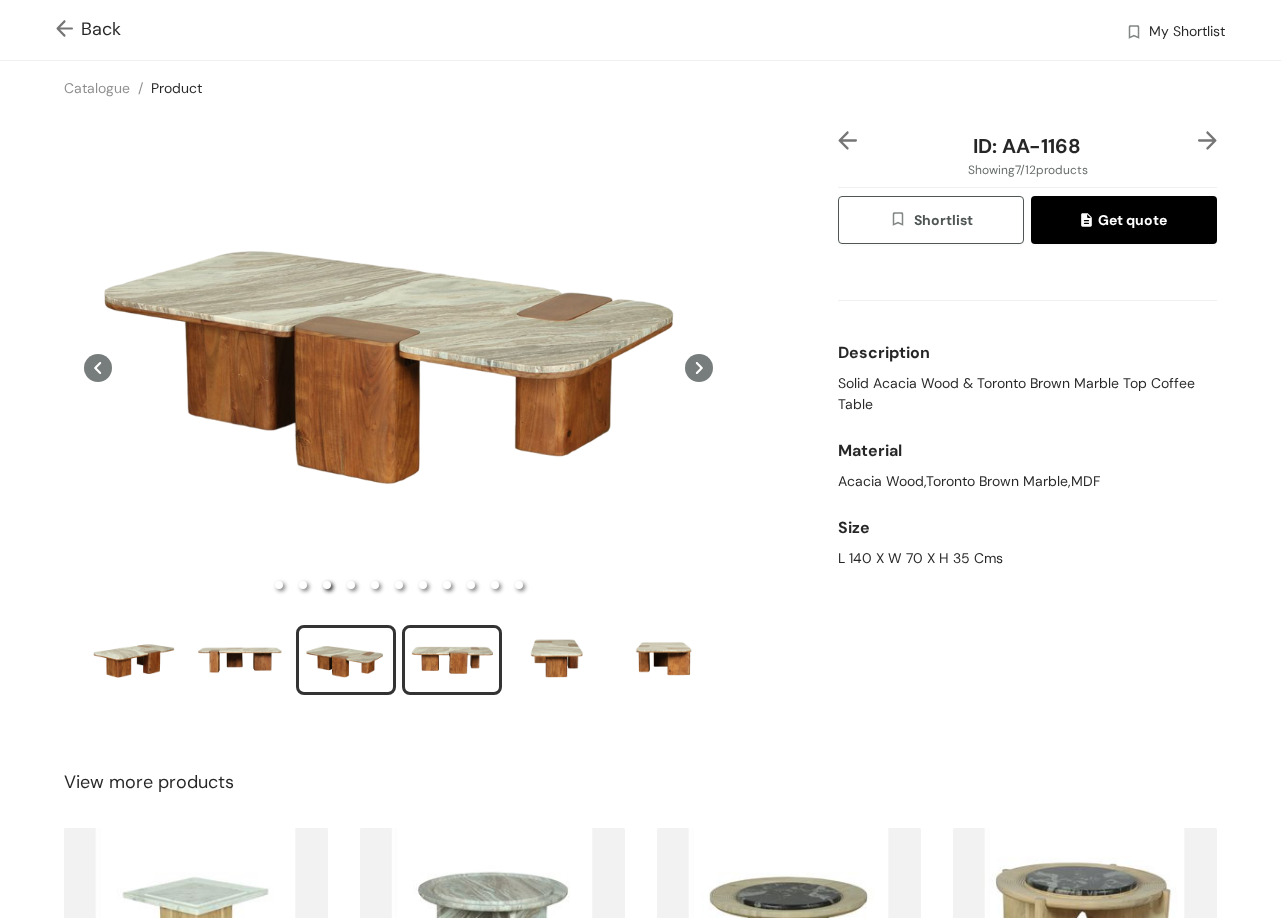 click at bounding box center (452, 660) 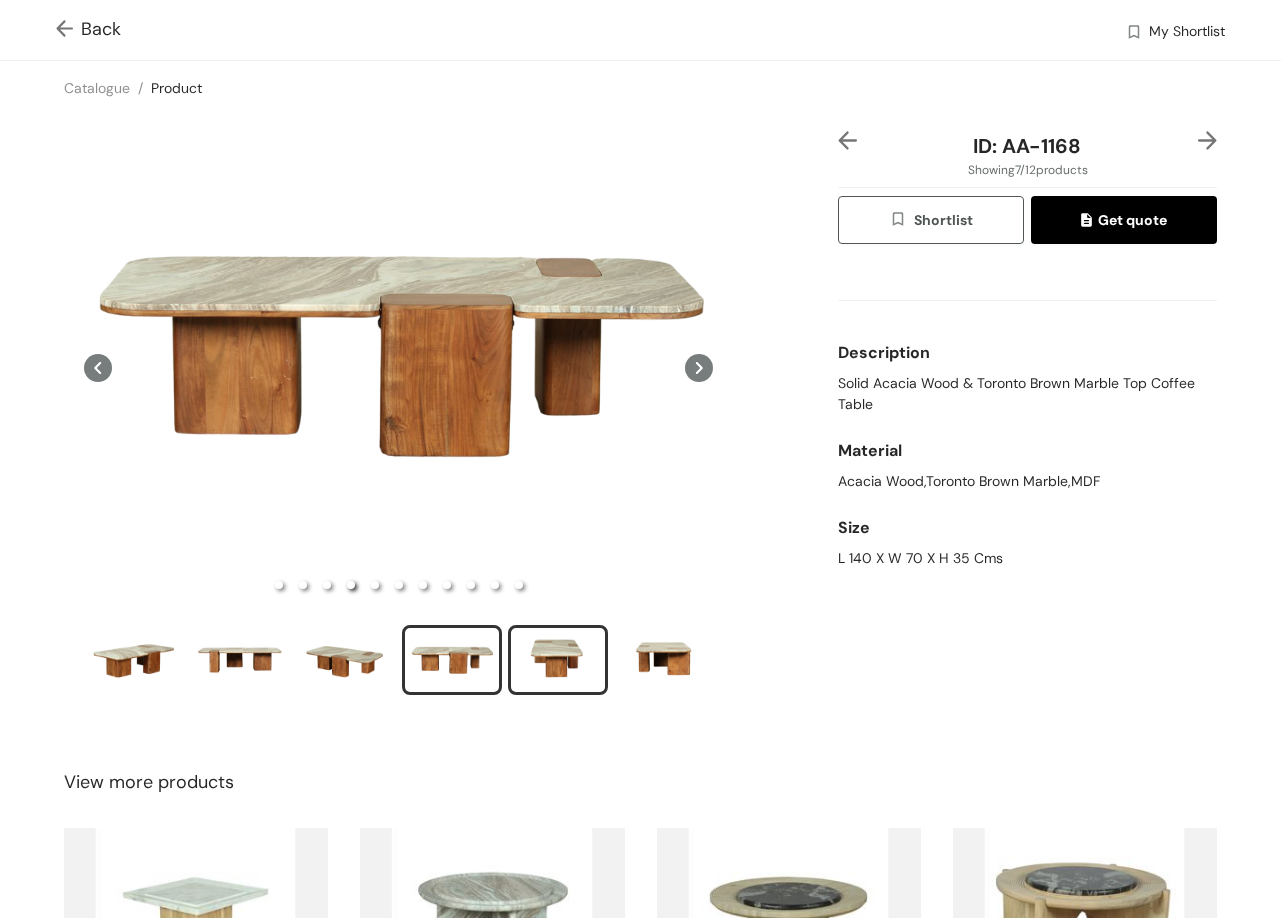 click at bounding box center (558, 660) 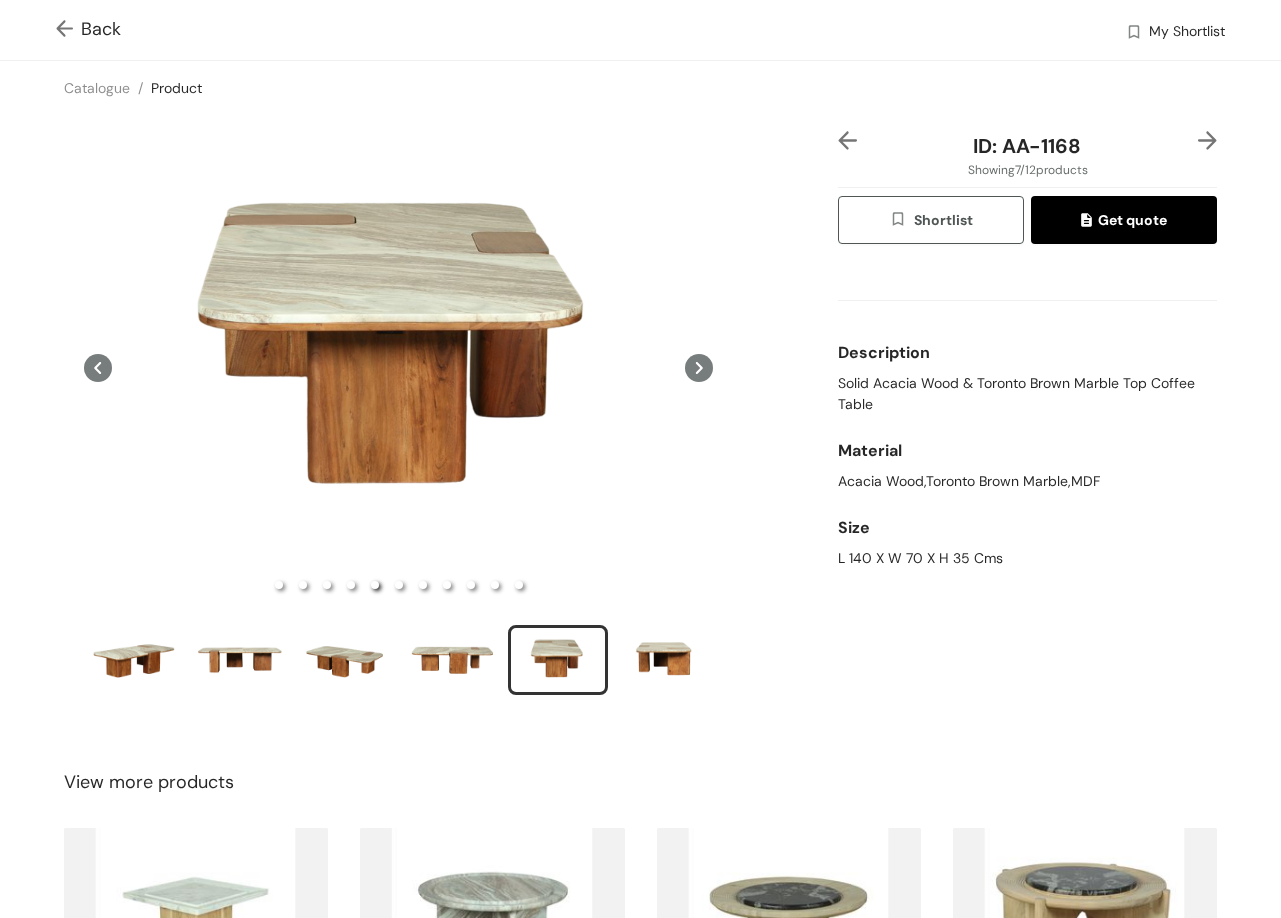 type 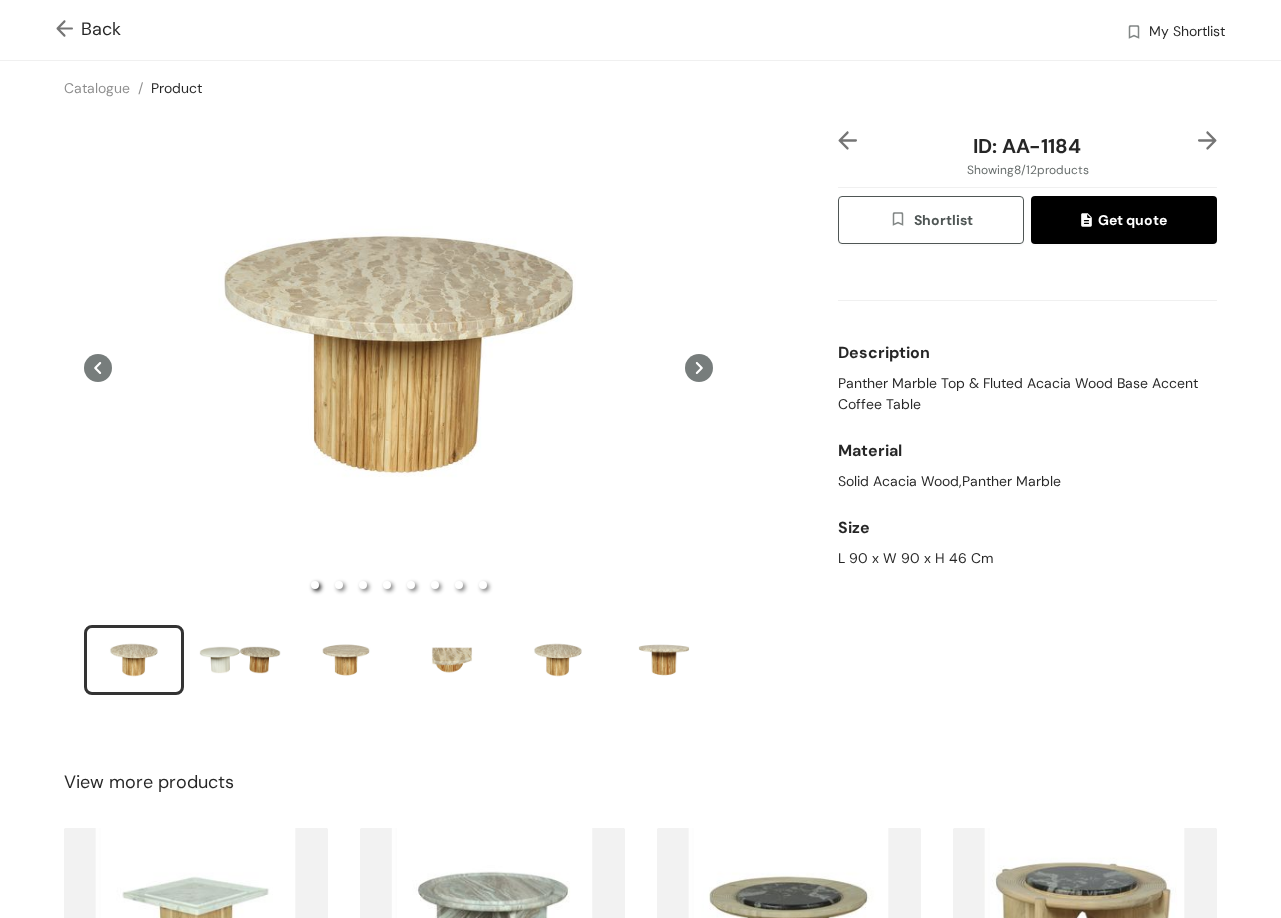 click on "ID: AA-1184 Showing 8 / 12 products Shortlist Get quote Description Panther Marble Top & Fluted Acacia Wood Base Accent Coffee Table Material Solid Acacia Wood,Panther Marble Size L 90 x W 90 x H 46 Cm" at bounding box center [1027, 425] 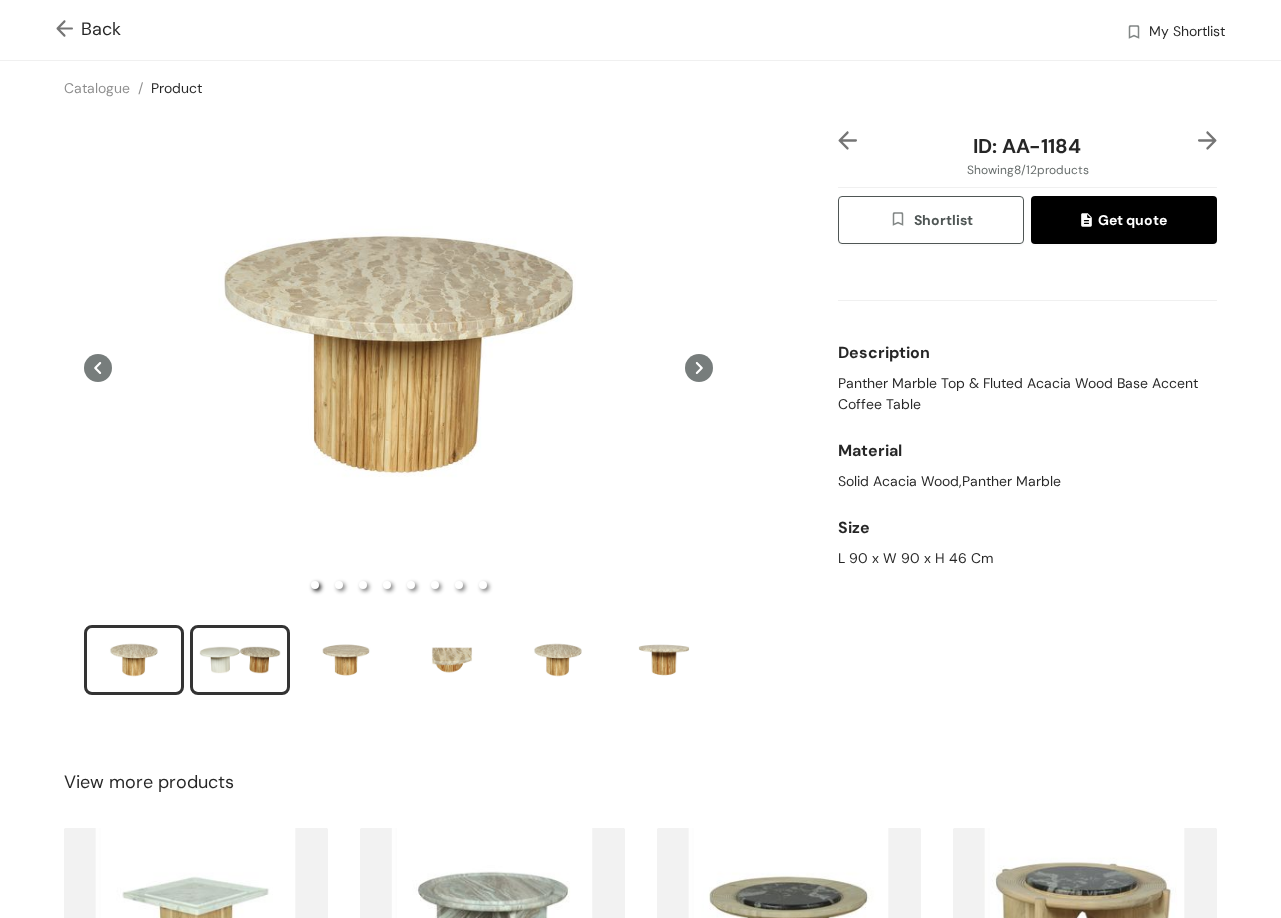 click at bounding box center [240, 660] 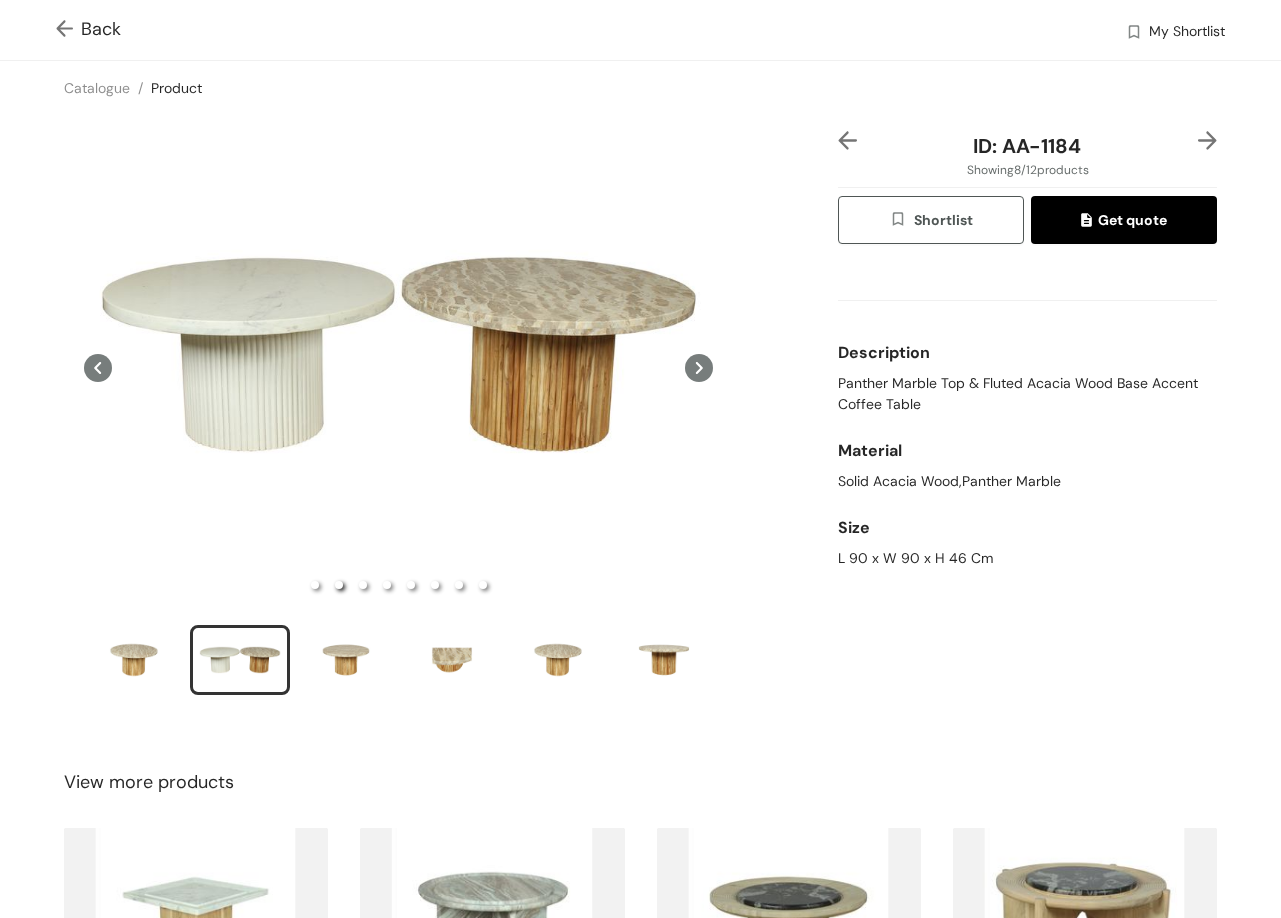 type 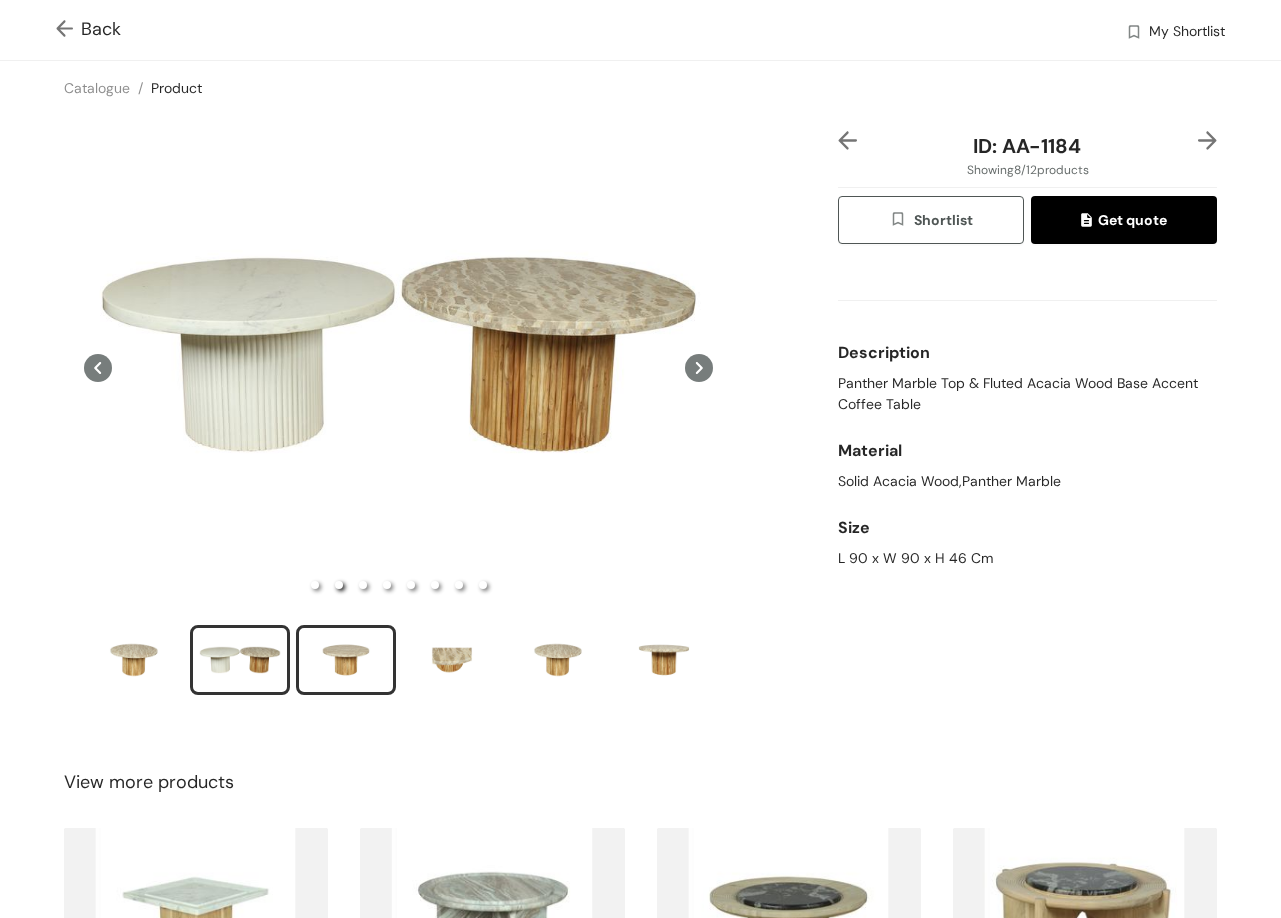 click at bounding box center [346, 660] 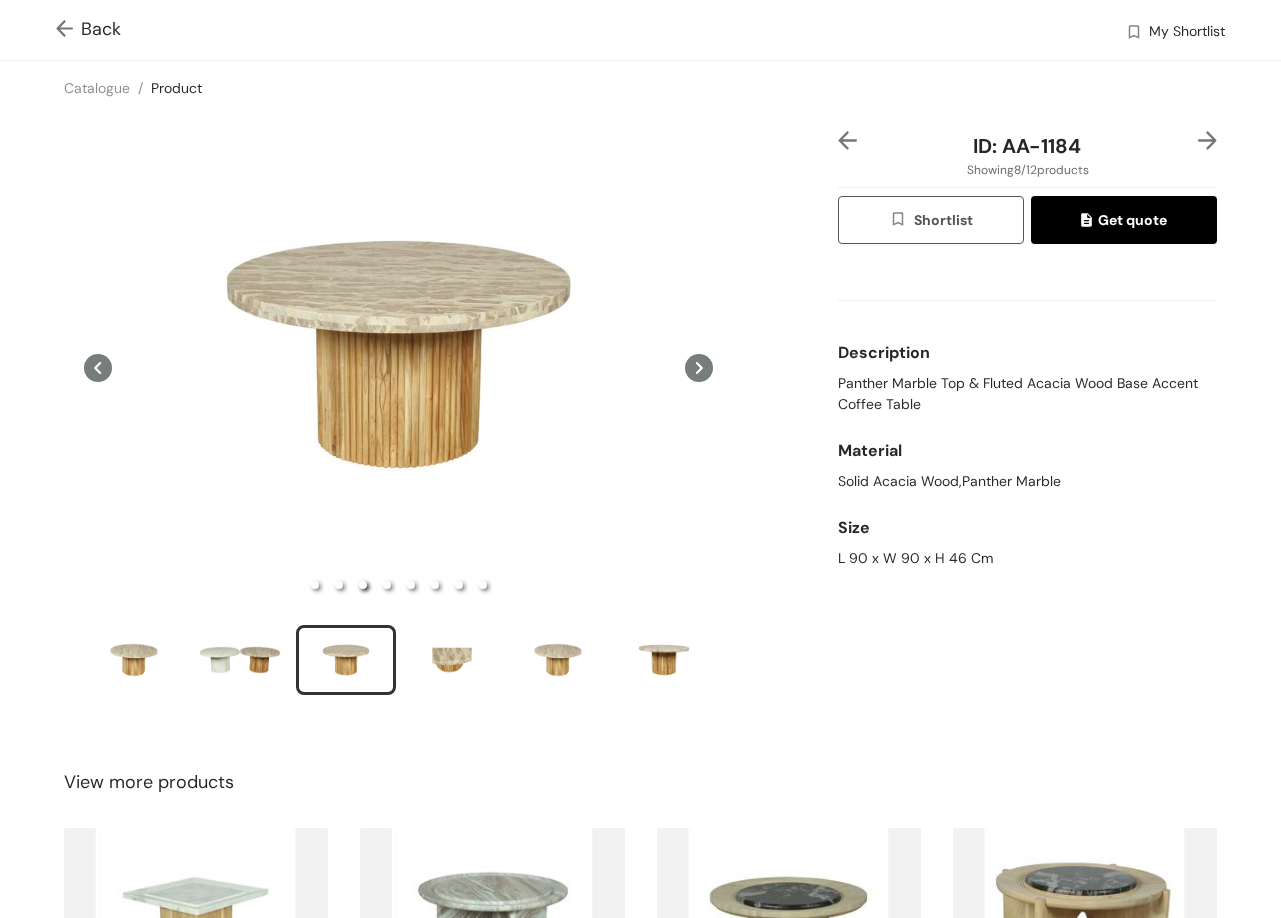 type 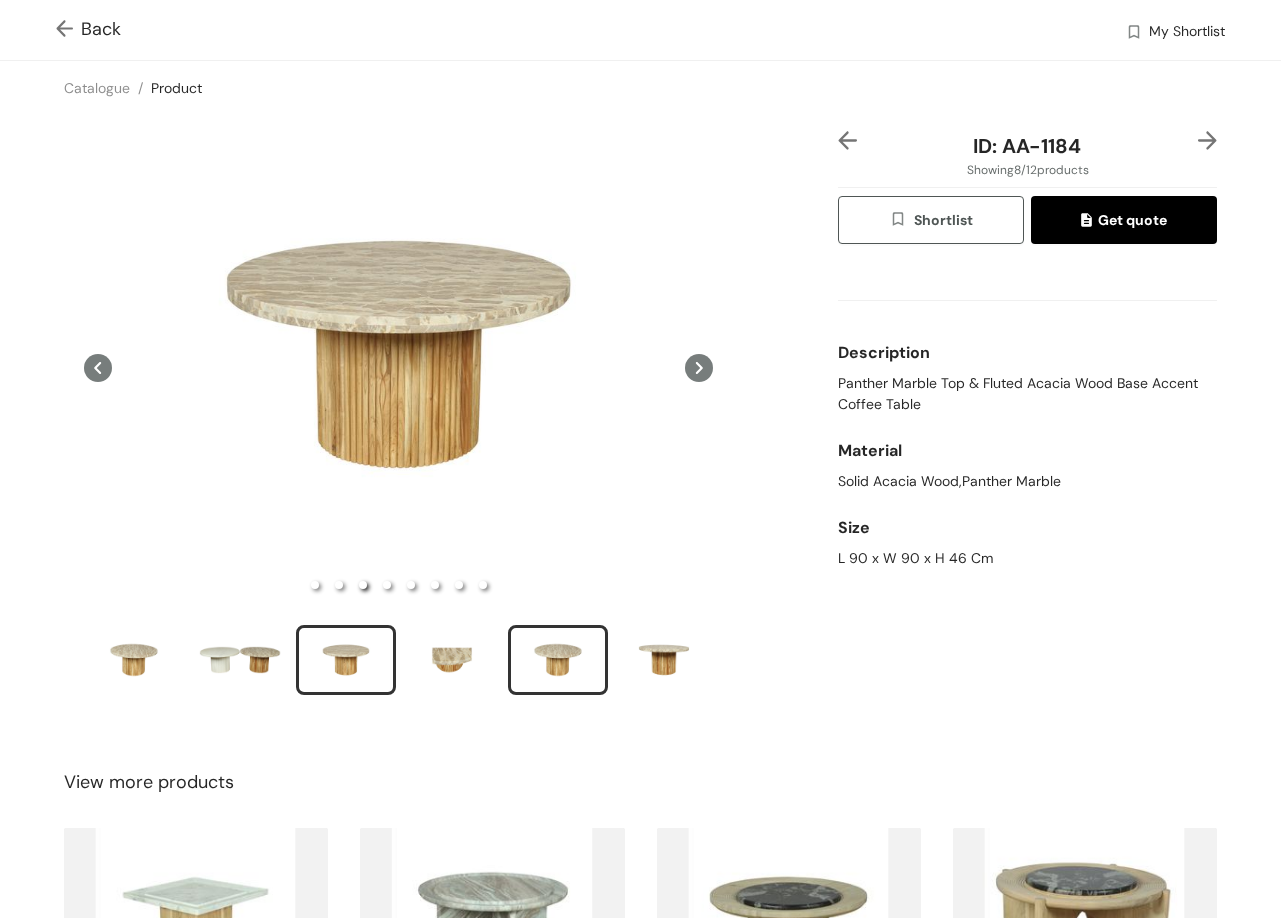click at bounding box center (558, 660) 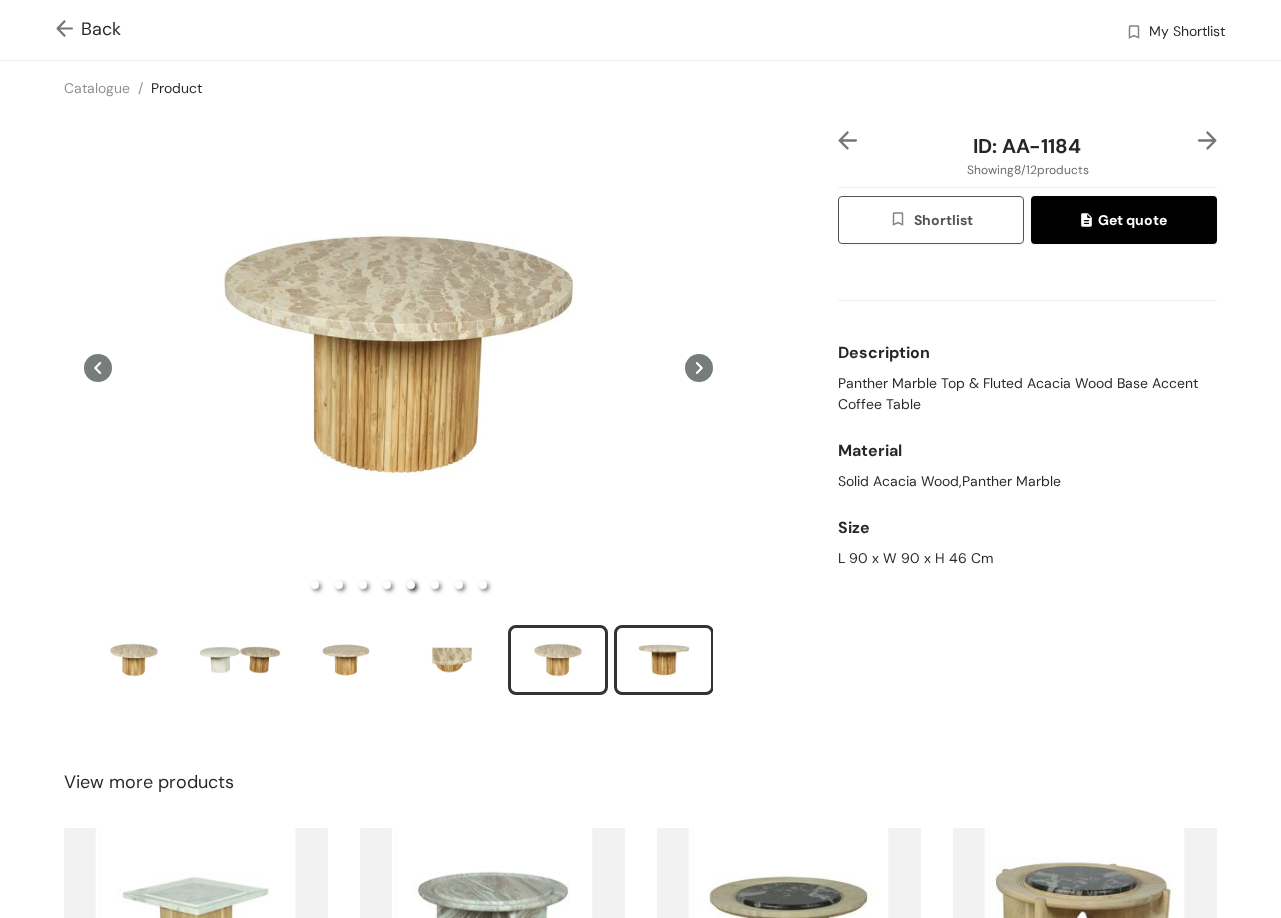 click at bounding box center (664, 660) 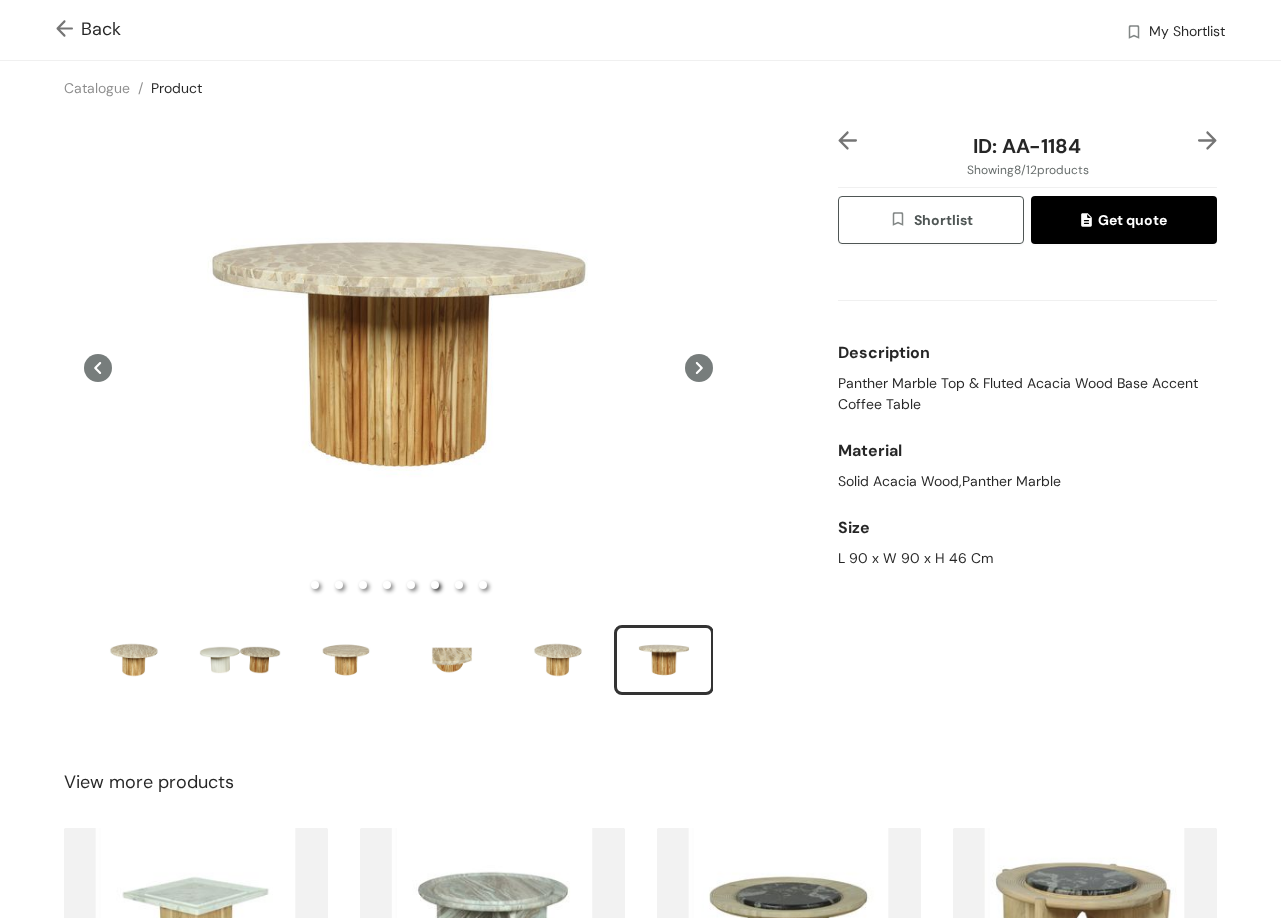 type 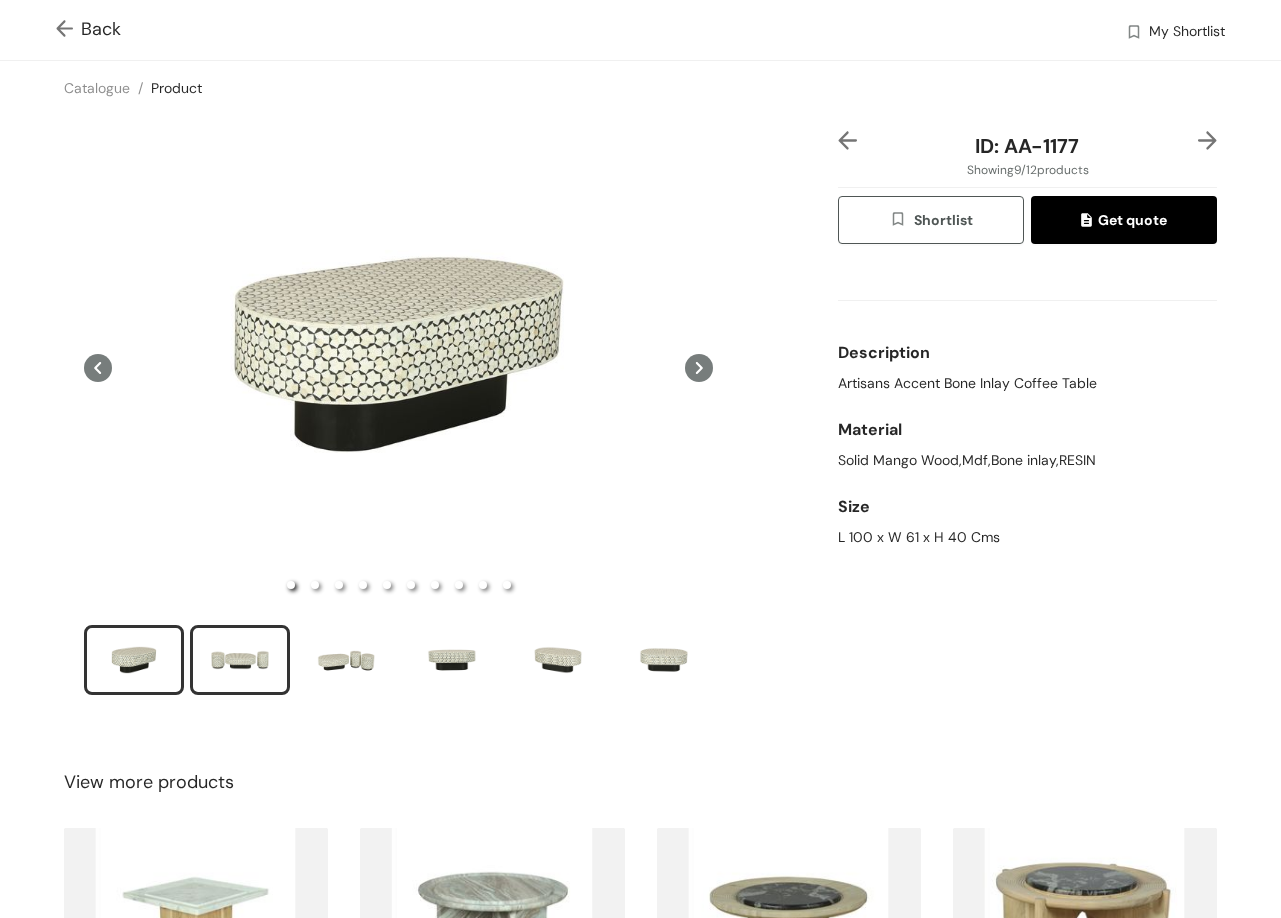 click at bounding box center (240, 660) 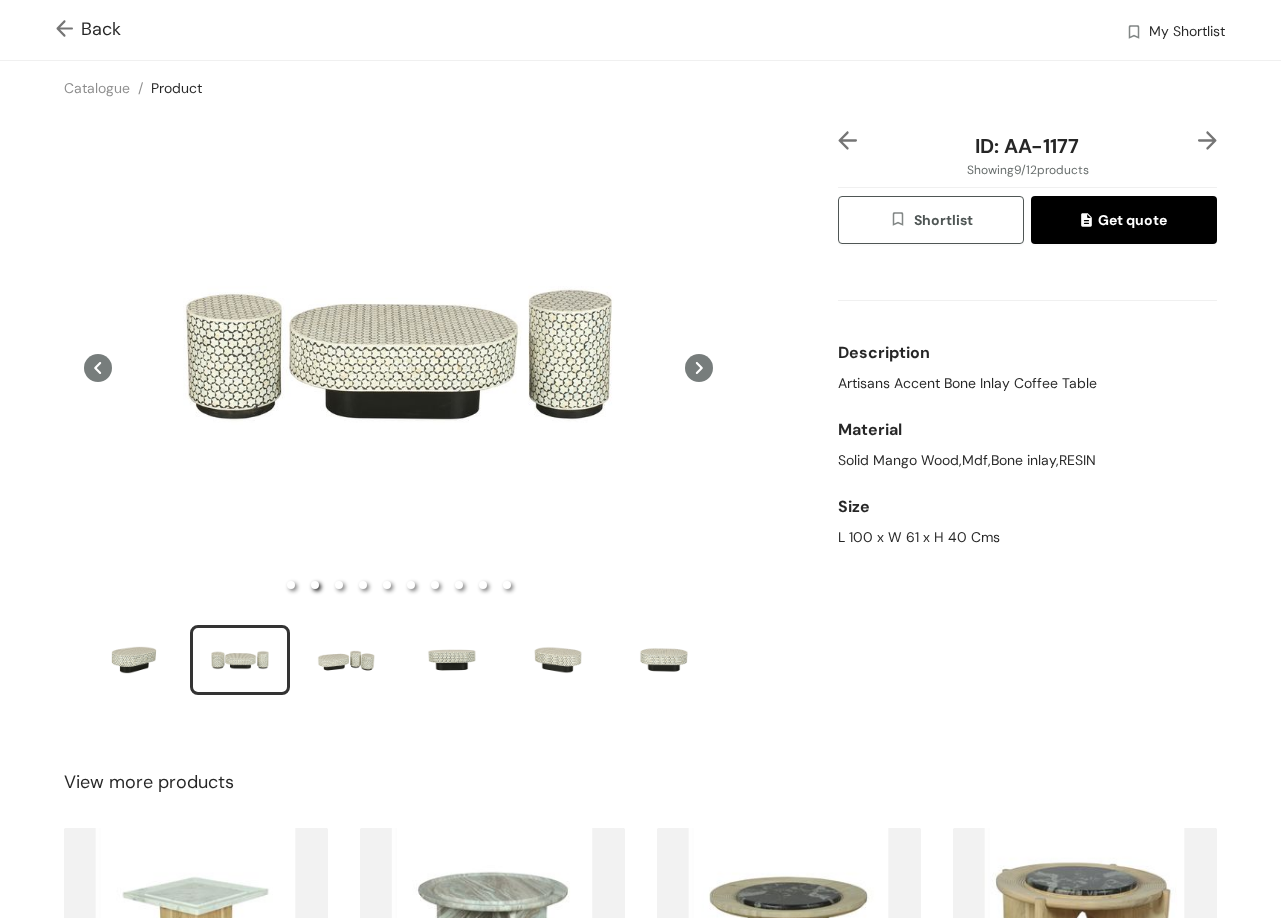 type 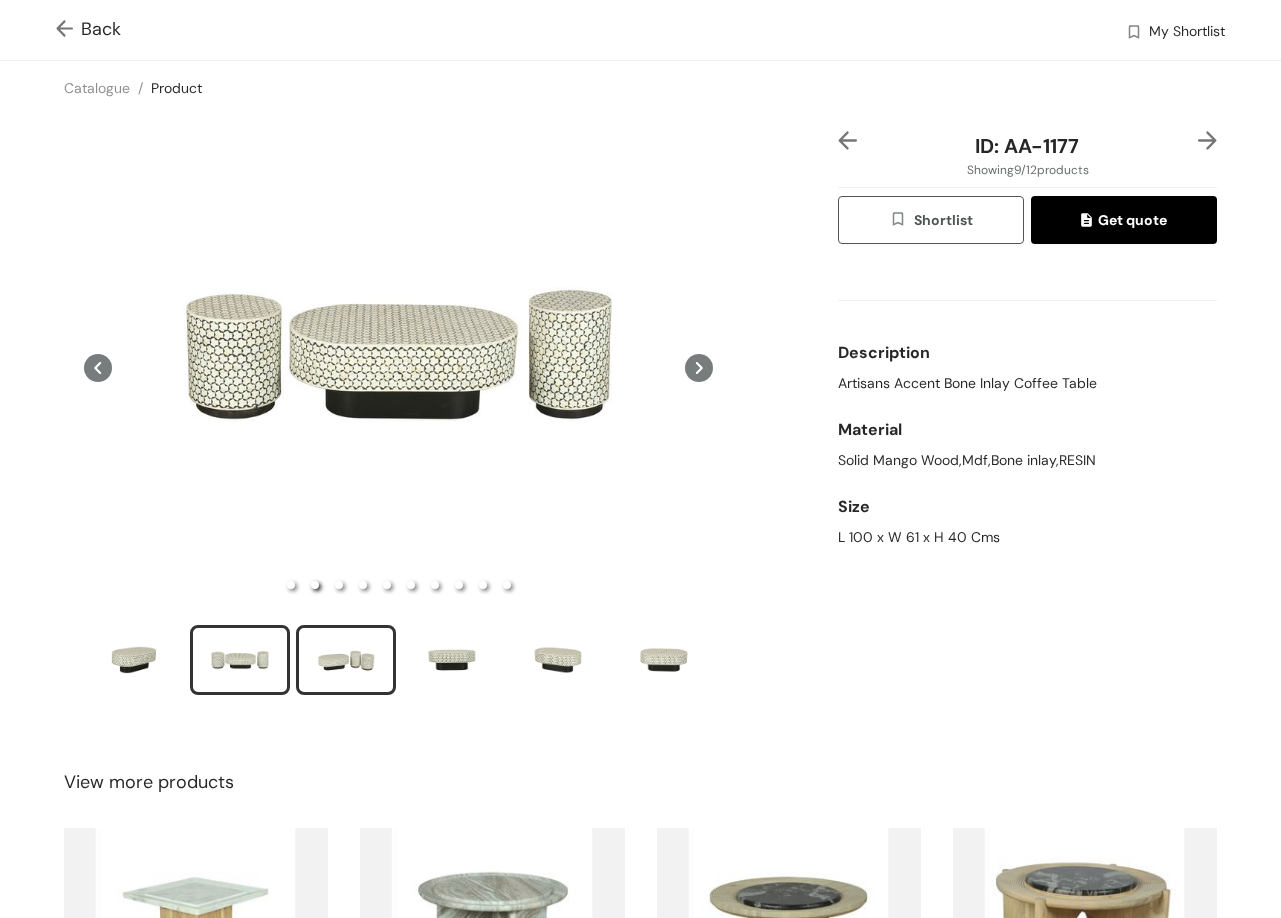 click at bounding box center (346, 660) 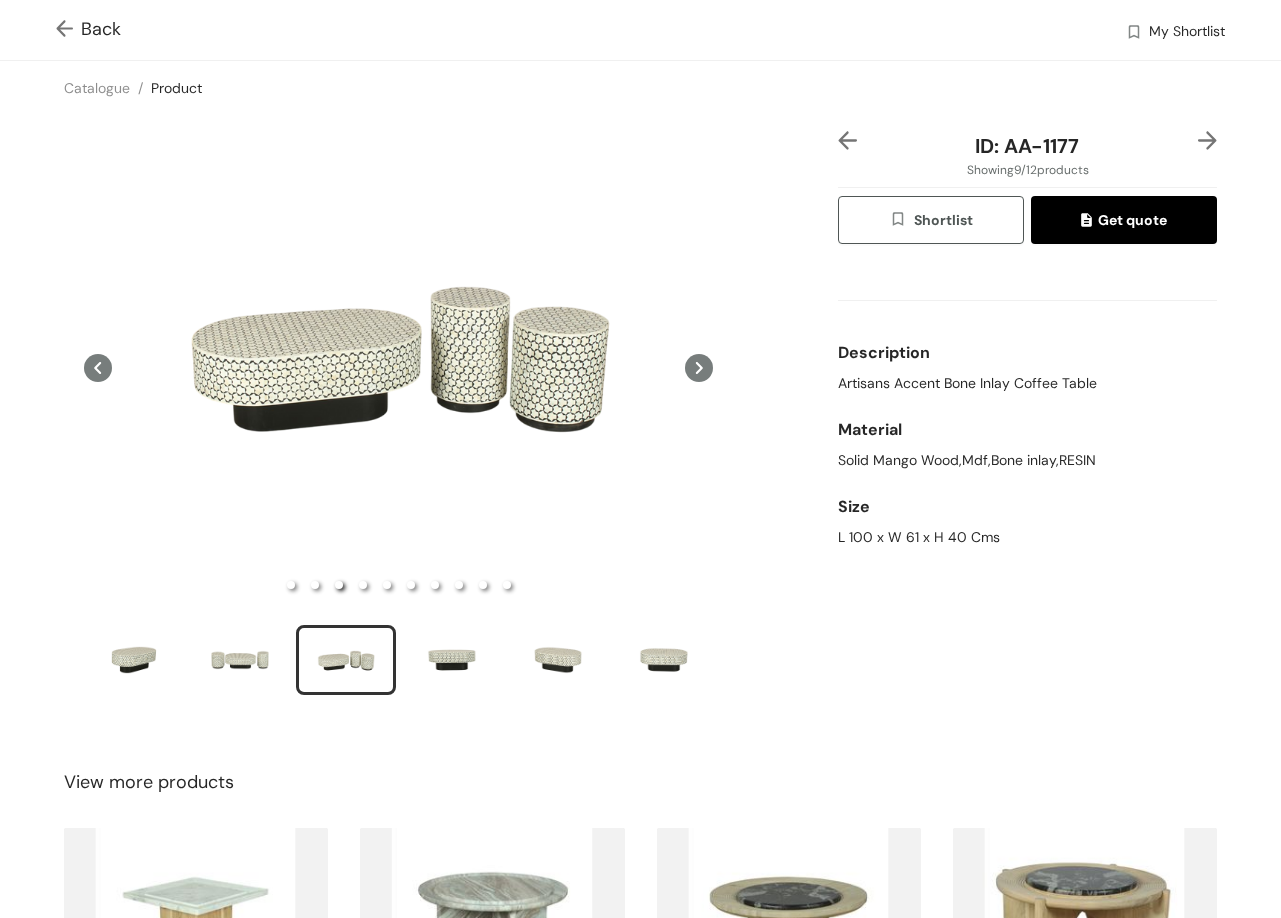 type 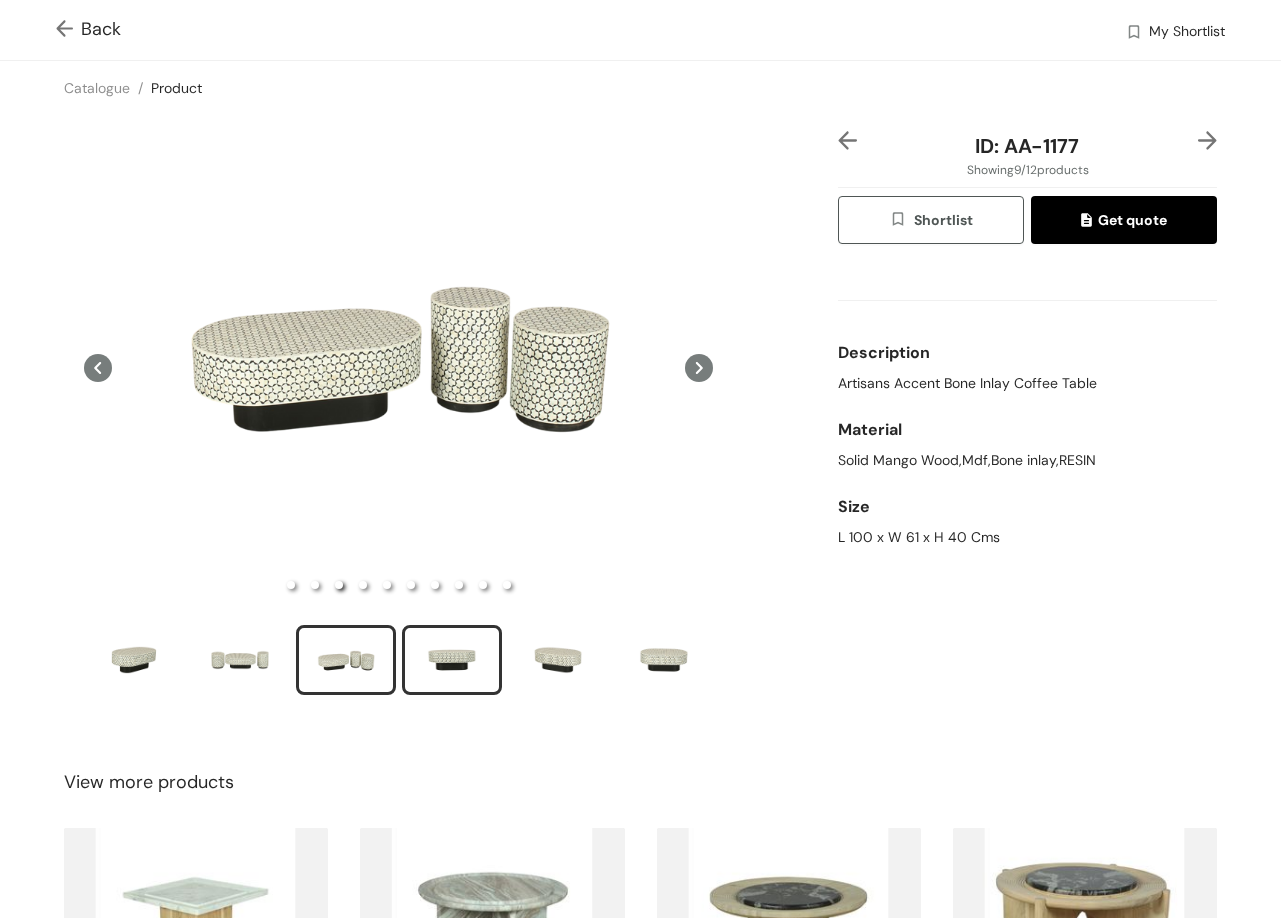 click at bounding box center (452, 660) 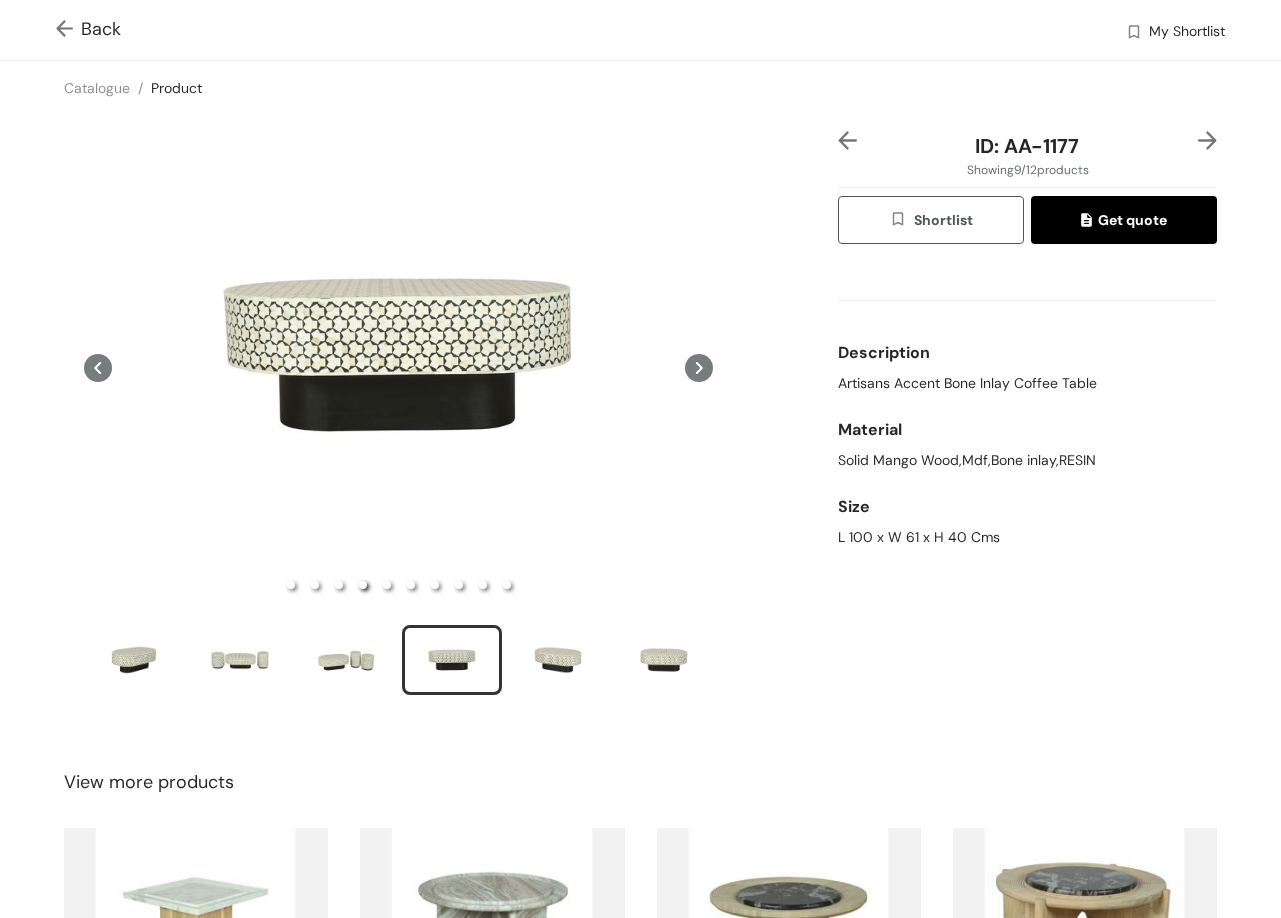 type 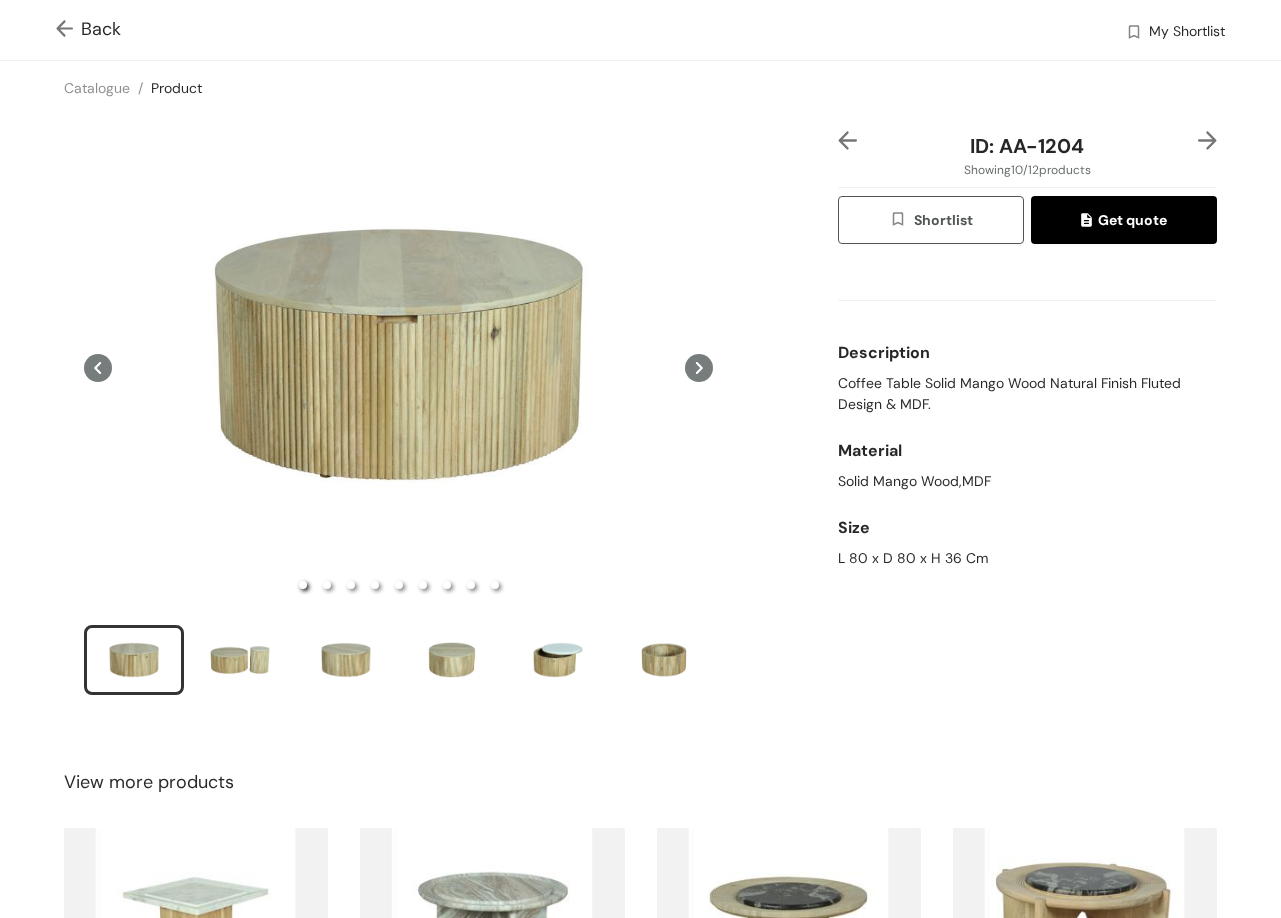 click 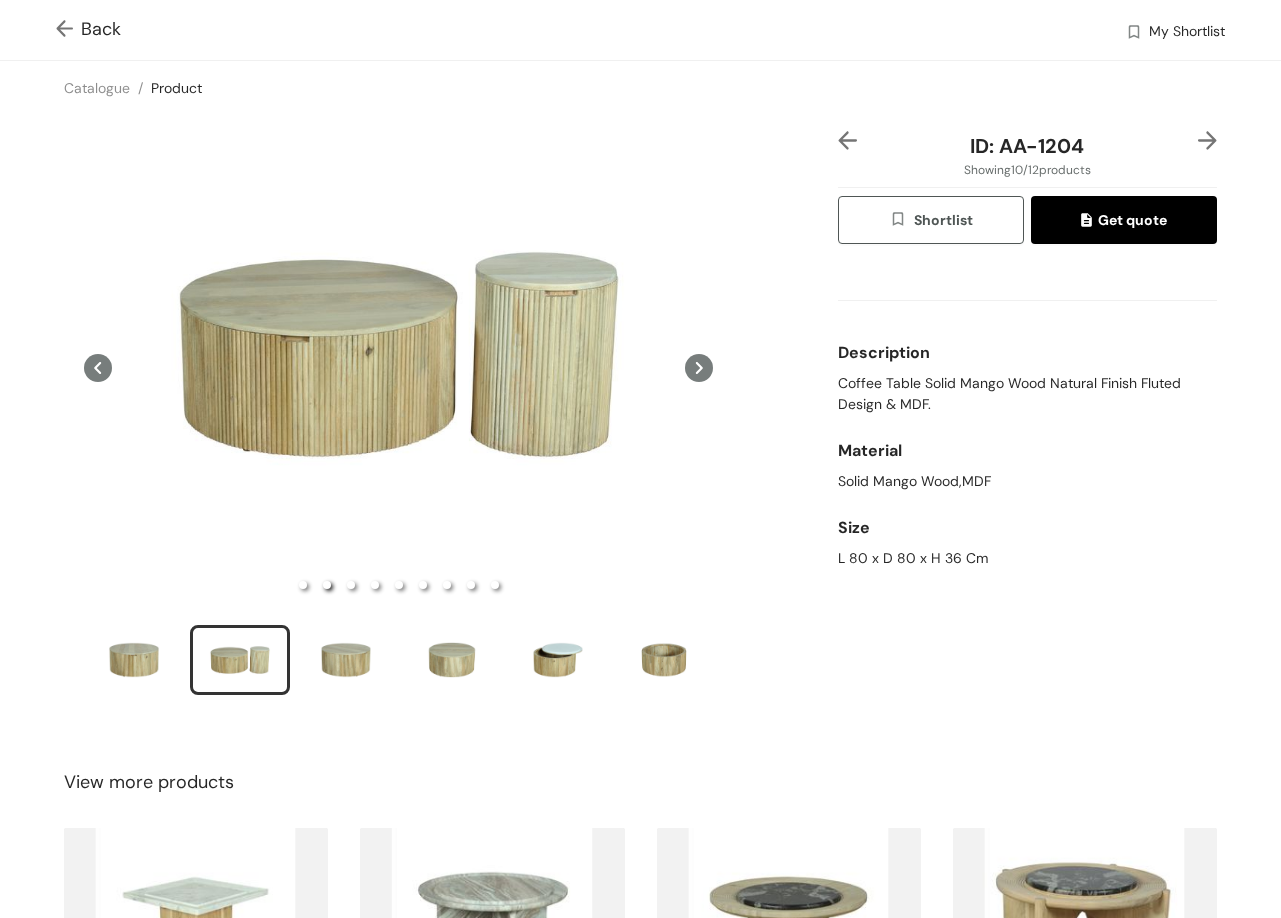 type 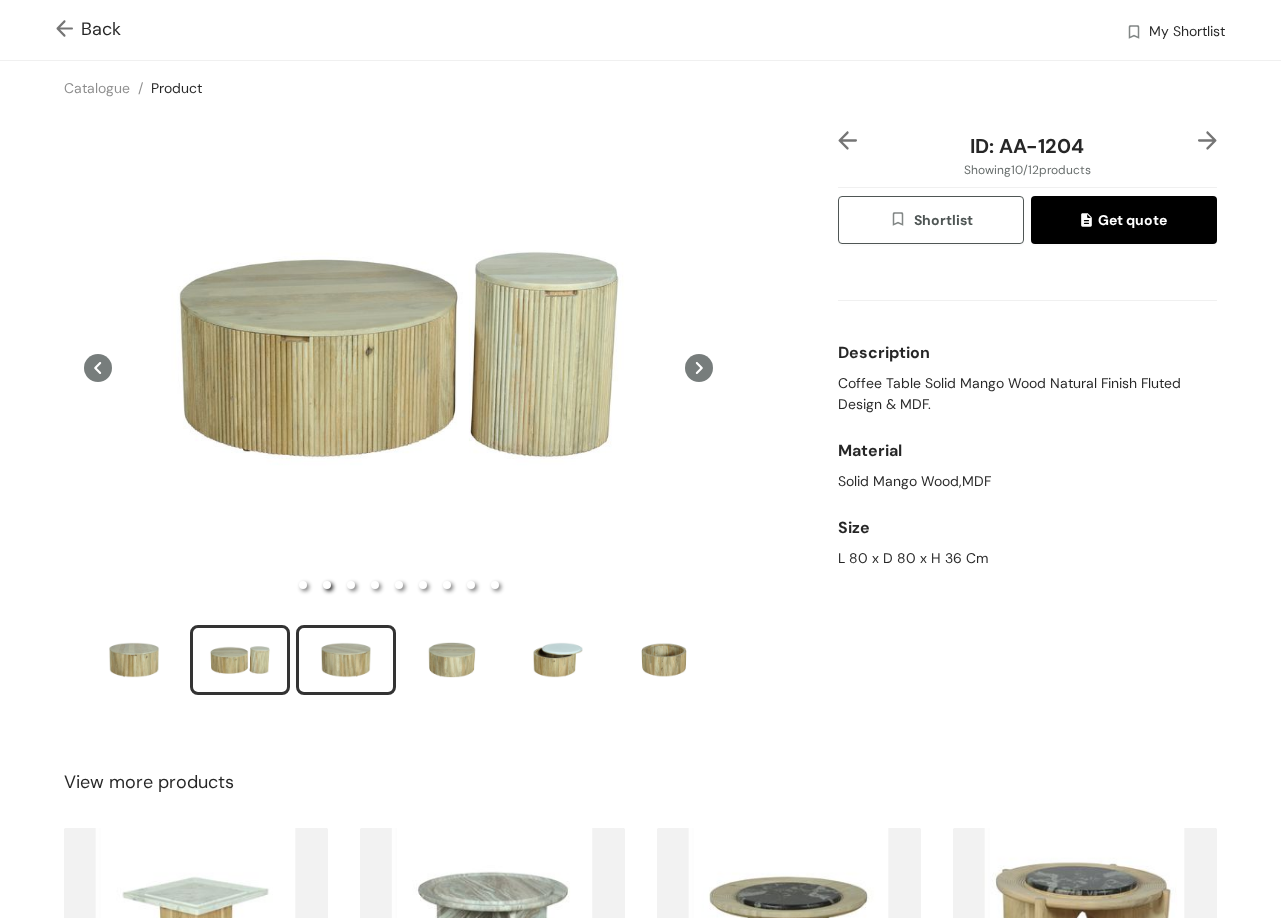 drag, startPoint x: 354, startPoint y: 653, endPoint x: 331, endPoint y: 648, distance: 23.537205 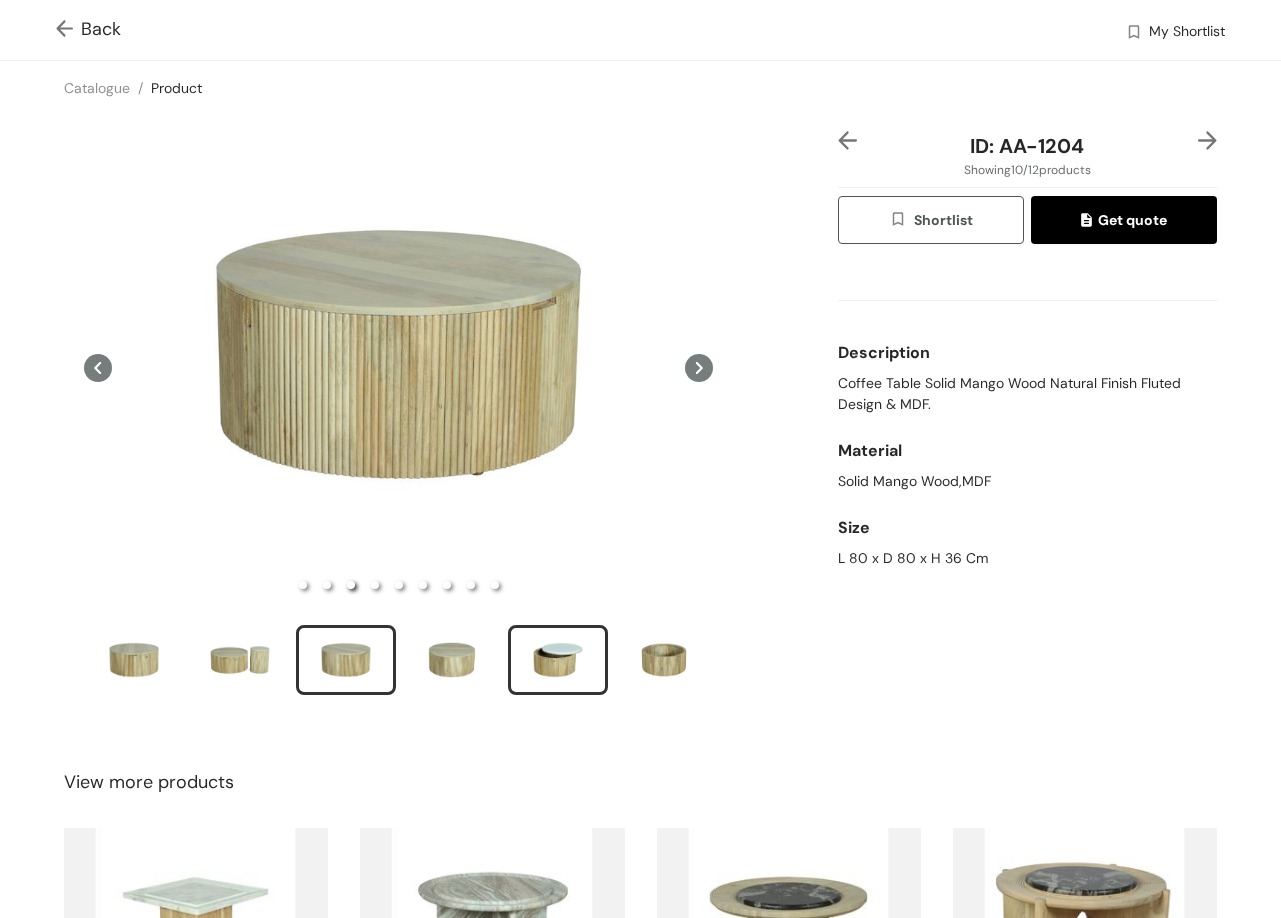 click at bounding box center [558, 660] 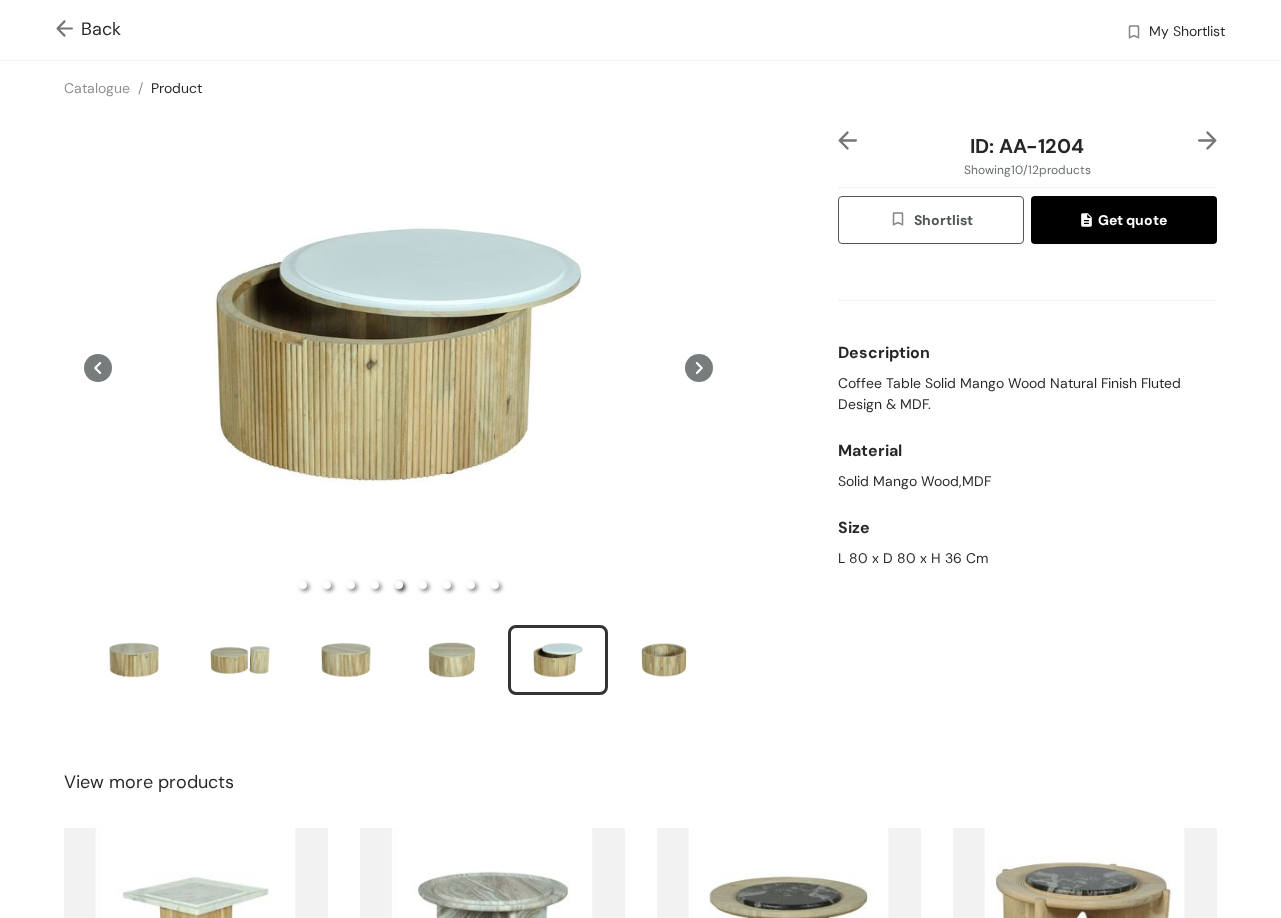 type 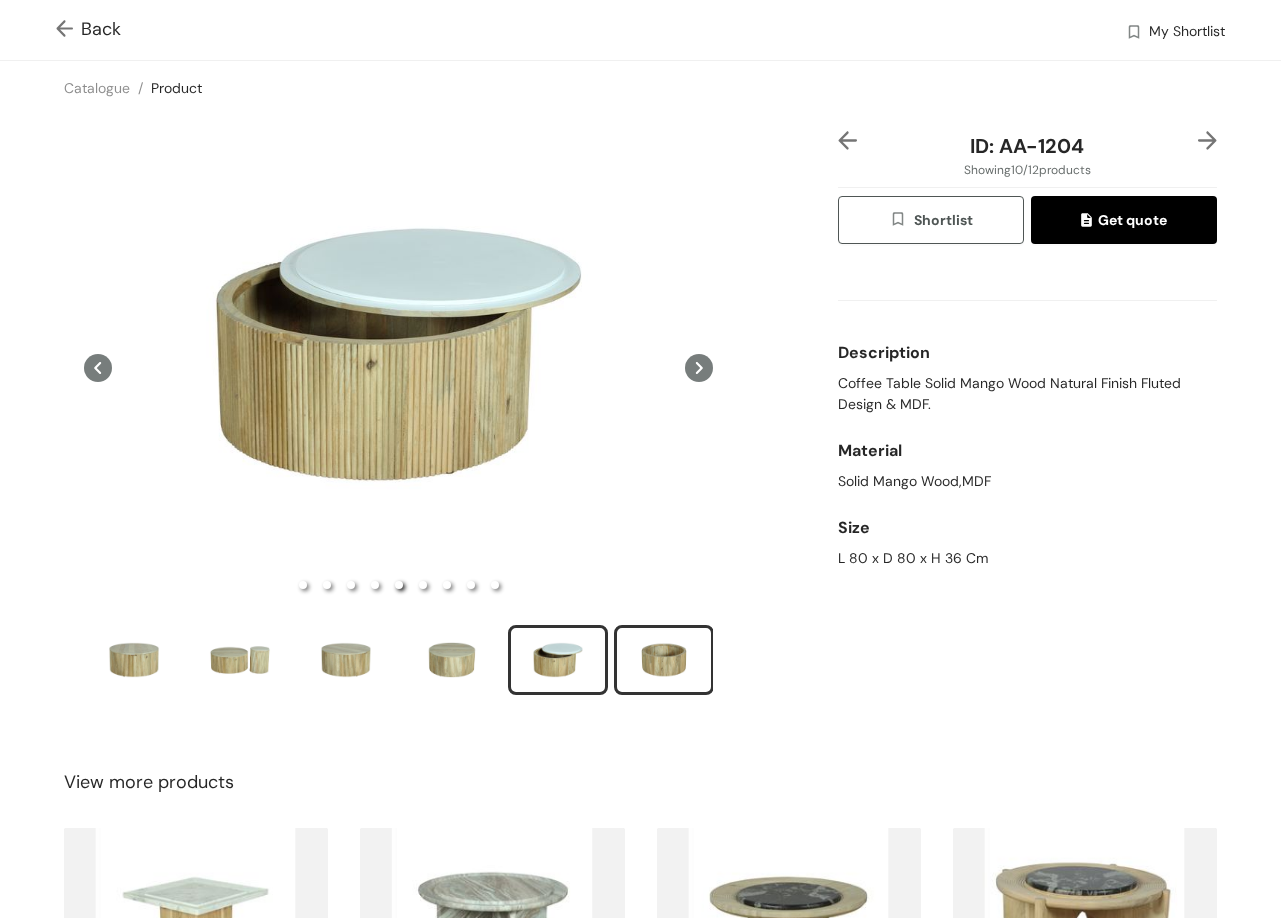 click at bounding box center [664, 660] 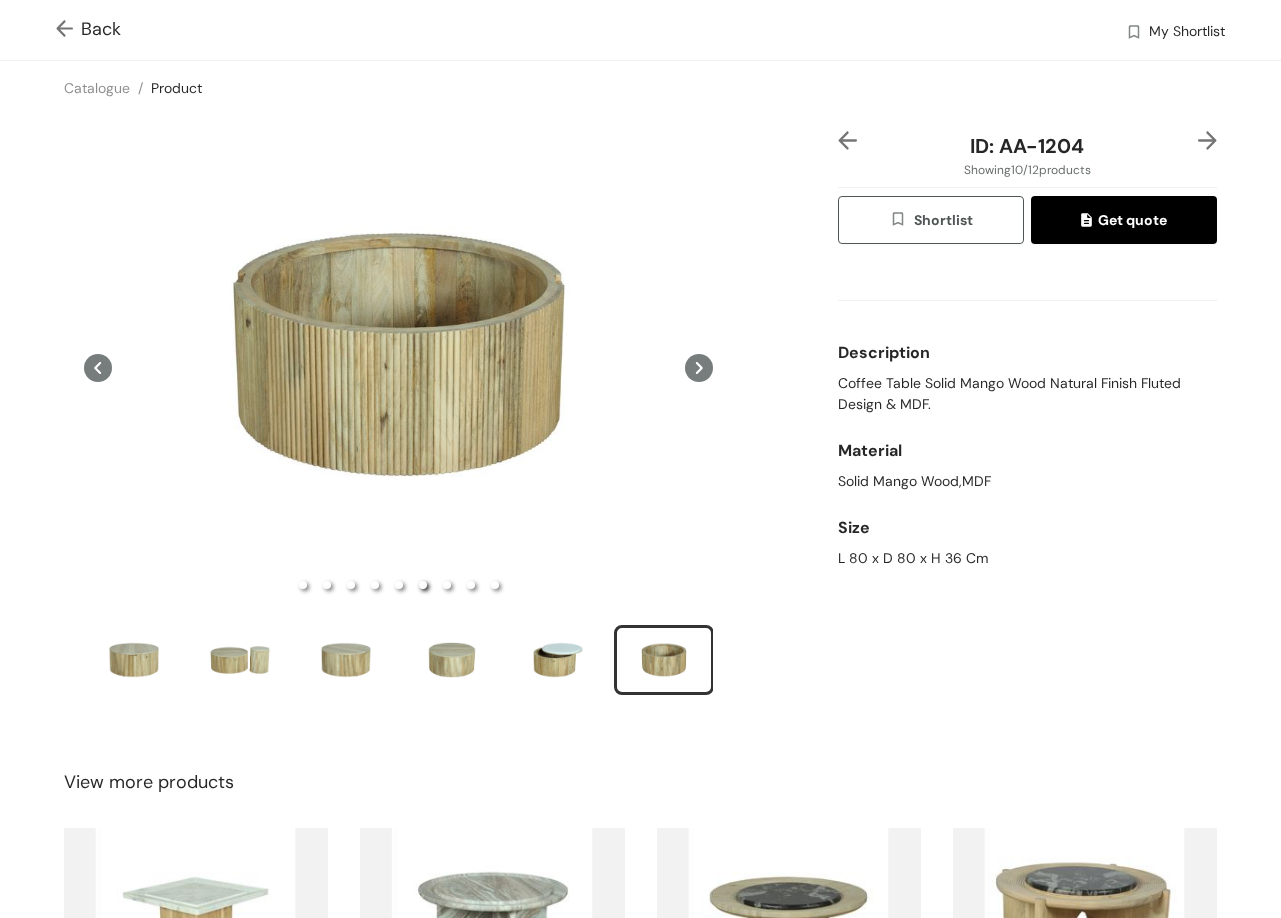 type 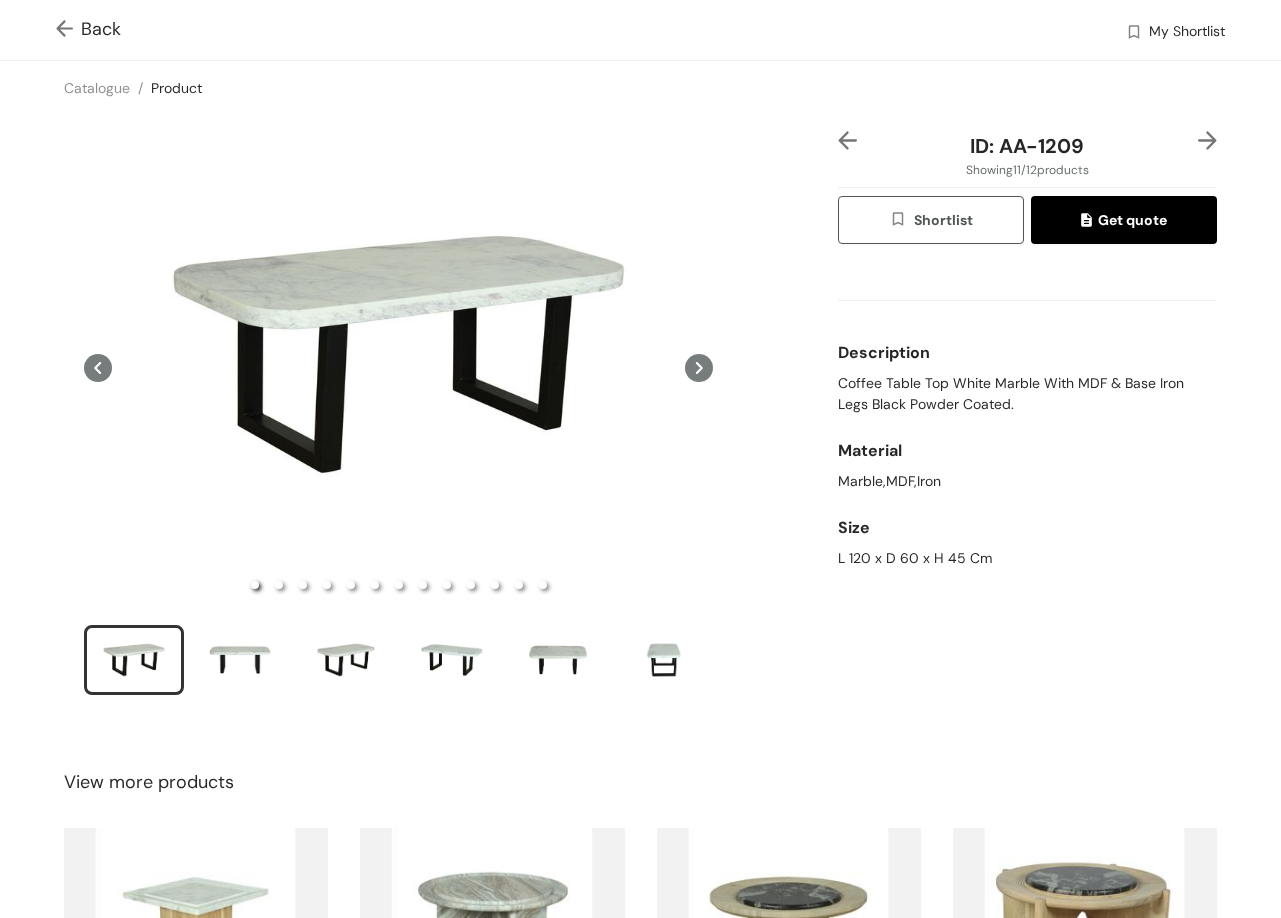 click on "Back" at bounding box center [88, 29] 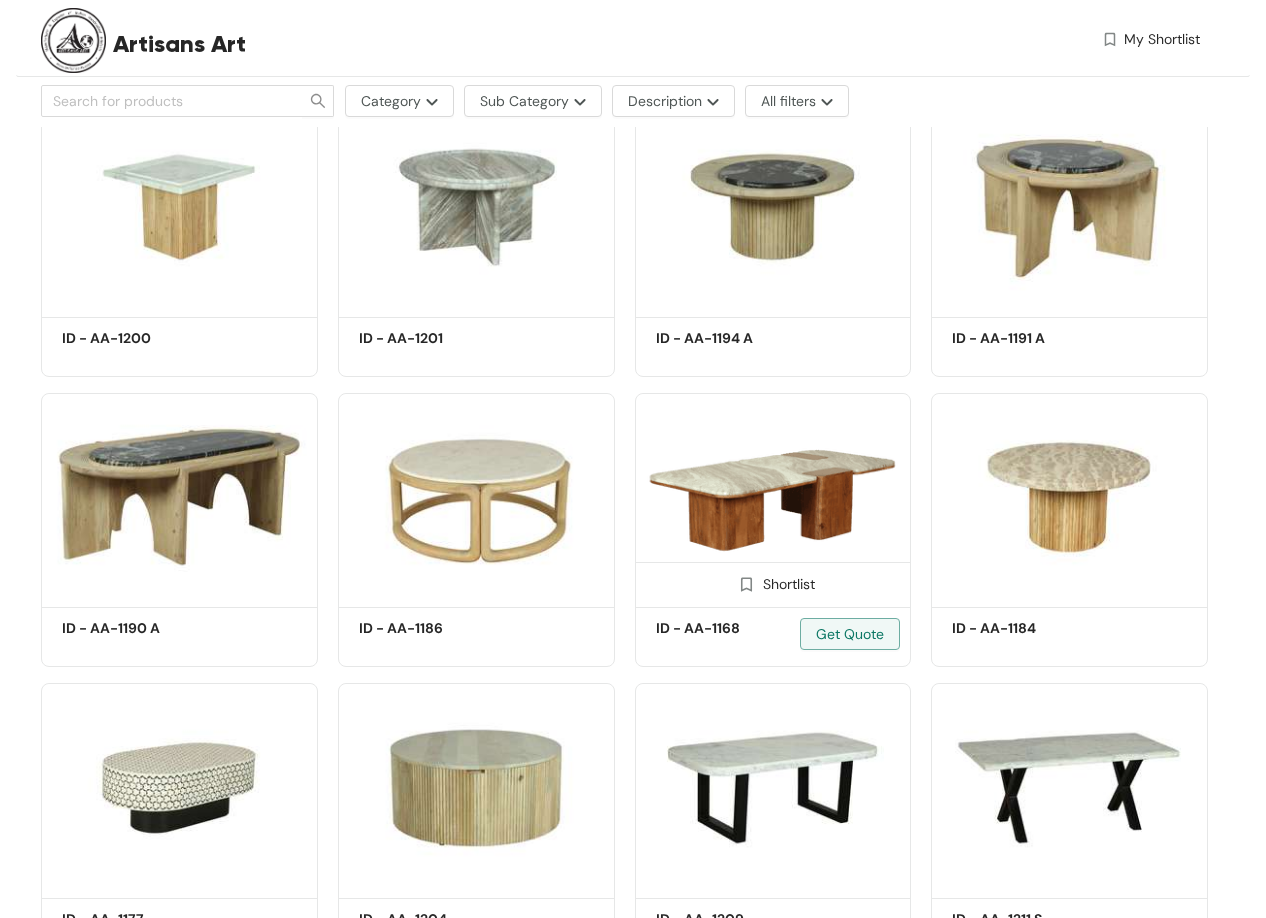 scroll, scrollTop: 583, scrollLeft: 0, axis: vertical 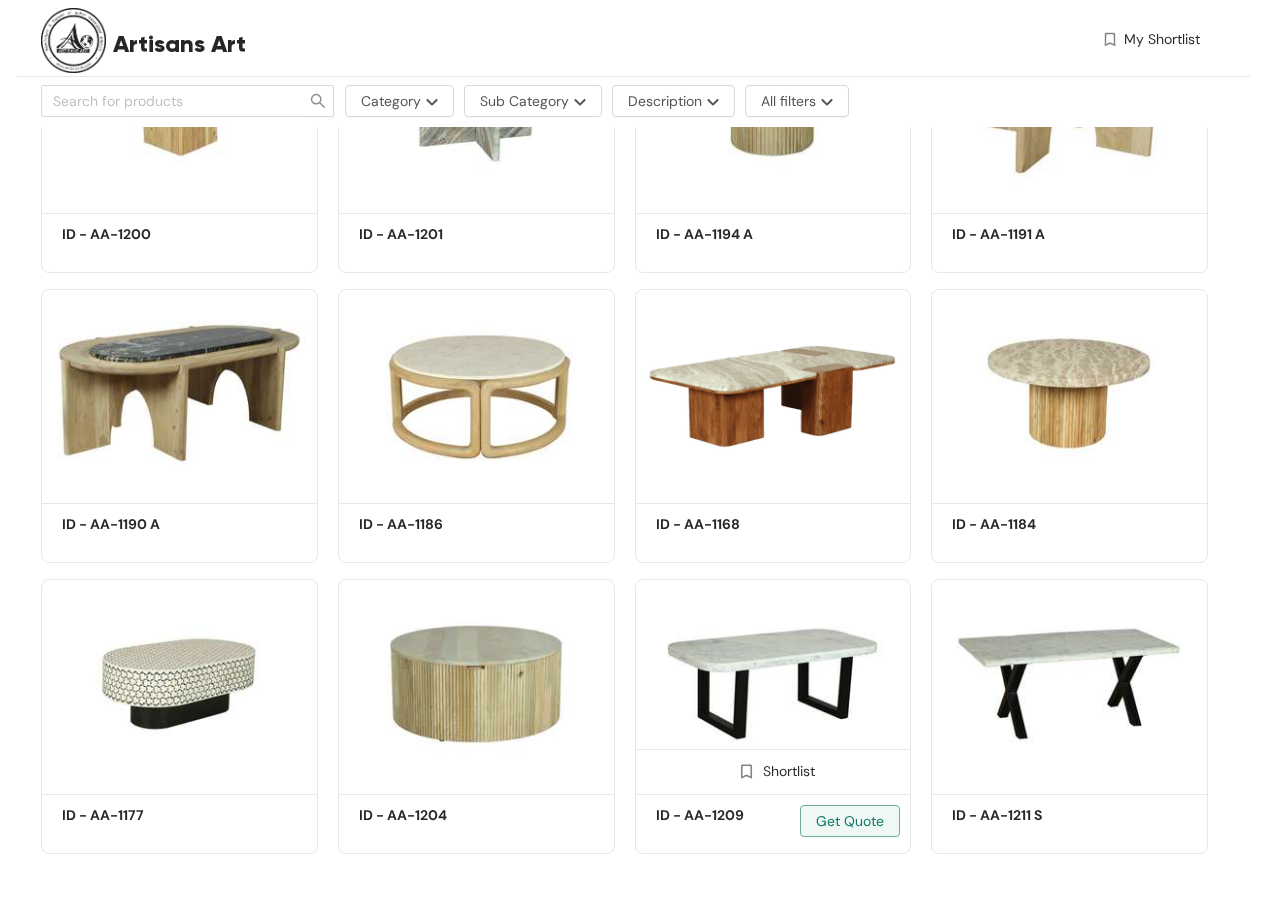 click at bounding box center [773, 683] 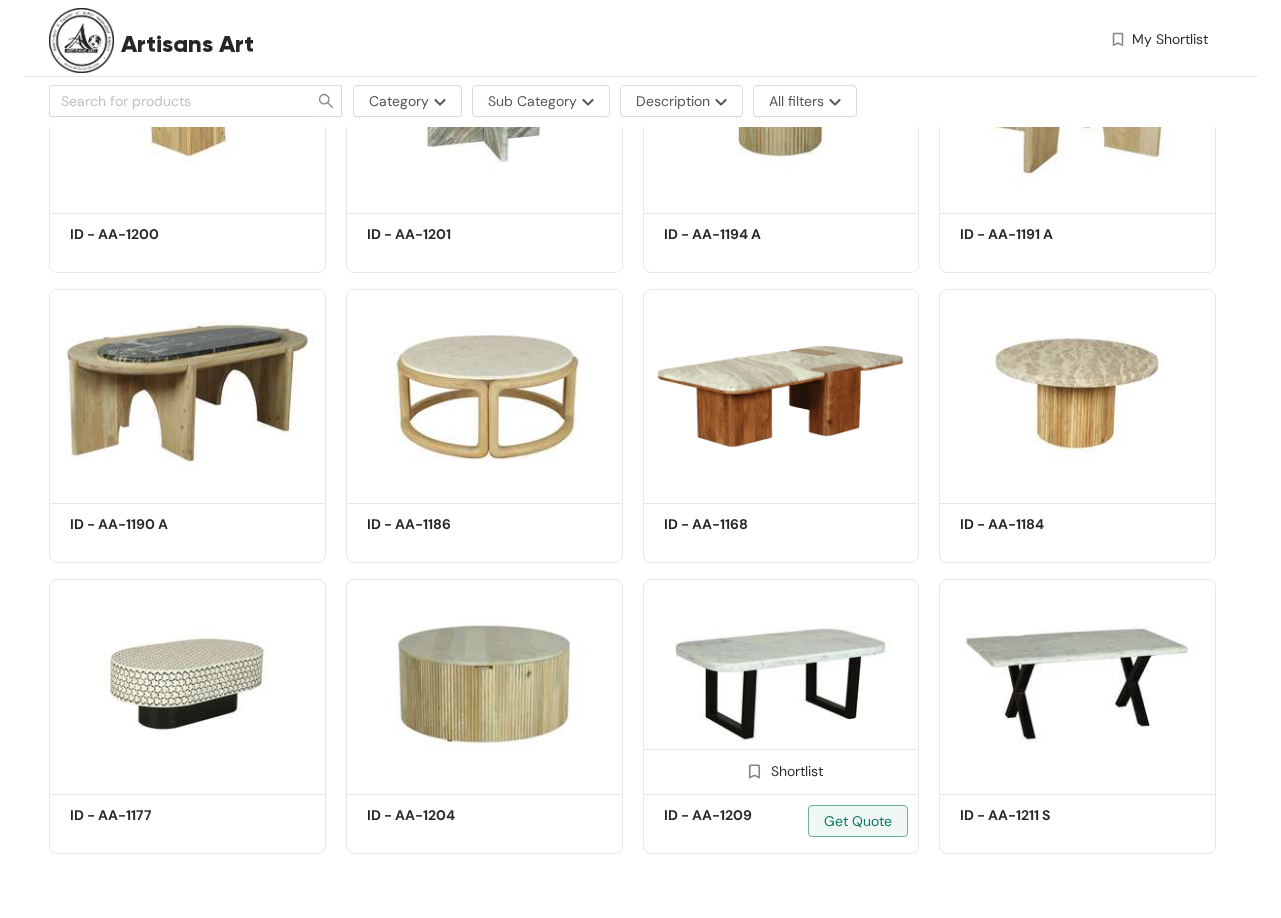 scroll, scrollTop: 0, scrollLeft: 0, axis: both 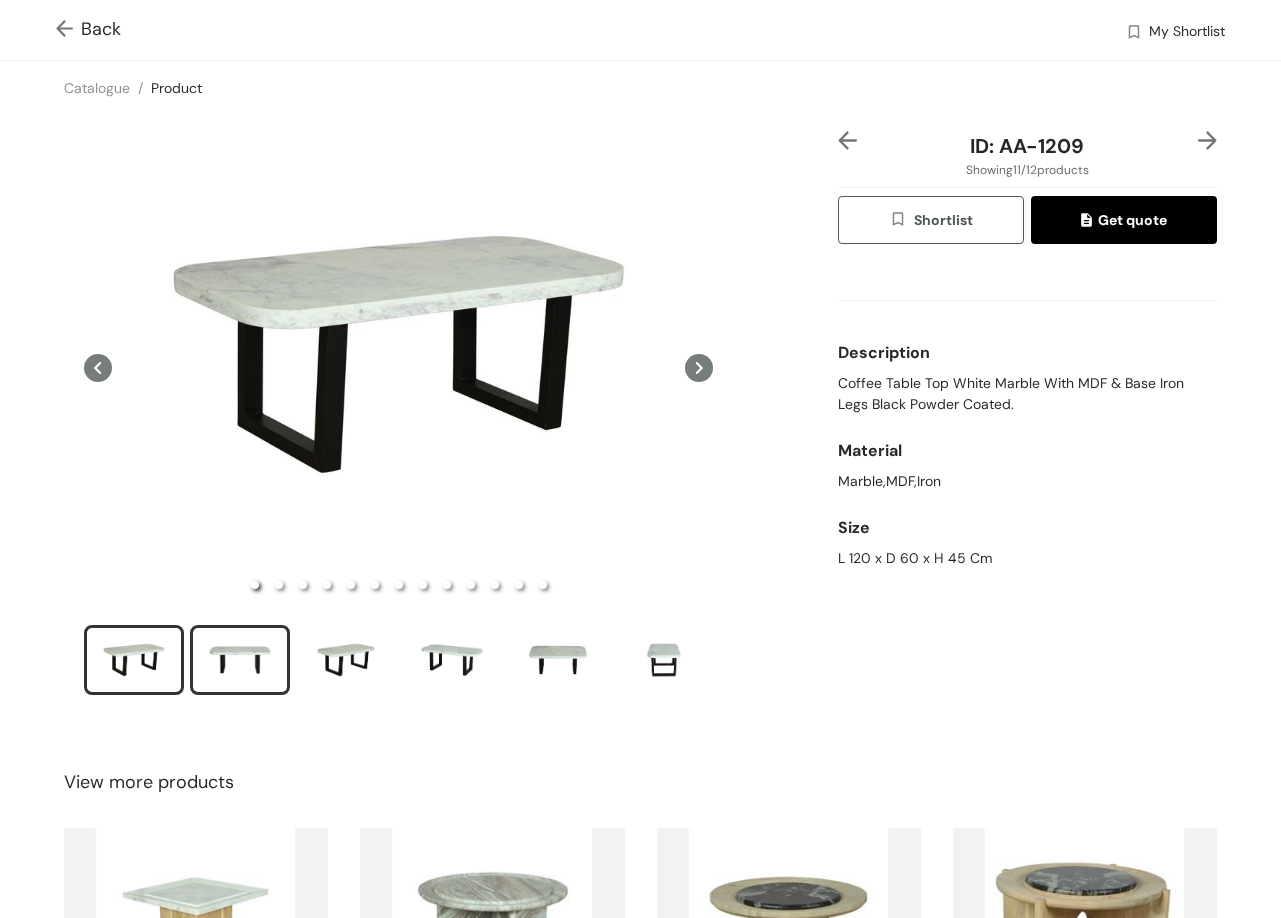 click at bounding box center (240, 660) 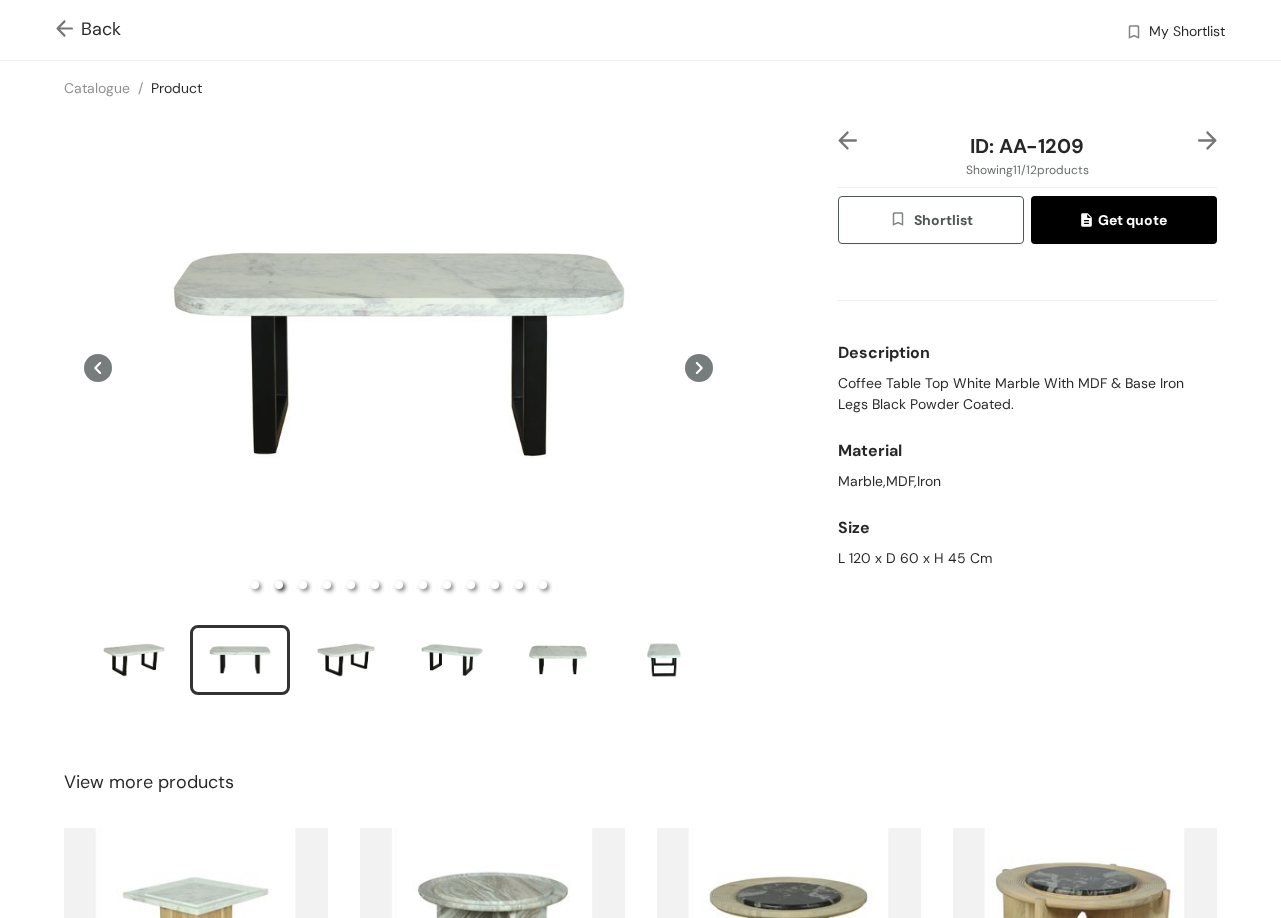 type 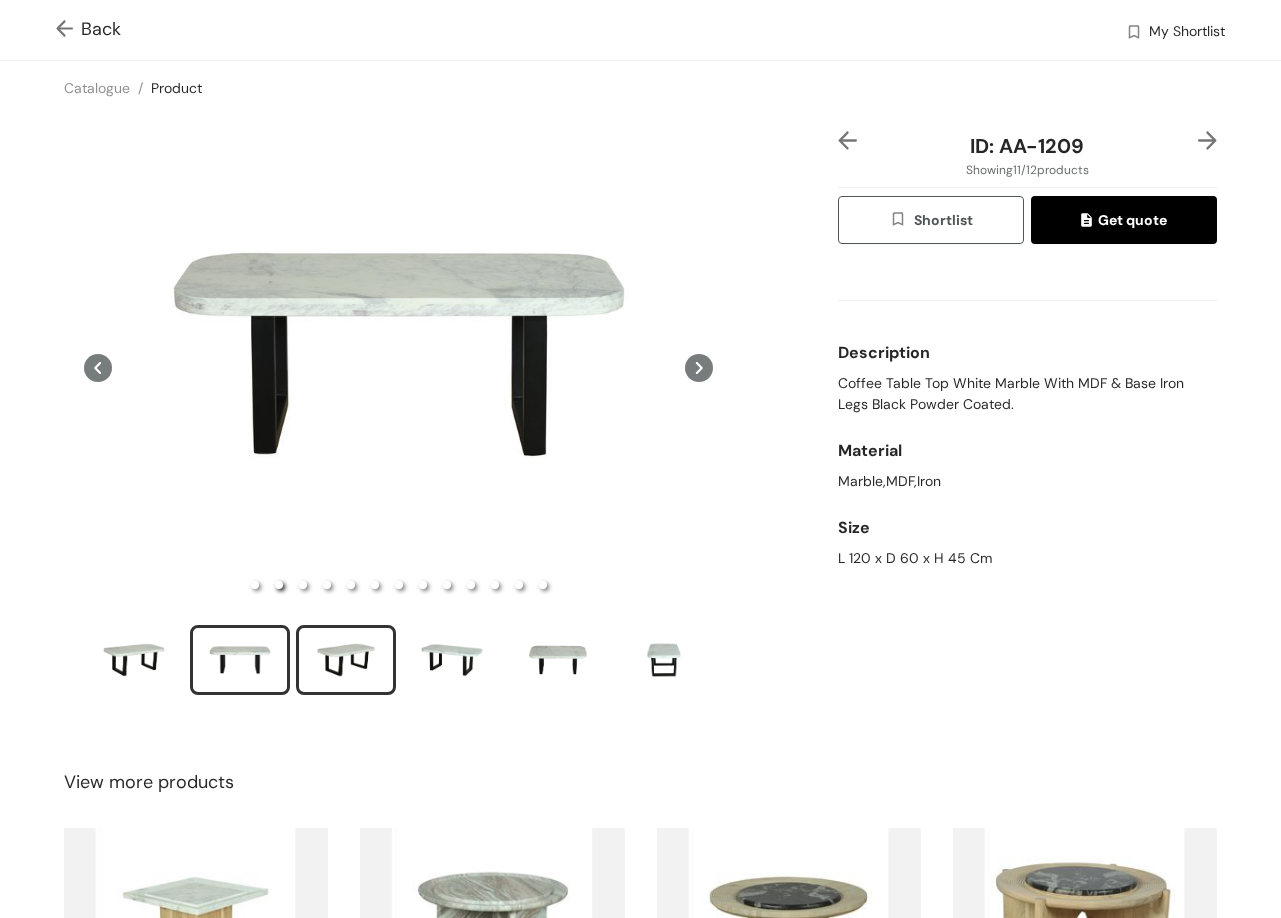 click at bounding box center (346, 660) 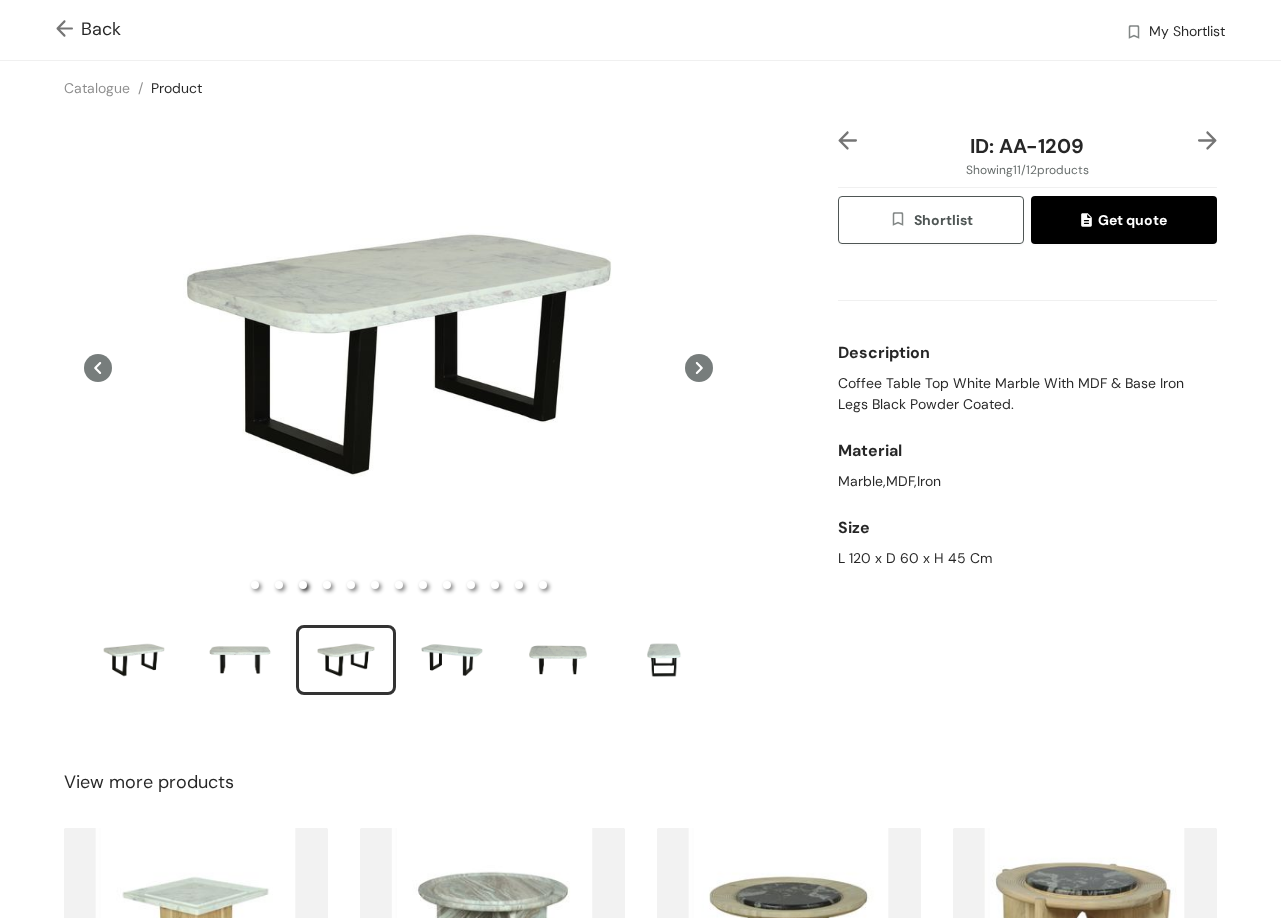 type 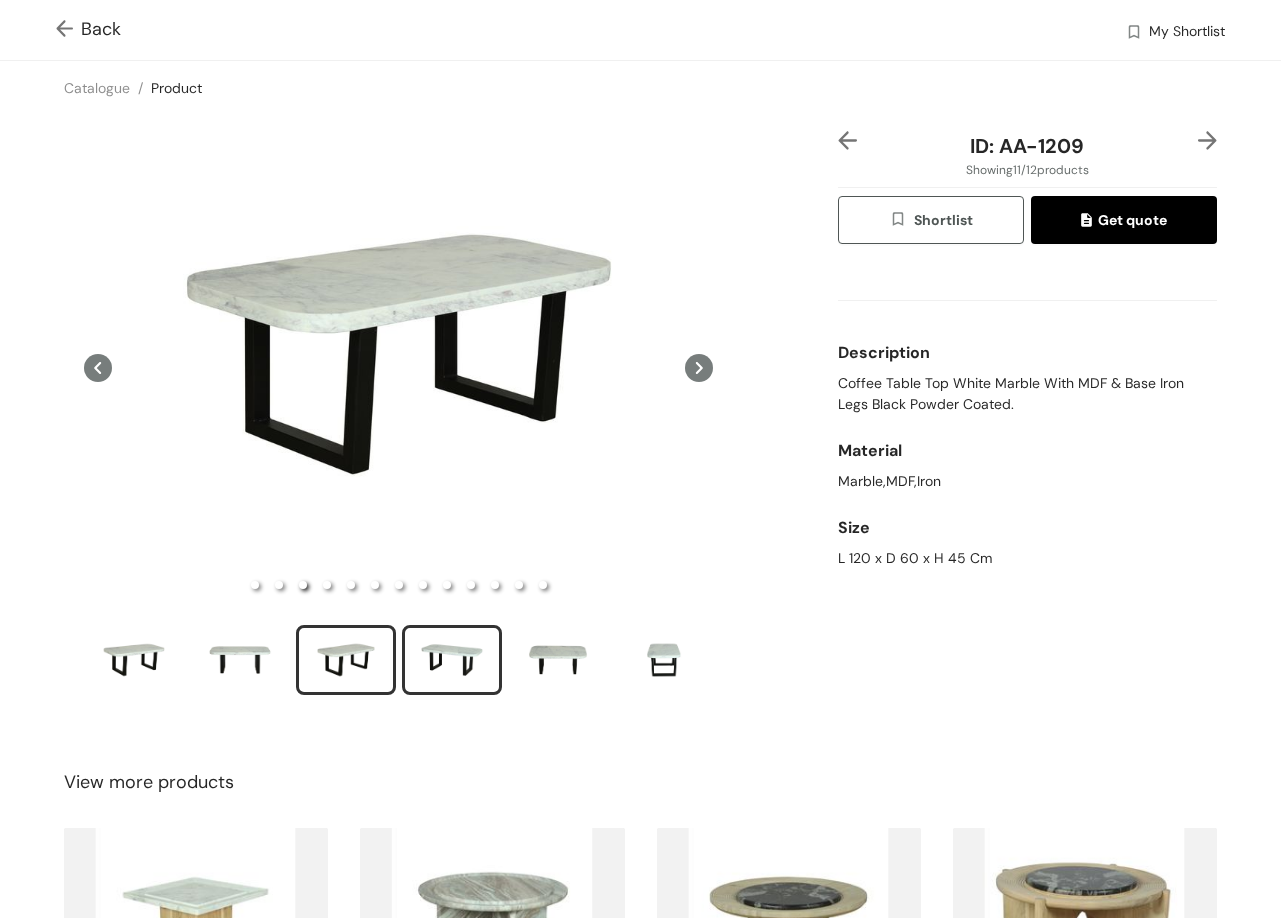 click at bounding box center (452, 660) 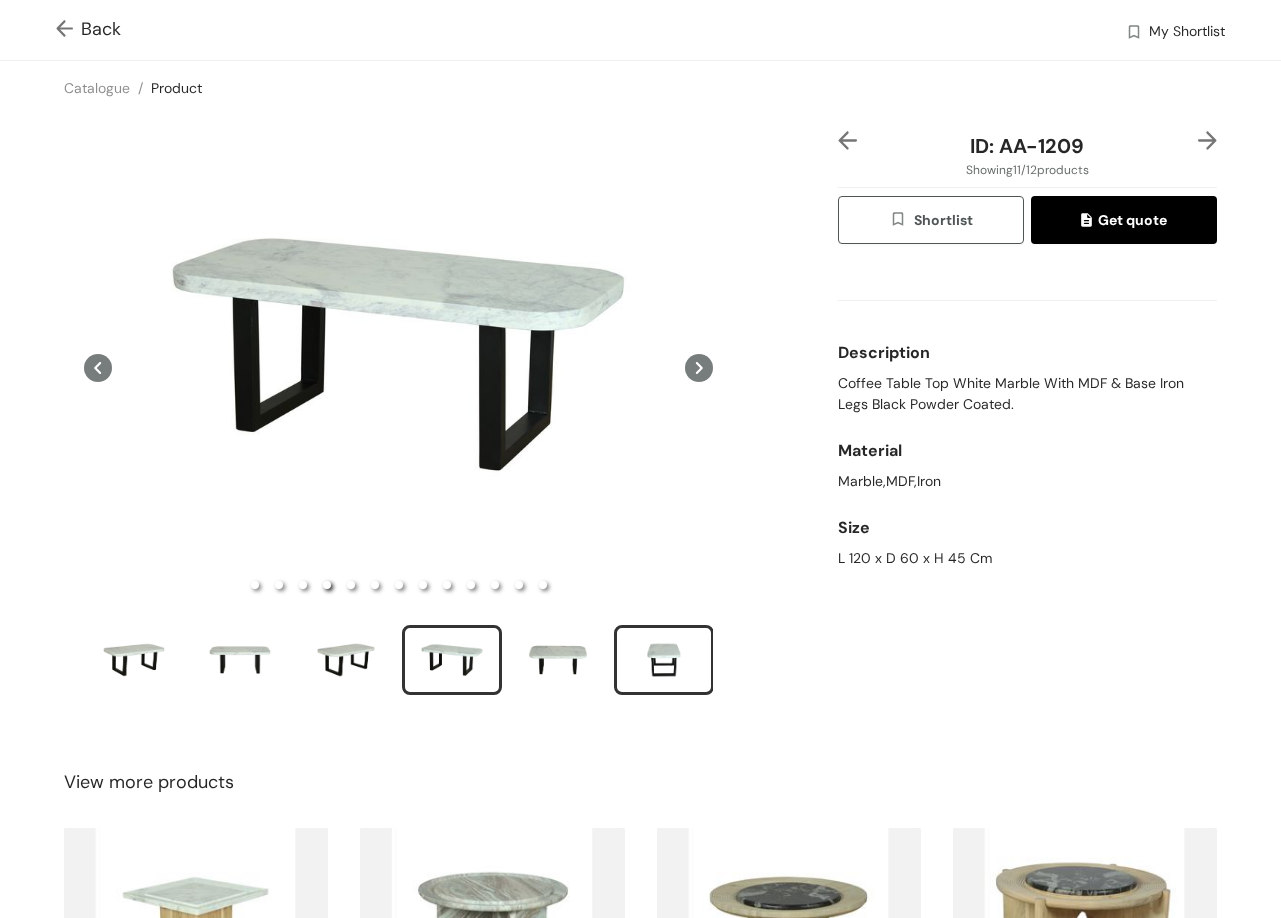 click at bounding box center (664, 660) 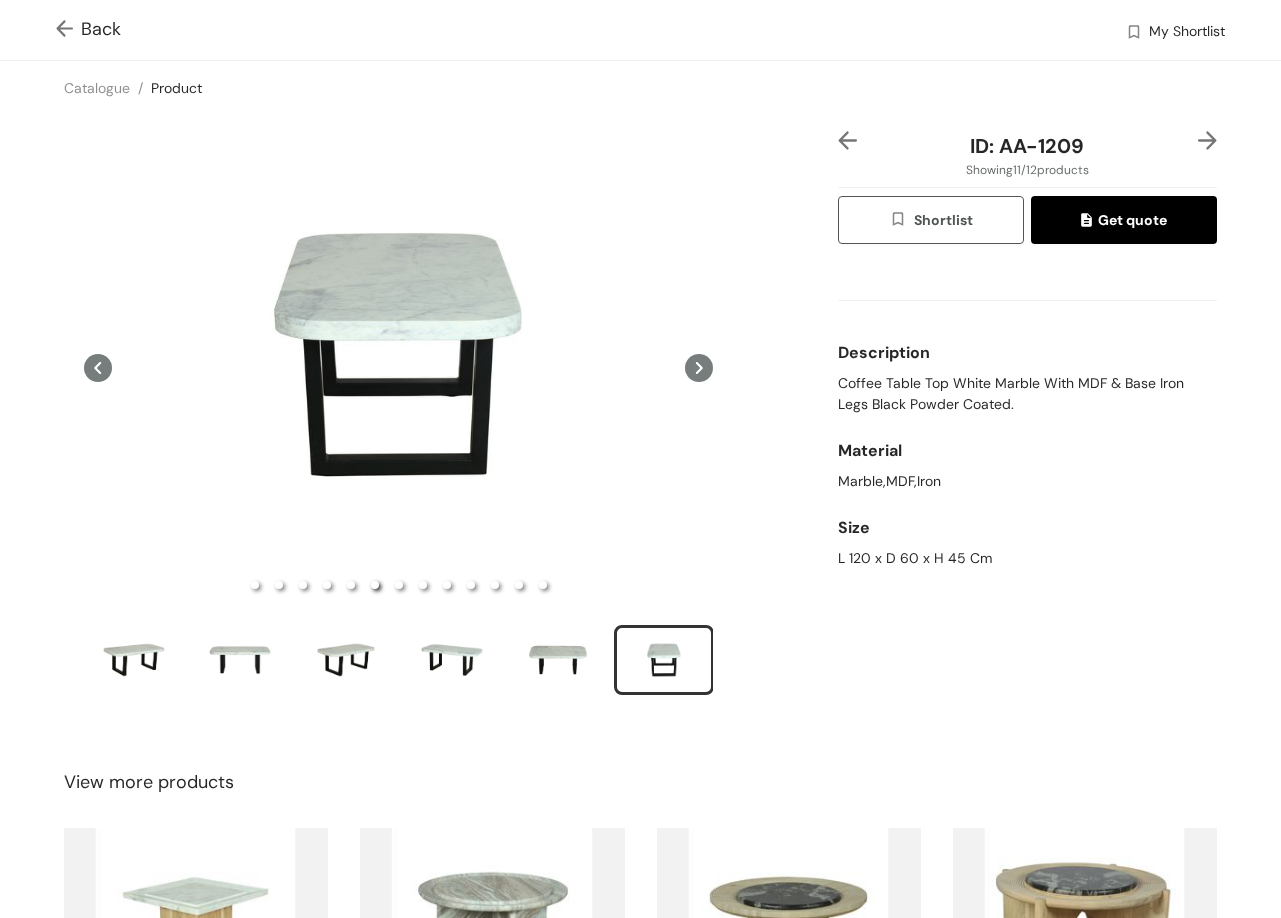 type 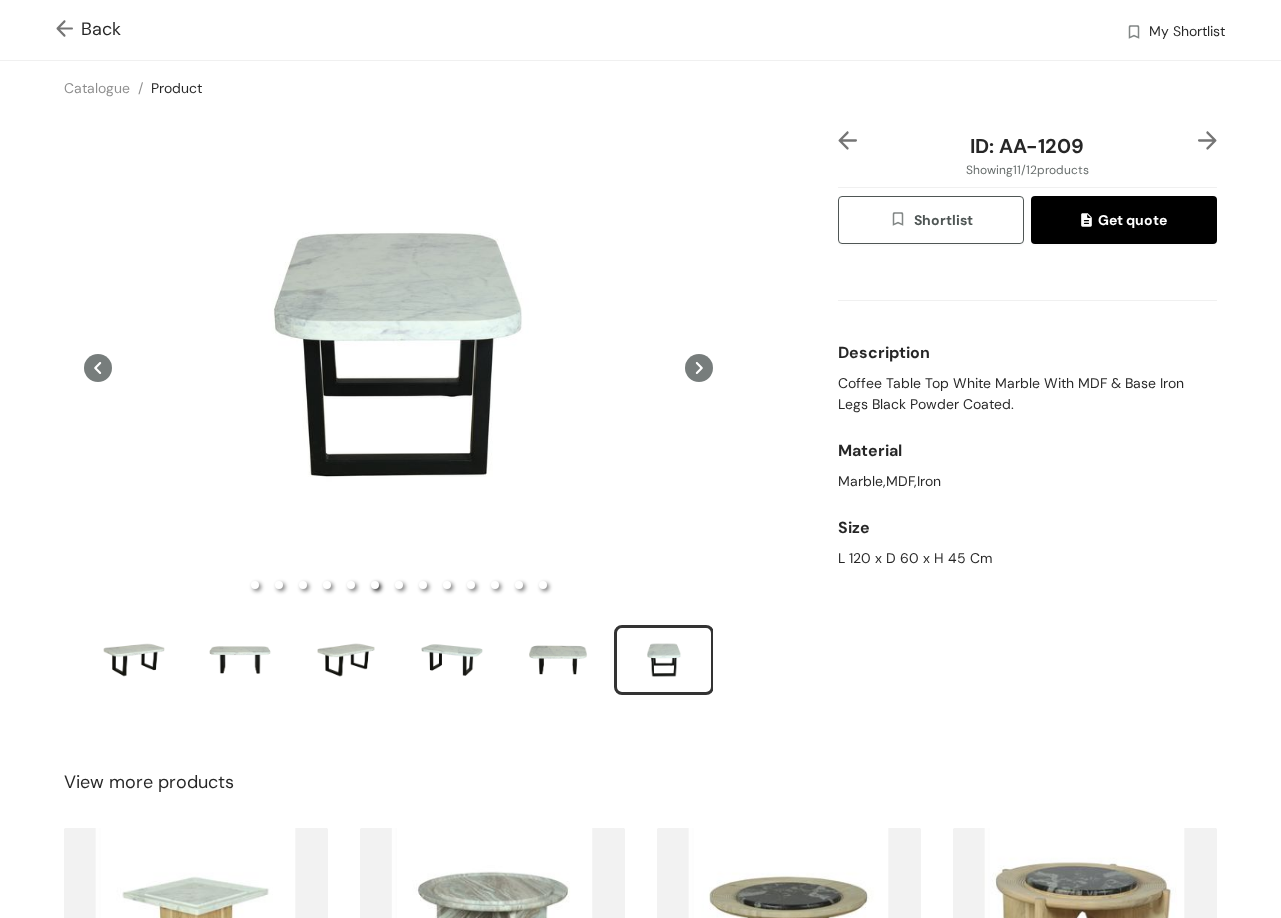 click on "ID: AA-1209 Showing 11 / 12 products Shortlist Get quote Description Coffee Table Top White Marble With MDF & Base Iron Legs Black Powder Coated. Material Marble,MDF,Iron Size L 120 x D 60 x H 45 Cm" at bounding box center [1027, 425] 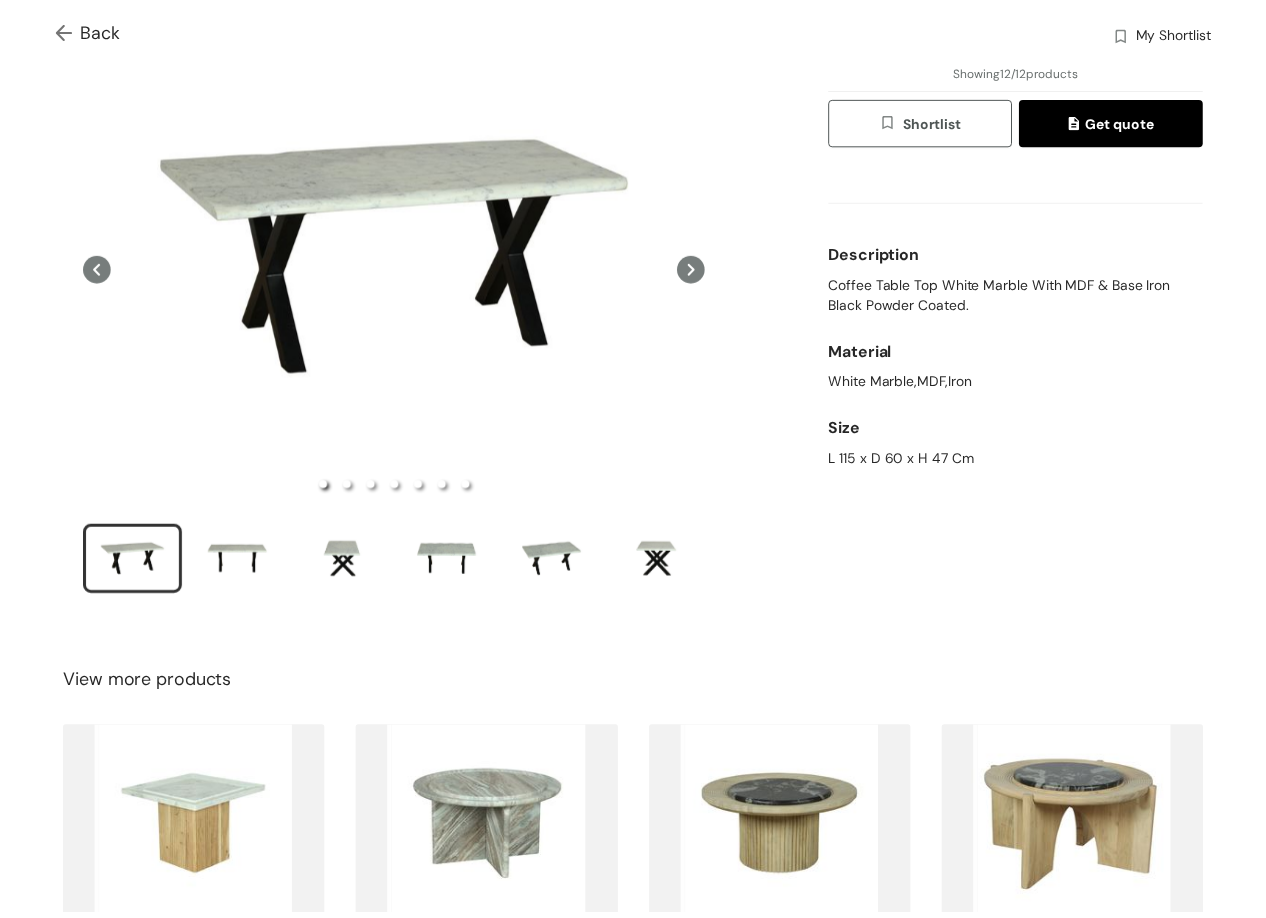 scroll, scrollTop: 0, scrollLeft: 0, axis: both 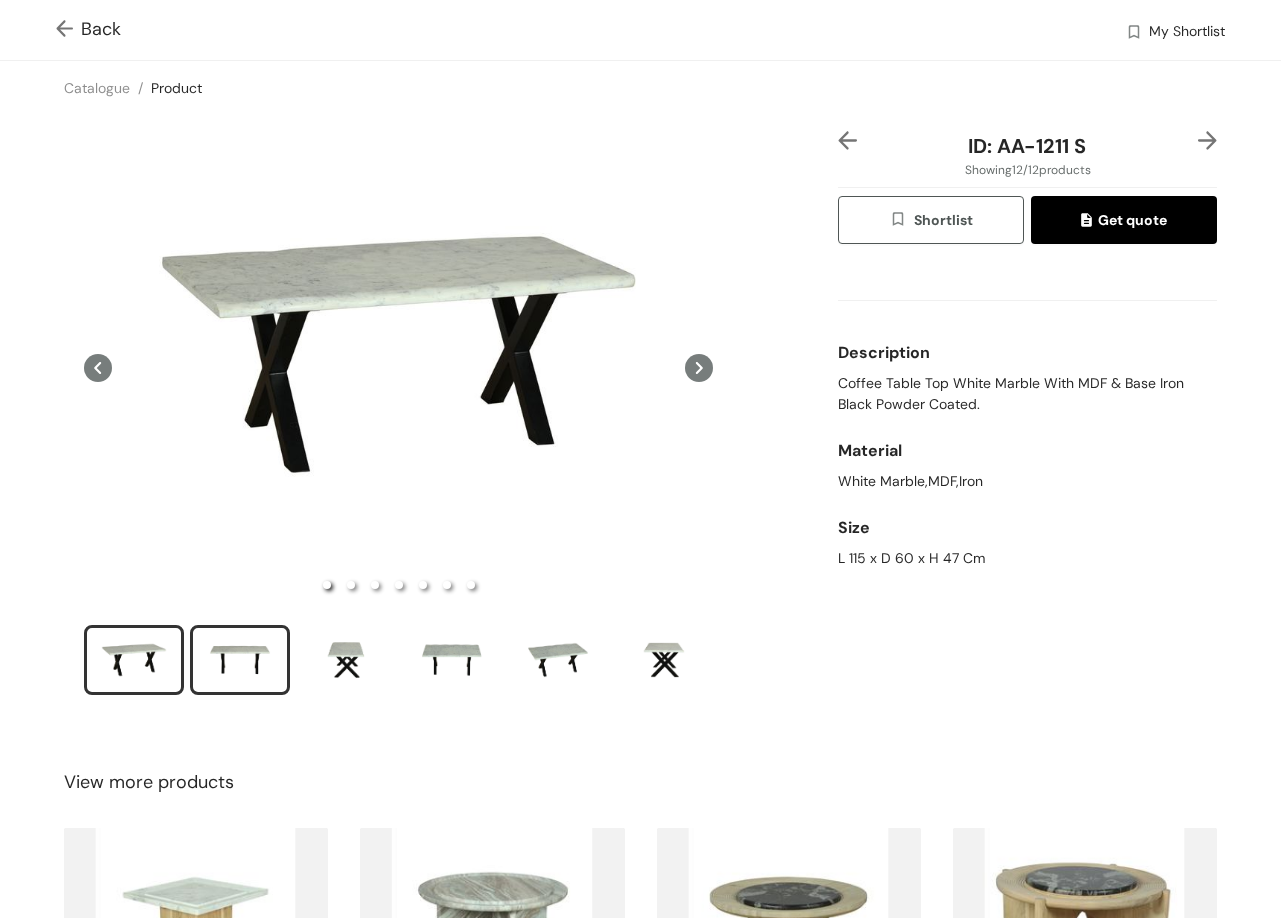 click at bounding box center [240, 660] 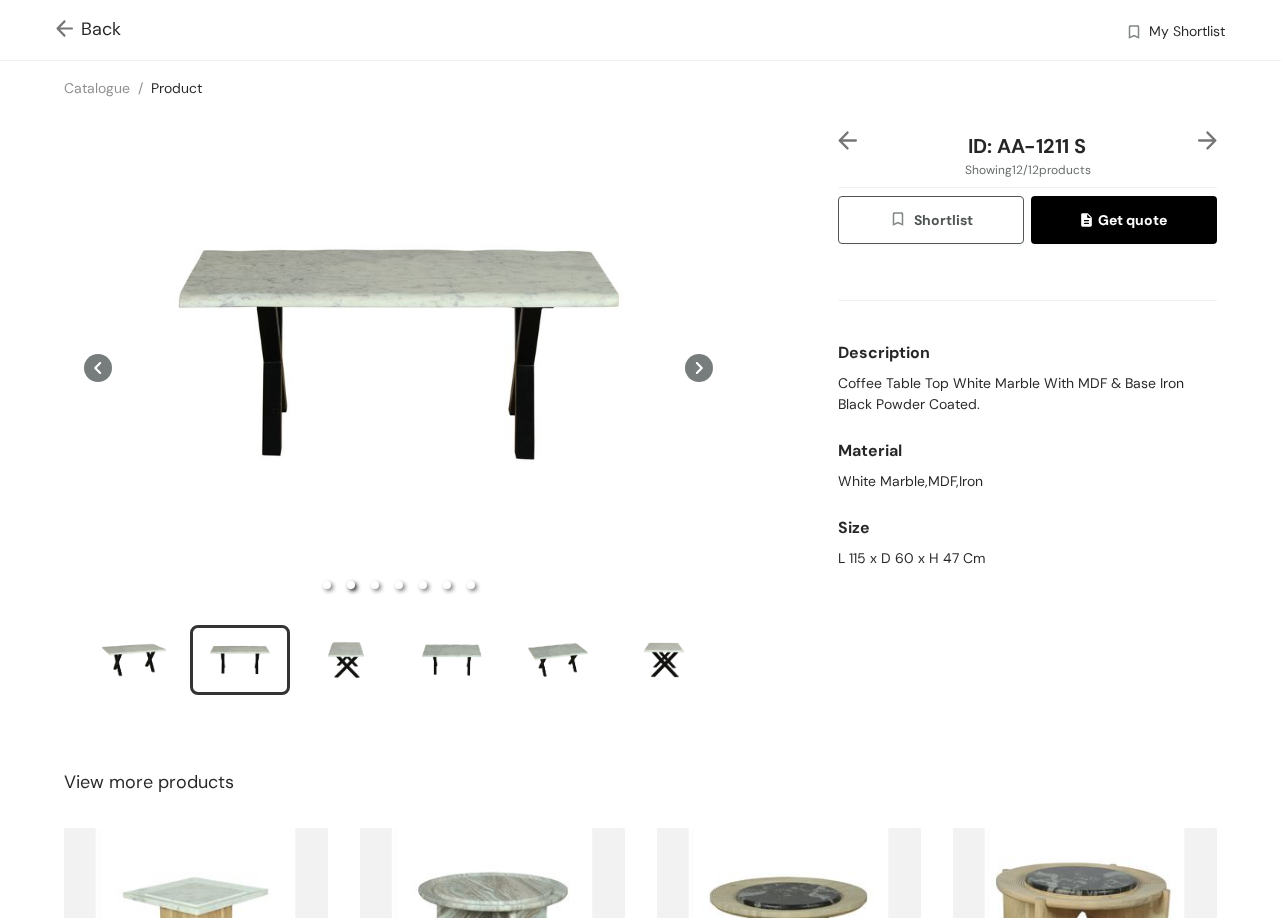 type 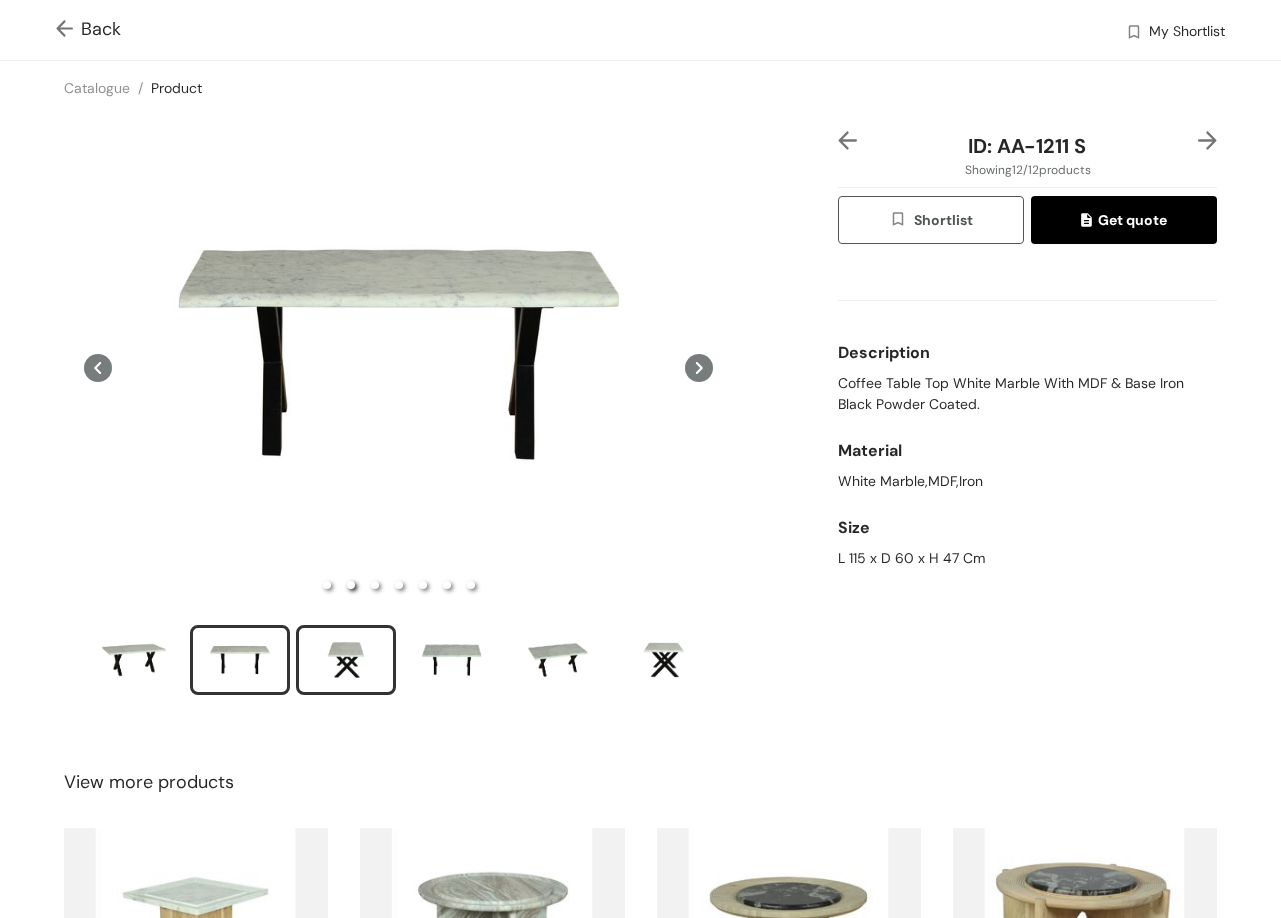 click at bounding box center [346, 660] 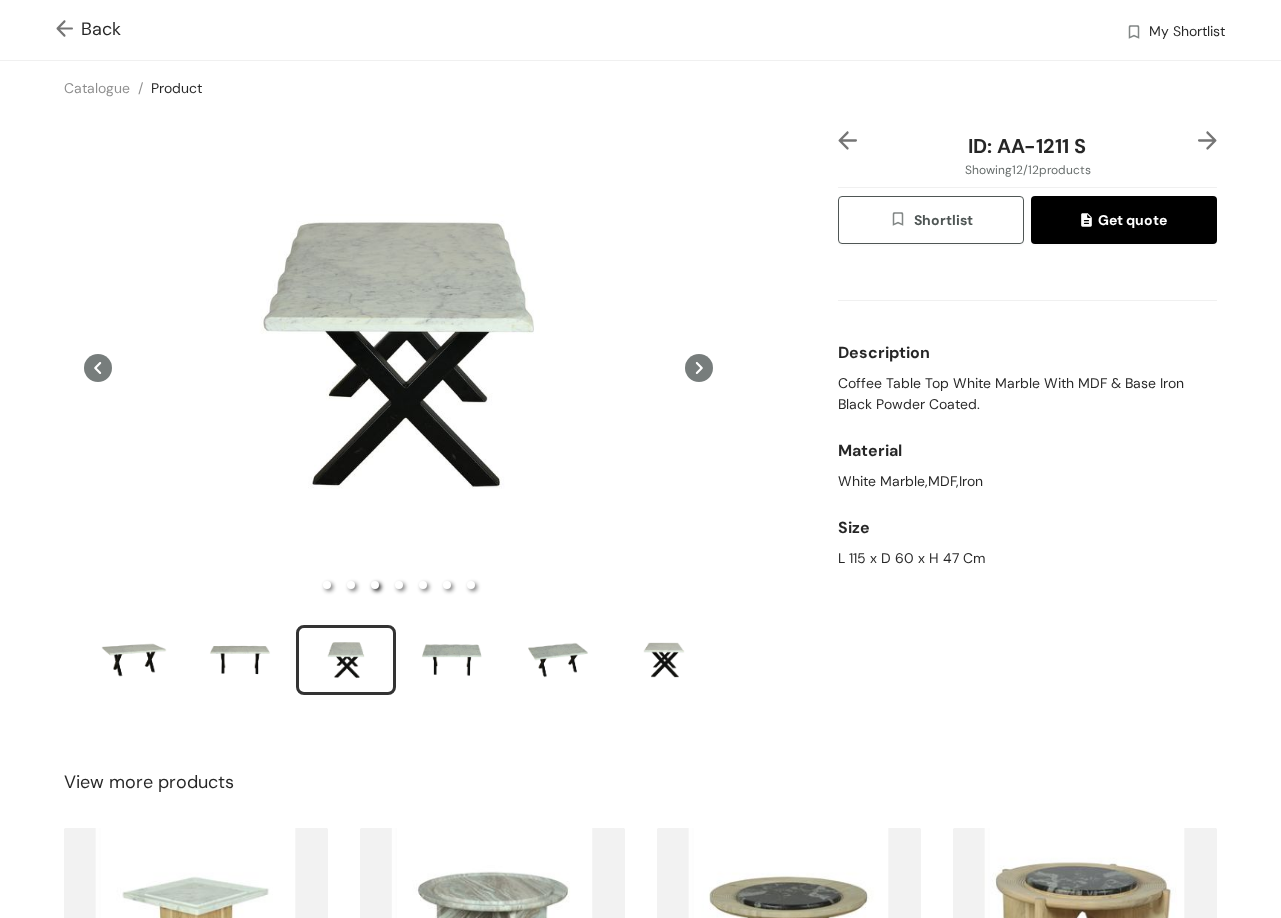 type 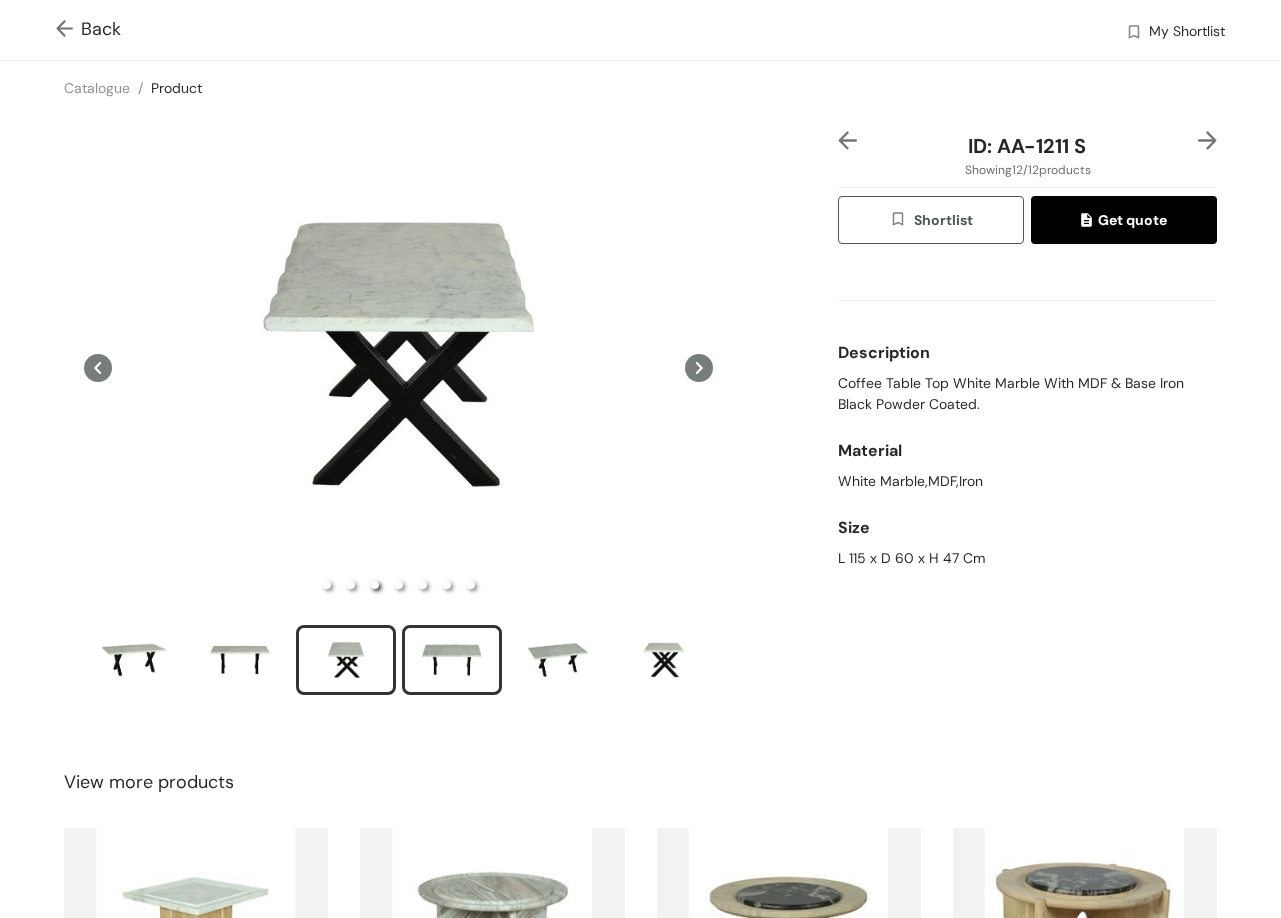 click at bounding box center (452, 660) 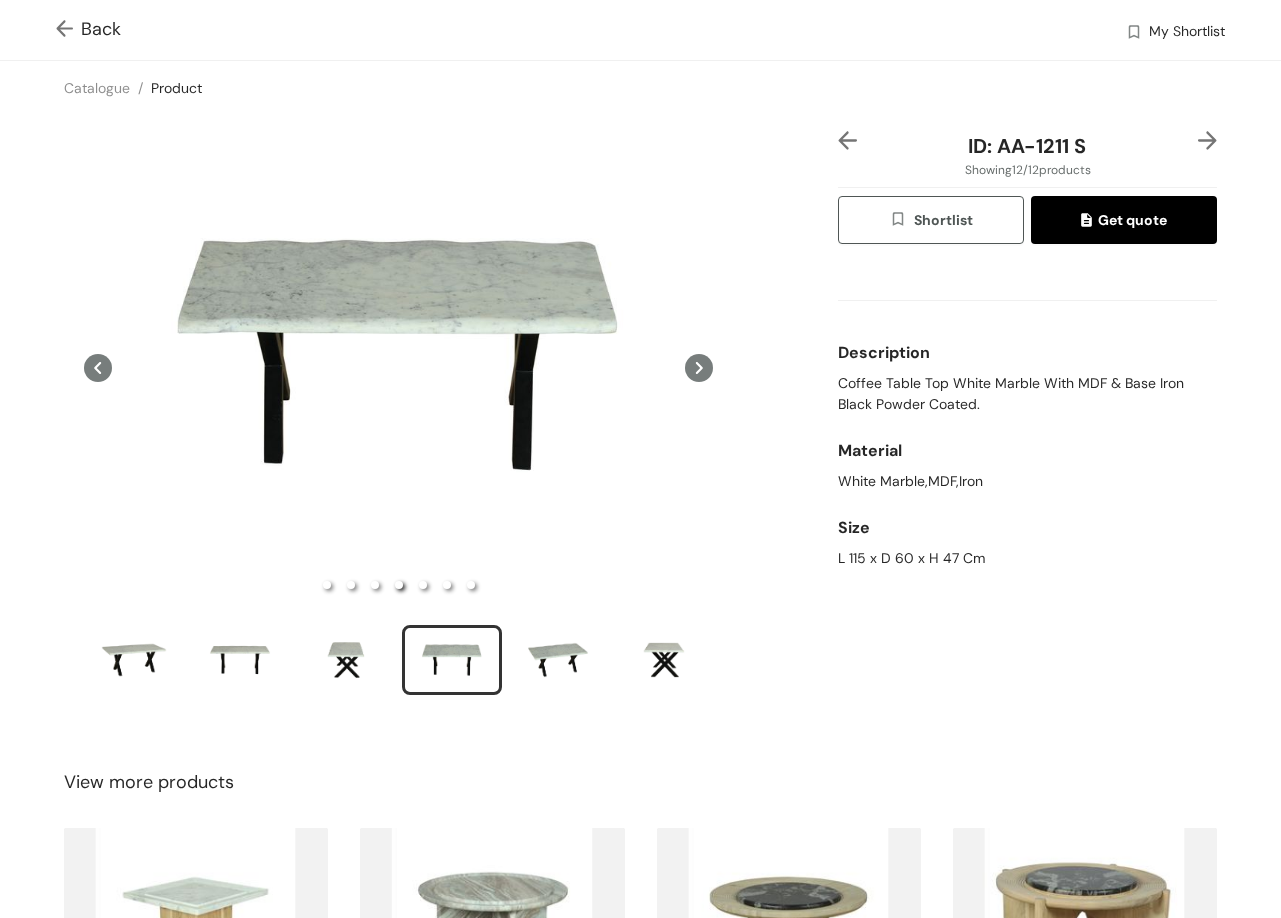 type 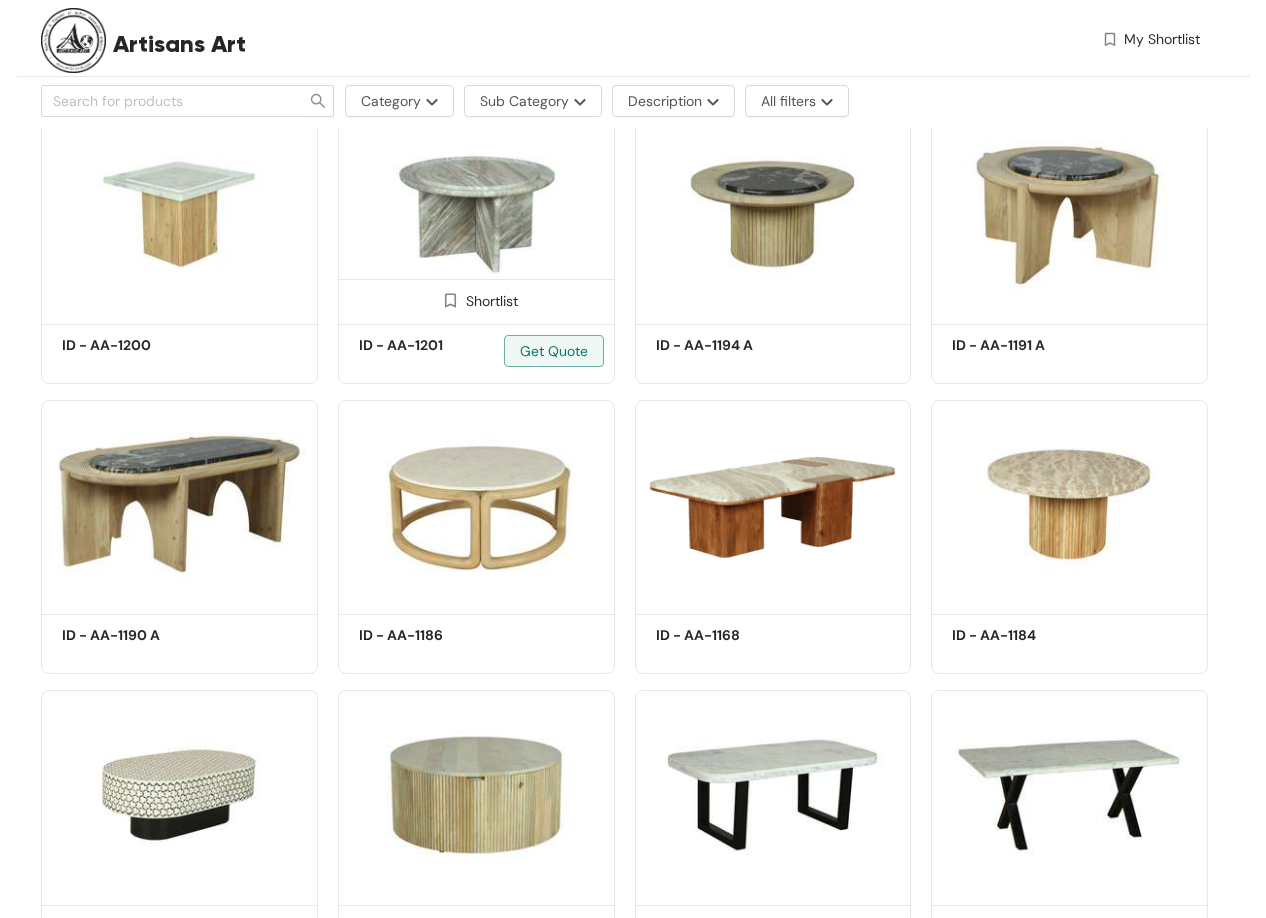 scroll, scrollTop: 283, scrollLeft: 0, axis: vertical 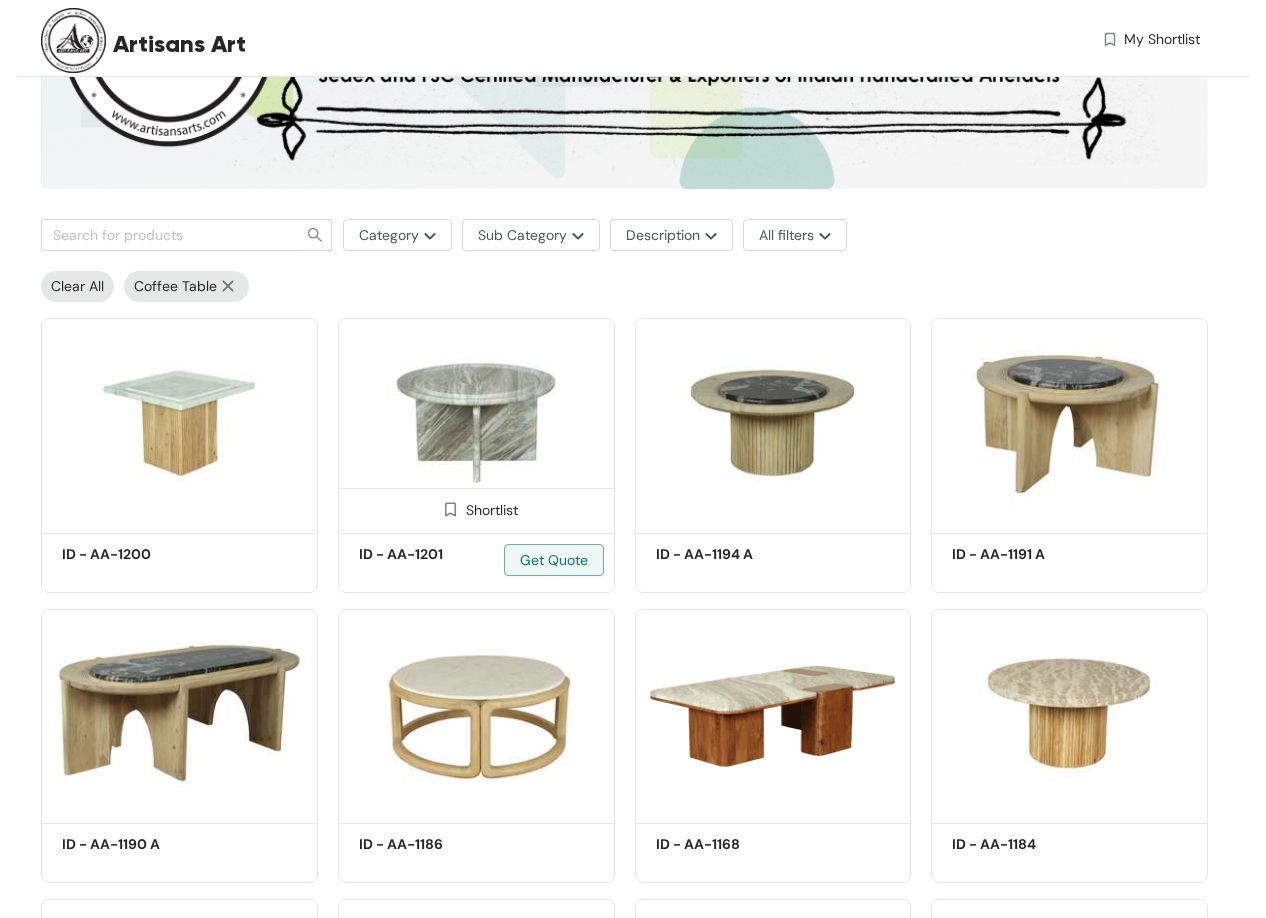 click at bounding box center [476, 422] 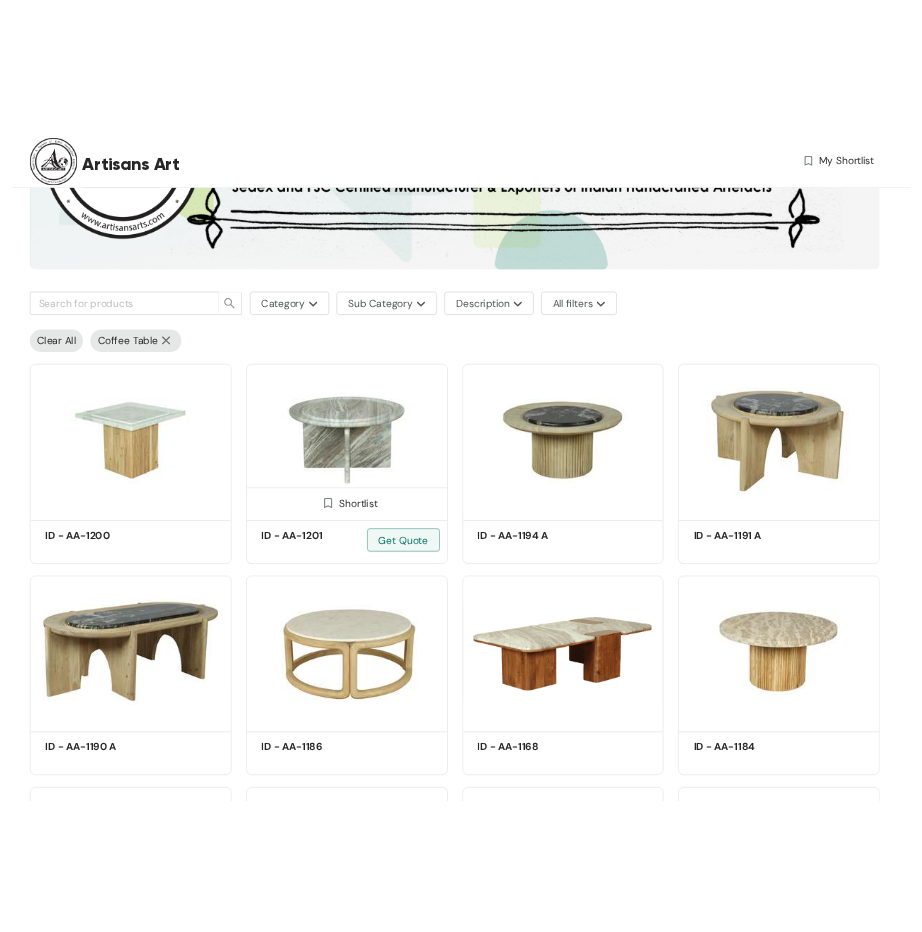 scroll, scrollTop: 0, scrollLeft: 0, axis: both 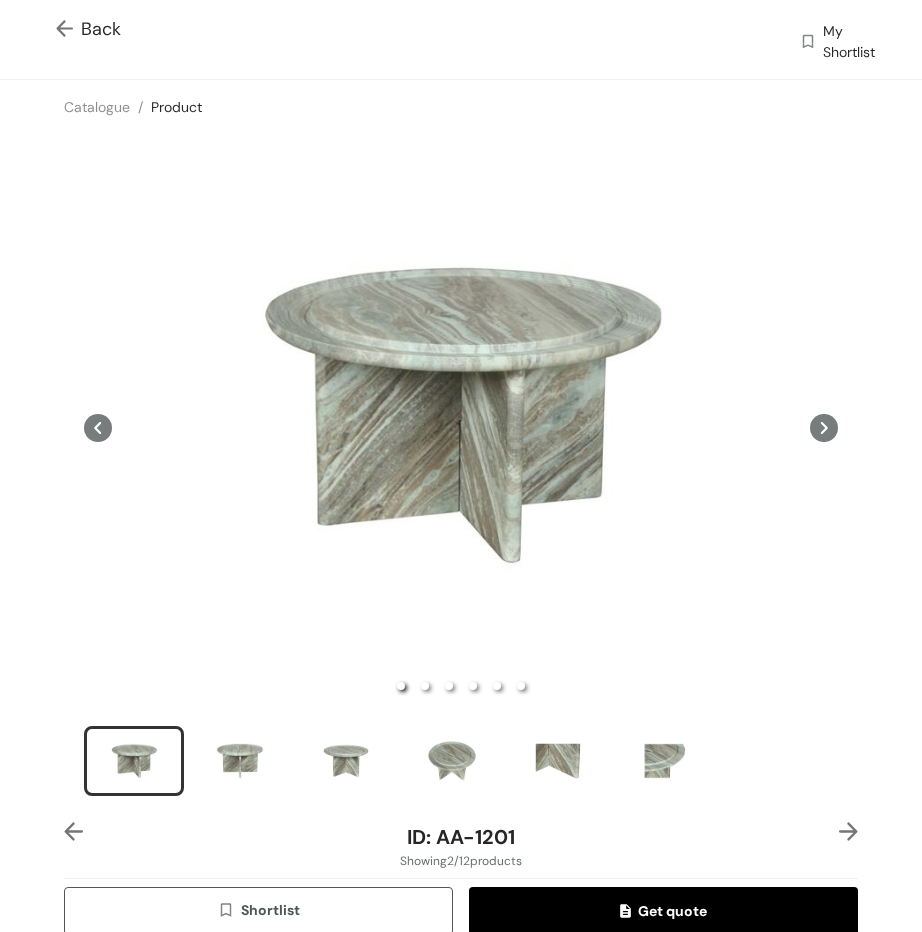 click on "Back" at bounding box center (427, 39) 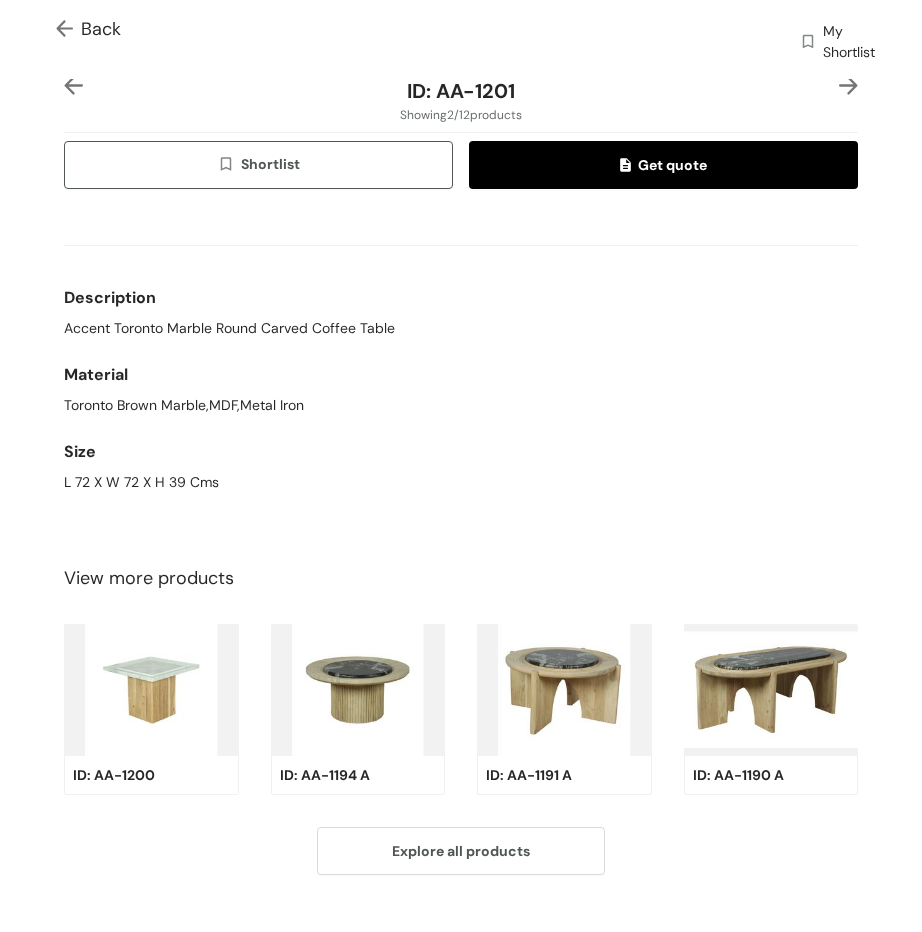 scroll, scrollTop: 772, scrollLeft: 0, axis: vertical 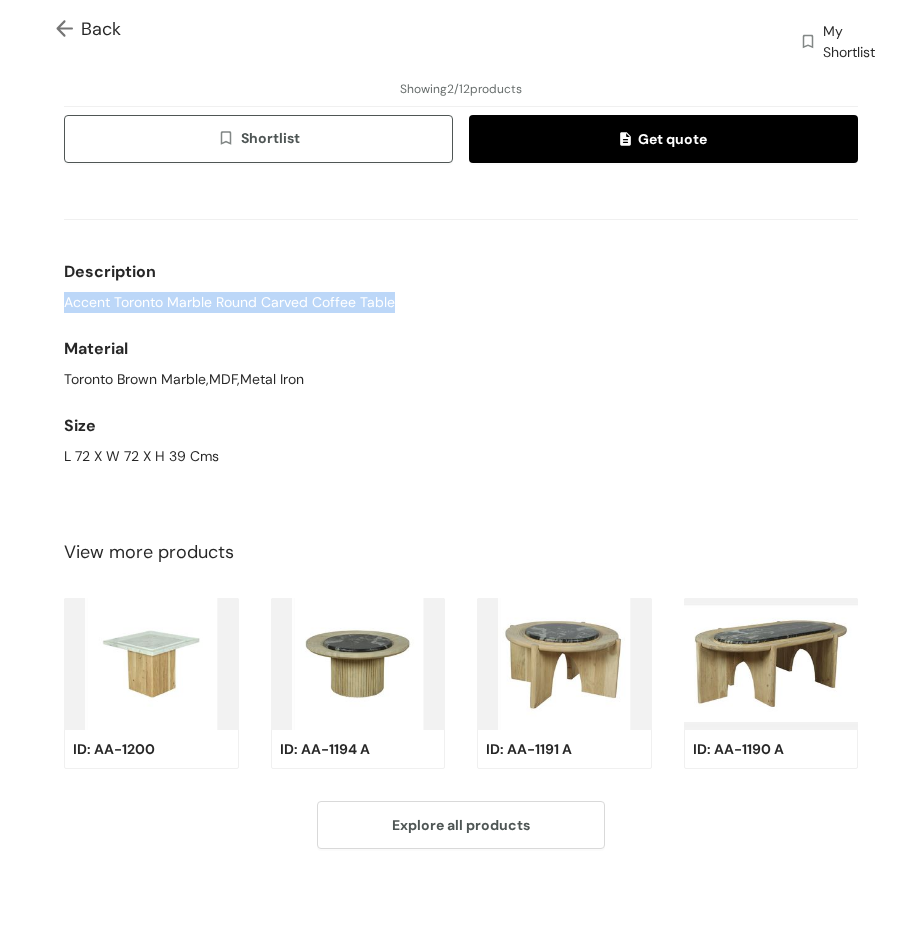 drag, startPoint x: 408, startPoint y: 292, endPoint x: 49, endPoint y: 296, distance: 359.02228 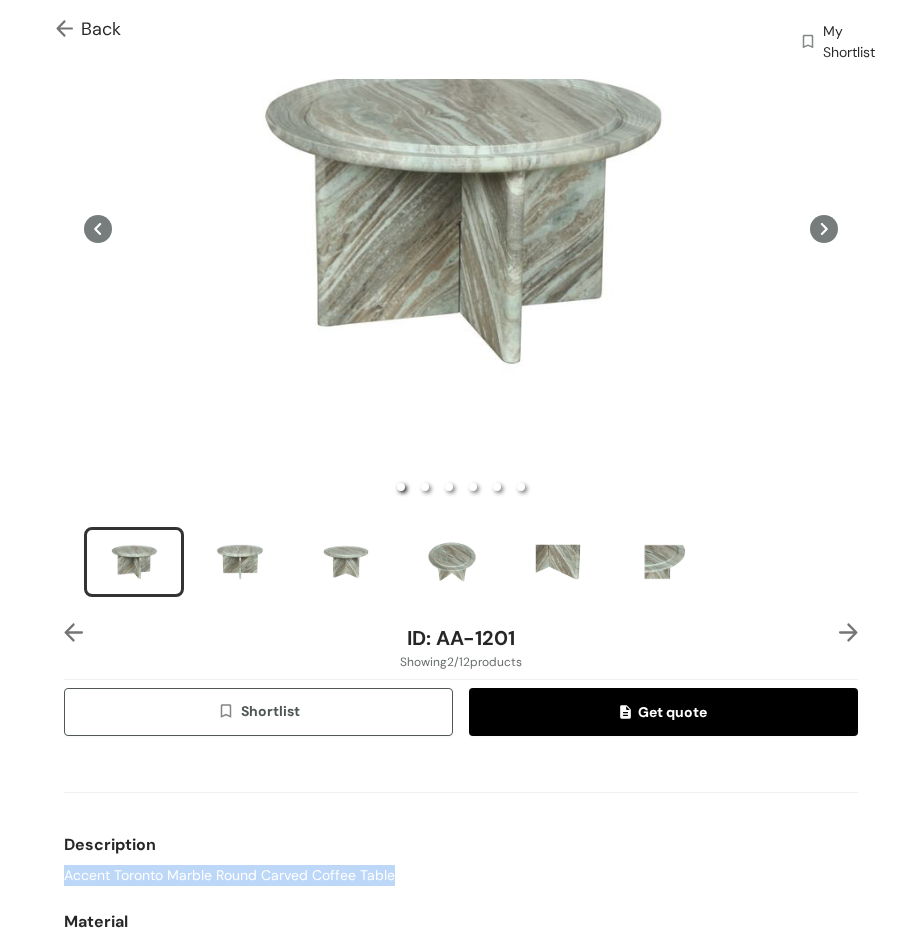 scroll, scrollTop: 300, scrollLeft: 0, axis: vertical 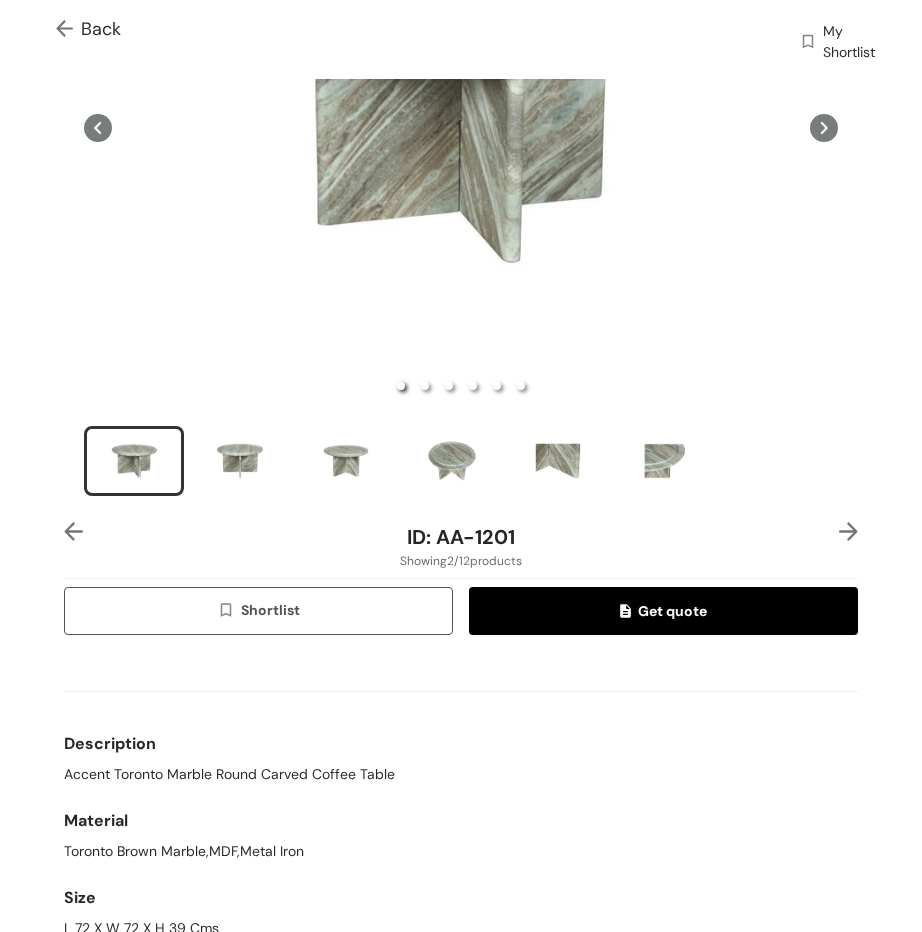 click on "ID: AA-1201 Showing 2 / 12 products Shortlist Get quote Description Accent Toronto Marble Round Carved Coffee Table Material Toronto Brown Marble,MDF,Metal Iron Size L 72 X W 72 X H 39 Cms" at bounding box center [461, 406] 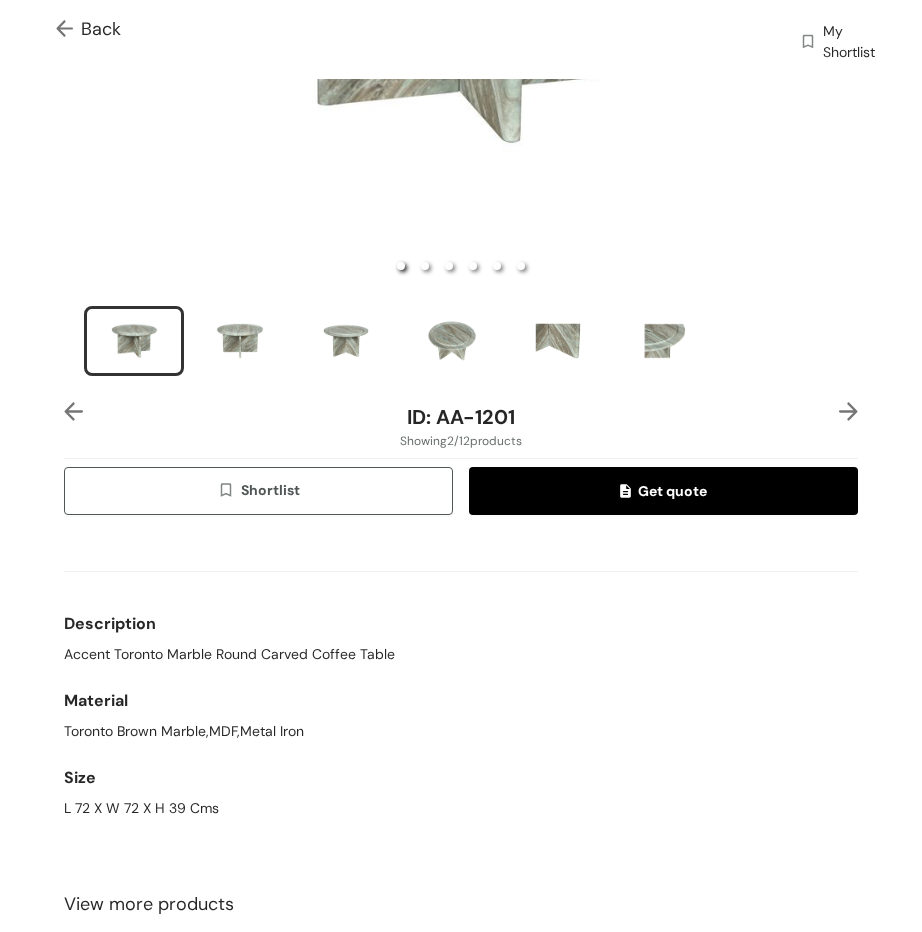 scroll, scrollTop: 500, scrollLeft: 0, axis: vertical 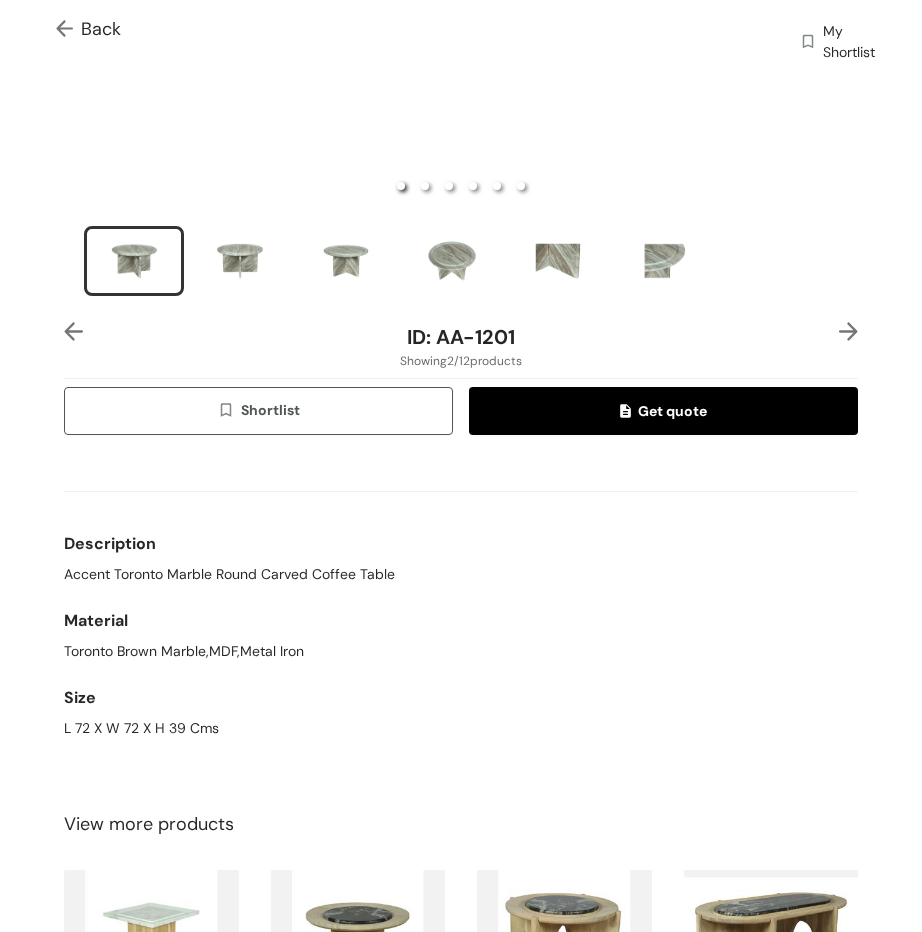 click at bounding box center (848, 331) 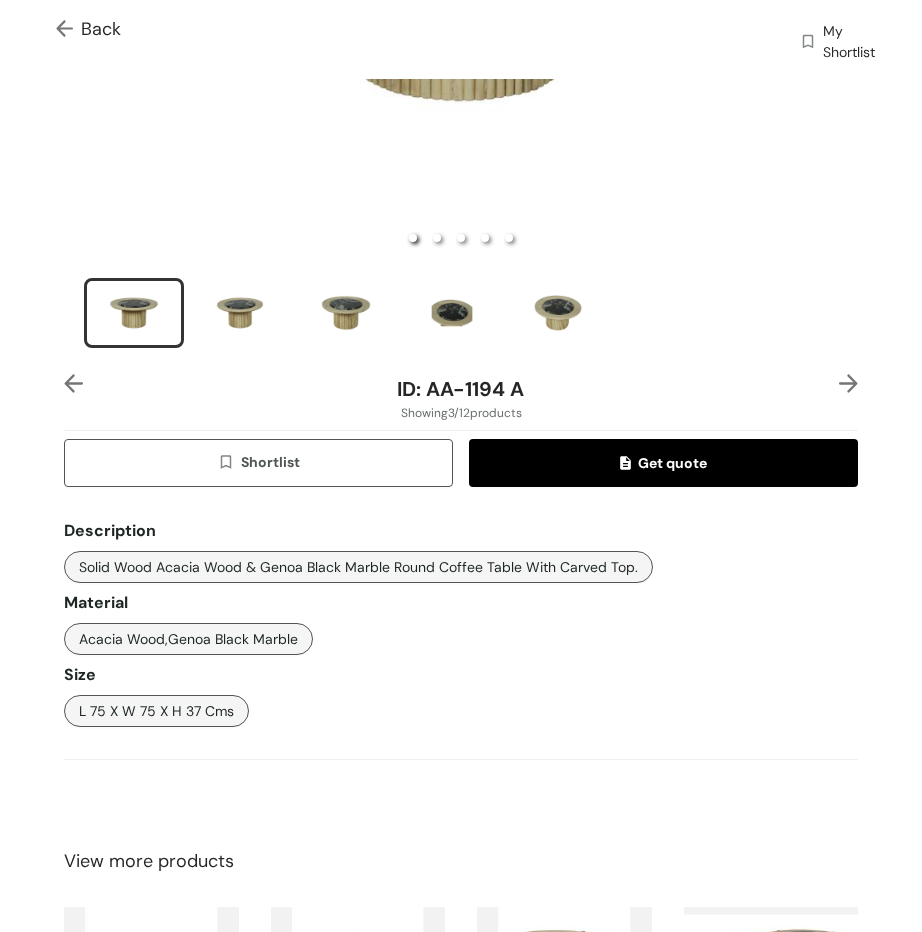 click at bounding box center (848, 383) 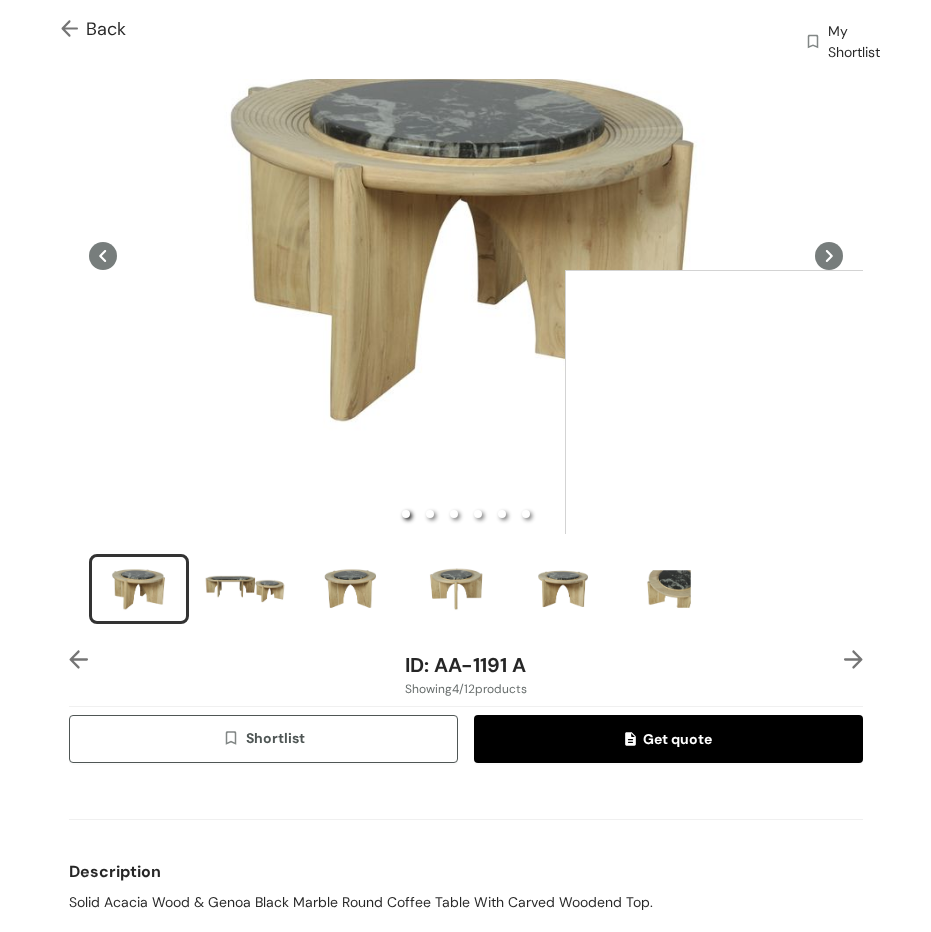 scroll, scrollTop: 0, scrollLeft: 0, axis: both 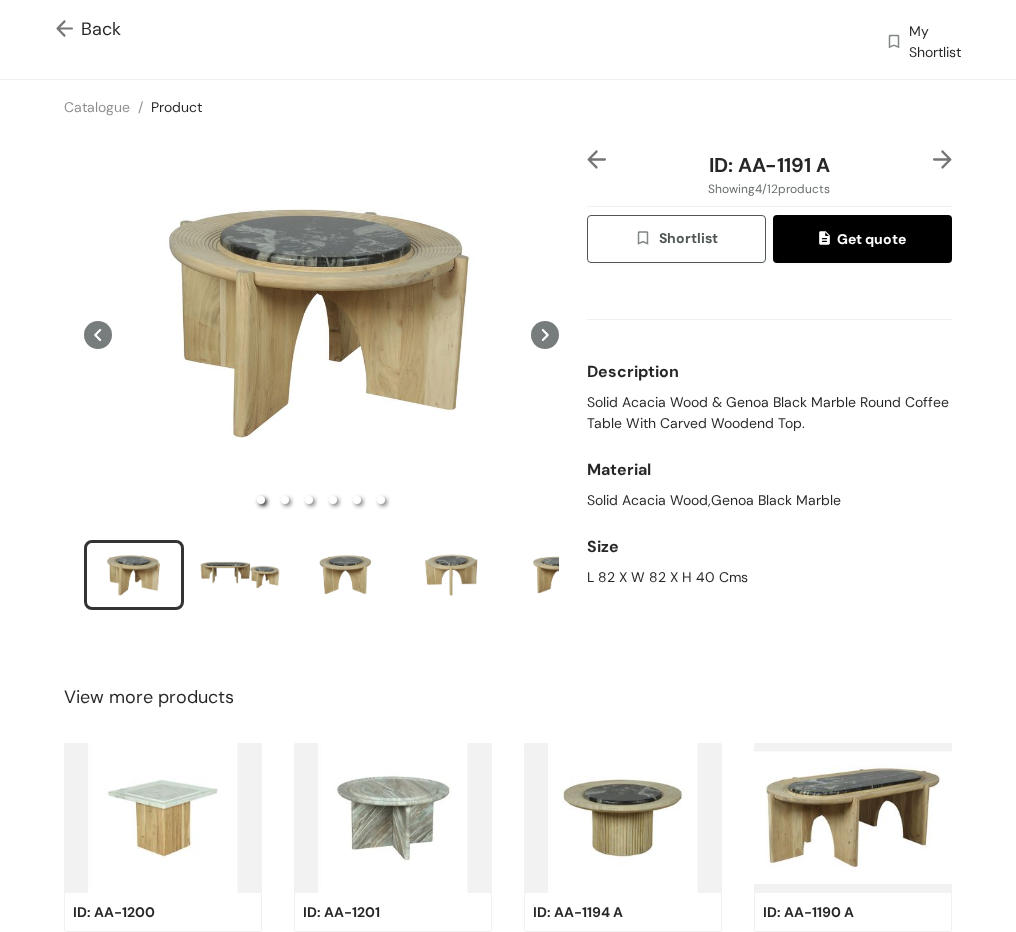 click on "ID: AA-1191 A Showing 4 / 12 products Shortlist Get quote Description Solid Acacia Wood & Genoa Black Marble Round Coffee Table With Carved Woodend Top. Material Solid Acacia Wood,Genoa Black Marble Size L 82 X W 82 X H 40 Cms" at bounding box center [769, 393] 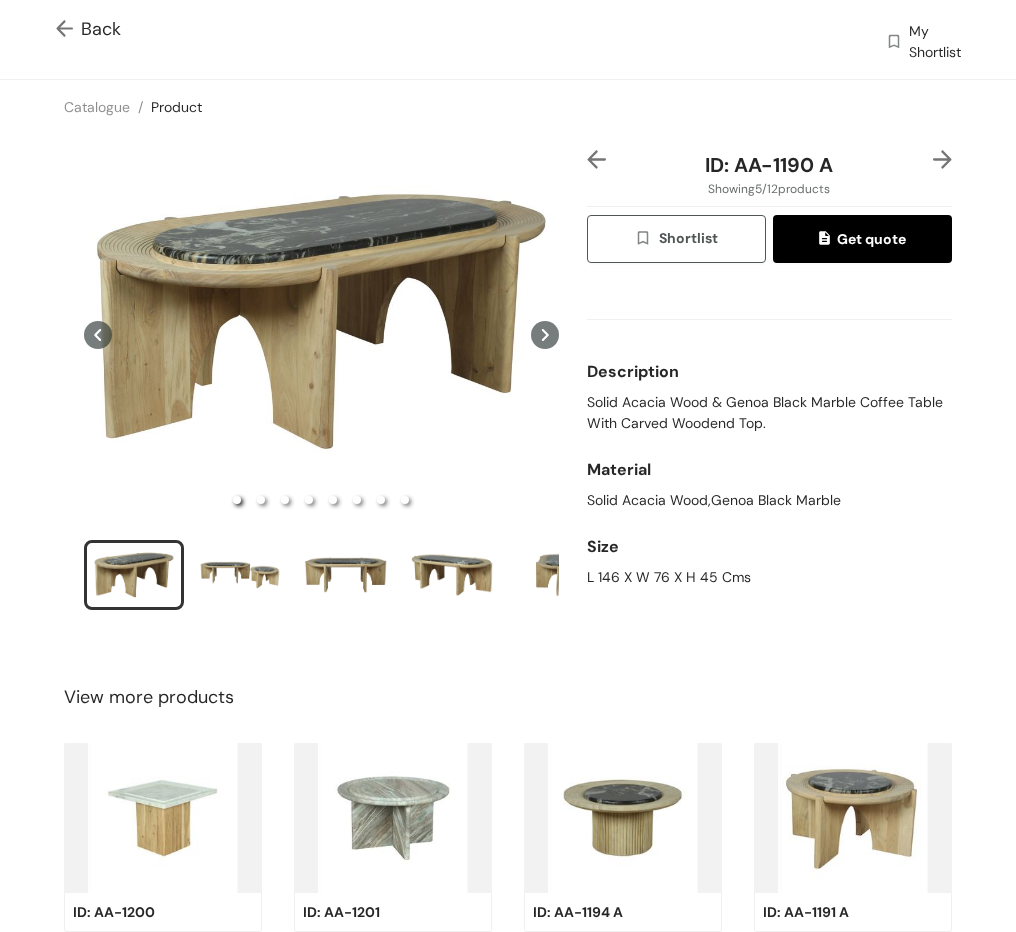 click on "ID: AA-1190 A Showing 5 / 12 products Shortlist Get quote Description Solid Acacia Wood & Genoa Black Marble Coffee Table With Carved Woodend Top. Material Solid Acacia Wood,Genoa Black Marble Size L 146 X W 76 X H 45 Cms" at bounding box center (508, 393) 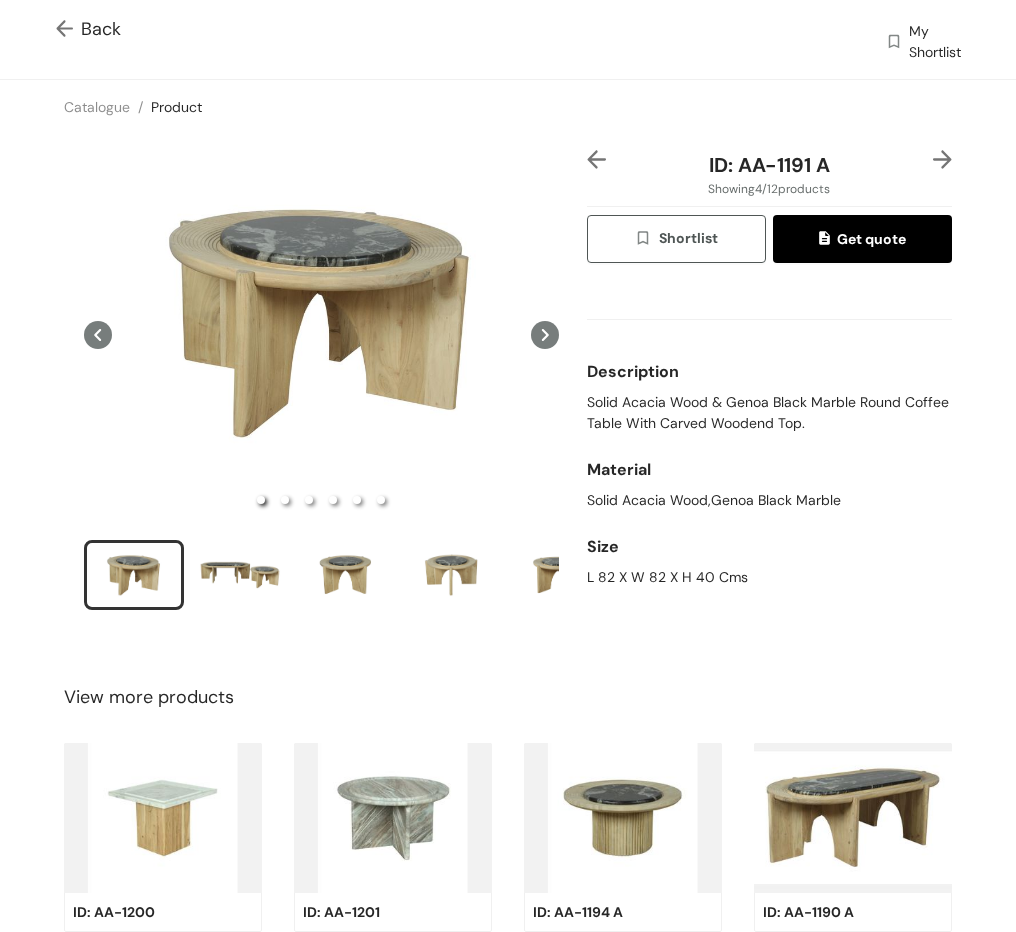 click at bounding box center [596, 159] 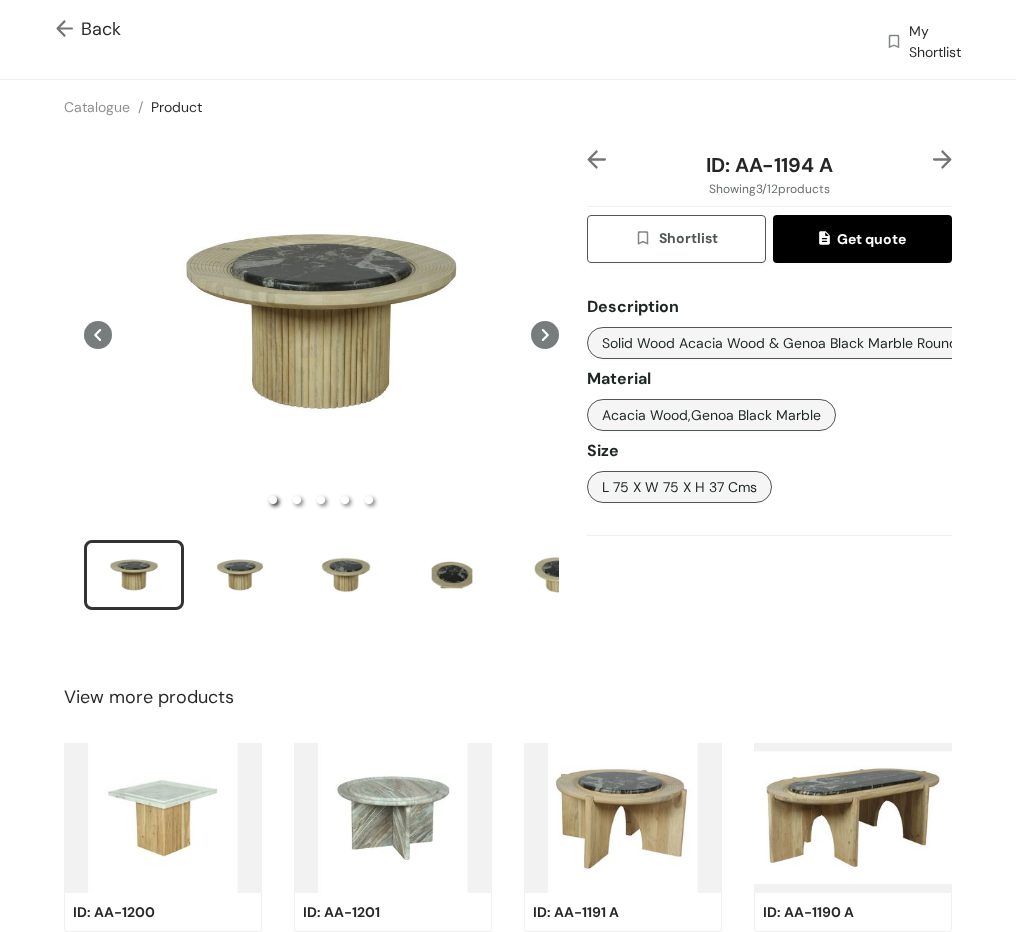 click at bounding box center [596, 159] 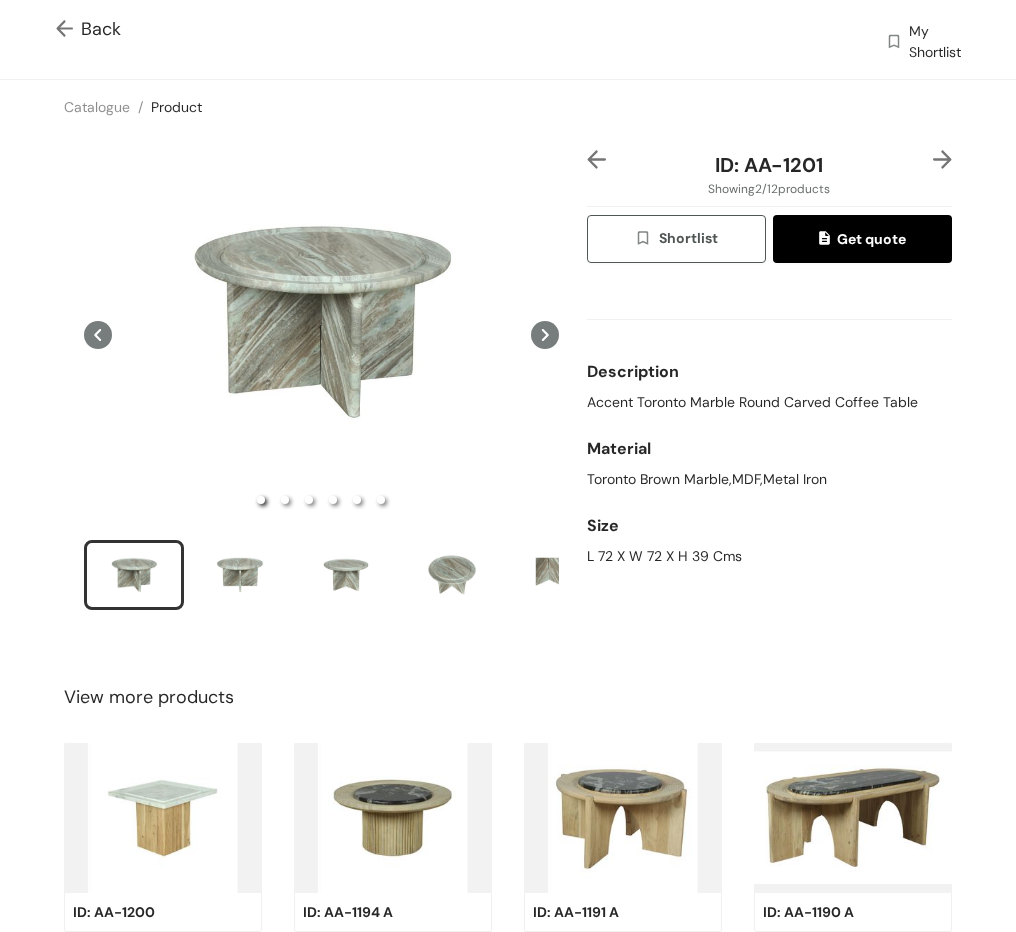 click at bounding box center (942, 159) 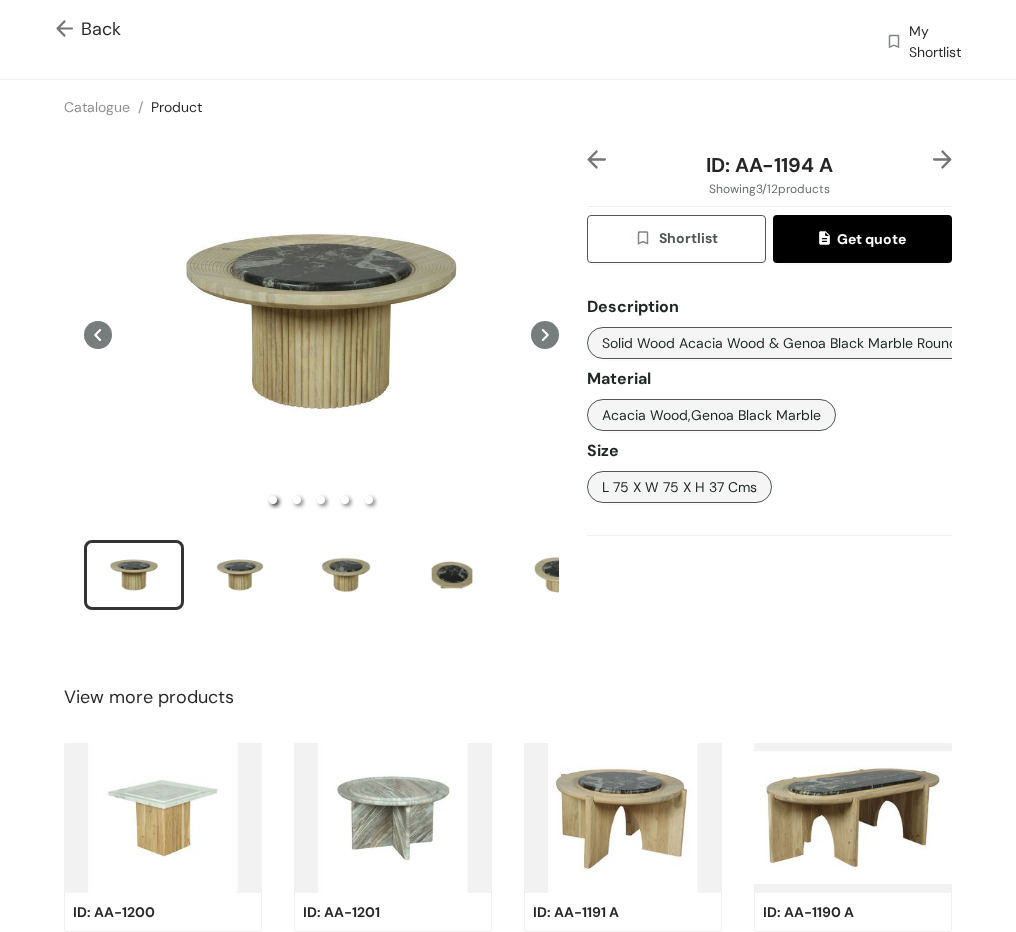drag, startPoint x: 587, startPoint y: 336, endPoint x: 912, endPoint y: 338, distance: 325.00616 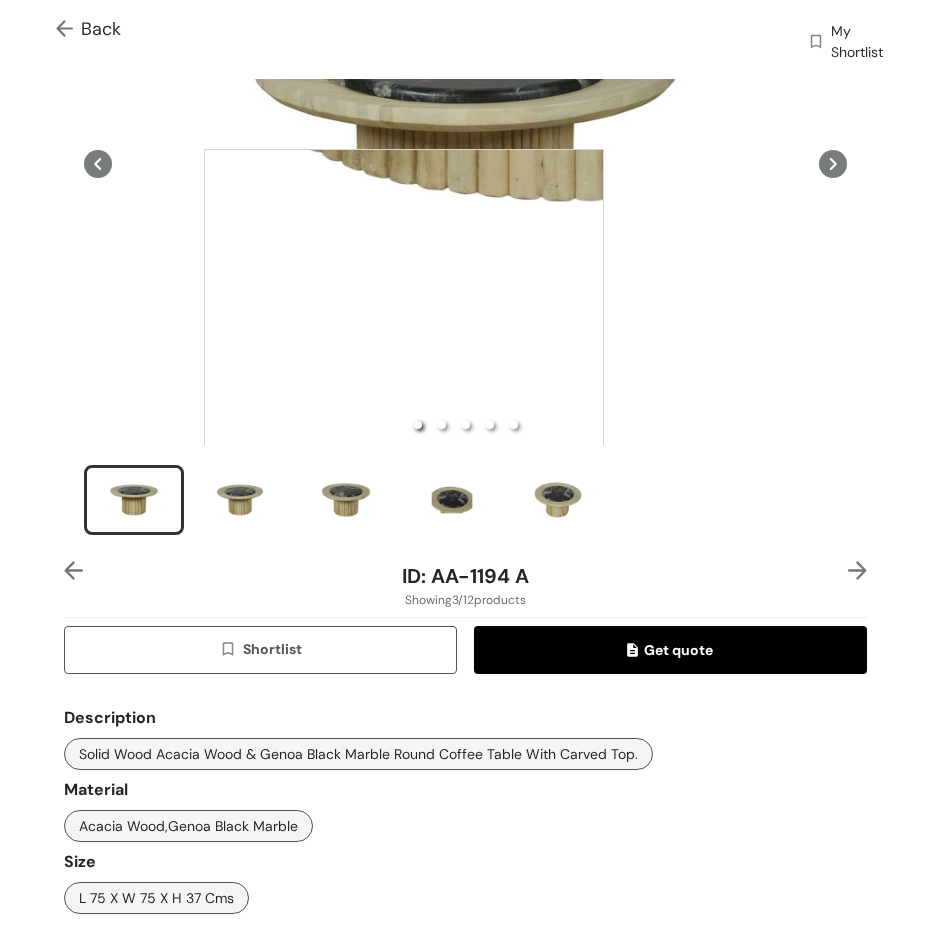 scroll, scrollTop: 700, scrollLeft: 0, axis: vertical 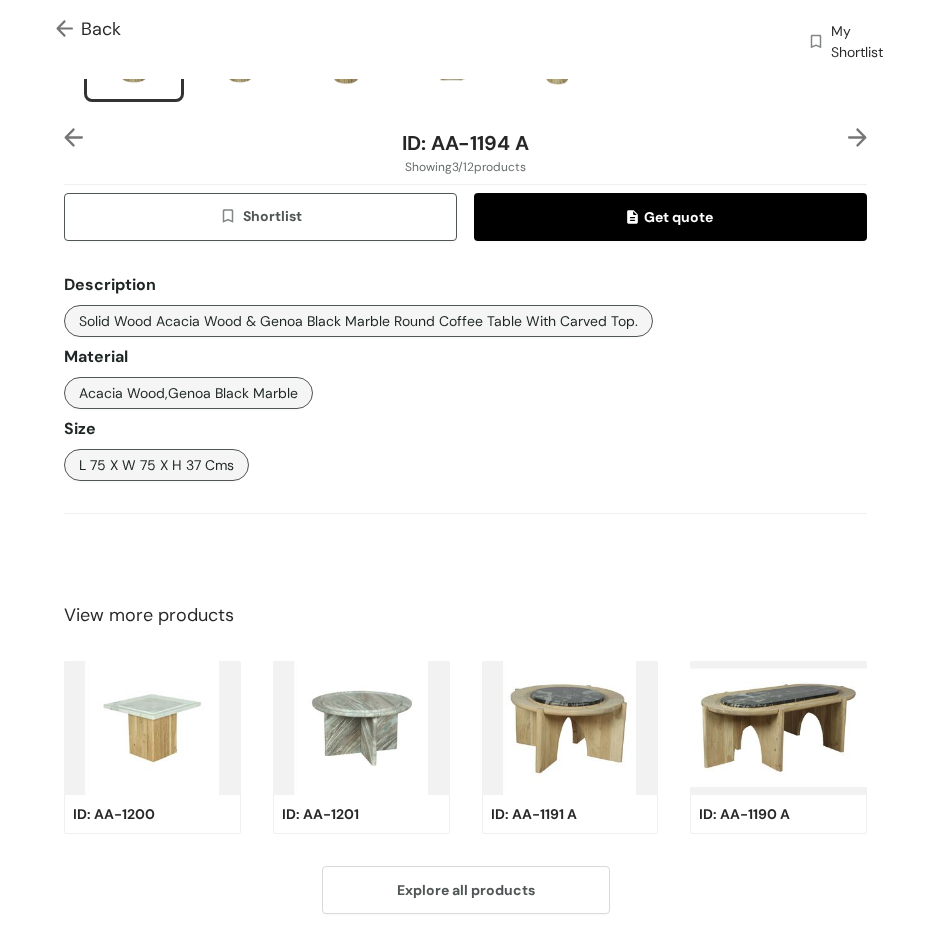 drag, startPoint x: 74, startPoint y: 303, endPoint x: 625, endPoint y: 305, distance: 551.0036 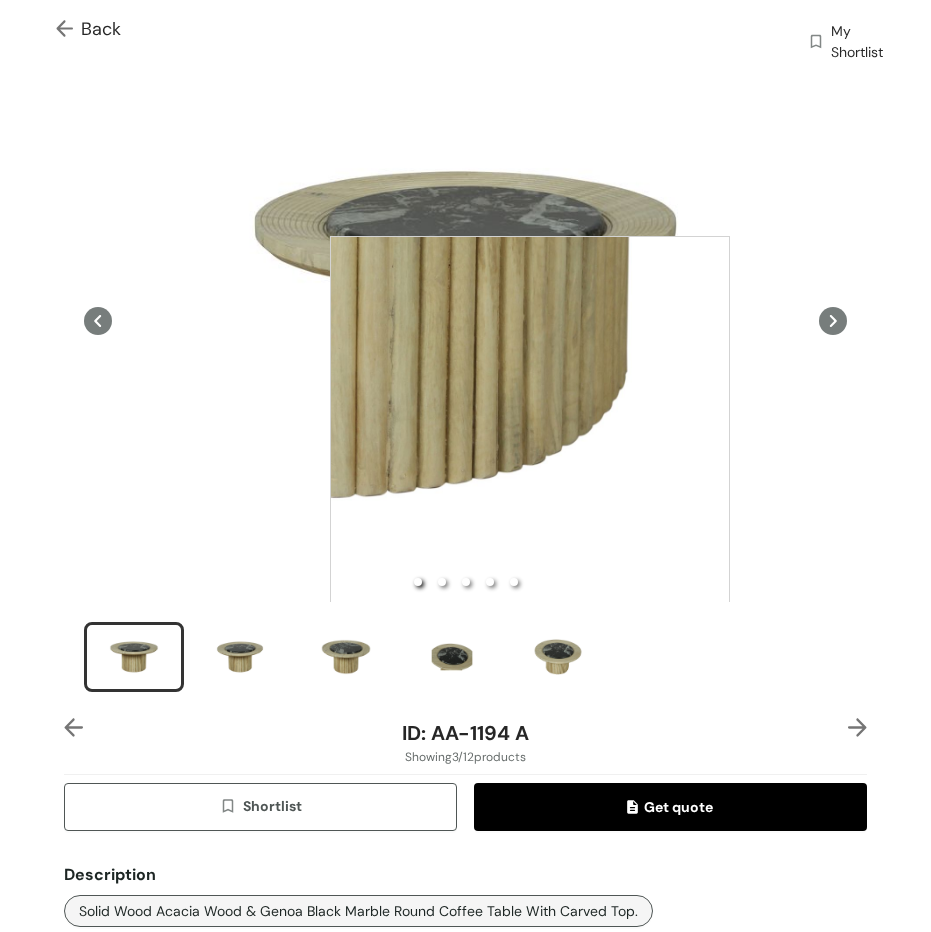 scroll, scrollTop: 300, scrollLeft: 0, axis: vertical 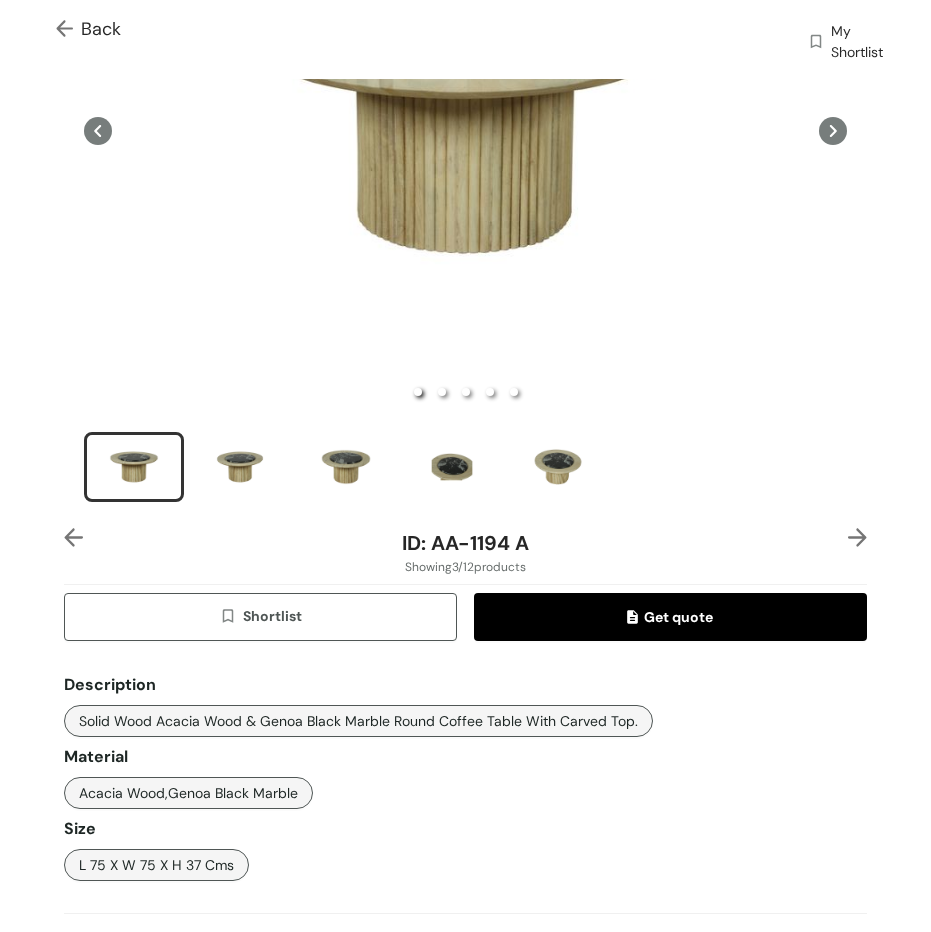 click at bounding box center [857, 537] 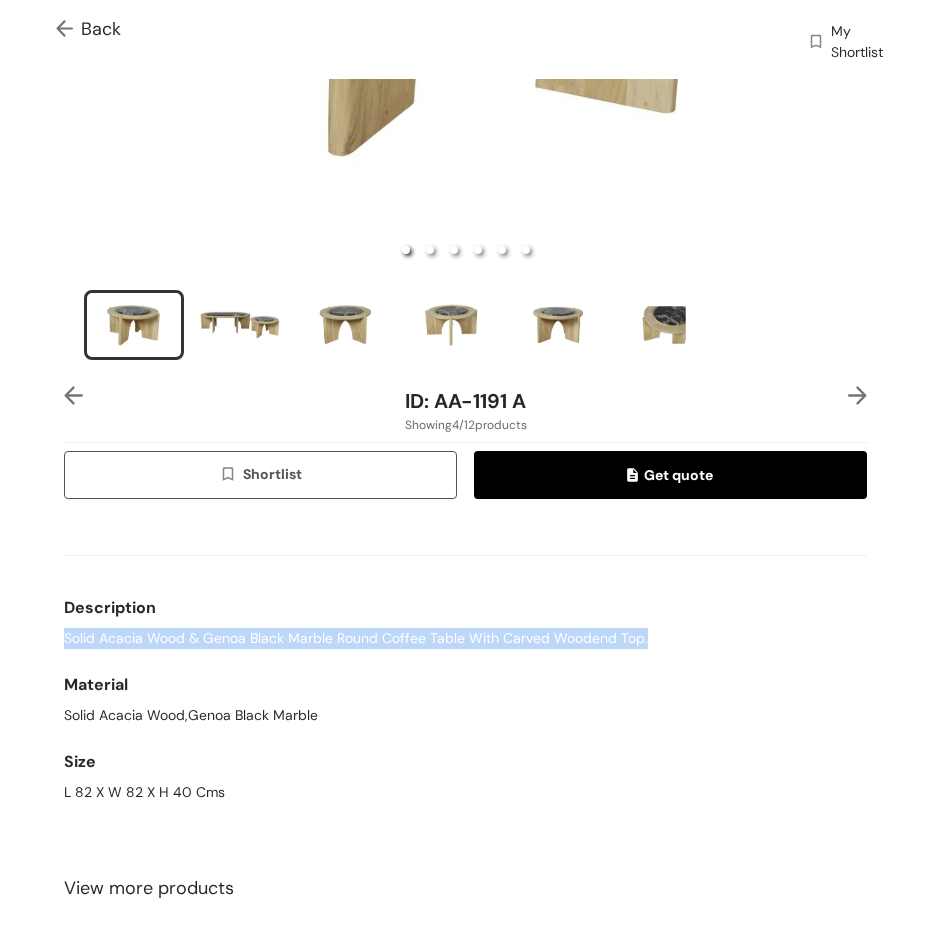 drag, startPoint x: 61, startPoint y: 625, endPoint x: 664, endPoint y: 630, distance: 603.02075 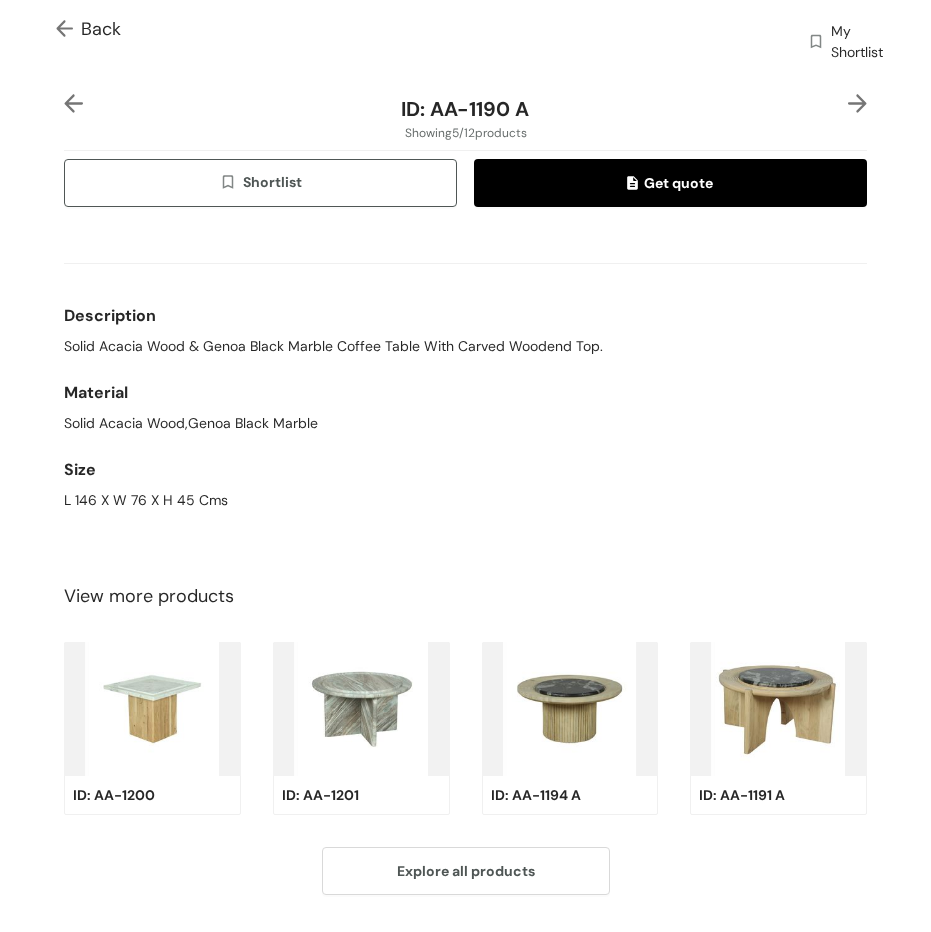 scroll, scrollTop: 742, scrollLeft: 0, axis: vertical 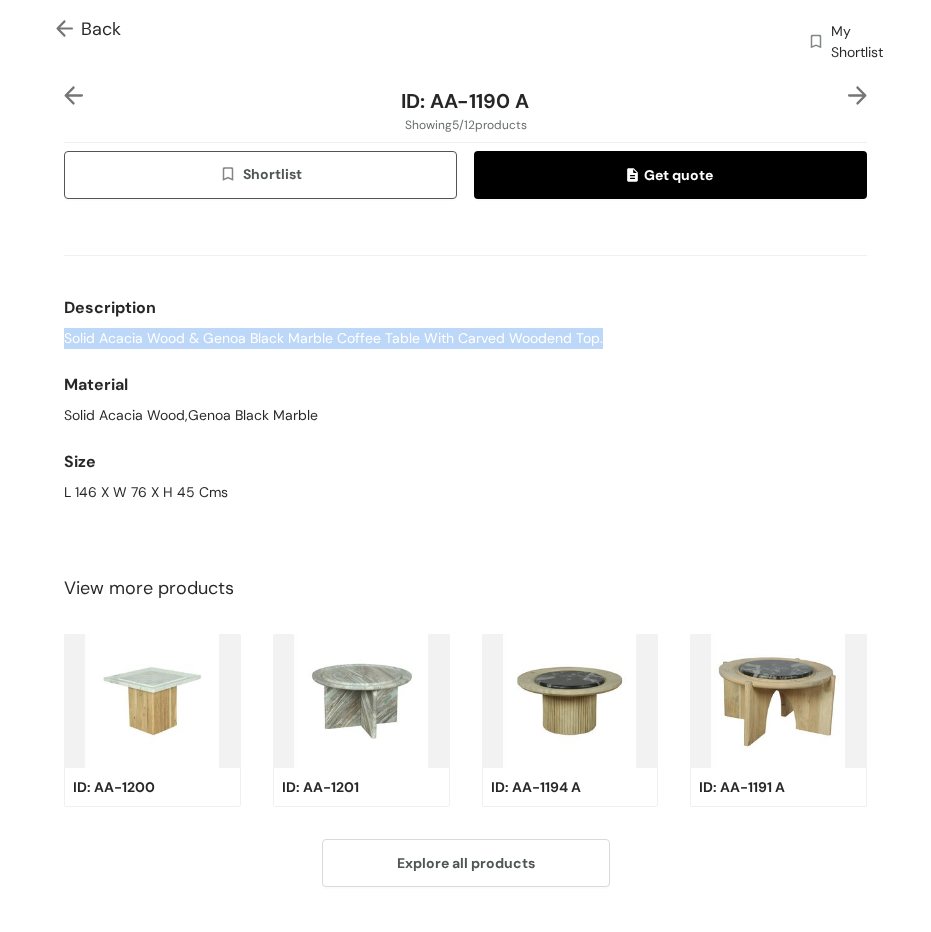 drag, startPoint x: 140, startPoint y: 326, endPoint x: 598, endPoint y: 337, distance: 458.13208 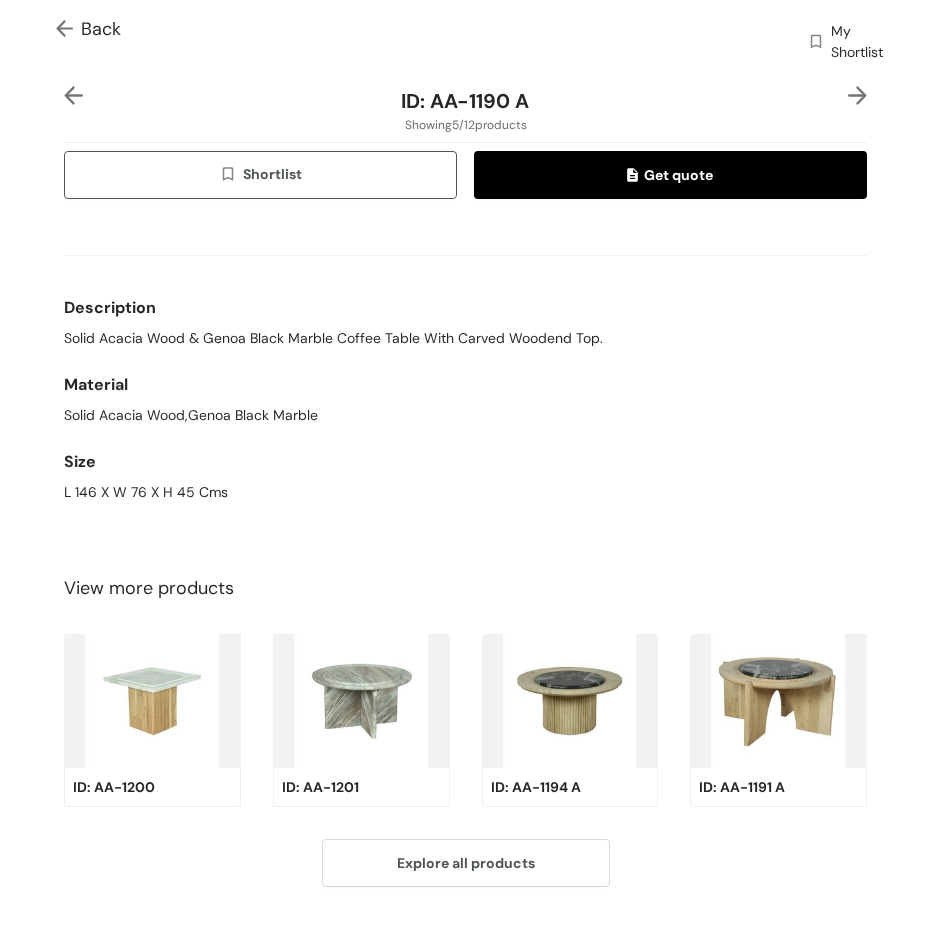 click on "Solid Acacia Wood,Genoa Black Marble" at bounding box center [465, 415] 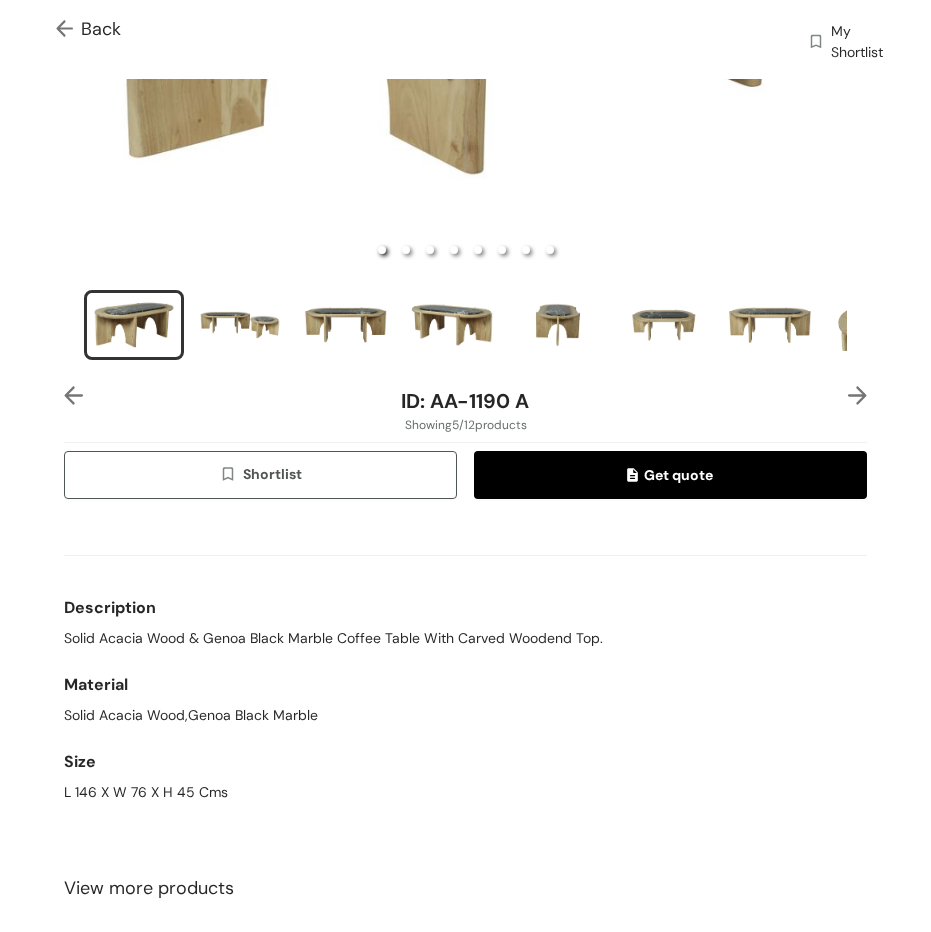 click at bounding box center (857, 395) 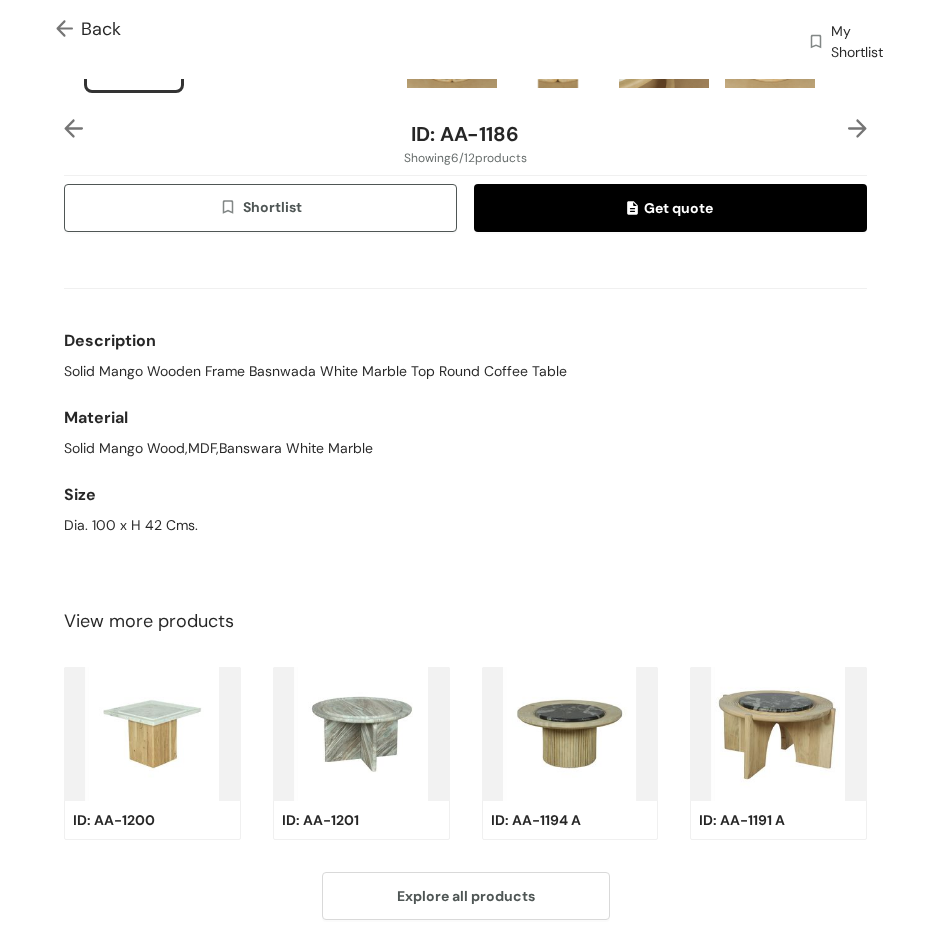scroll, scrollTop: 780, scrollLeft: 0, axis: vertical 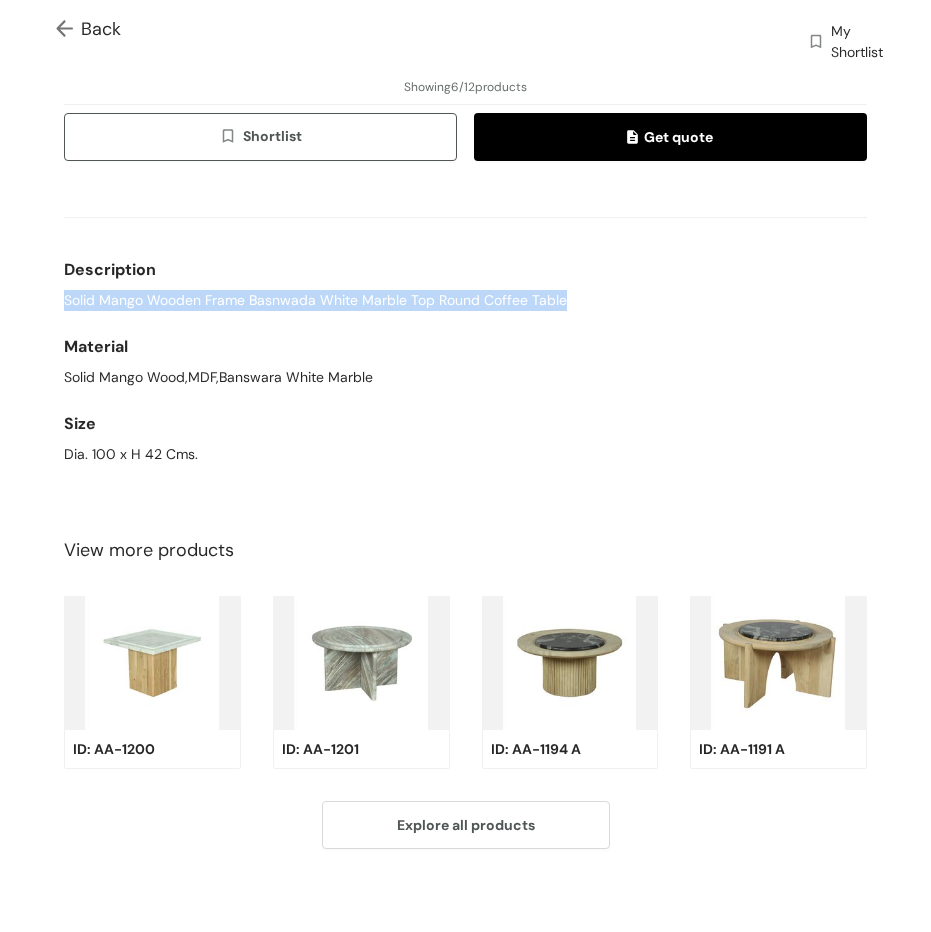 drag, startPoint x: 505, startPoint y: 287, endPoint x: 35, endPoint y: 291, distance: 470.01703 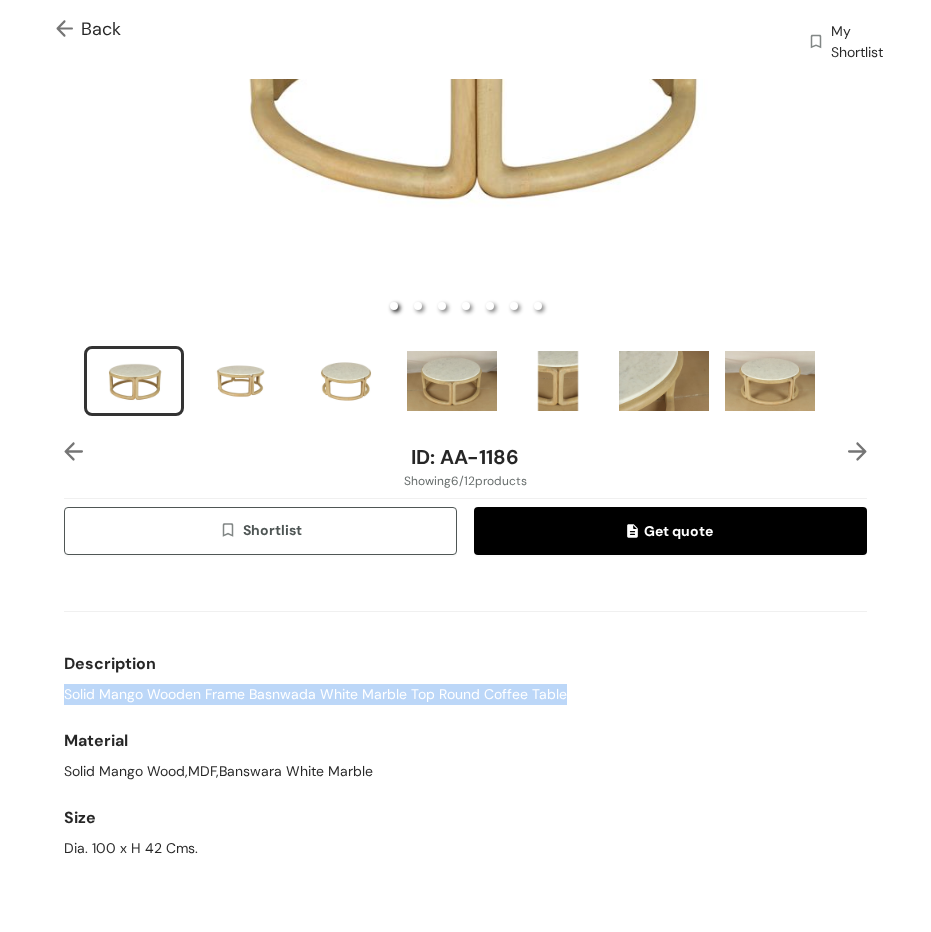 scroll, scrollTop: 400, scrollLeft: 0, axis: vertical 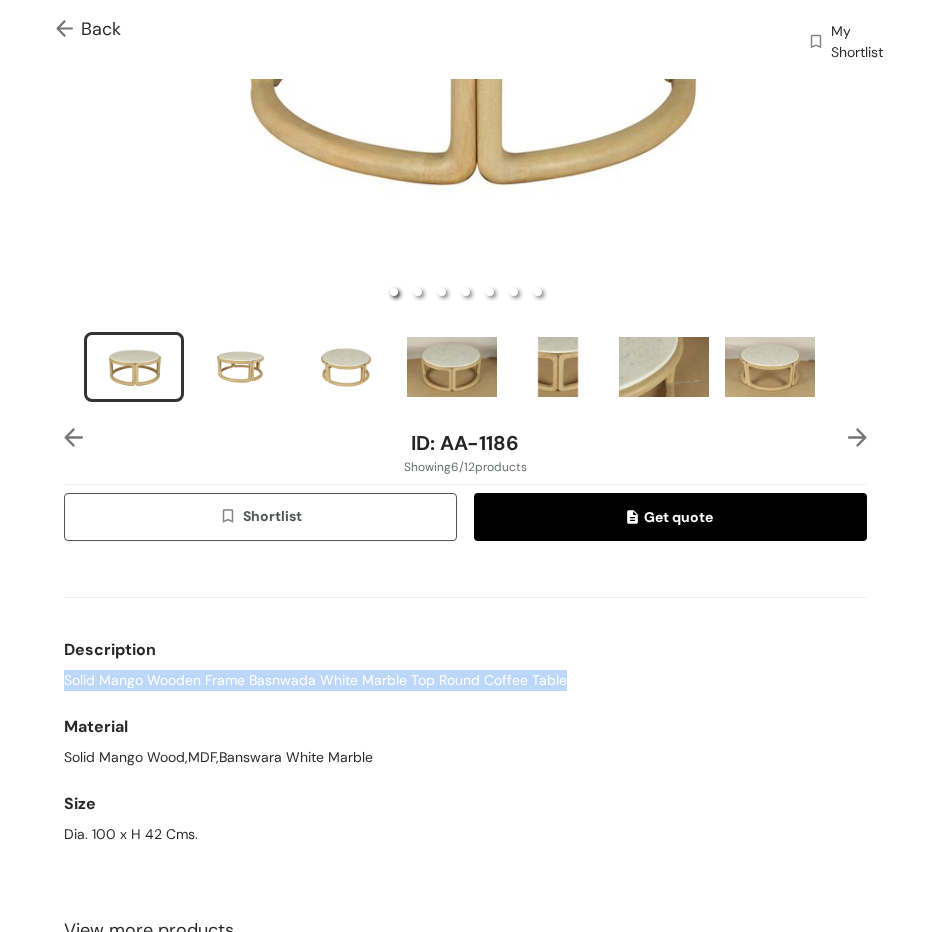 click at bounding box center [857, 437] 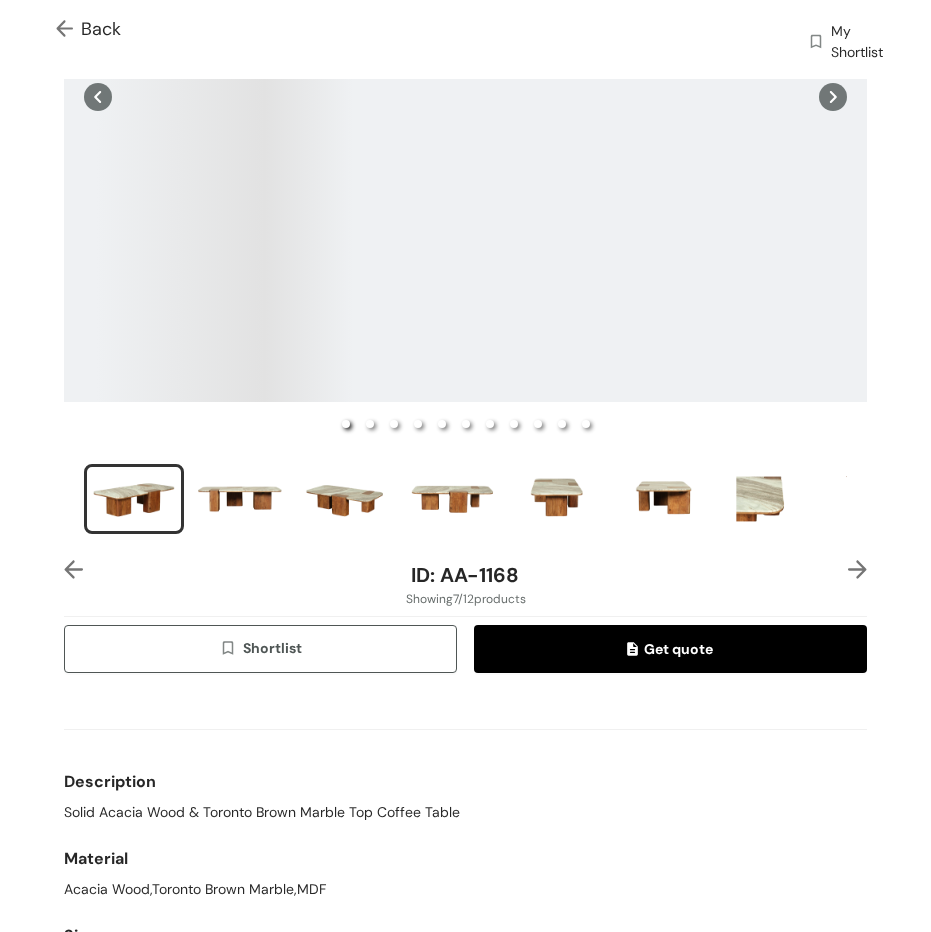 scroll, scrollTop: 542, scrollLeft: 0, axis: vertical 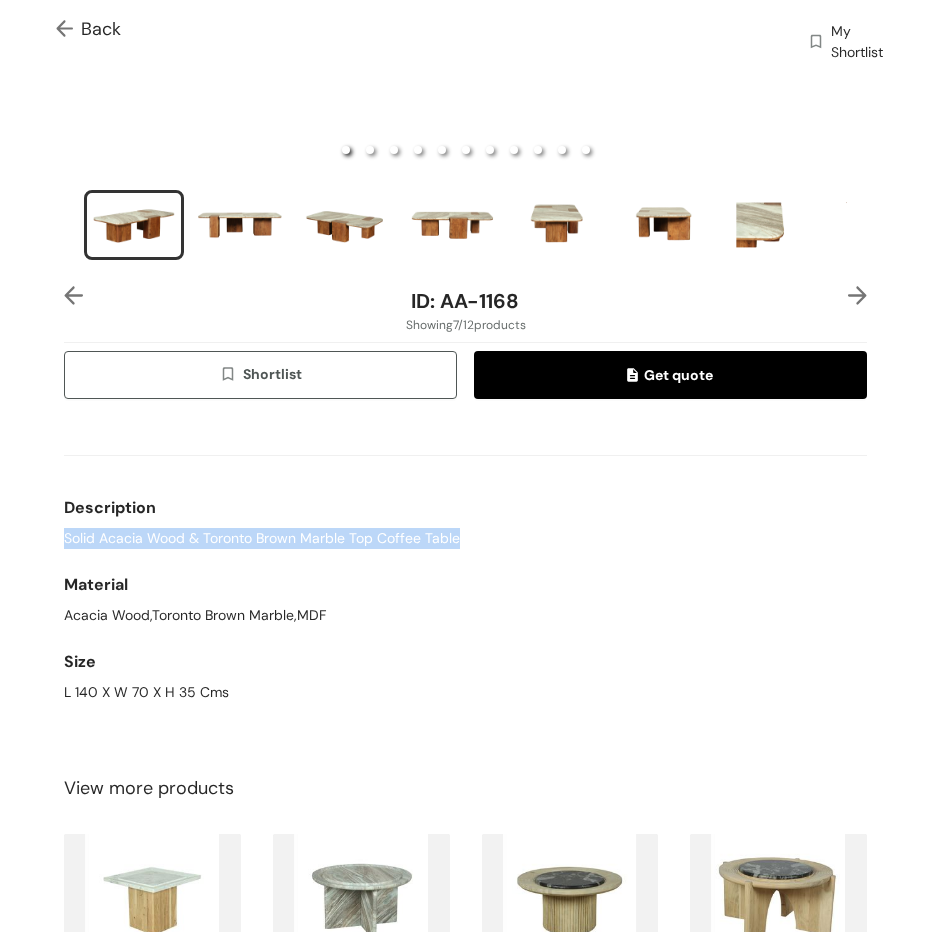 drag, startPoint x: 63, startPoint y: 525, endPoint x: 487, endPoint y: 525, distance: 424 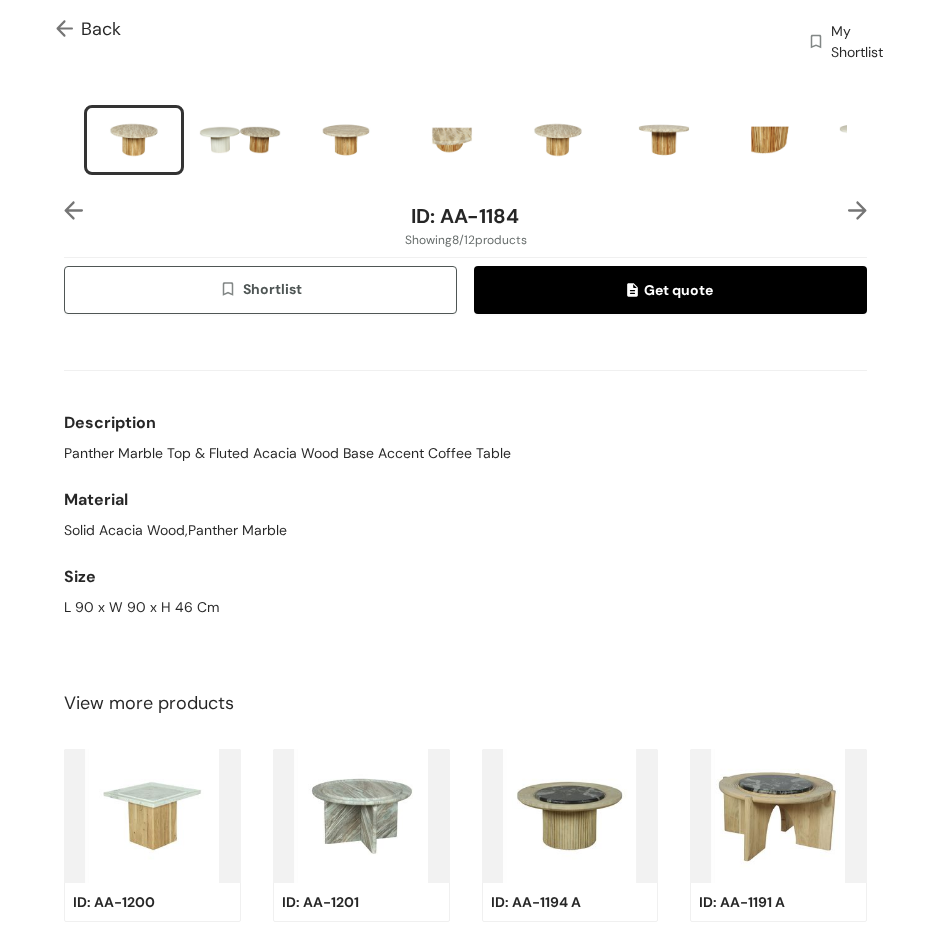 scroll, scrollTop: 742, scrollLeft: 0, axis: vertical 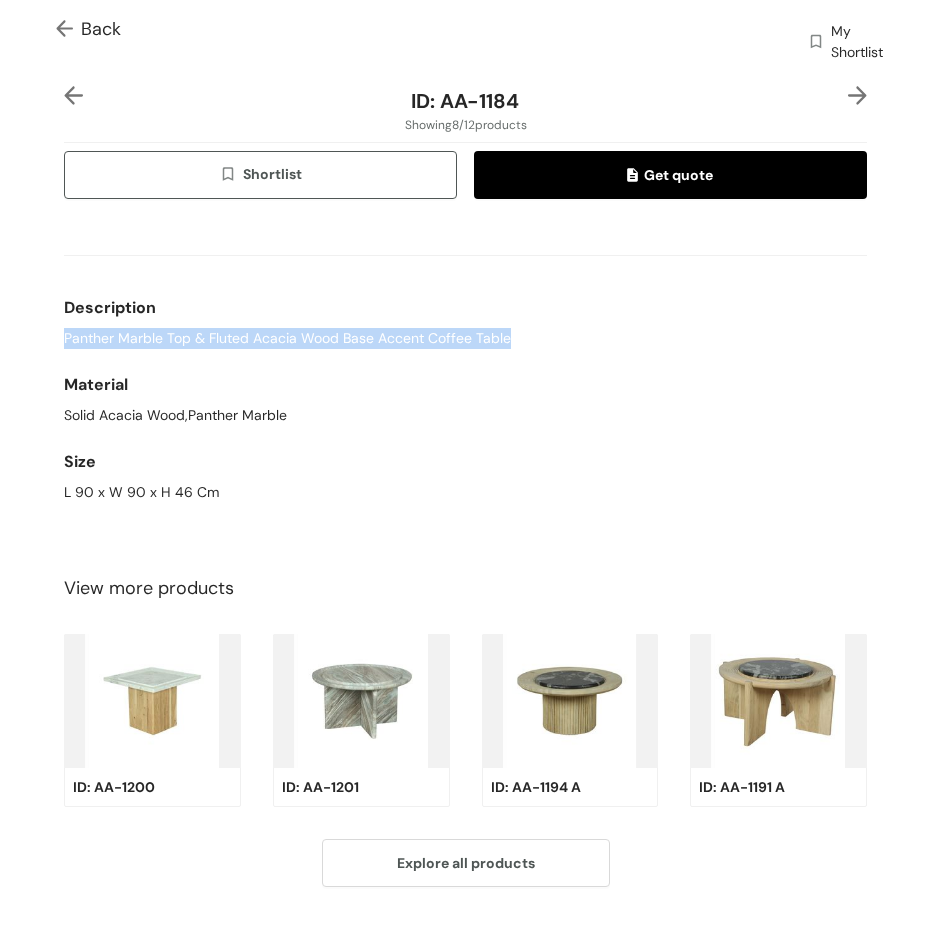 drag, startPoint x: 61, startPoint y: 326, endPoint x: 88, endPoint y: 346, distance: 33.600594 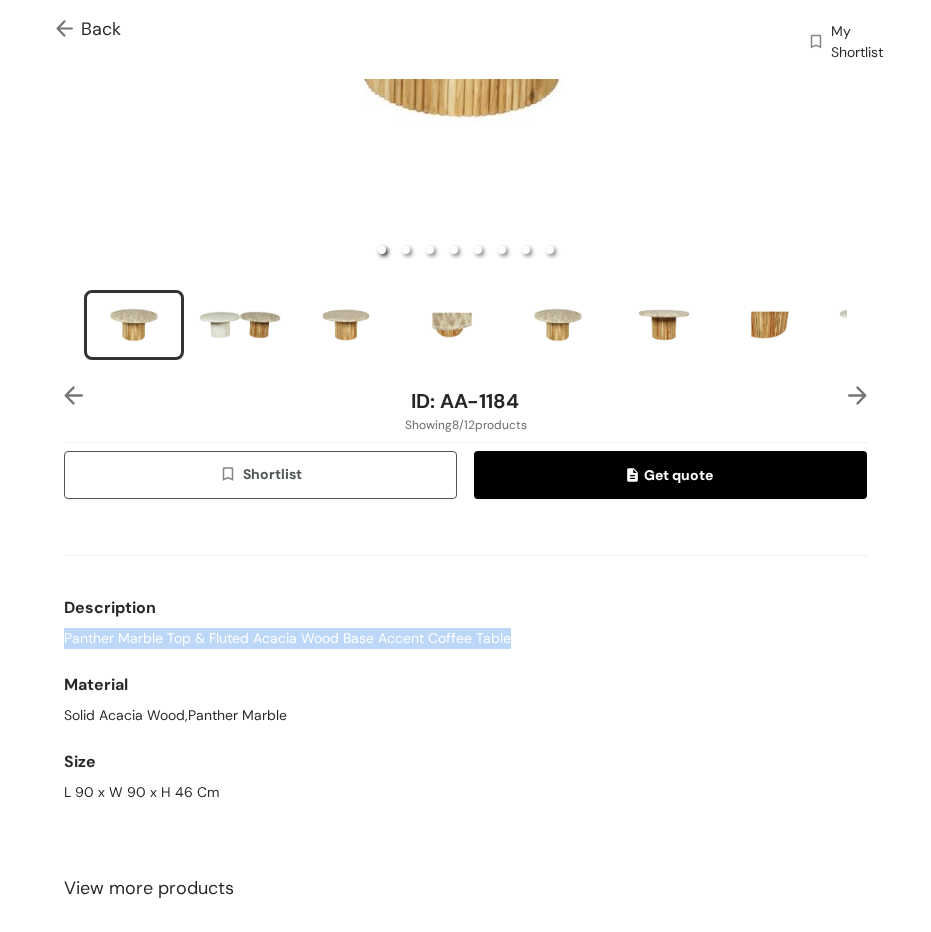 click at bounding box center [857, 395] 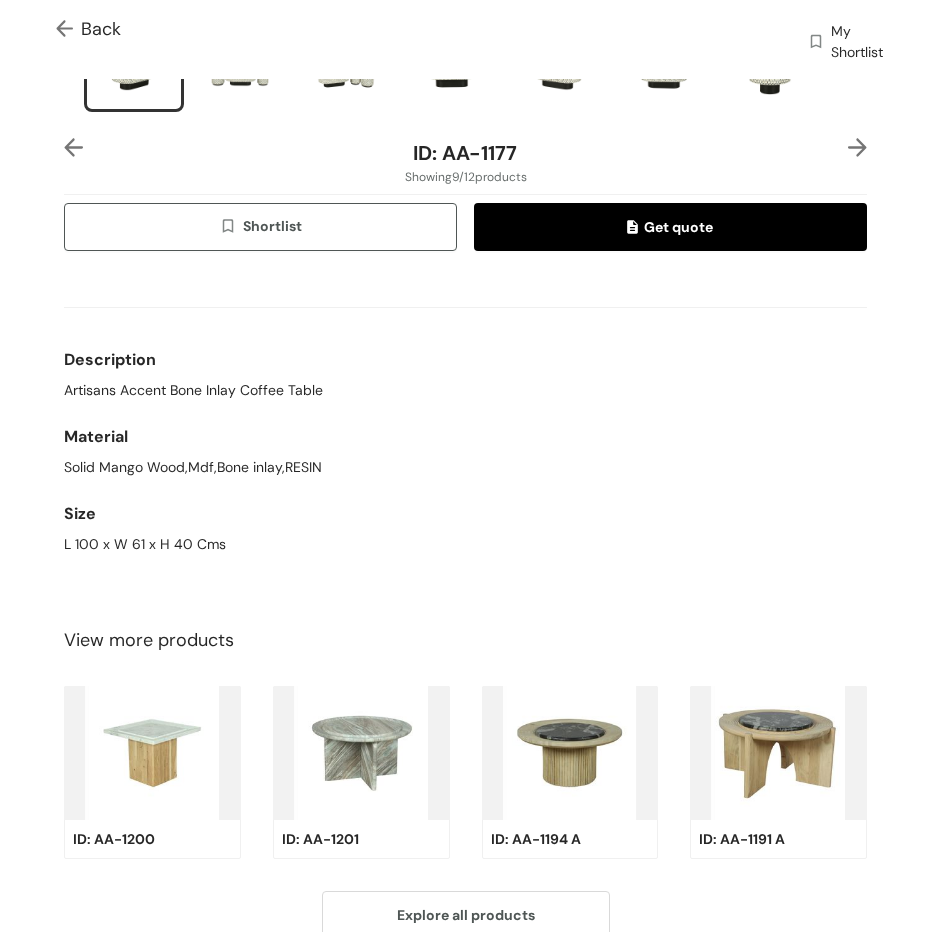 scroll, scrollTop: 780, scrollLeft: 0, axis: vertical 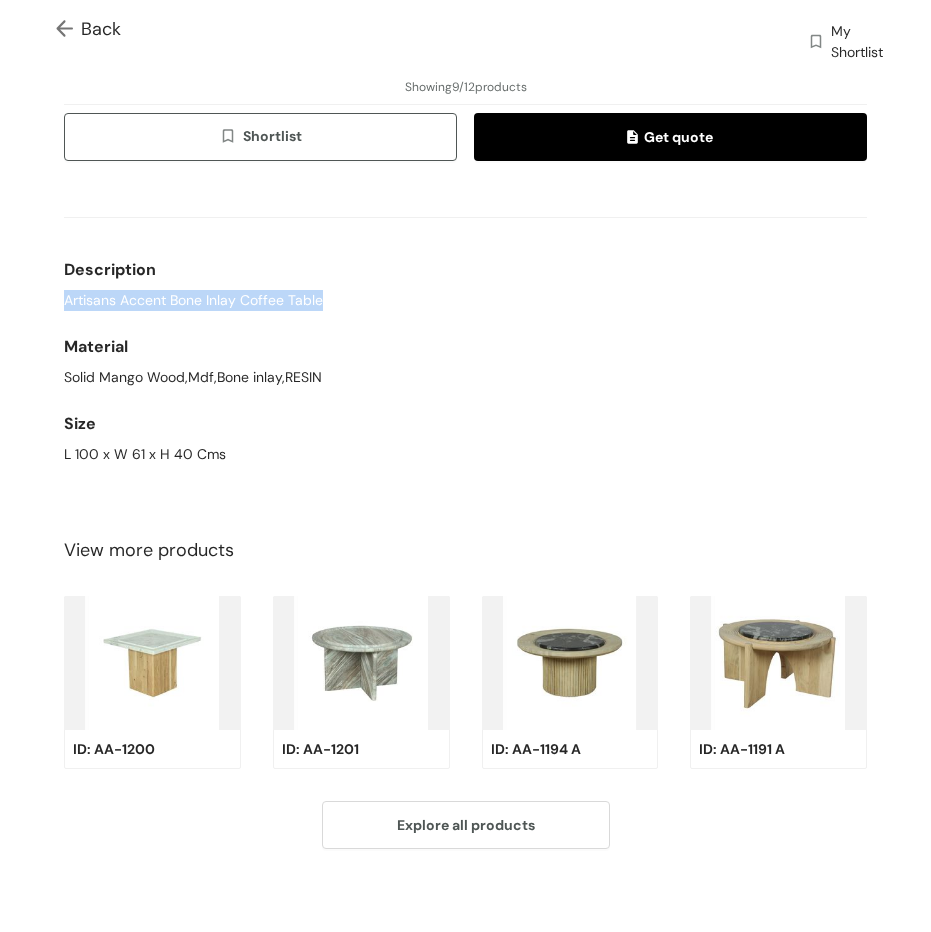 drag, startPoint x: 59, startPoint y: 293, endPoint x: 357, endPoint y: 293, distance: 298 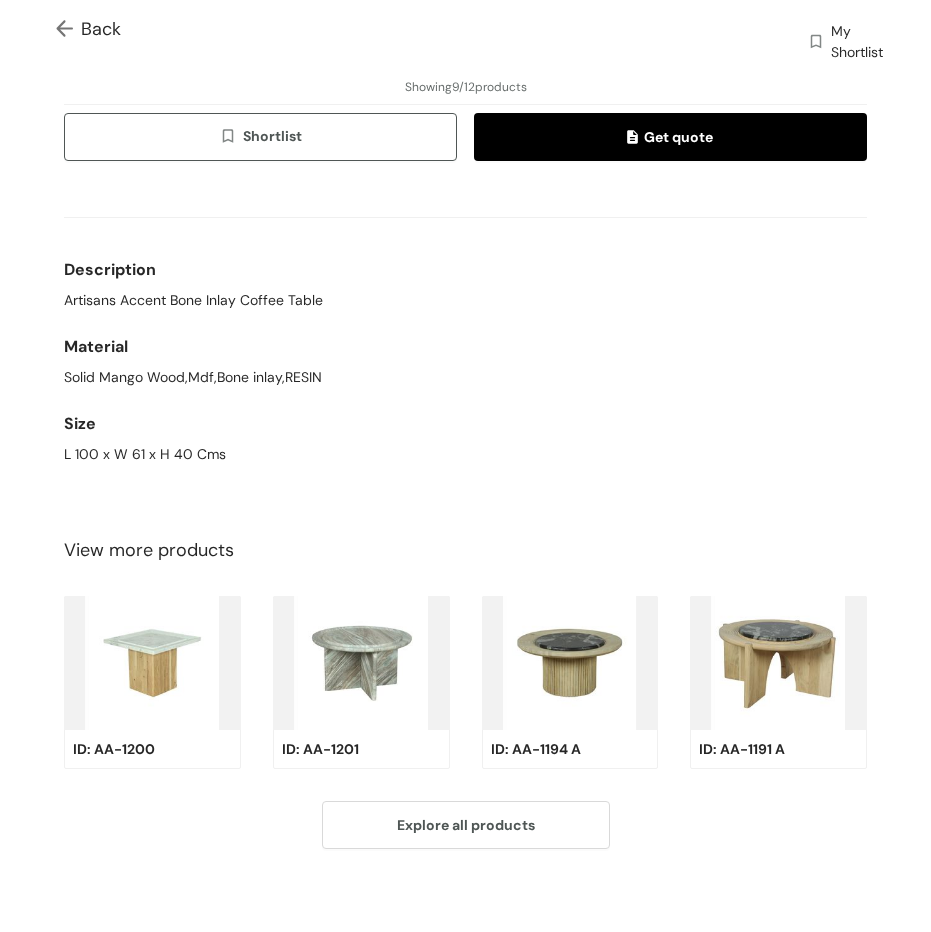 click on "Material" at bounding box center (465, 347) 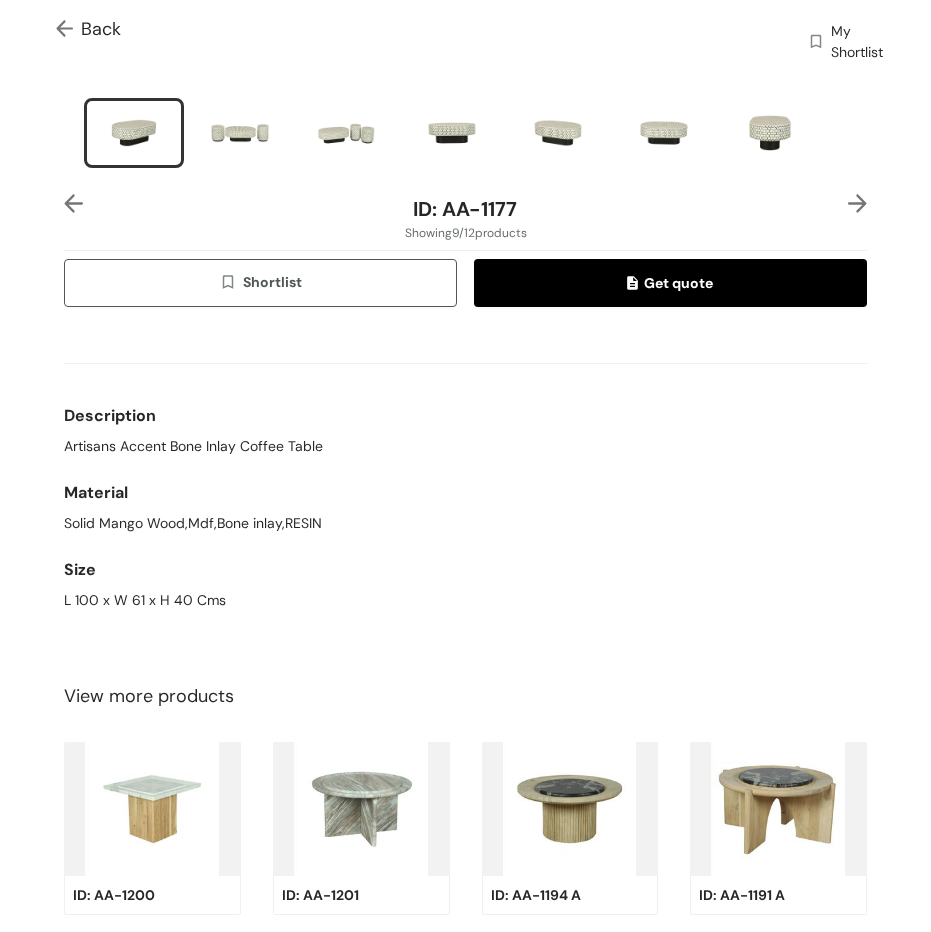 scroll, scrollTop: 480, scrollLeft: 0, axis: vertical 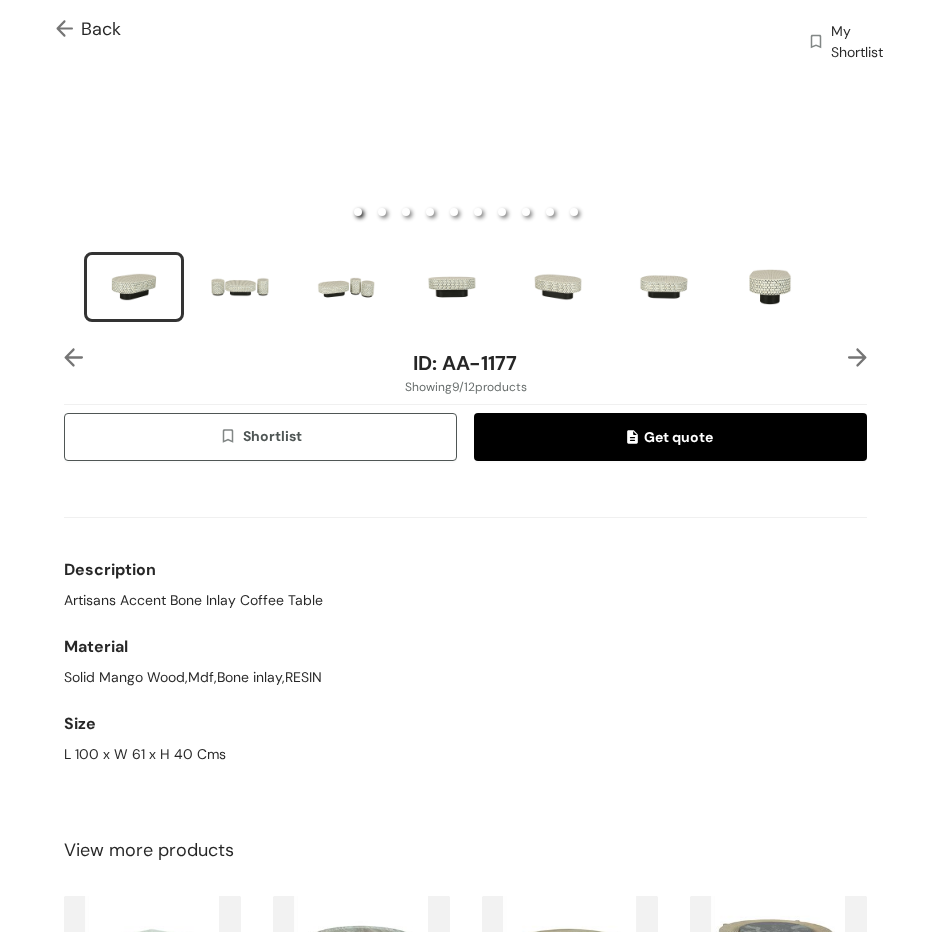 click at bounding box center [857, 357] 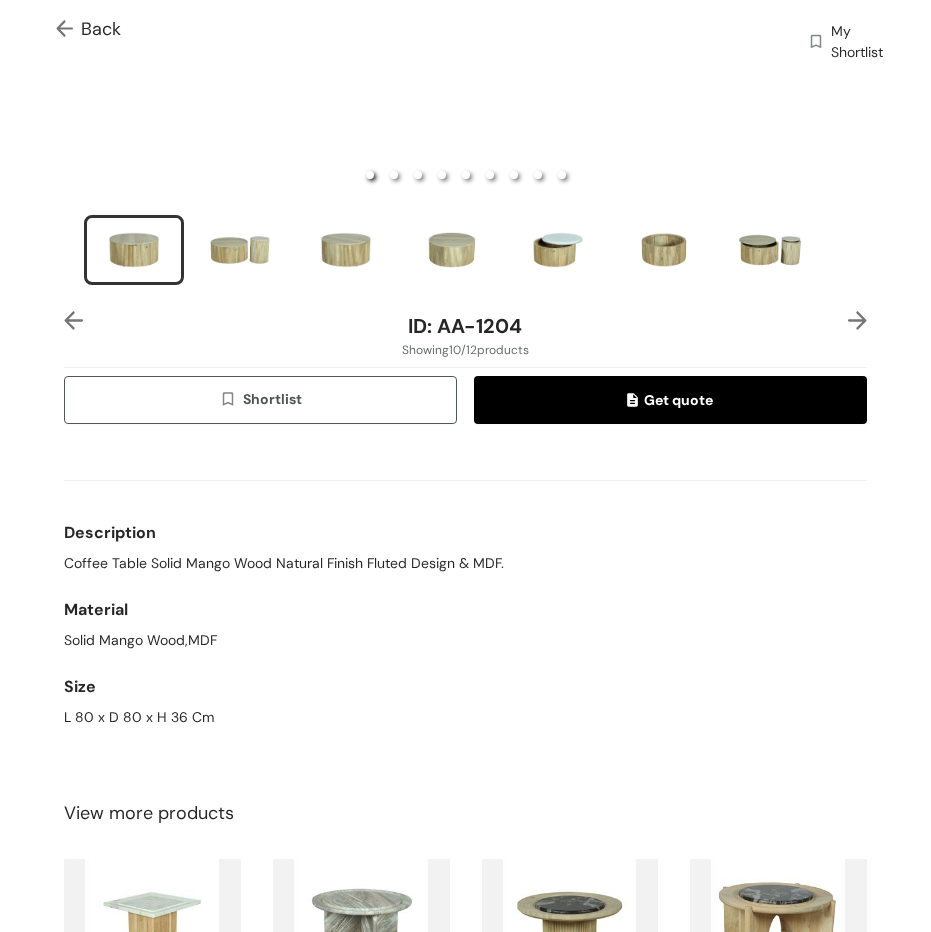 scroll, scrollTop: 622, scrollLeft: 0, axis: vertical 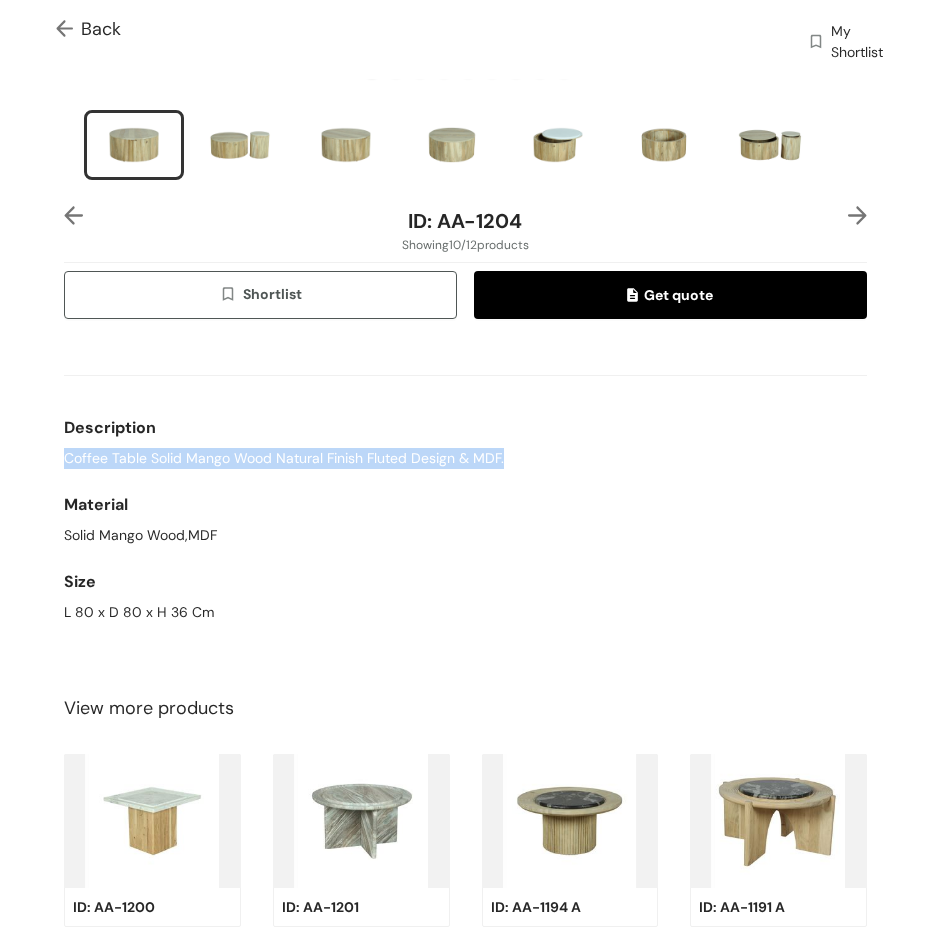 drag, startPoint x: 396, startPoint y: 448, endPoint x: 7, endPoint y: 439, distance: 389.1041 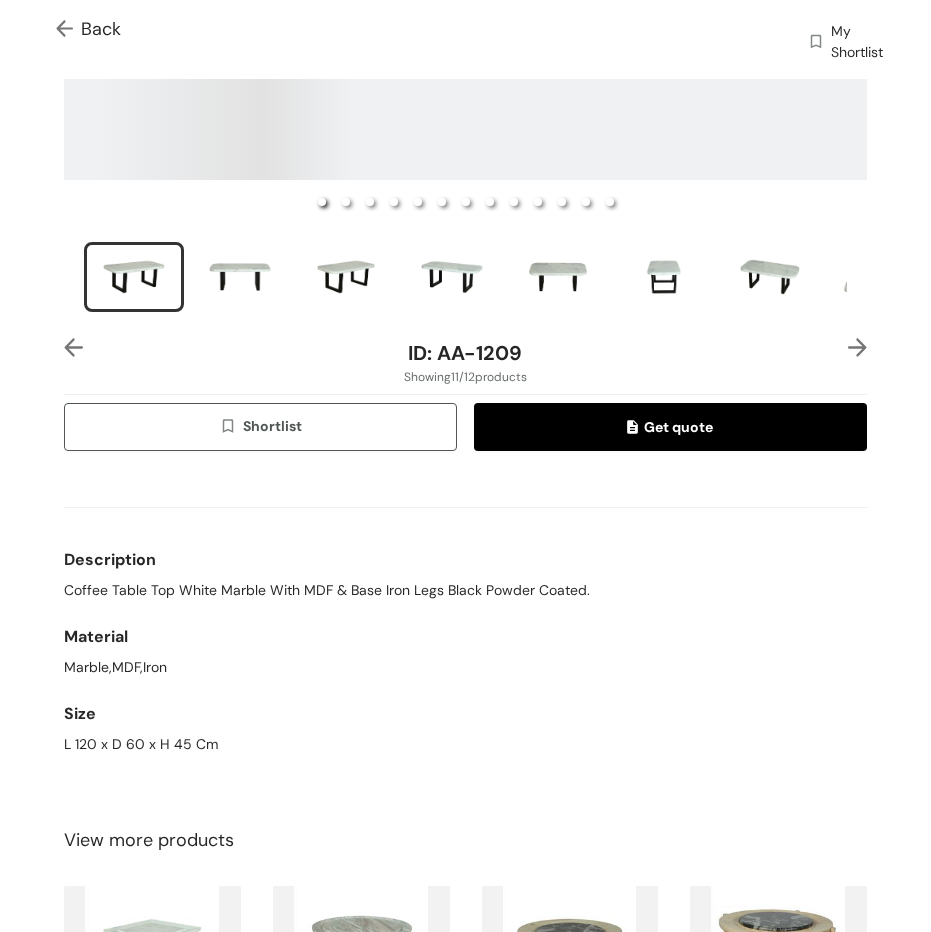 scroll, scrollTop: 764, scrollLeft: 0, axis: vertical 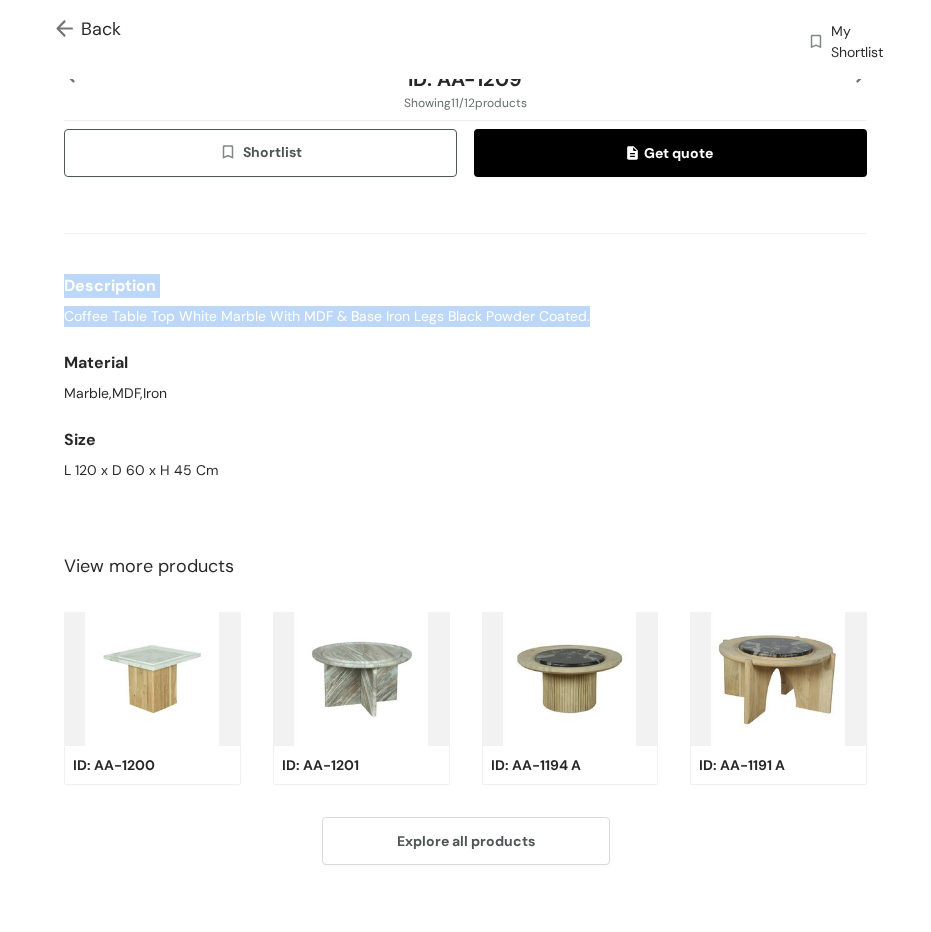 drag, startPoint x: 66, startPoint y: 295, endPoint x: 598, endPoint y: 304, distance: 532.0761 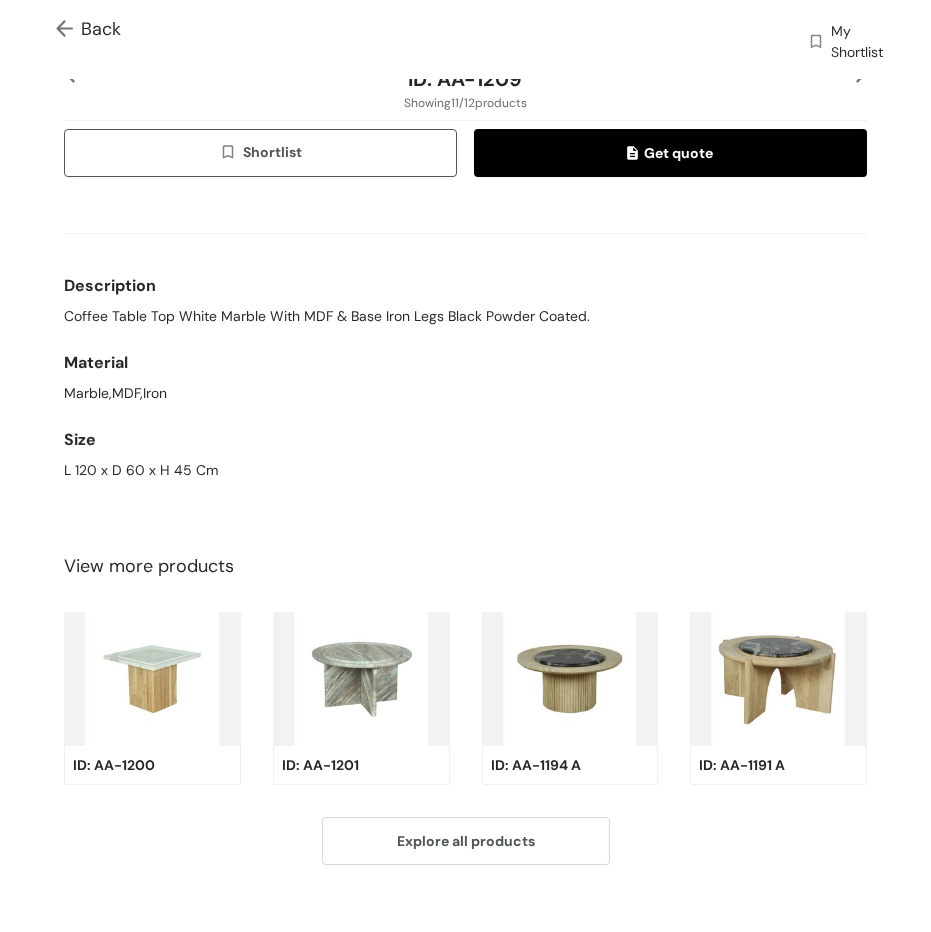click on "Coffee Table Top White Marble With MDF & Base Iron Legs Black Powder Coated." at bounding box center (327, 316) 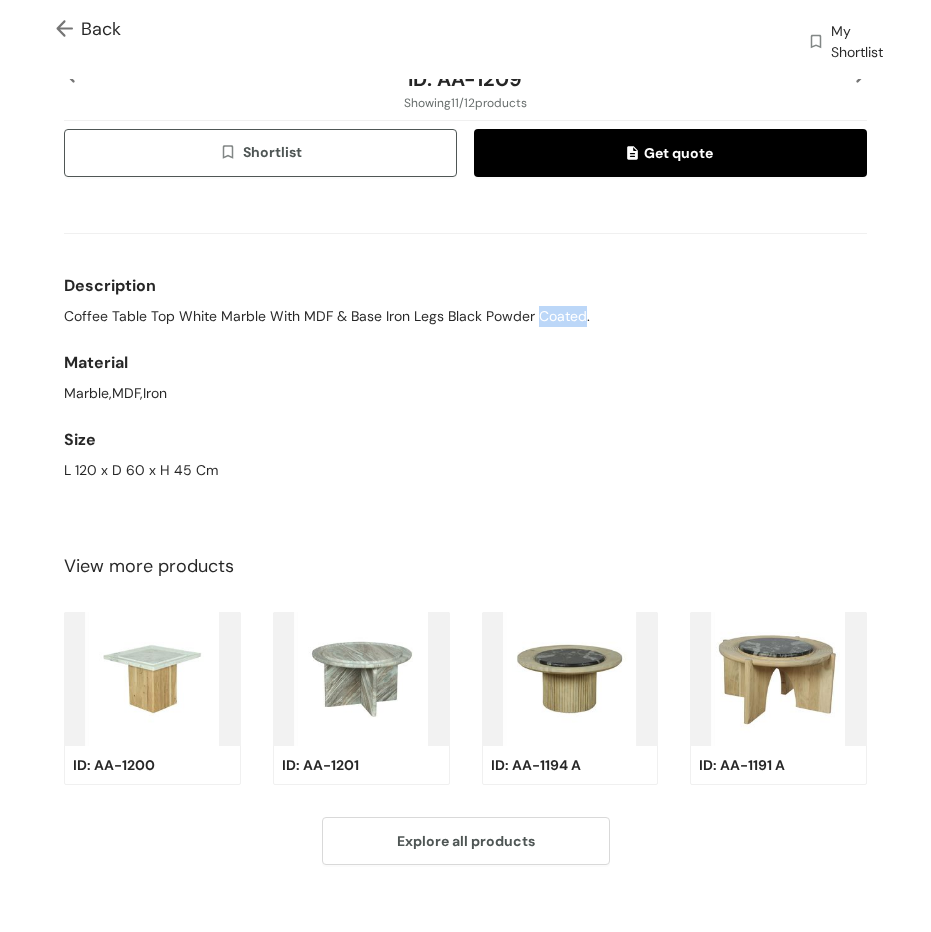 click on "Coffee Table Top White Marble With MDF & Base Iron Legs Black Powder Coated." at bounding box center [327, 316] 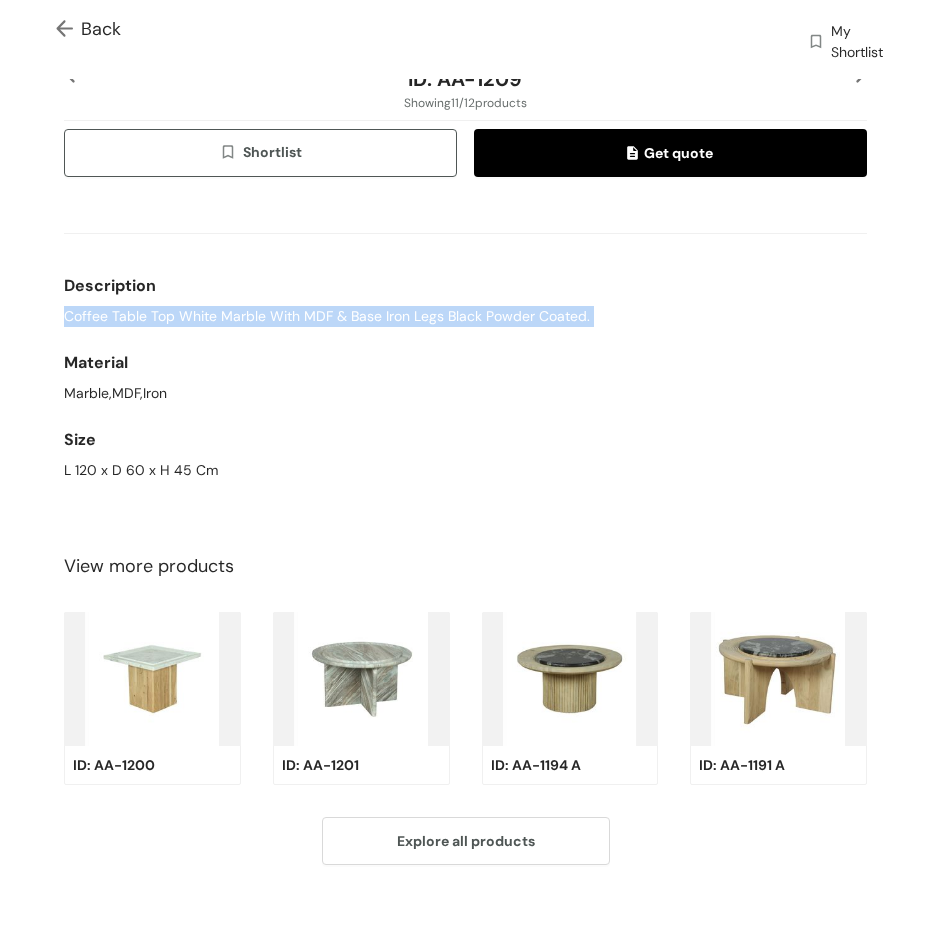 click on "Coffee Table Top White Marble With MDF & Base Iron Legs Black Powder Coated." at bounding box center [327, 316] 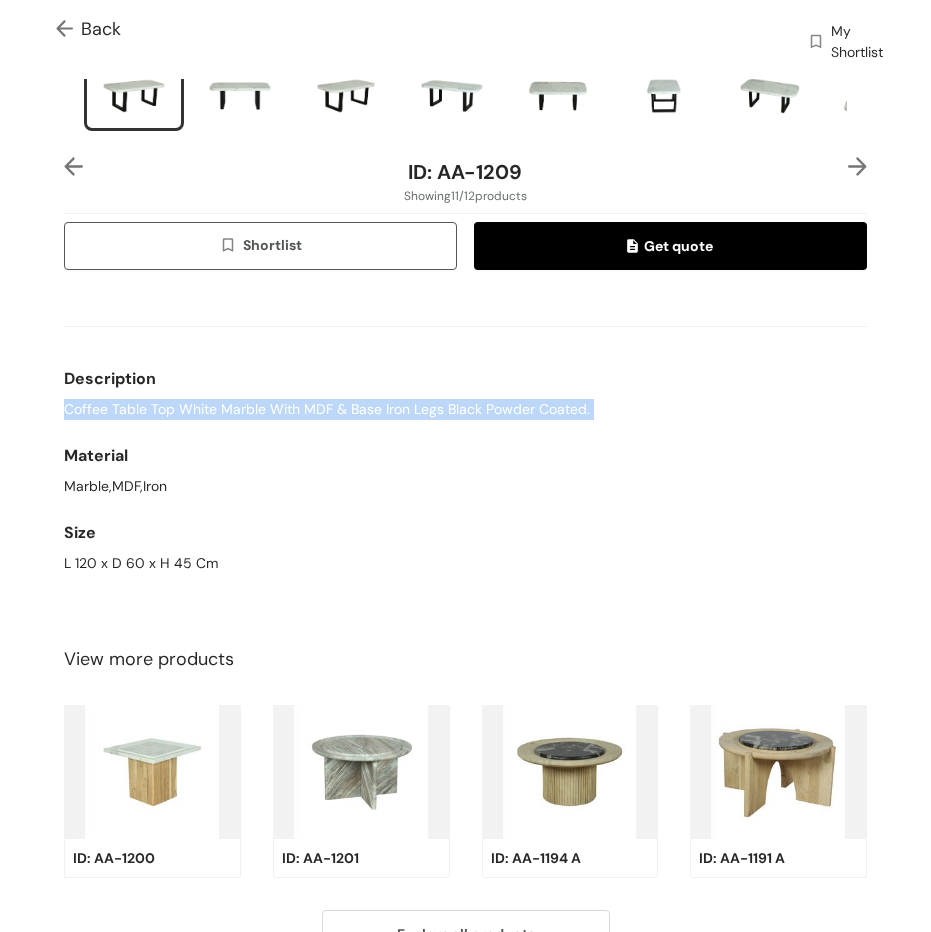 scroll, scrollTop: 580, scrollLeft: 0, axis: vertical 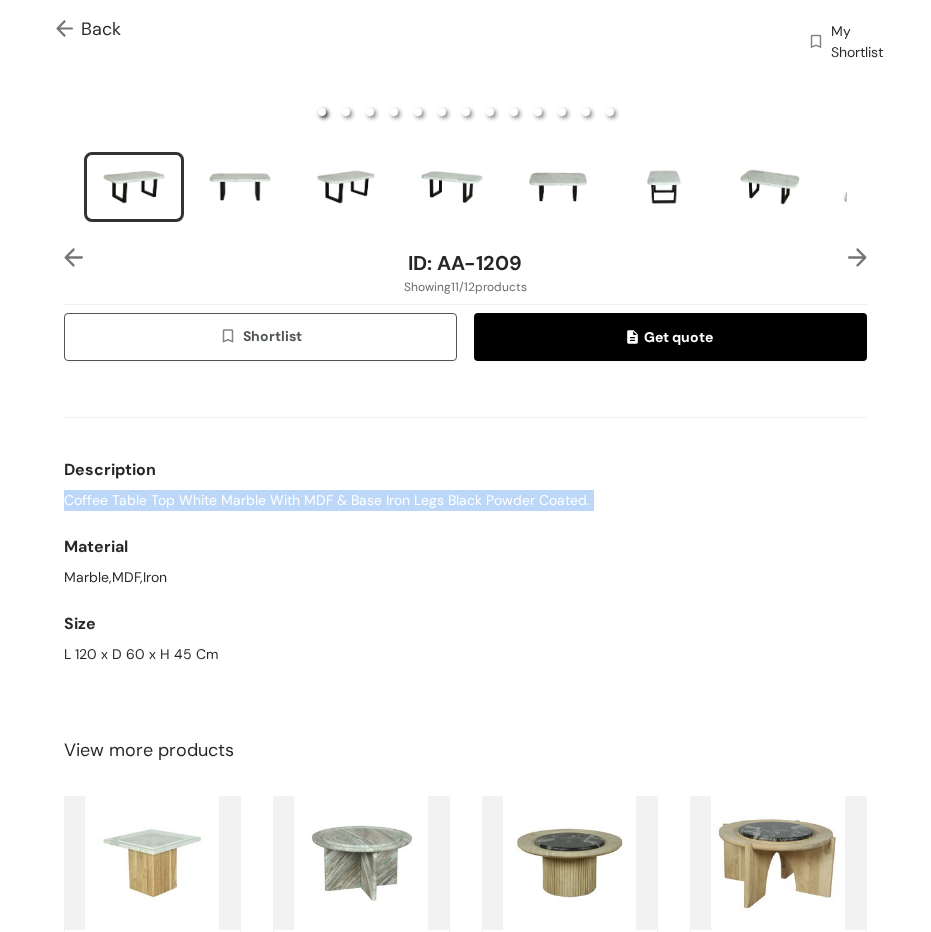 click at bounding box center [857, 257] 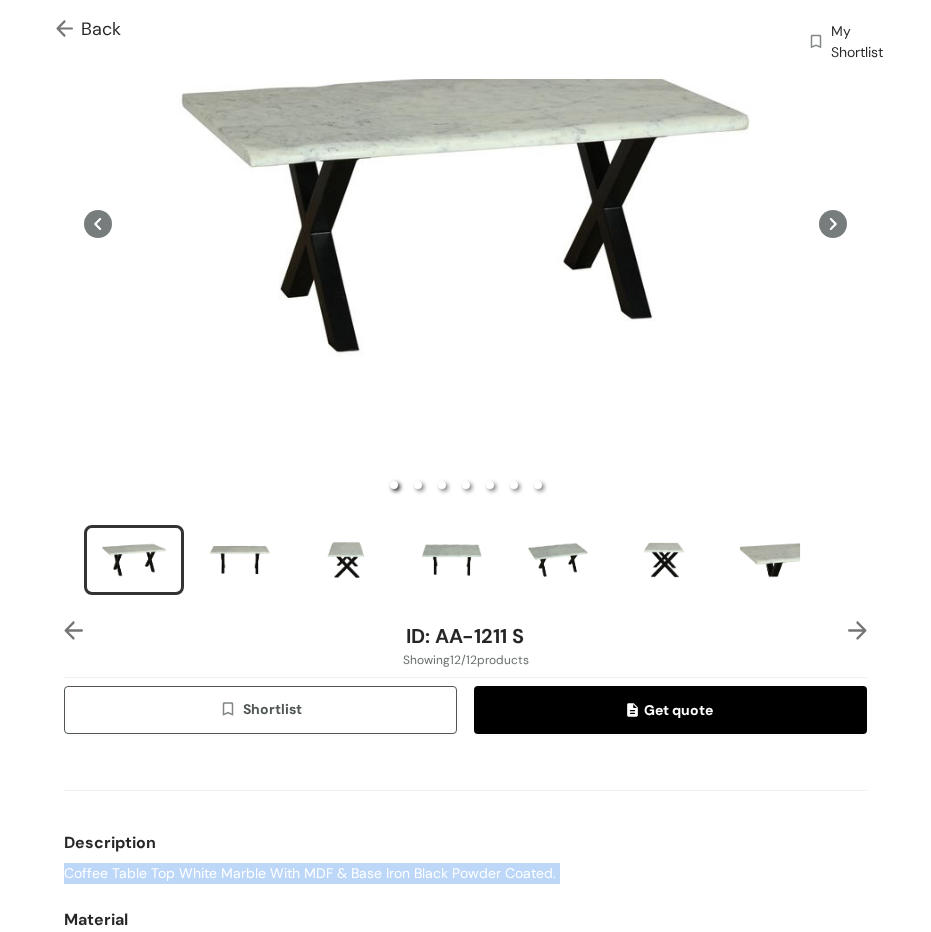 scroll, scrollTop: 600, scrollLeft: 0, axis: vertical 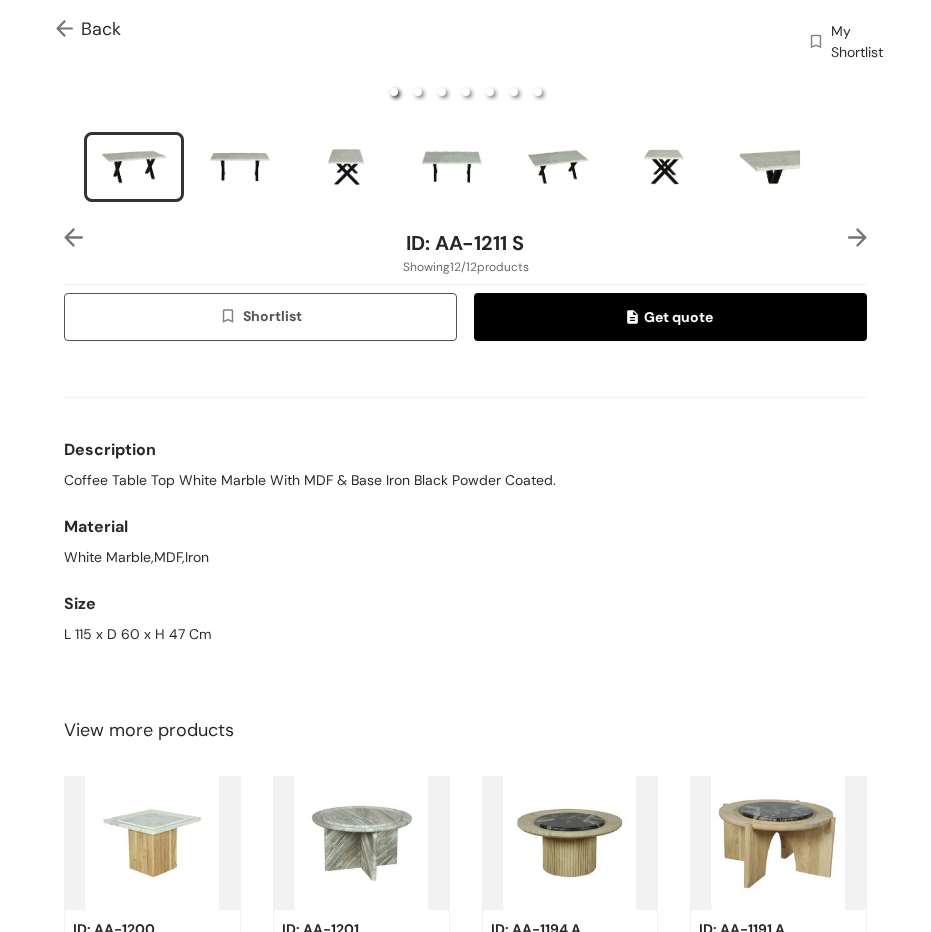 drag, startPoint x: 483, startPoint y: 594, endPoint x: 489, endPoint y: 514, distance: 80.224686 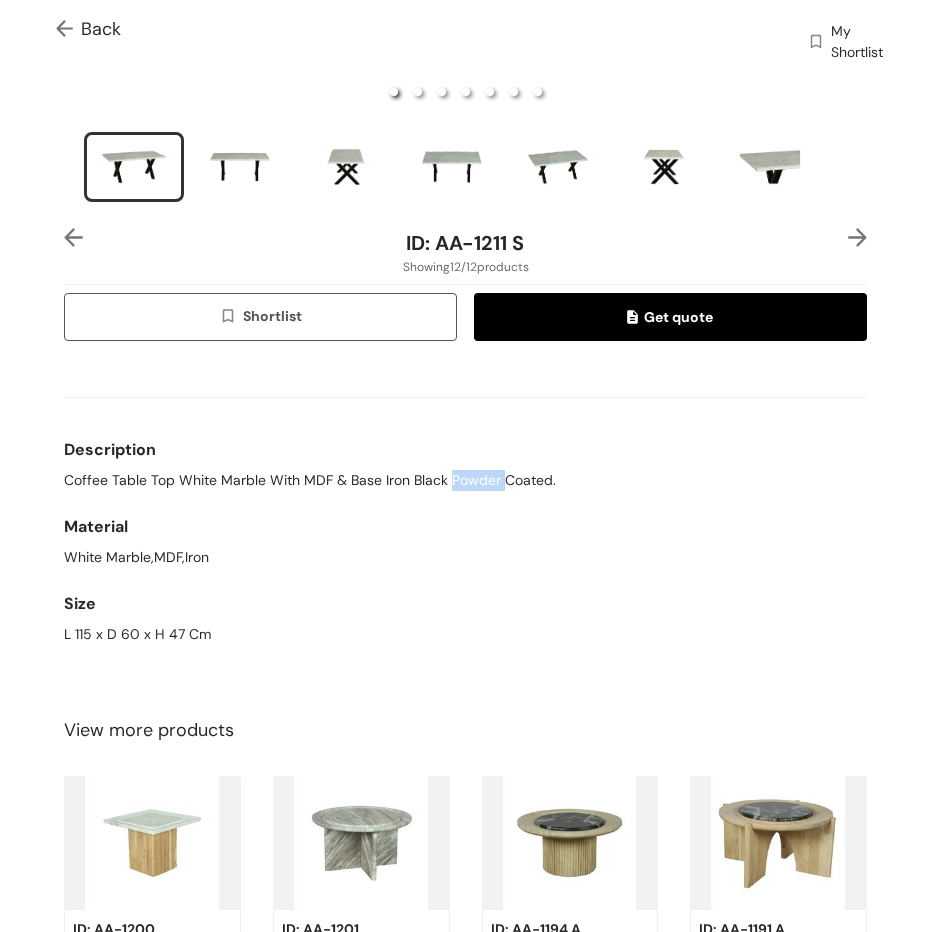 click on "Coffee Table Top White Marble With MDF & Base Iron Black Powder Coated." at bounding box center (310, 480) 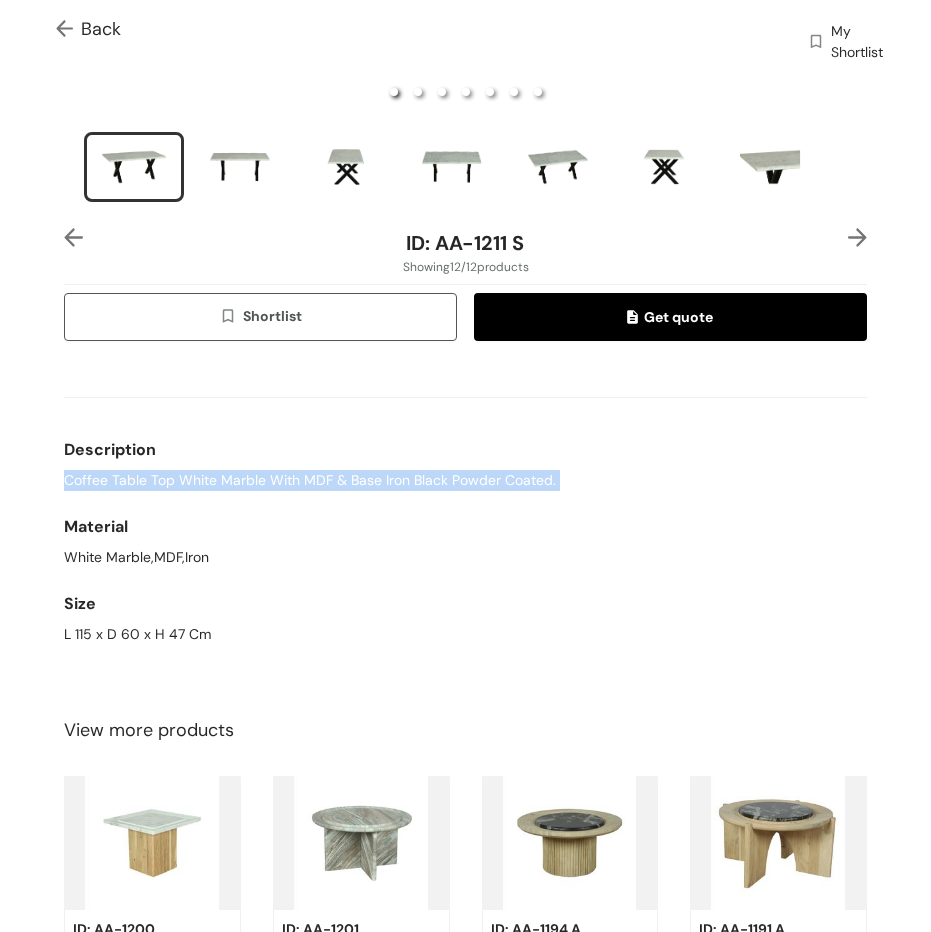 click on "Coffee Table Top White Marble With MDF & Base Iron Black Powder Coated." at bounding box center (310, 480) 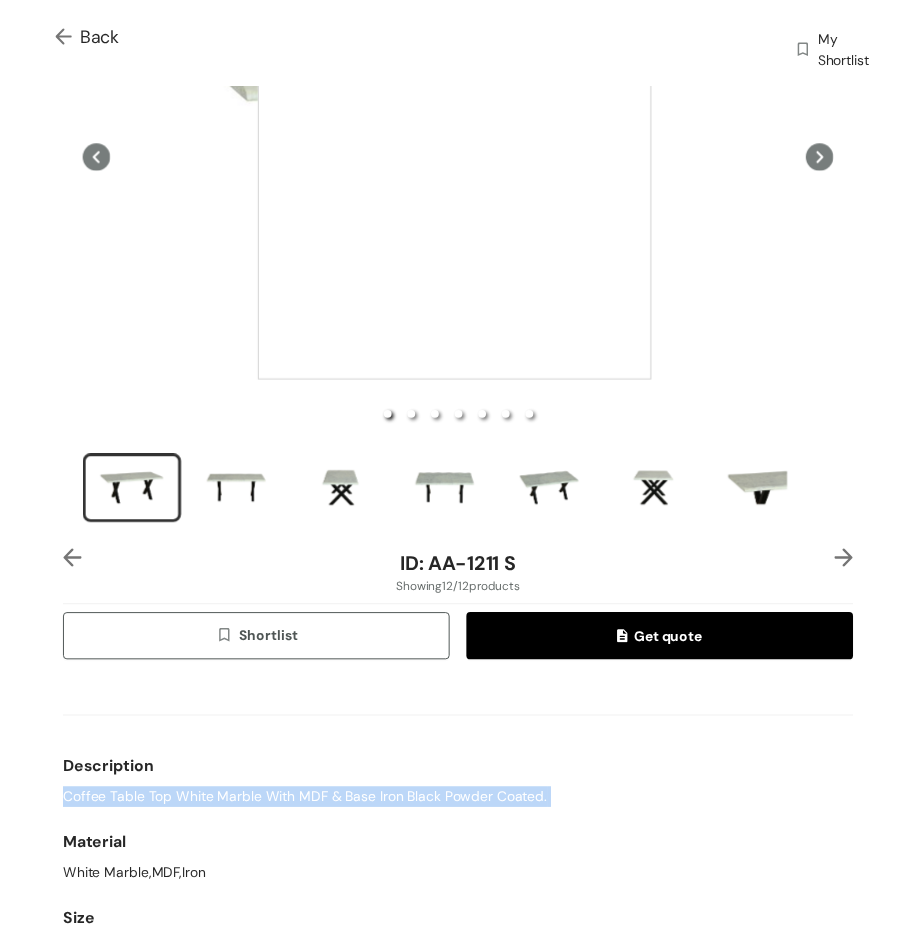 scroll, scrollTop: 0, scrollLeft: 0, axis: both 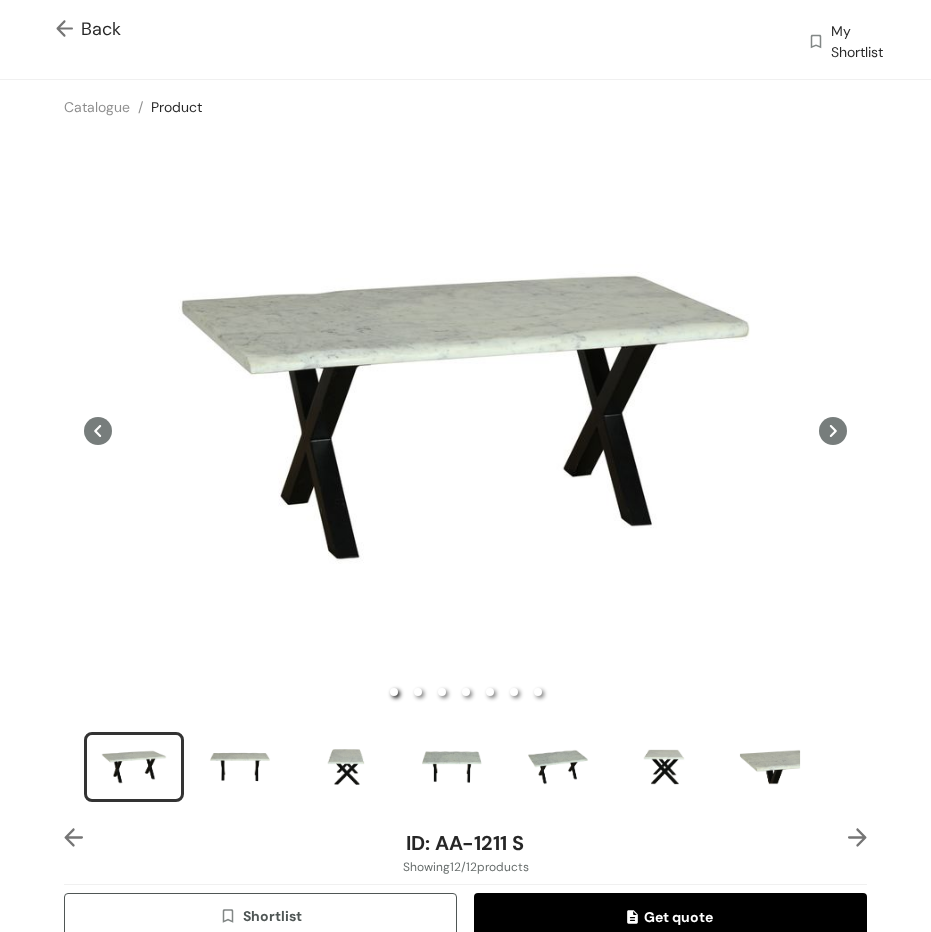 click at bounding box center [68, 30] 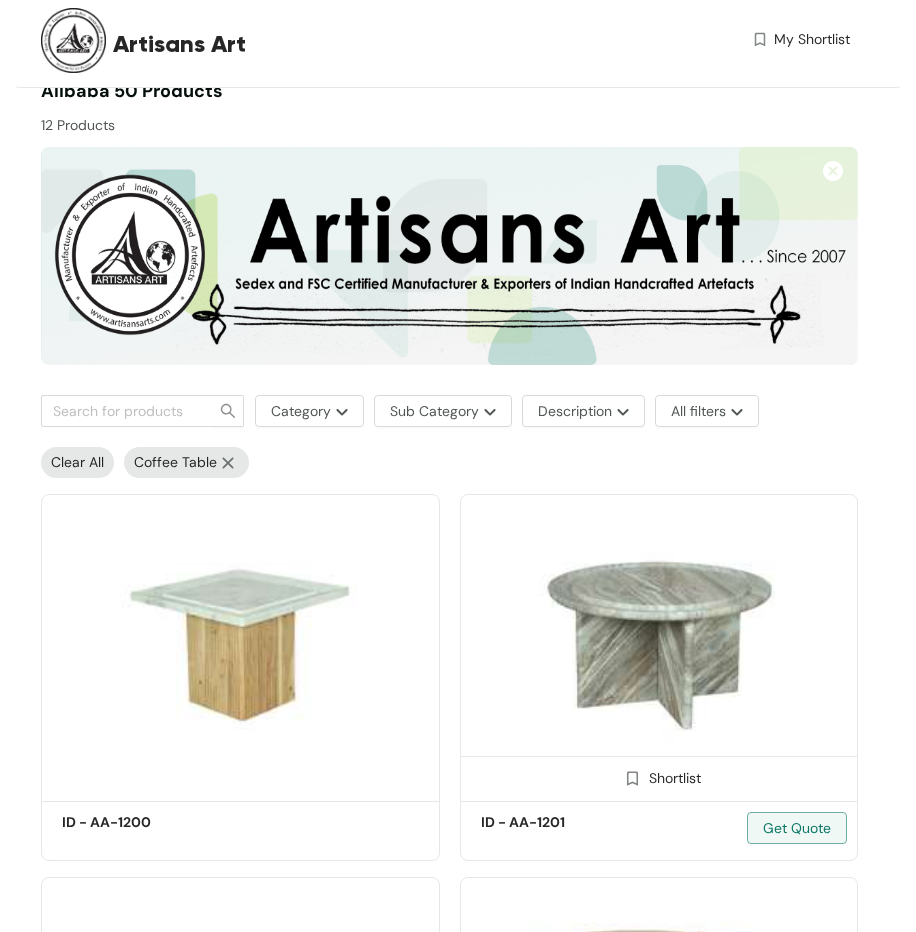 scroll, scrollTop: 0, scrollLeft: 0, axis: both 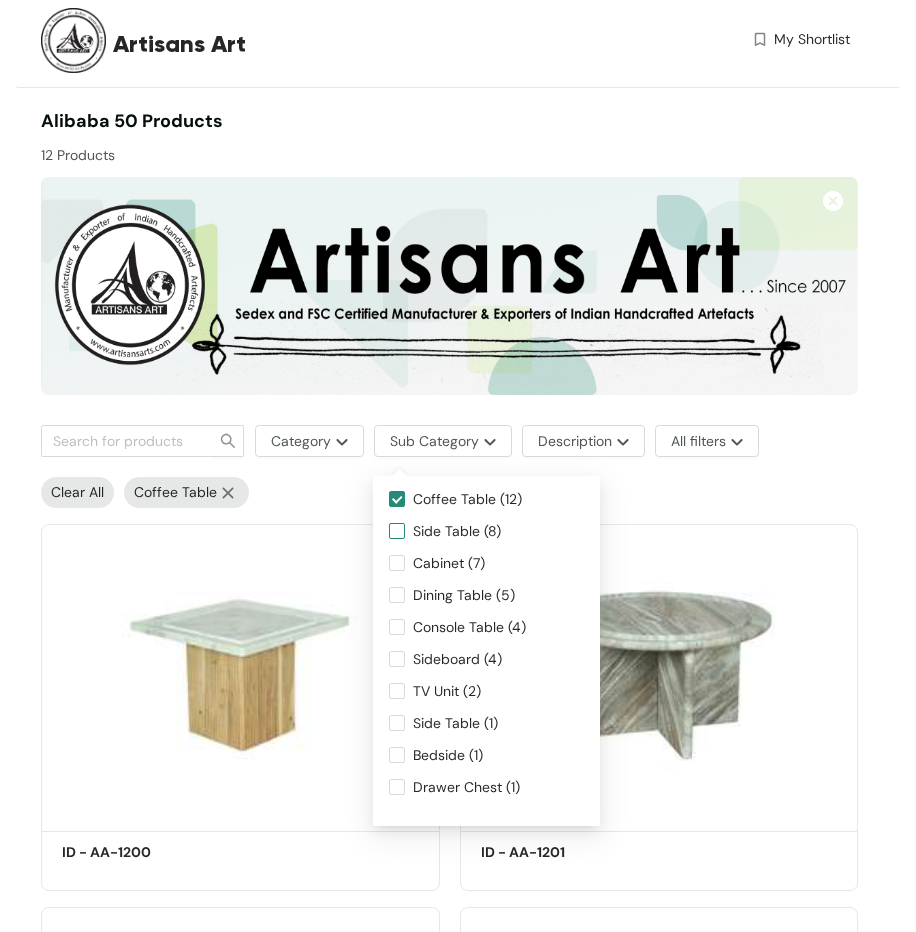 click on "Side Table (8)" at bounding box center [457, 531] 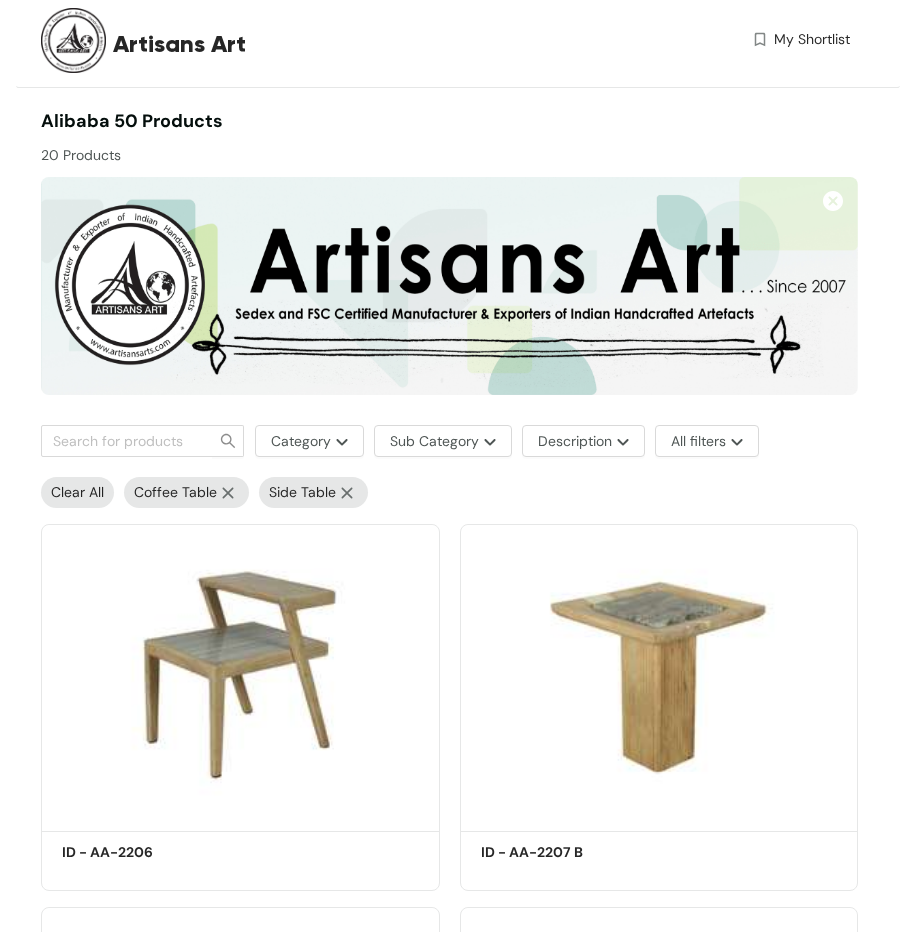 click at bounding box center [228, 493] 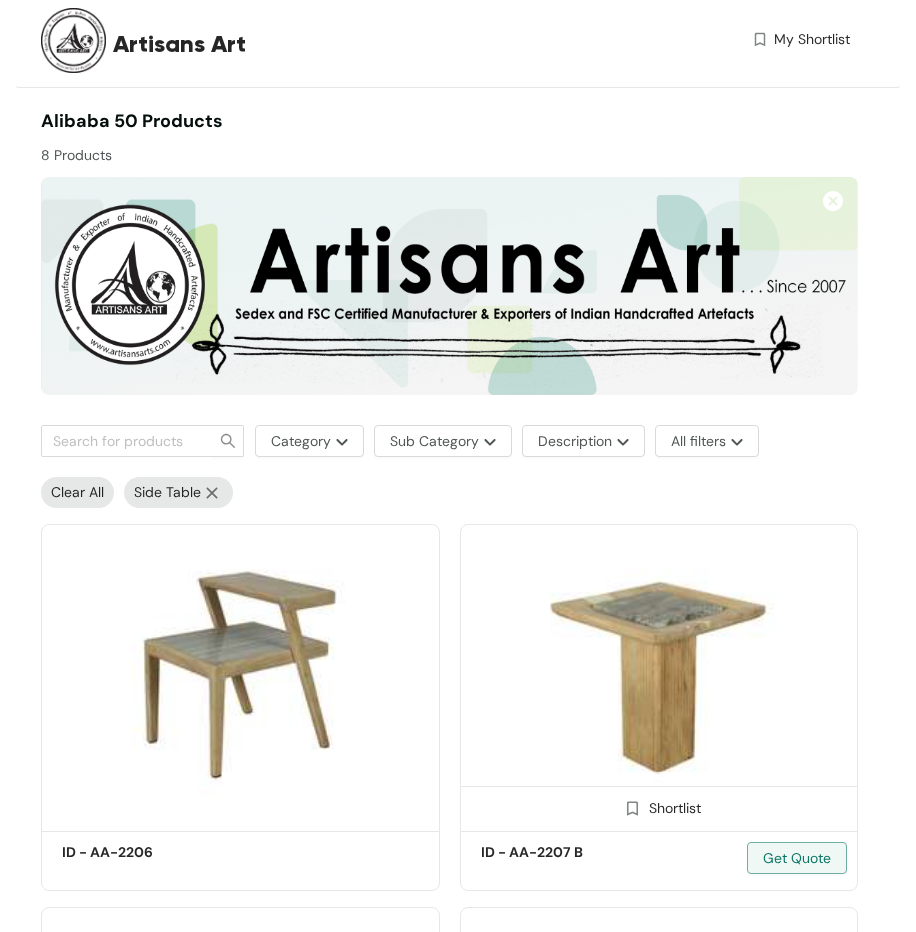 scroll, scrollTop: 400, scrollLeft: 0, axis: vertical 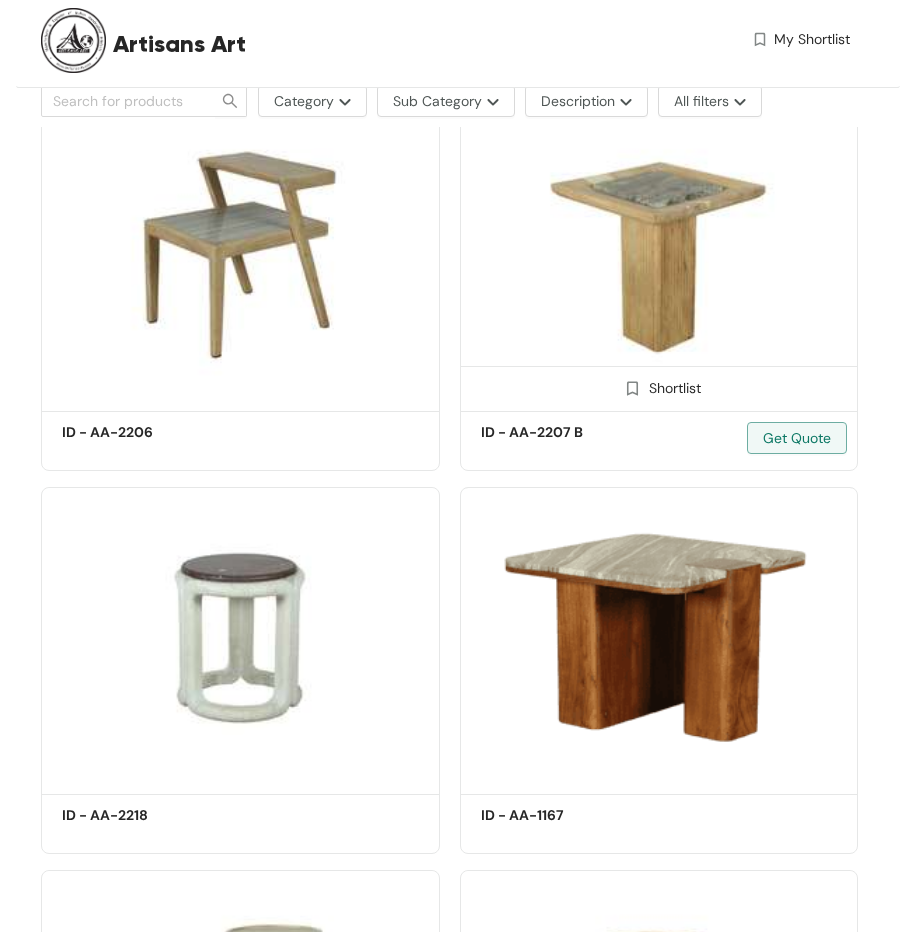 click at bounding box center [659, 254] 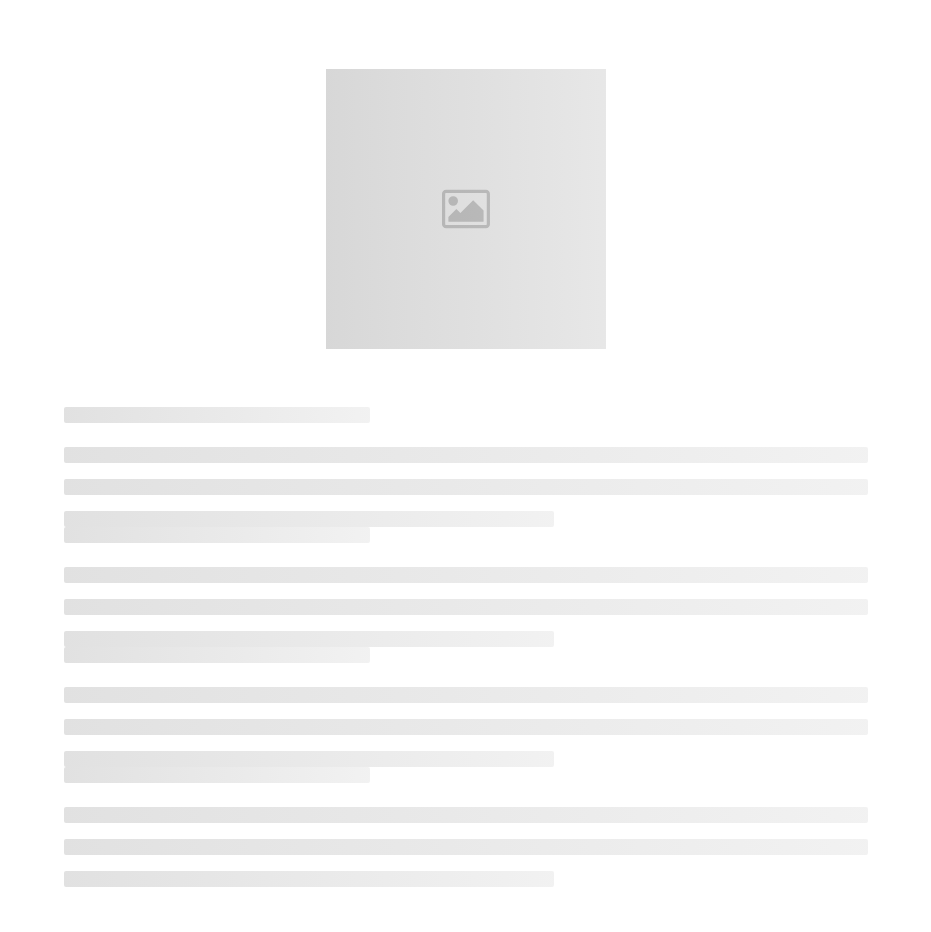 scroll, scrollTop: 0, scrollLeft: 0, axis: both 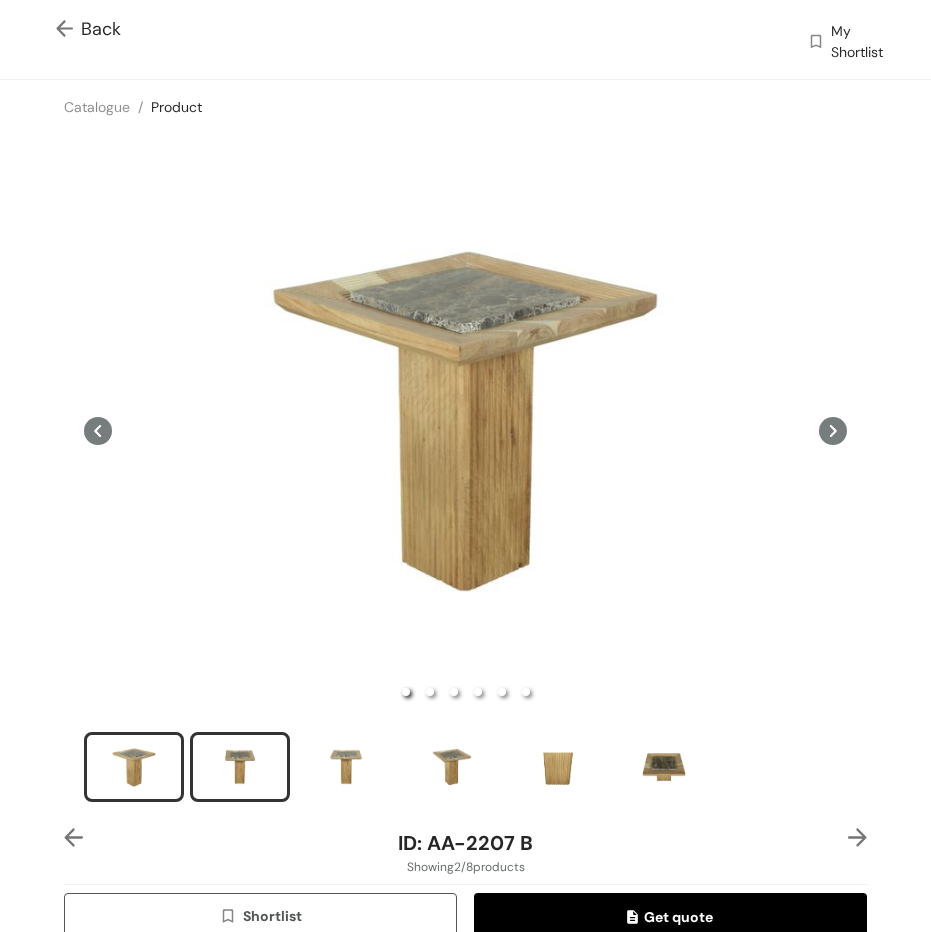 click at bounding box center (240, 767) 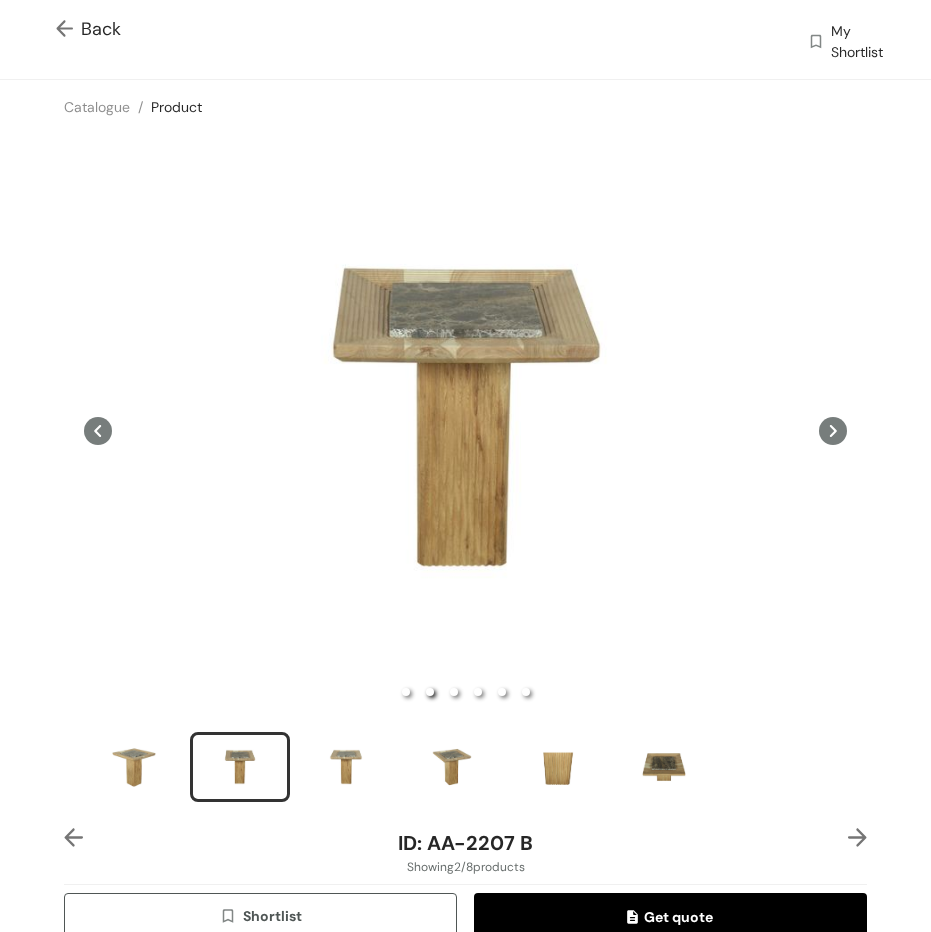 type 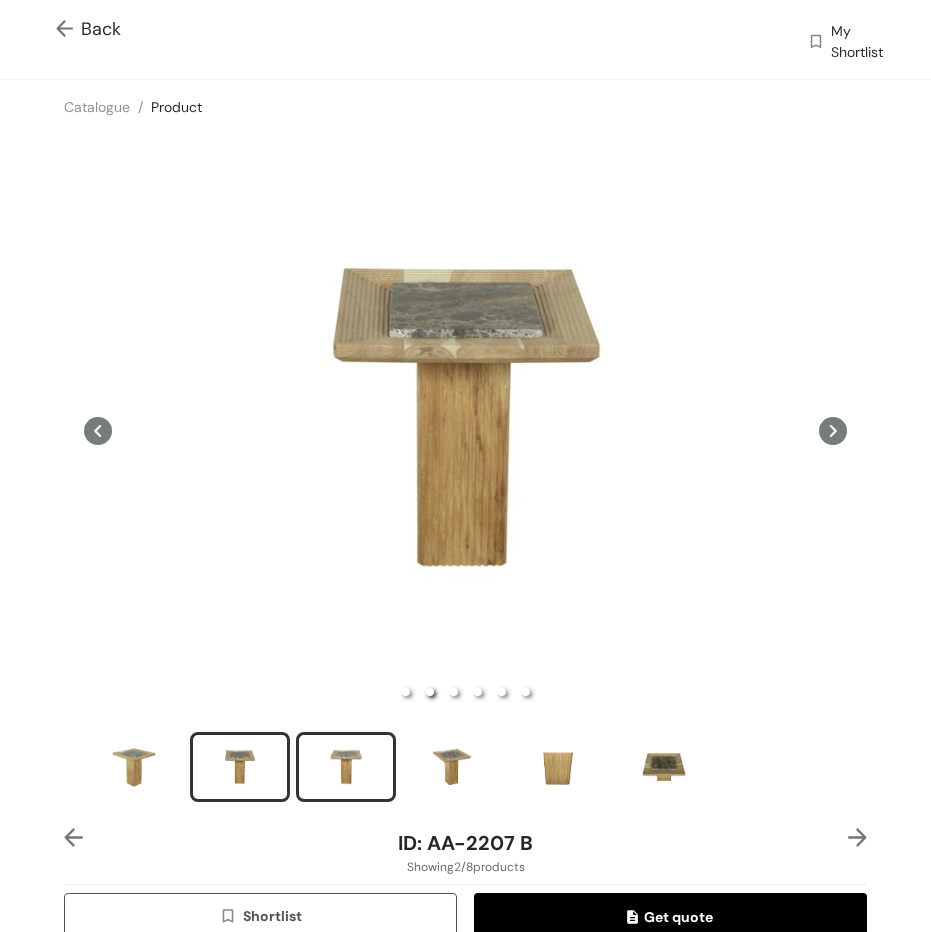 click at bounding box center (346, 767) 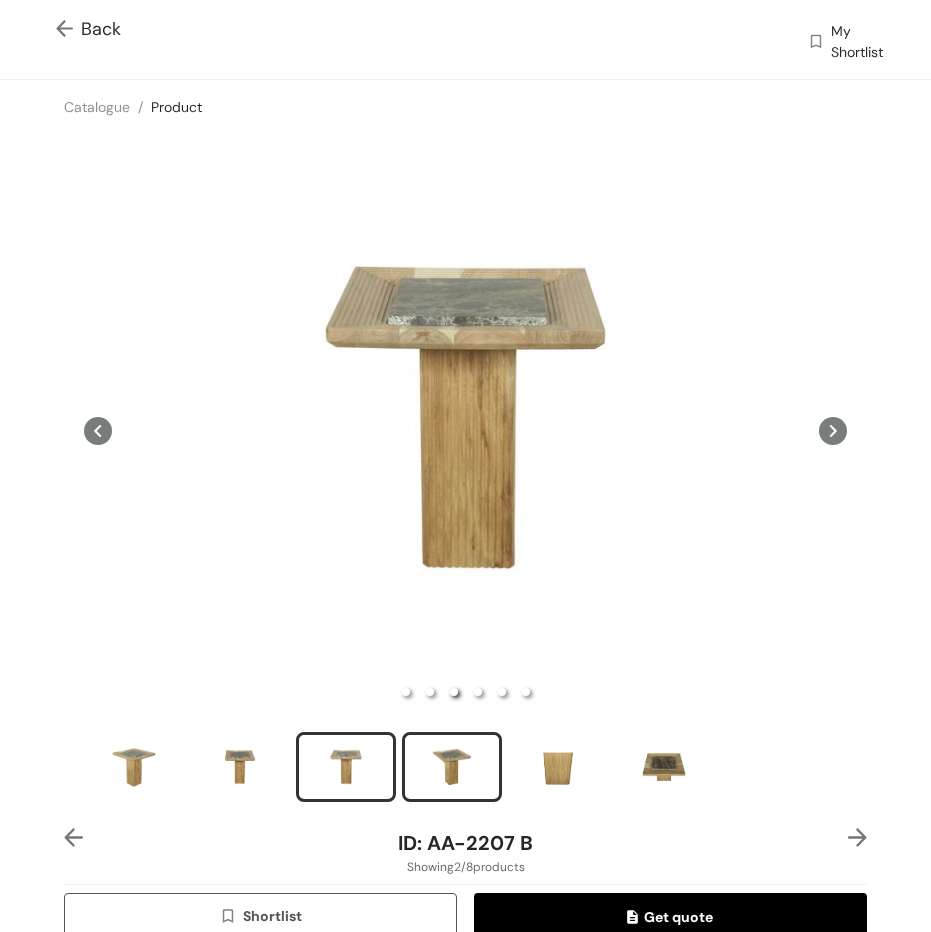 click at bounding box center (452, 767) 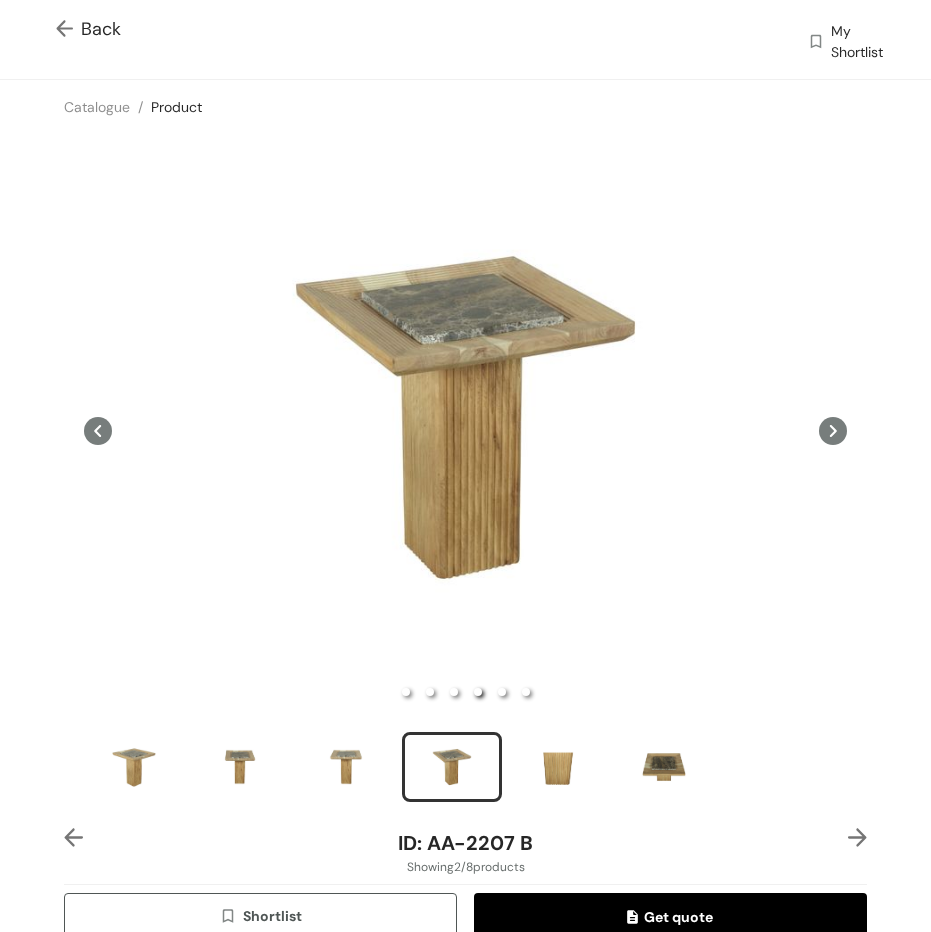 type 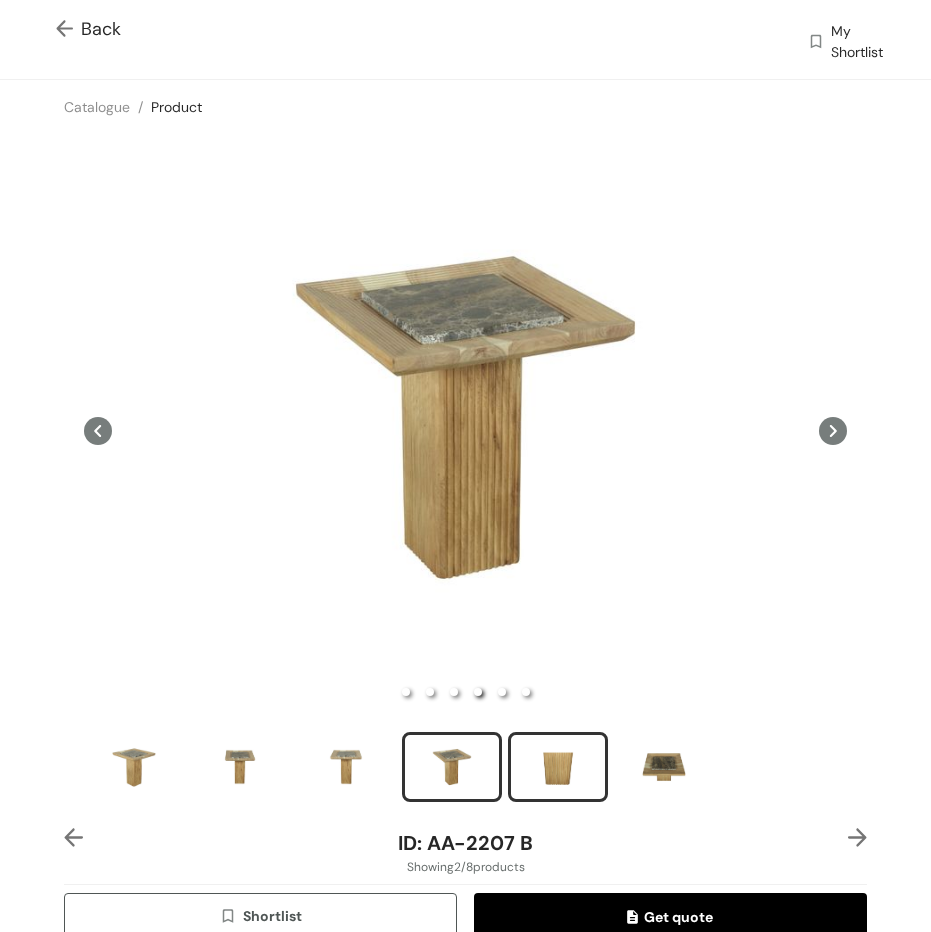 click at bounding box center (558, 767) 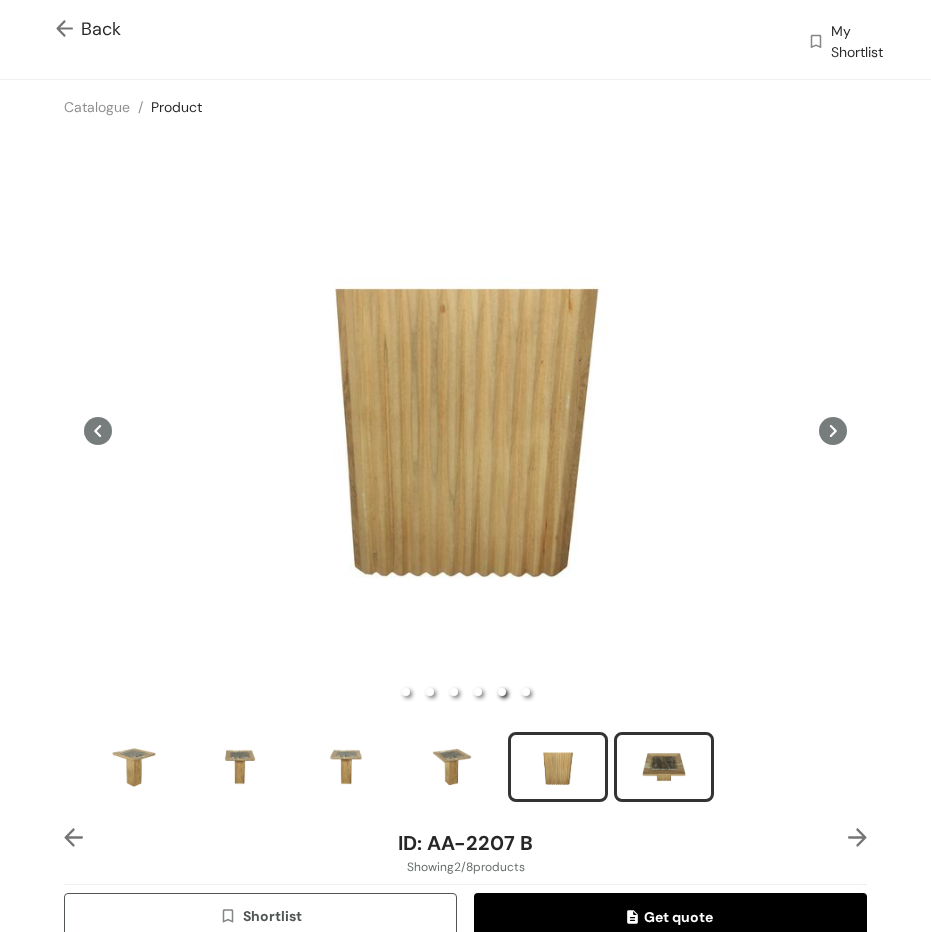 click at bounding box center (664, 767) 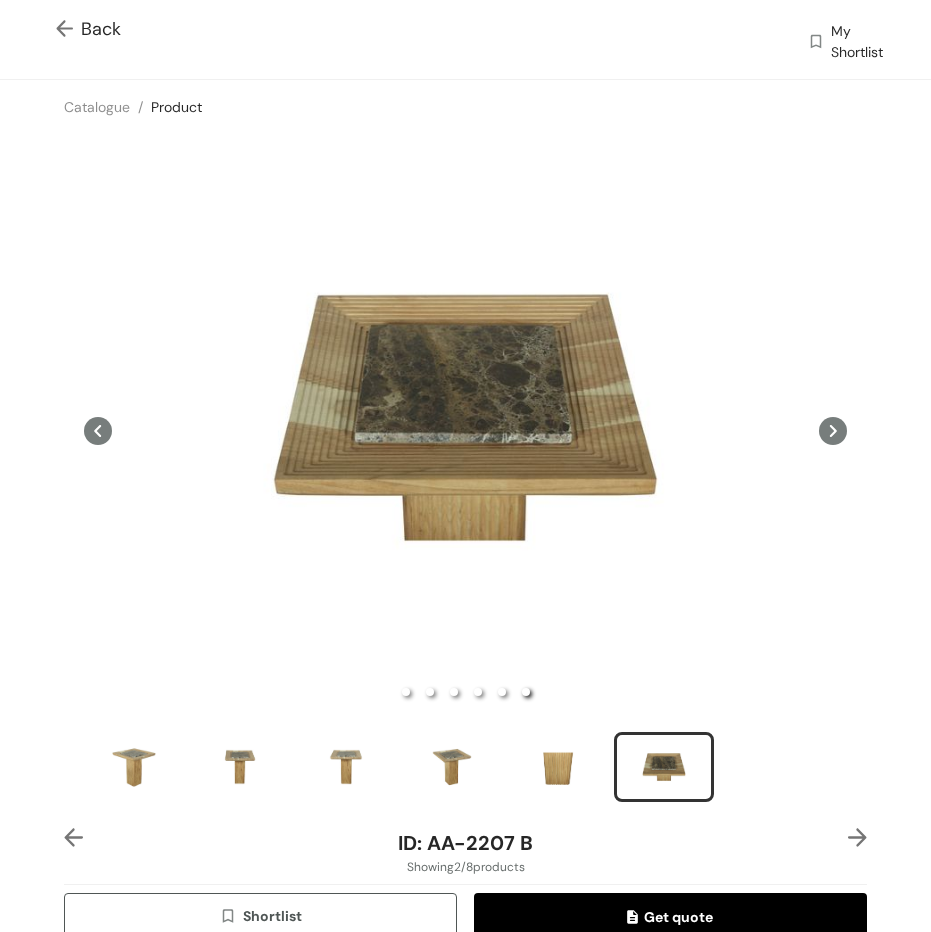 type 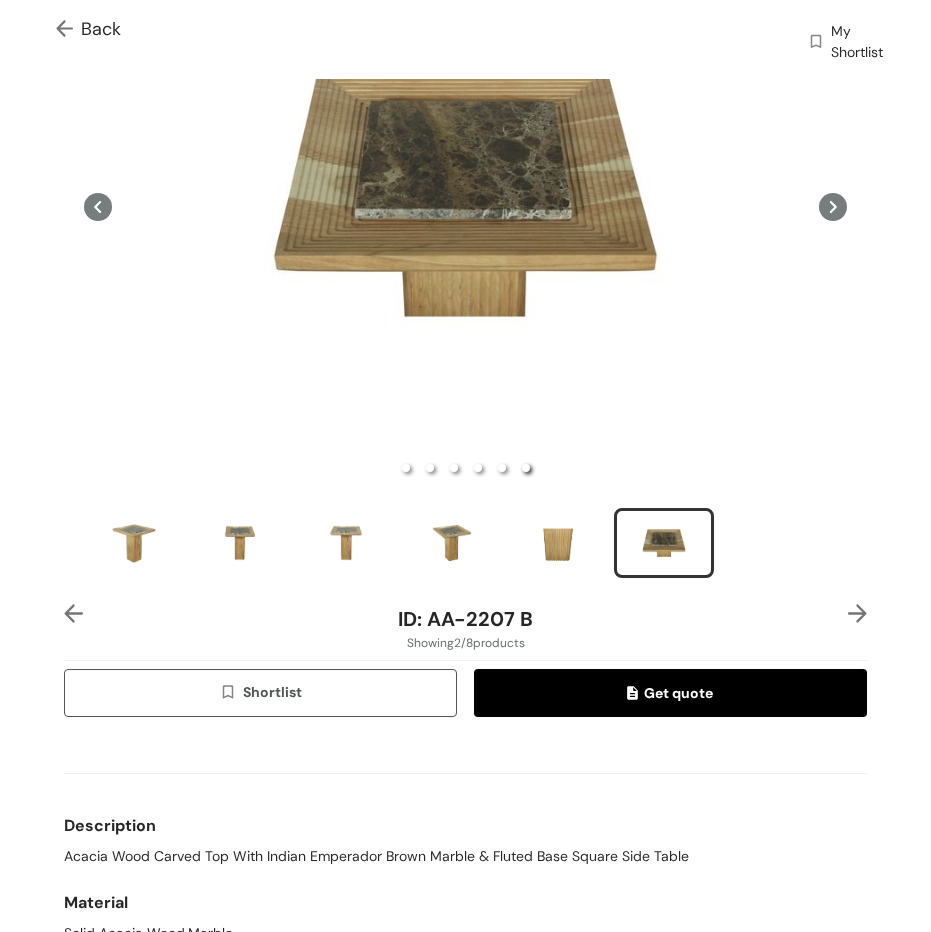 scroll, scrollTop: 500, scrollLeft: 0, axis: vertical 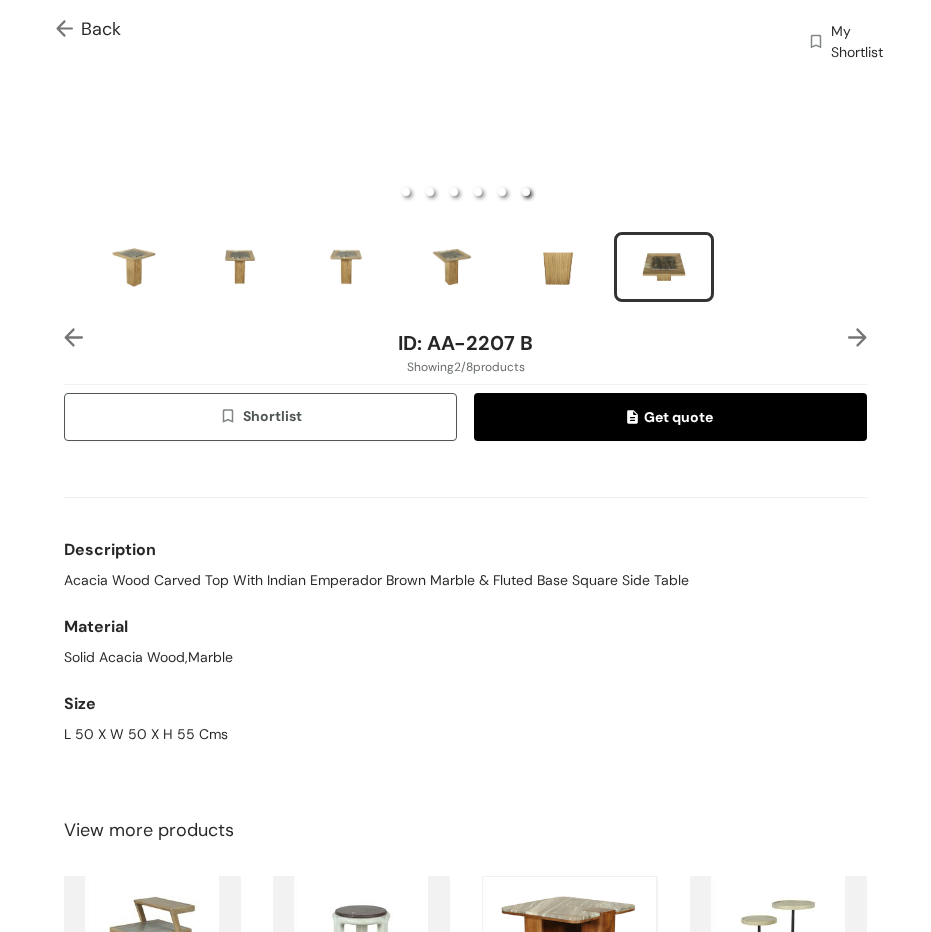click at bounding box center [857, 337] 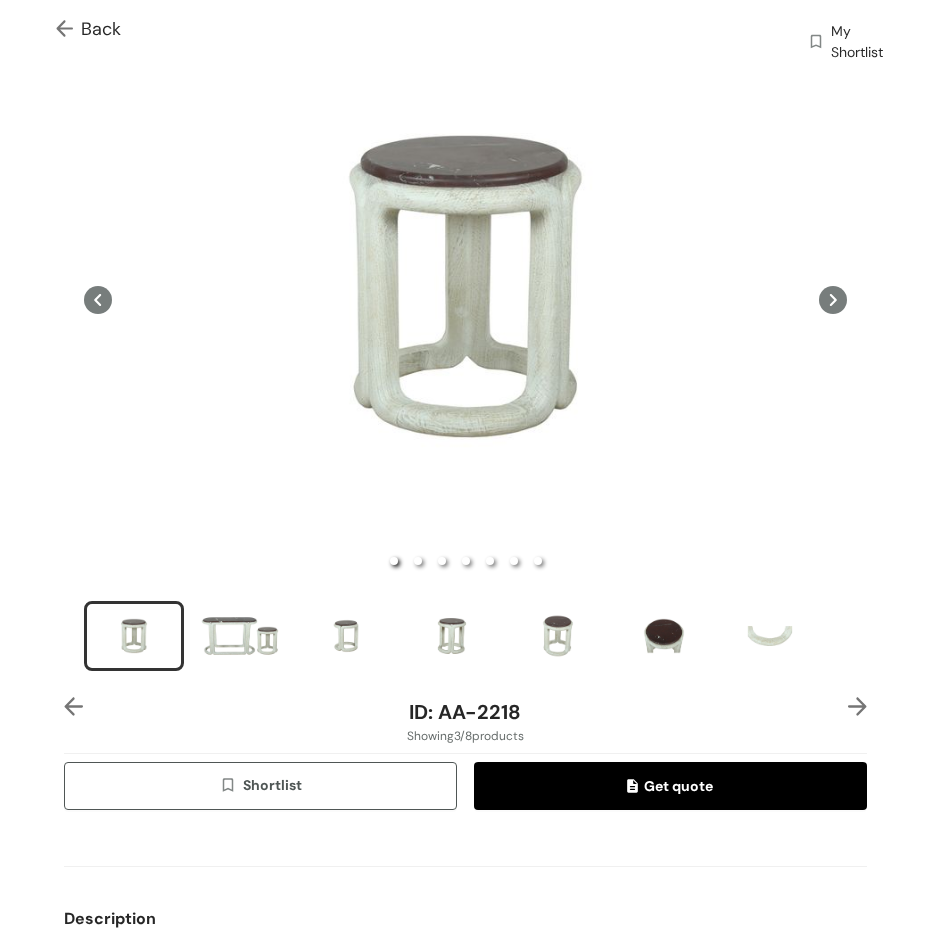scroll, scrollTop: 0, scrollLeft: 0, axis: both 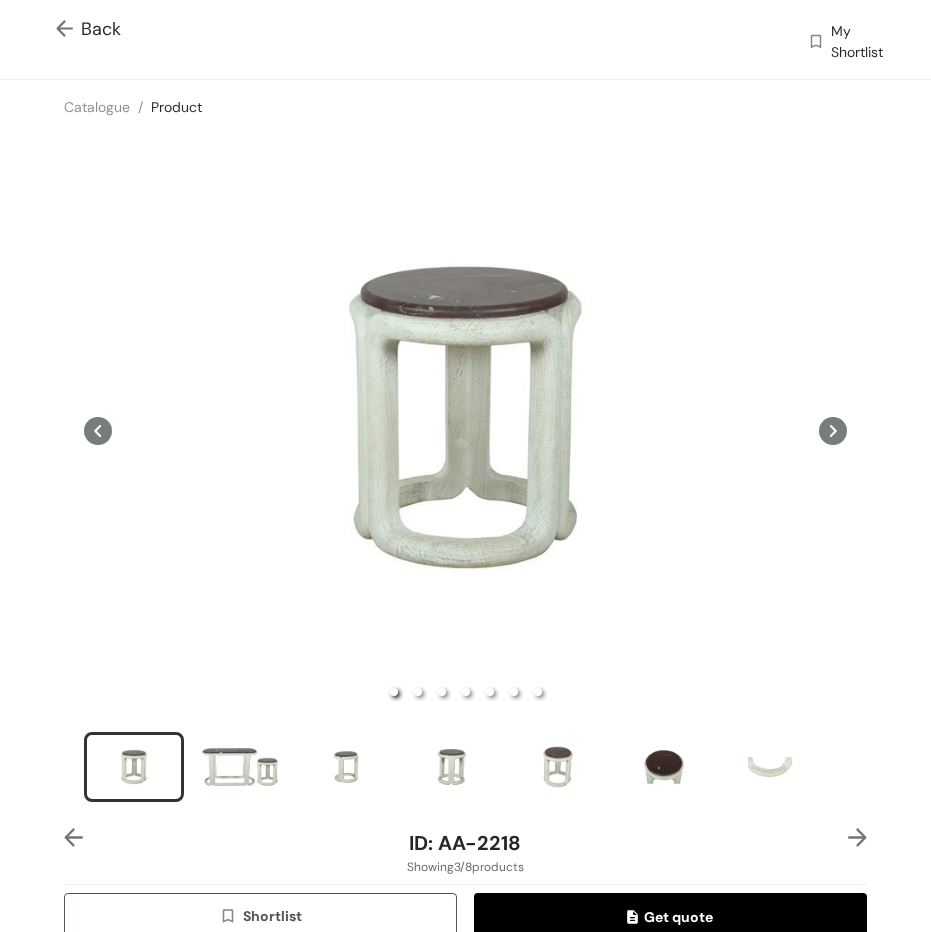 click 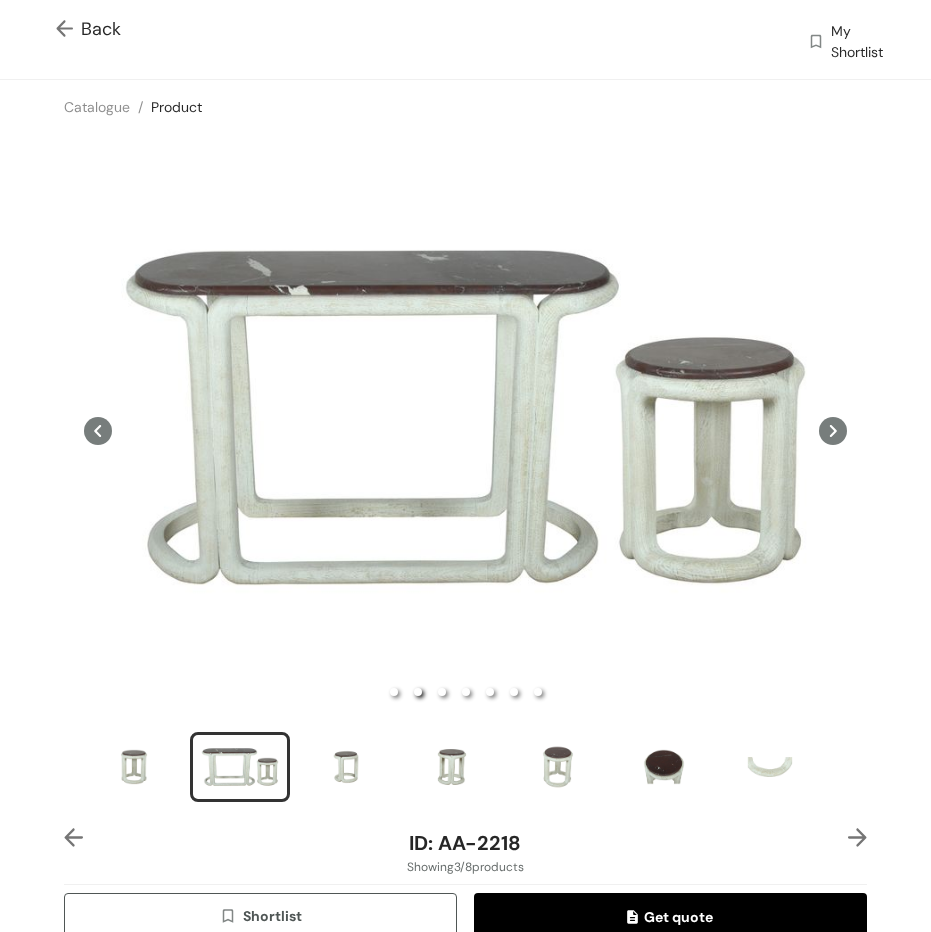 type 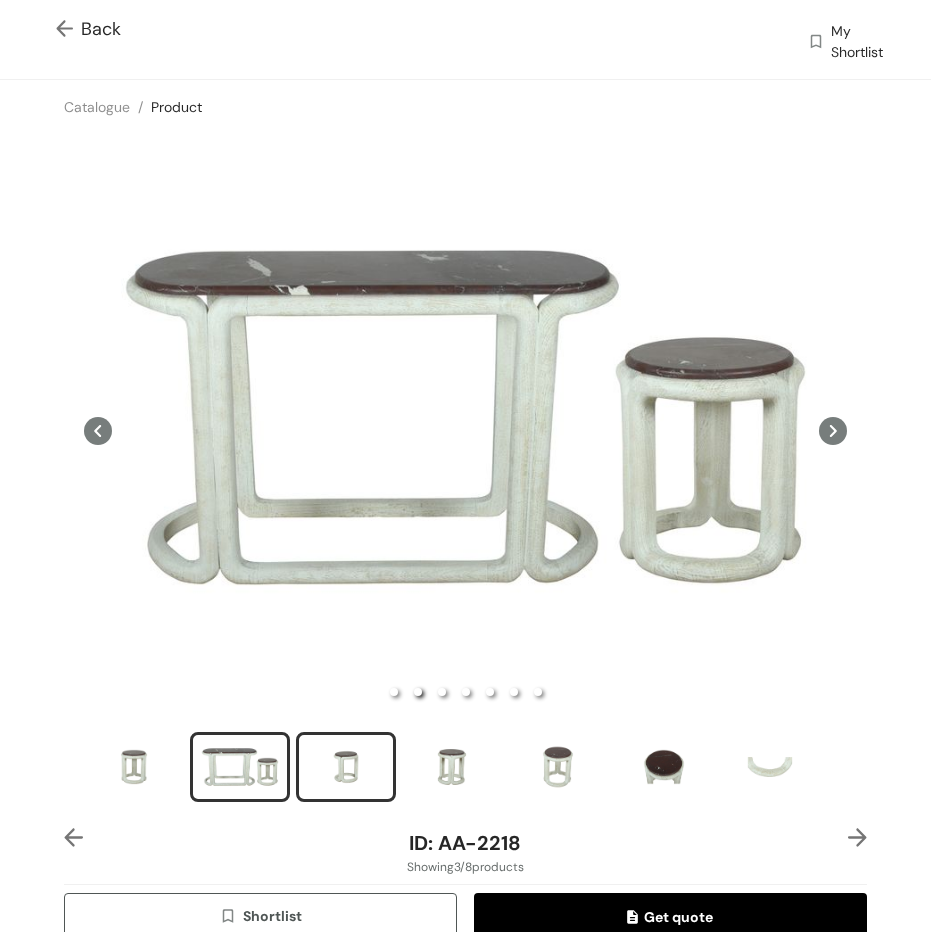 click at bounding box center [346, 767] 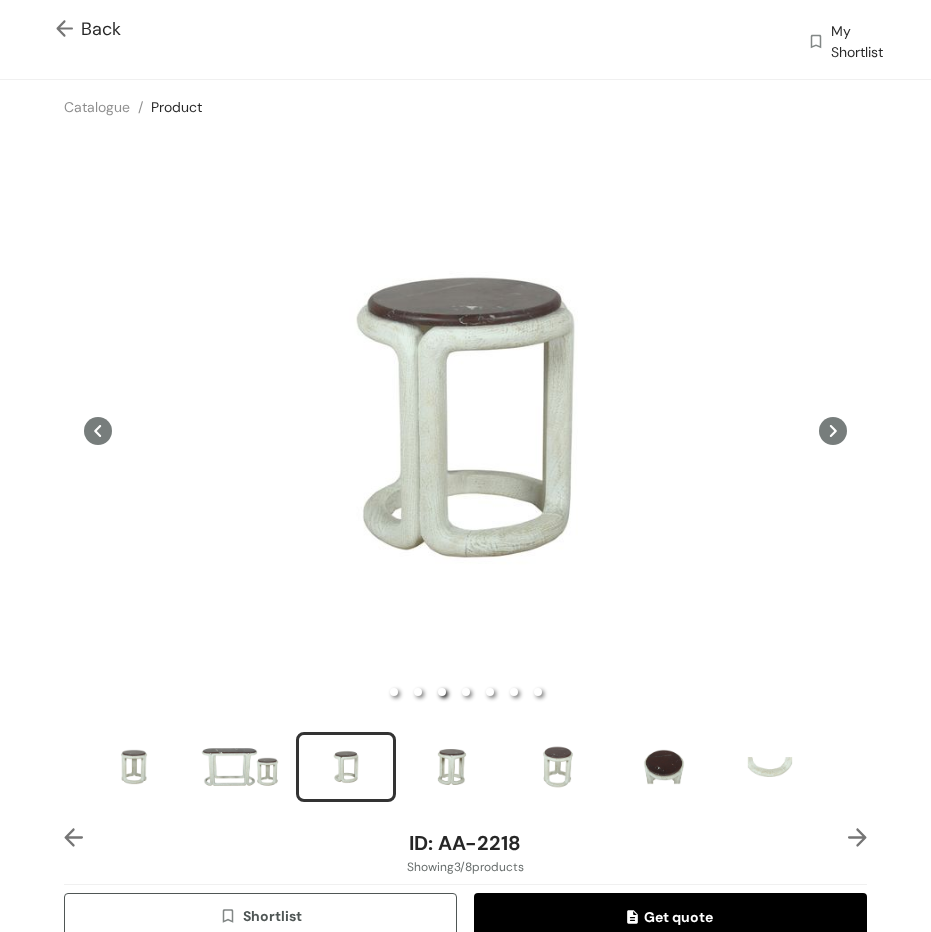 type 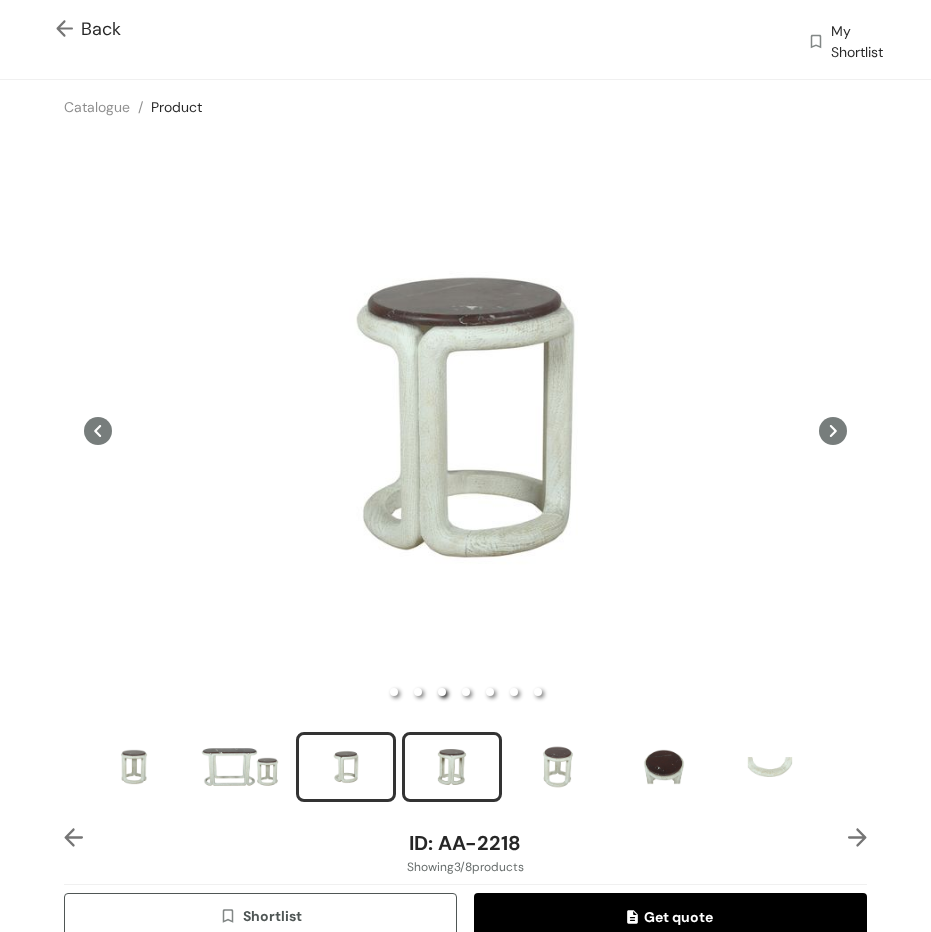 click at bounding box center [452, 767] 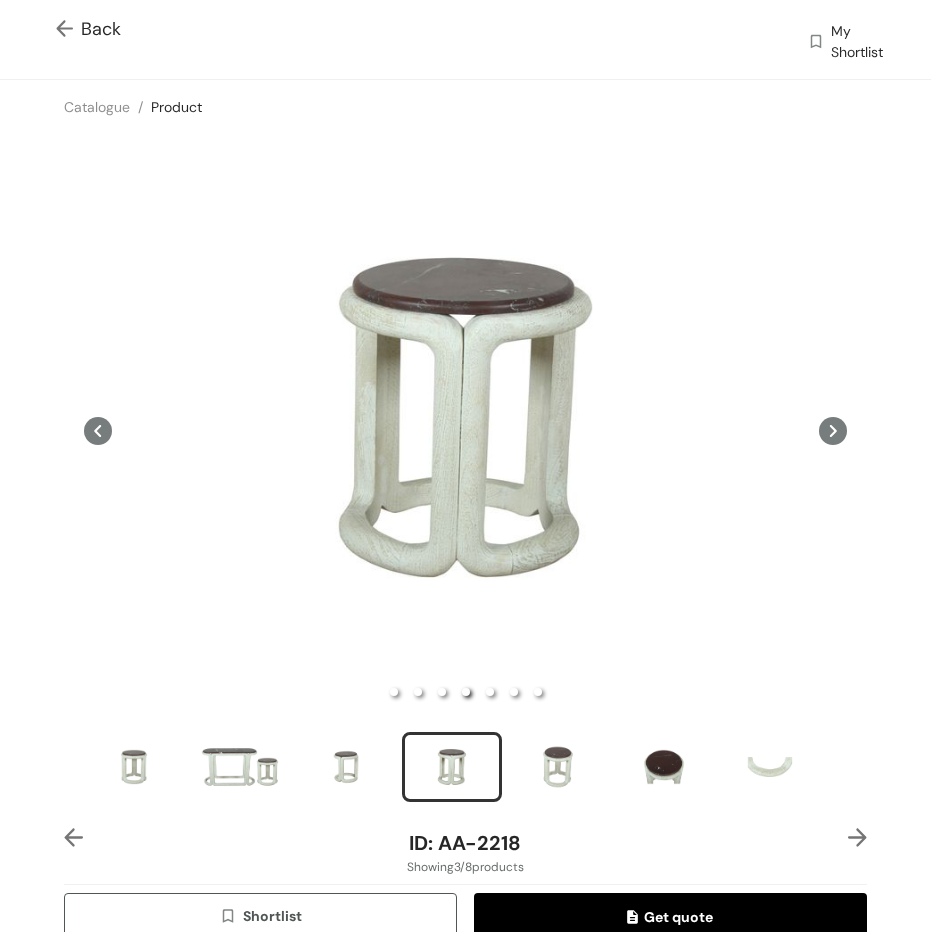 type 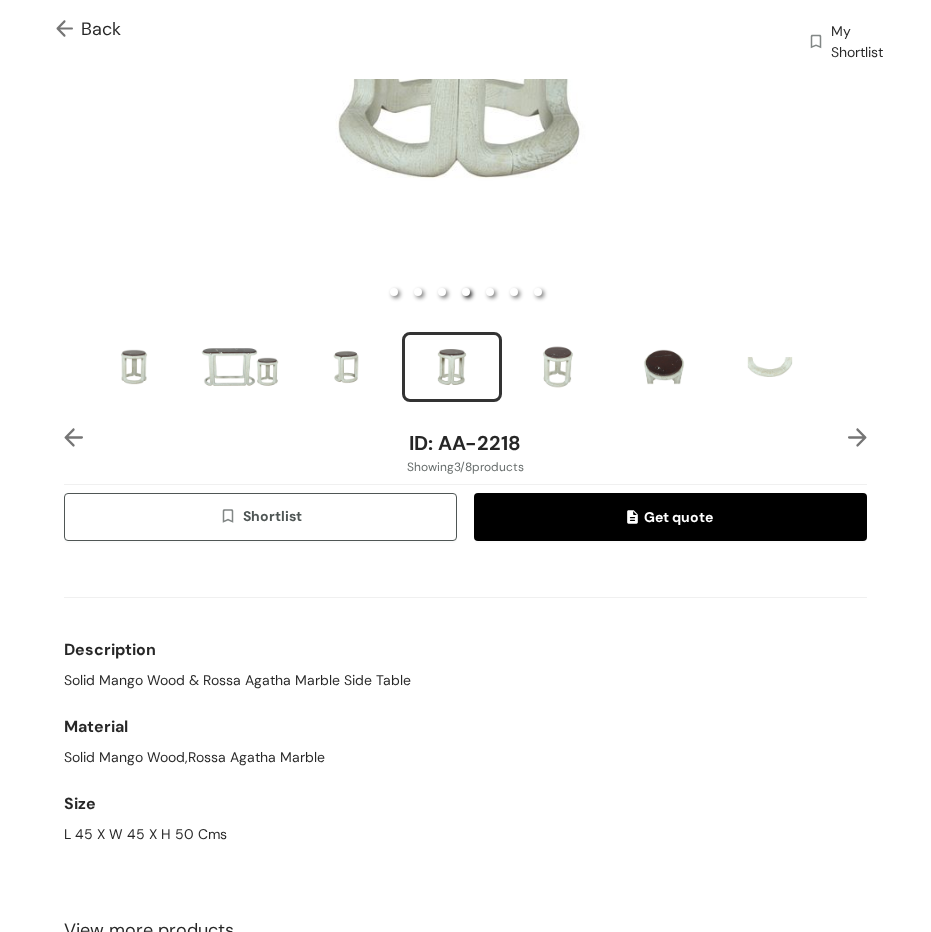 click at bounding box center [857, 437] 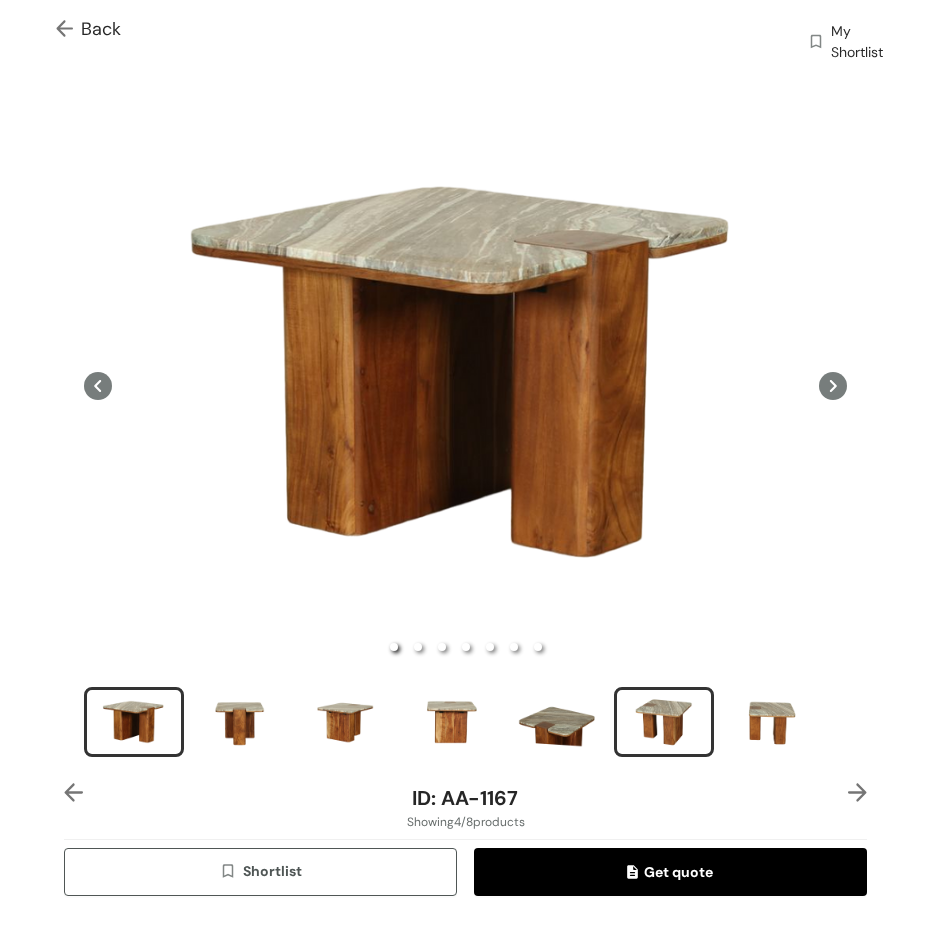 scroll, scrollTop: 42, scrollLeft: 0, axis: vertical 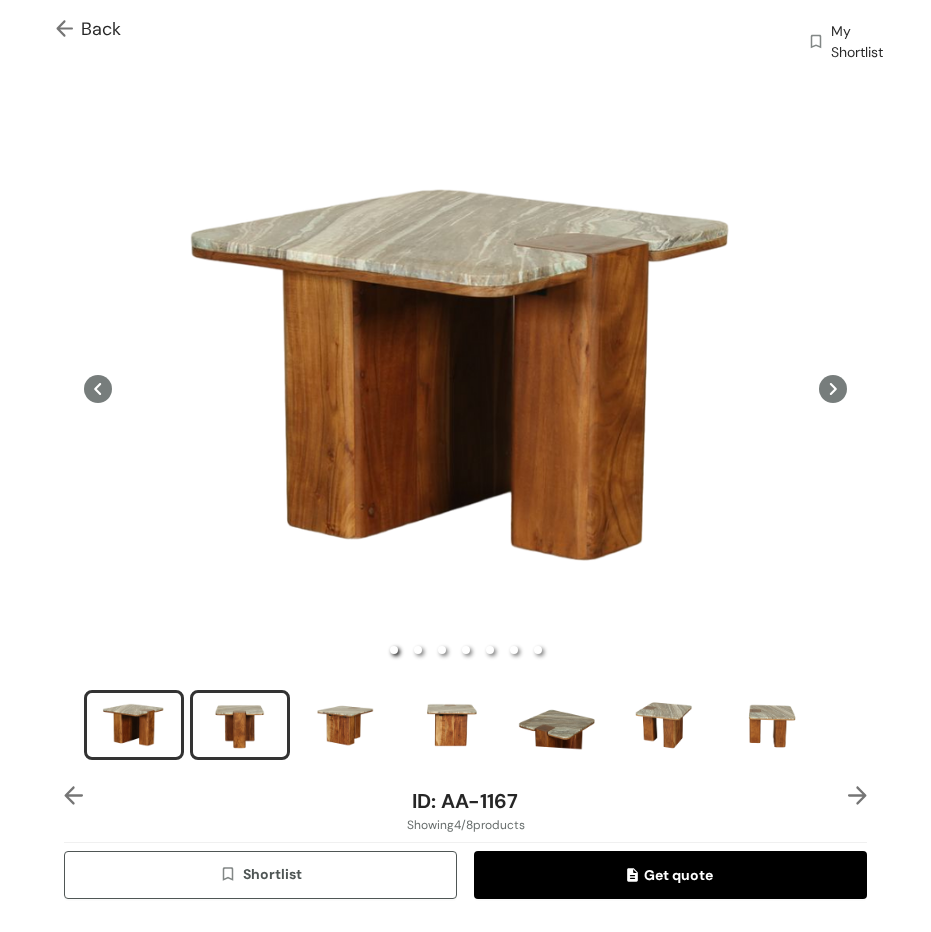 click at bounding box center [240, 725] 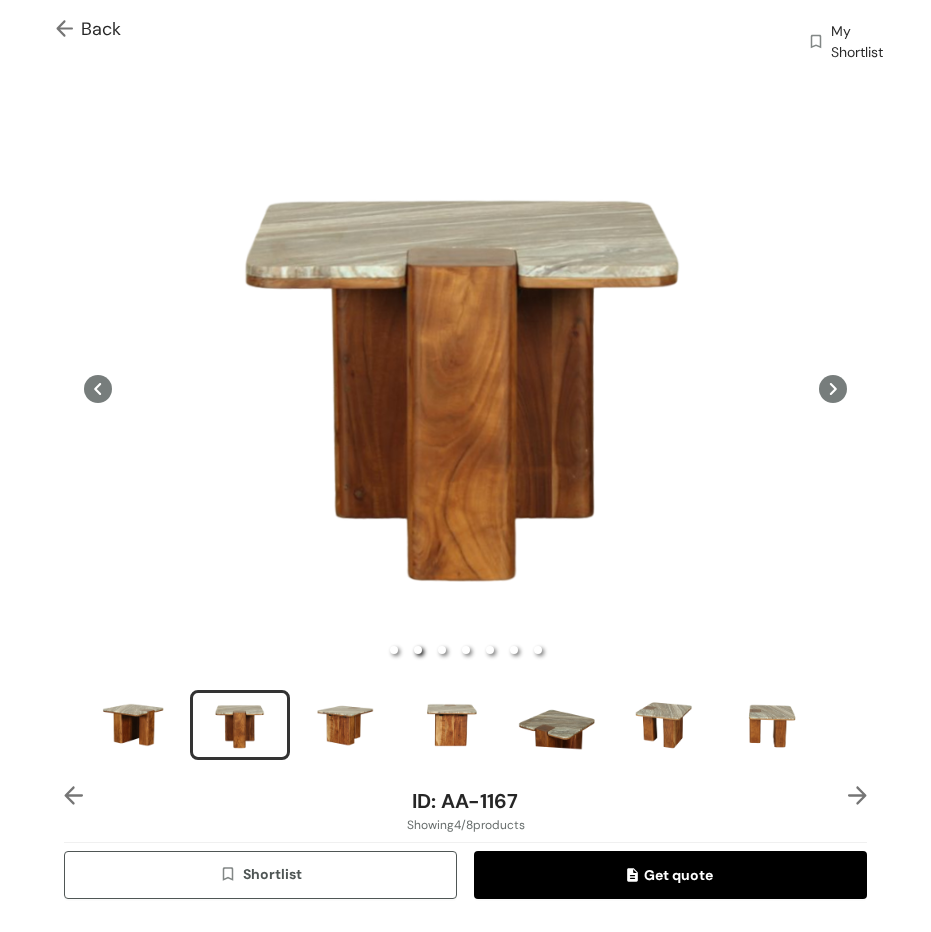 type 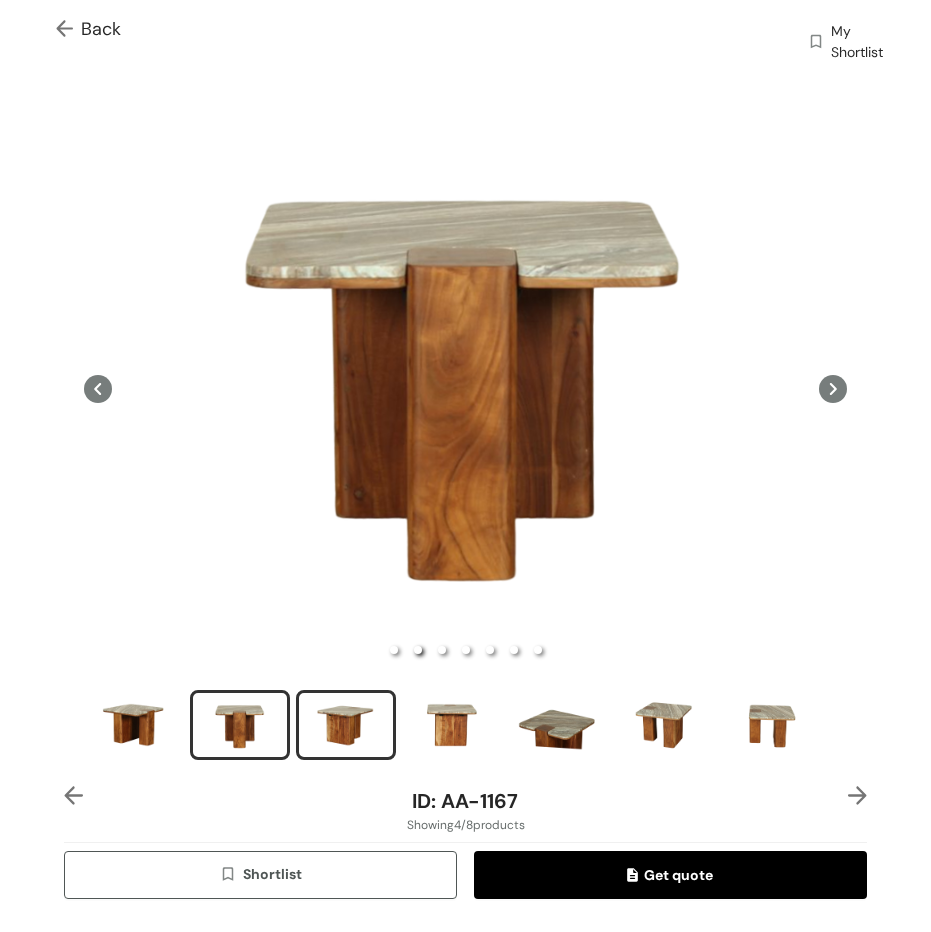 click at bounding box center (346, 725) 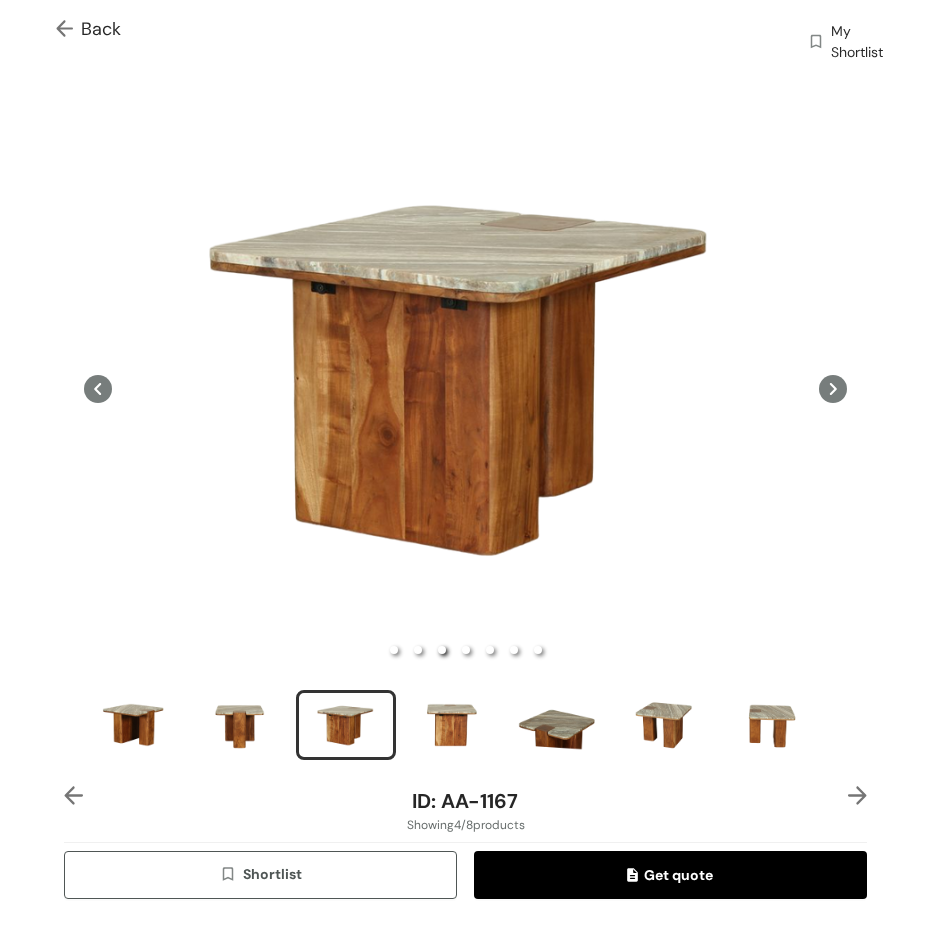 type 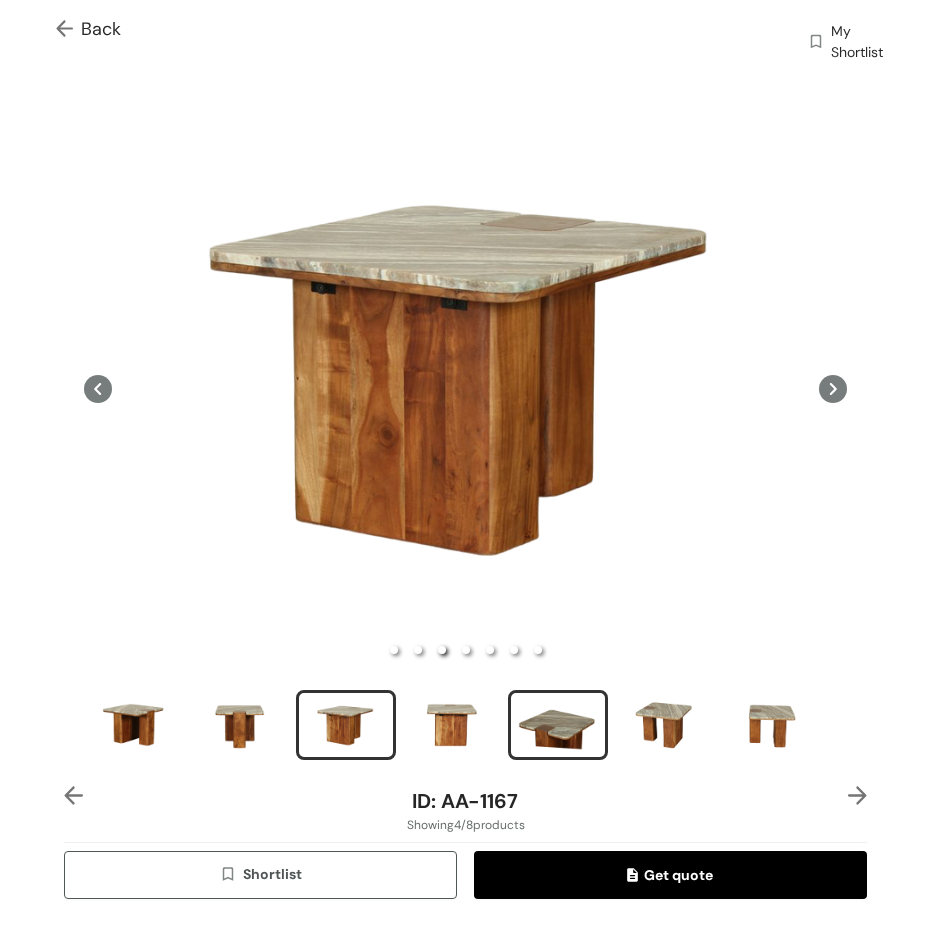 click at bounding box center [558, 725] 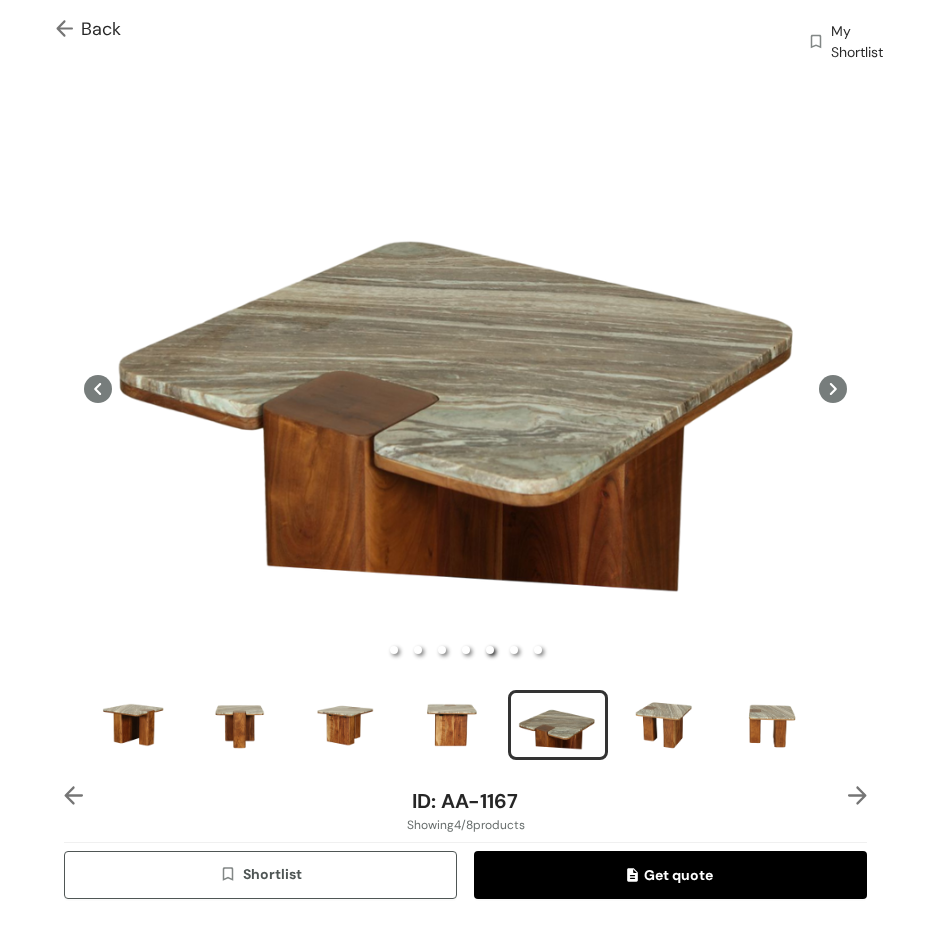 type 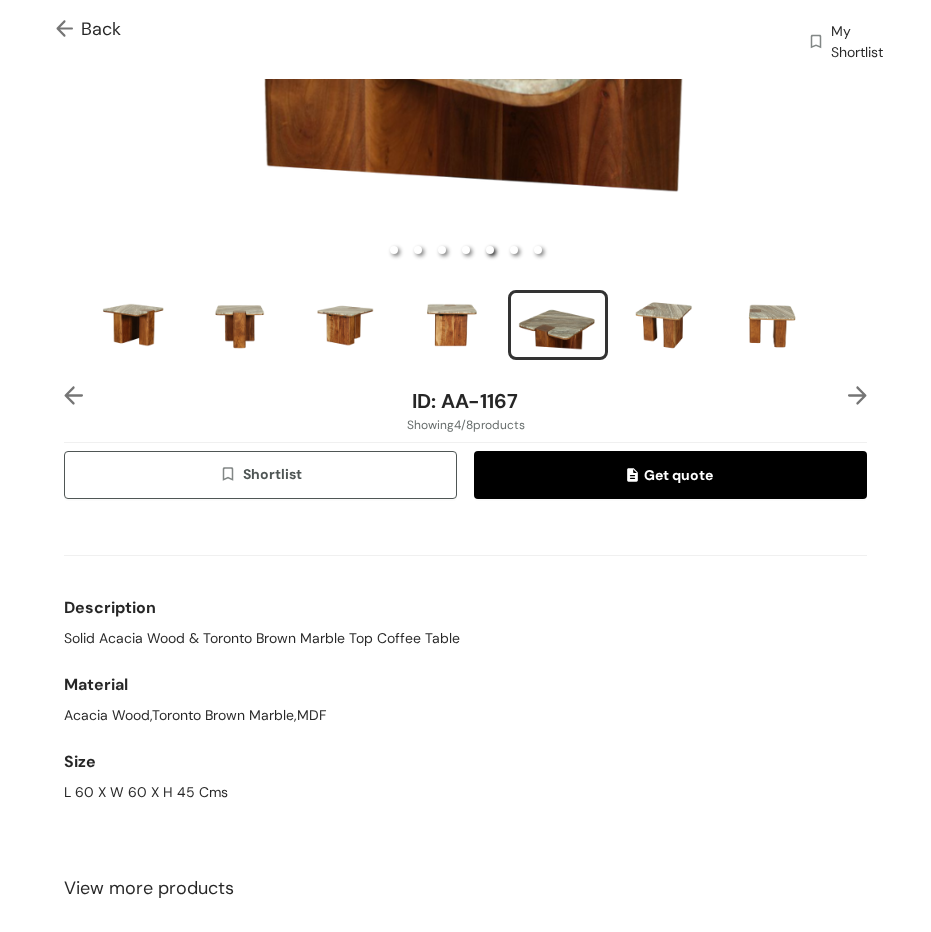 click at bounding box center [857, 395] 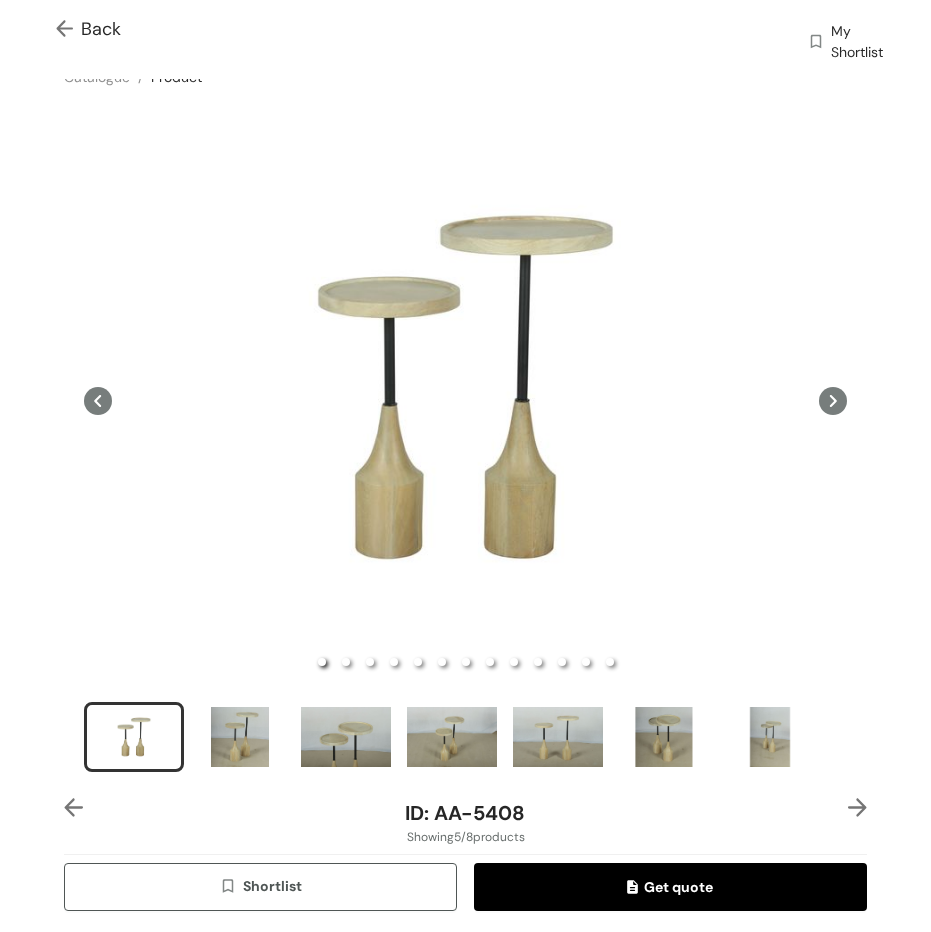 scroll, scrollTop: 0, scrollLeft: 0, axis: both 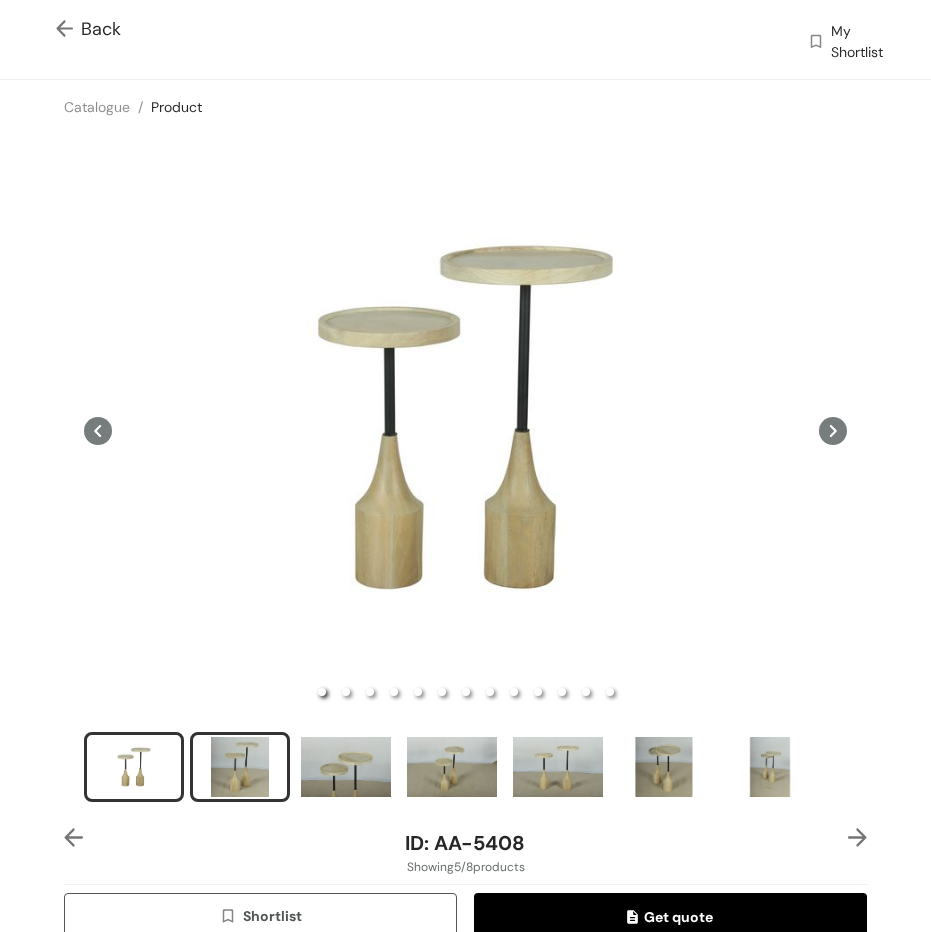 click at bounding box center [240, 767] 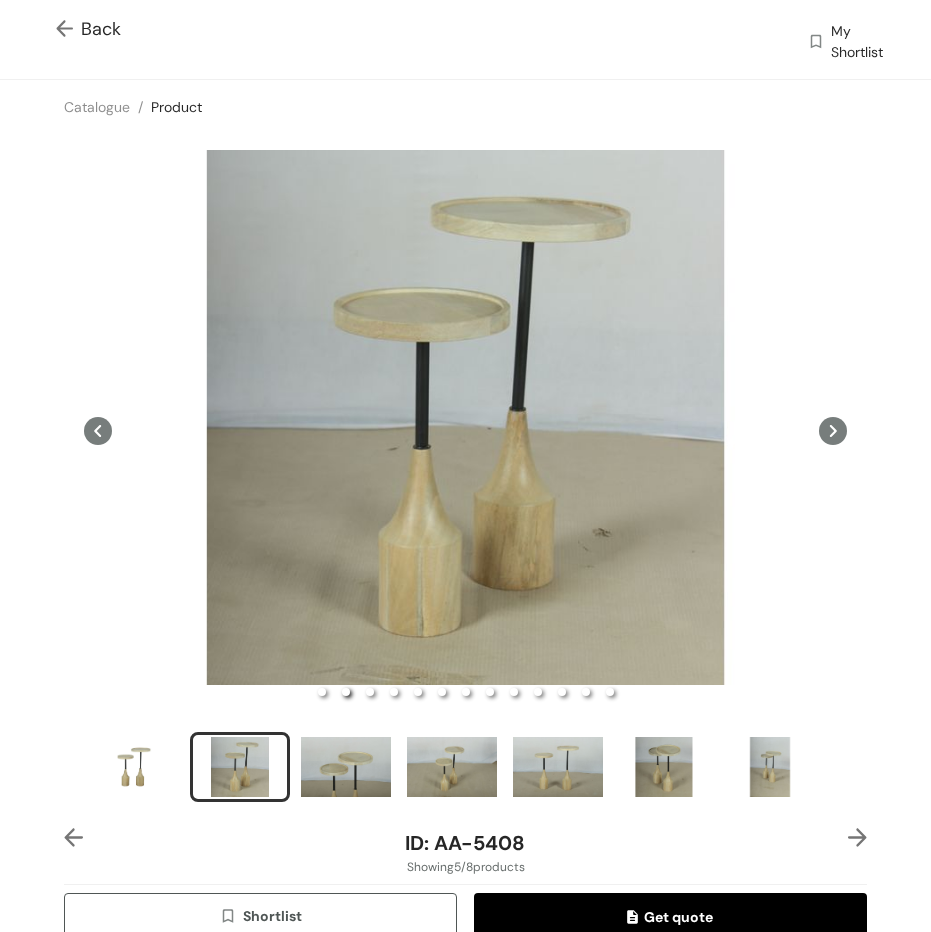 type 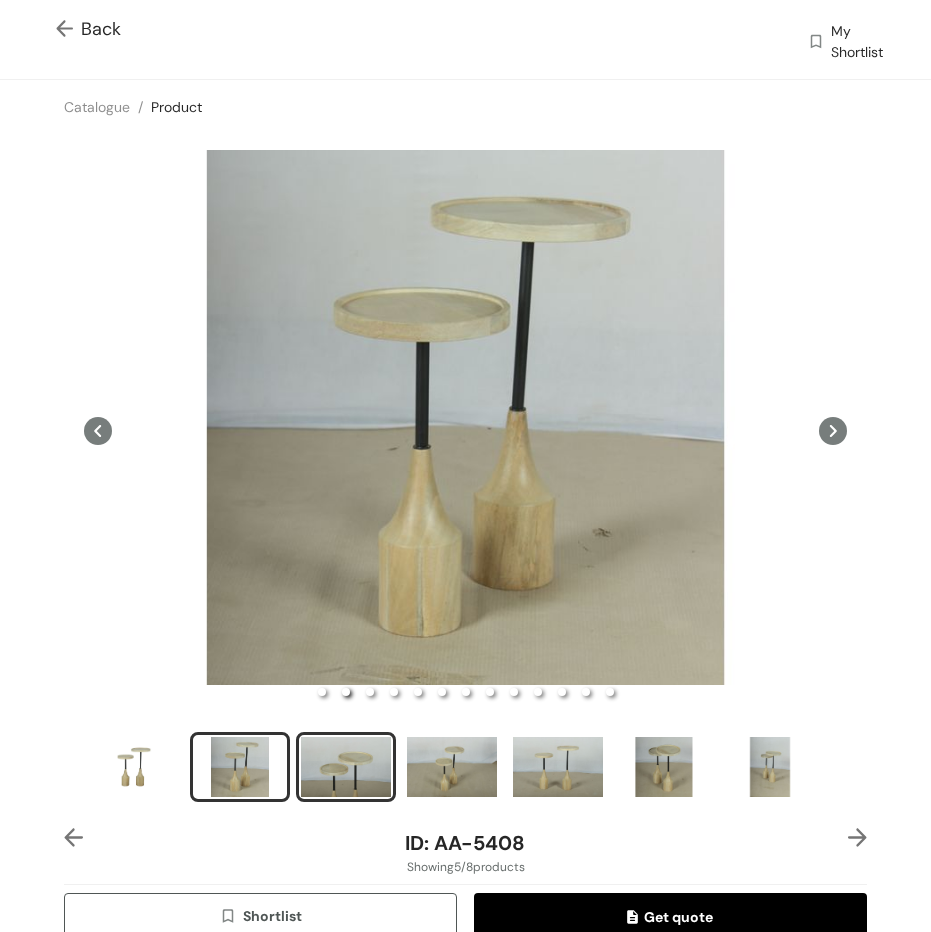 click at bounding box center [346, 767] 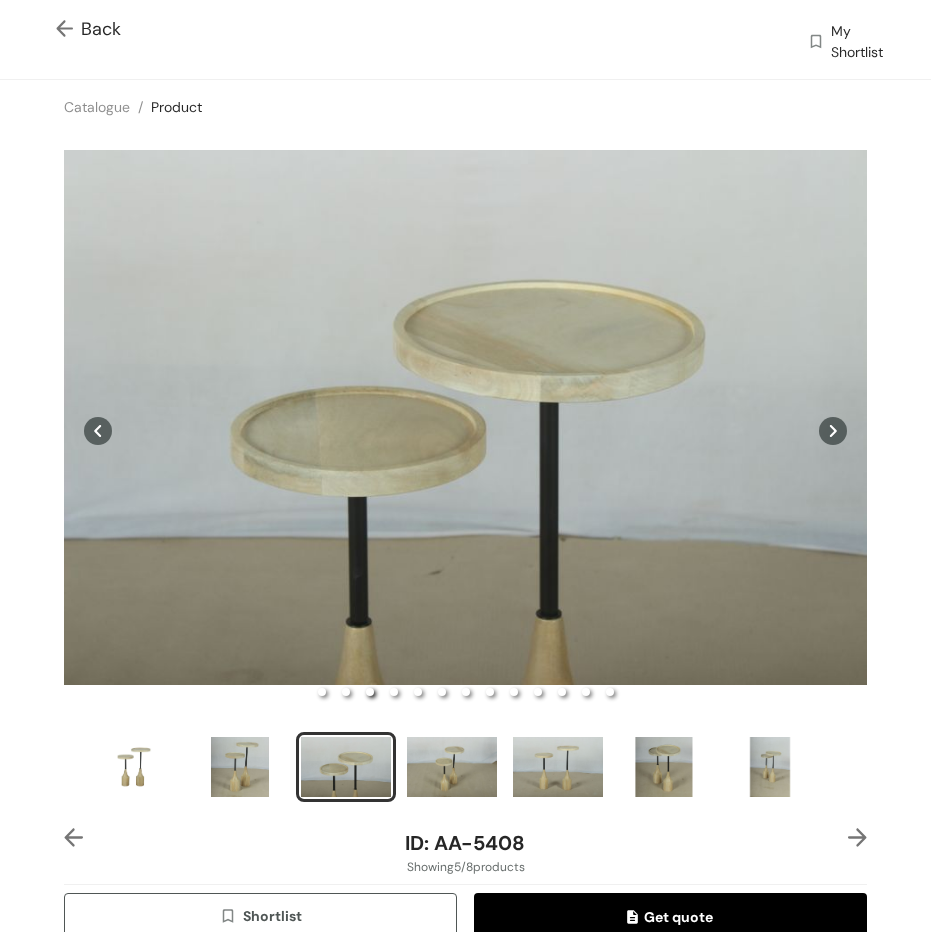 type 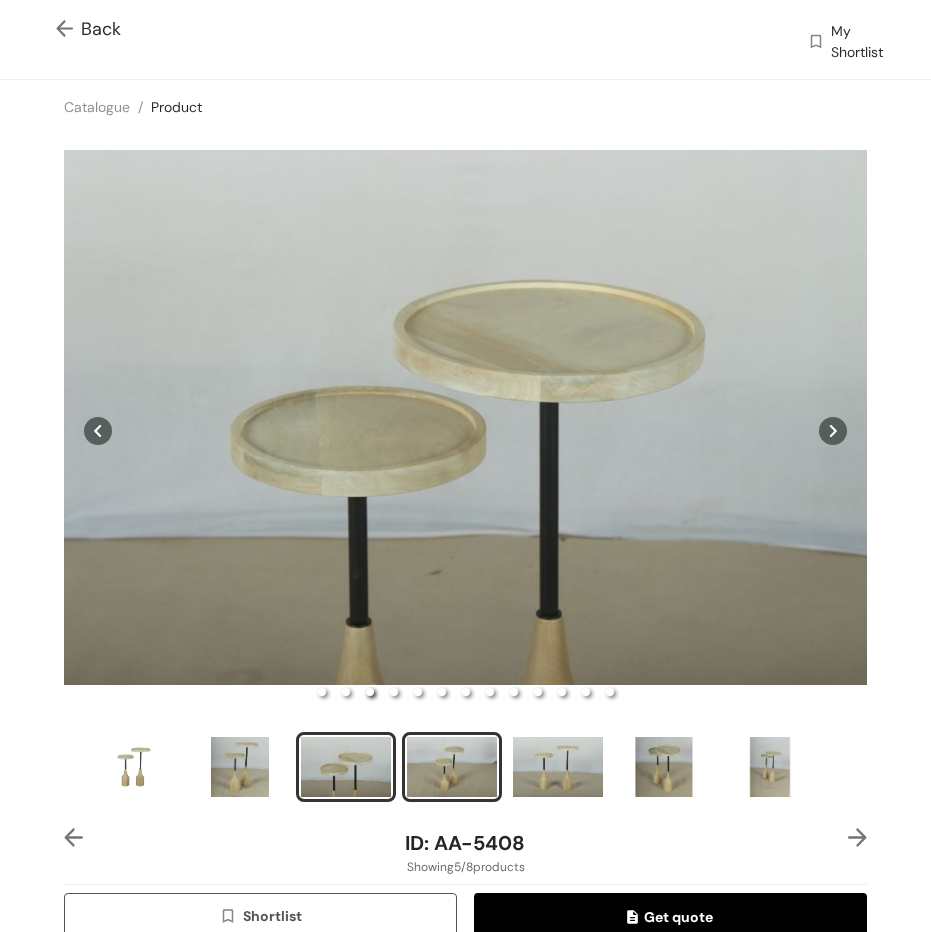 click at bounding box center [452, 767] 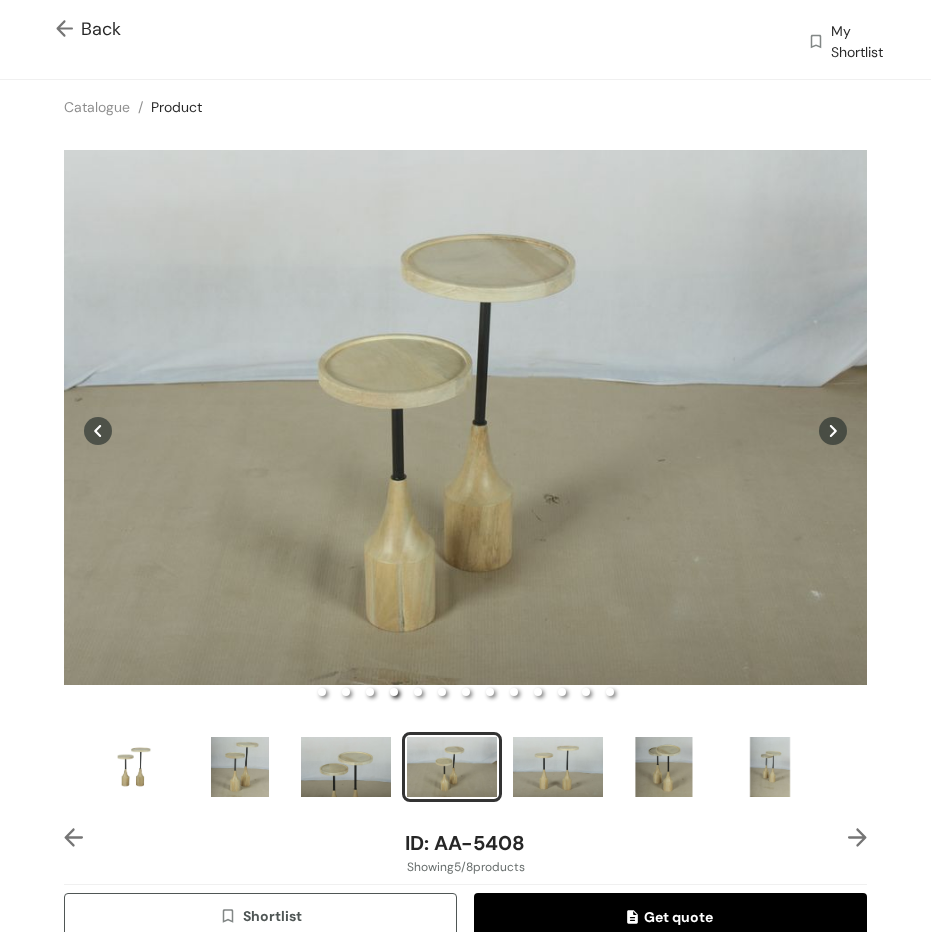 type 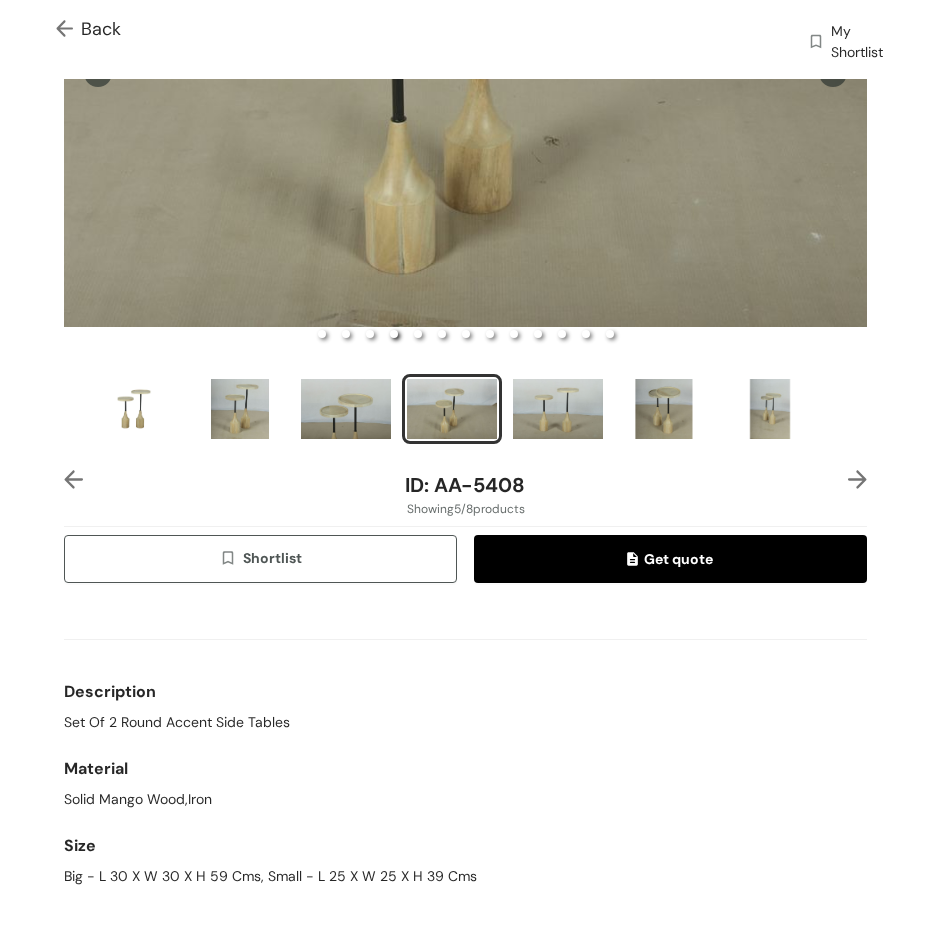 scroll, scrollTop: 400, scrollLeft: 0, axis: vertical 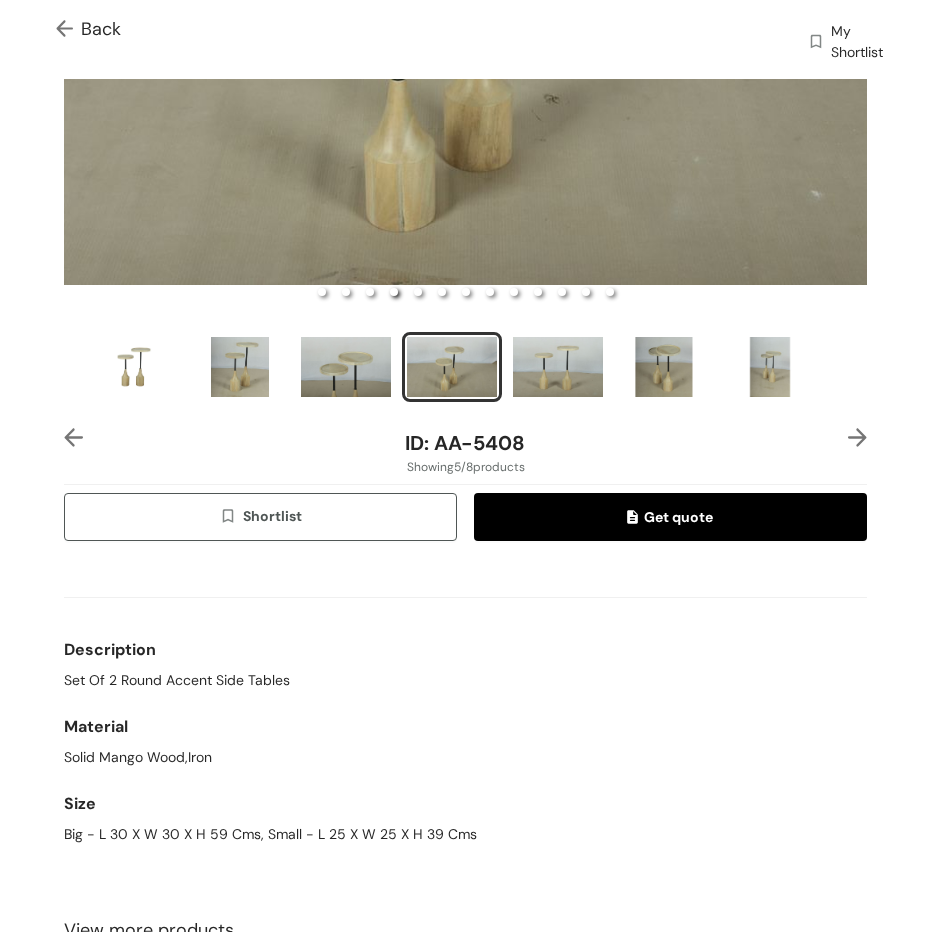 click at bounding box center (857, 437) 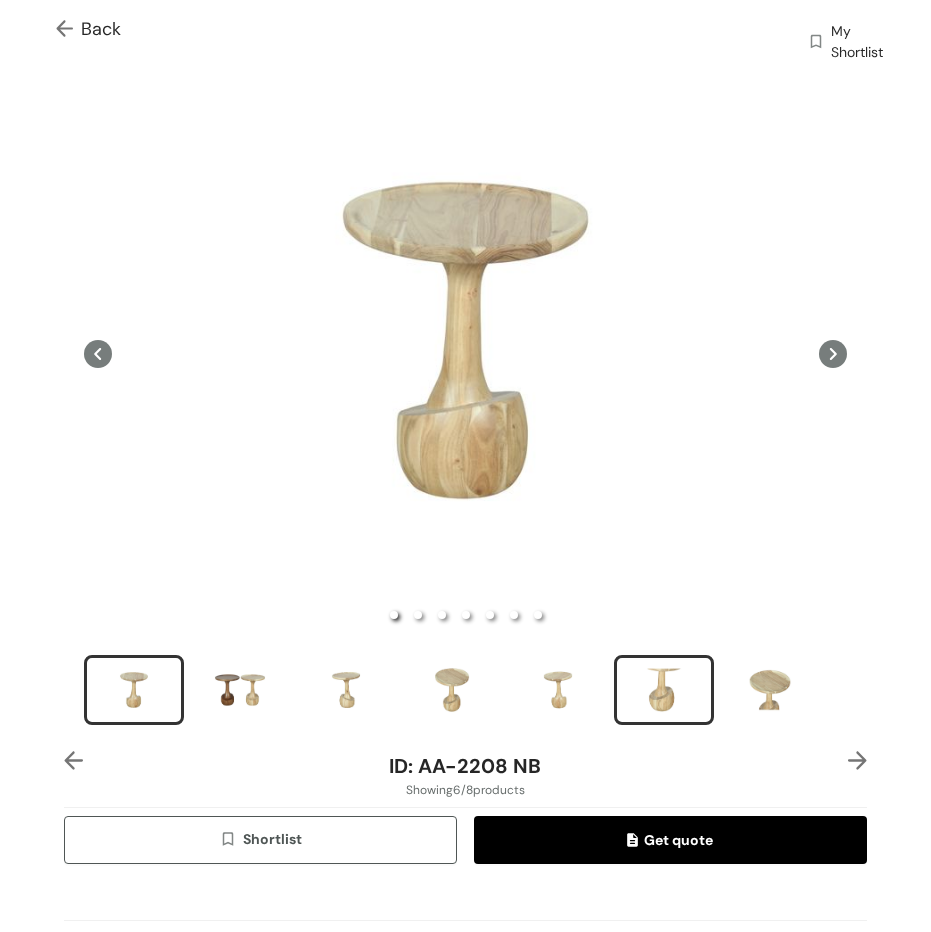 scroll, scrollTop: 42, scrollLeft: 0, axis: vertical 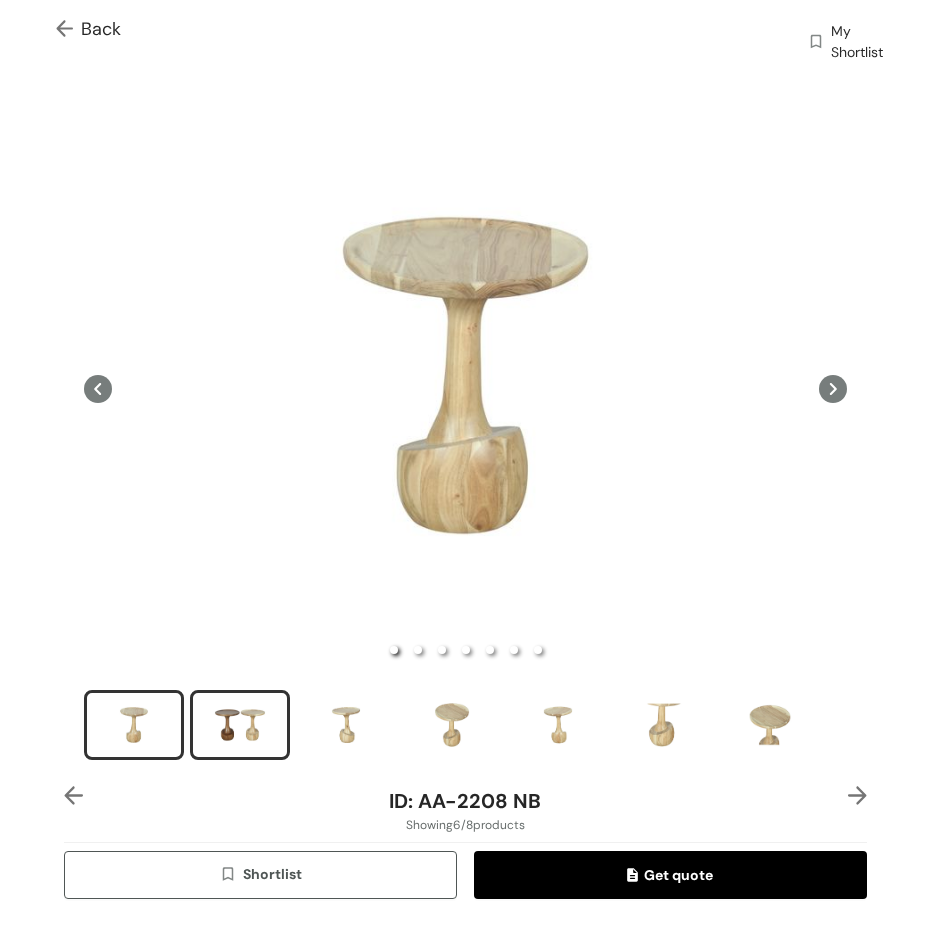 click at bounding box center [240, 725] 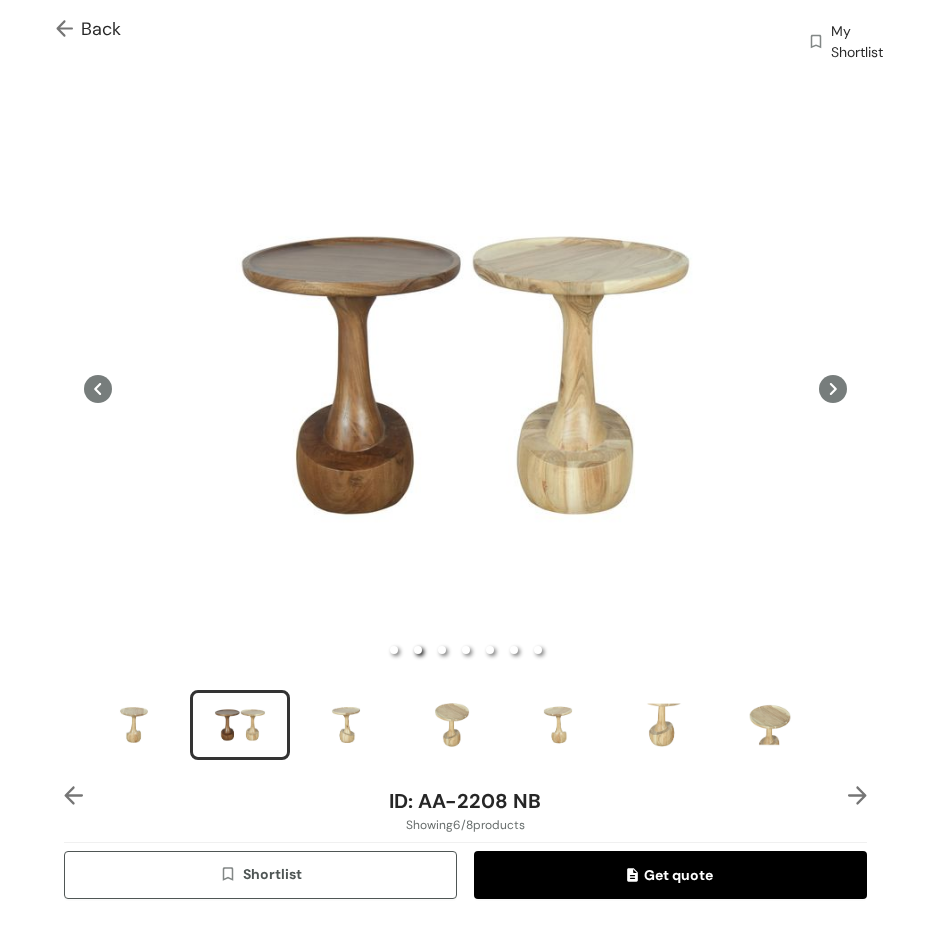 type 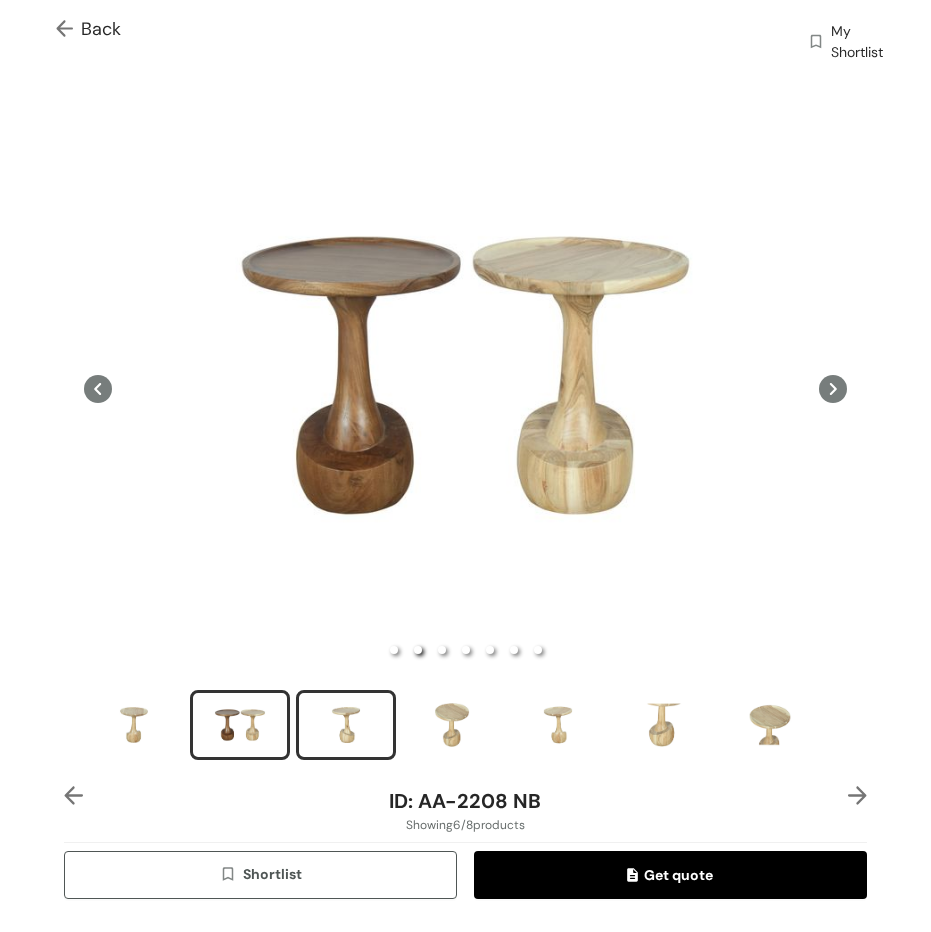click at bounding box center [346, 725] 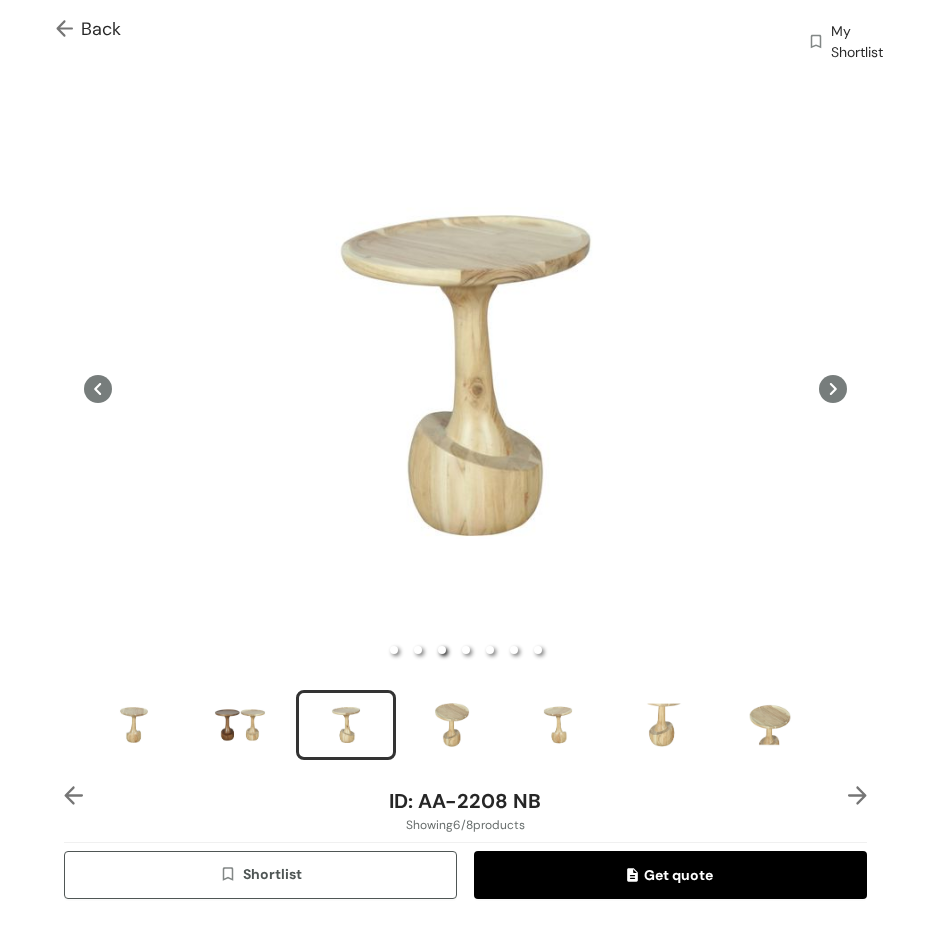 type 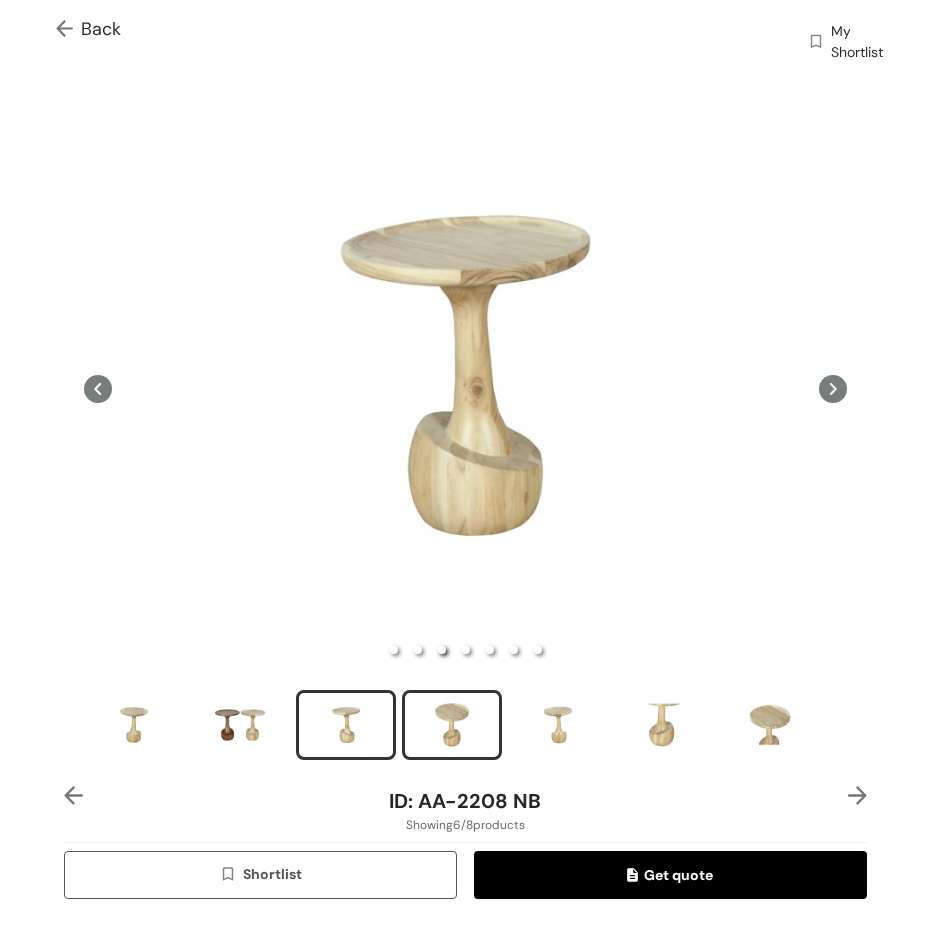 click at bounding box center [452, 725] 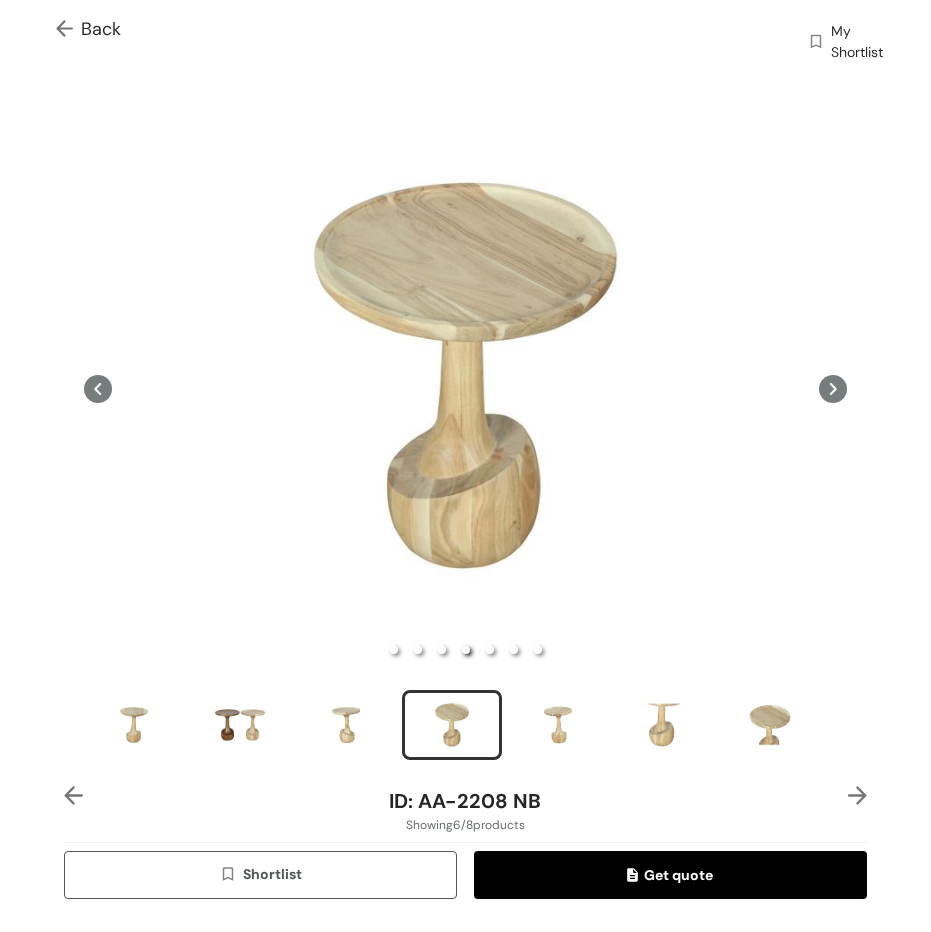 type 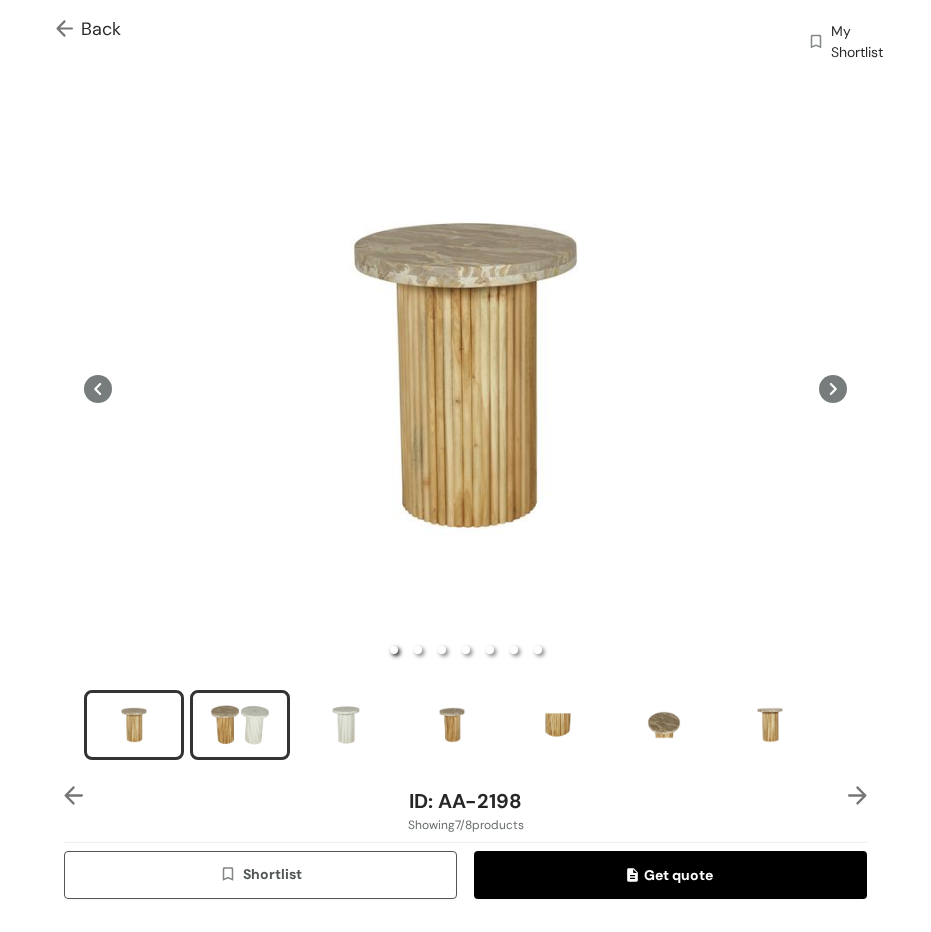 click at bounding box center [240, 725] 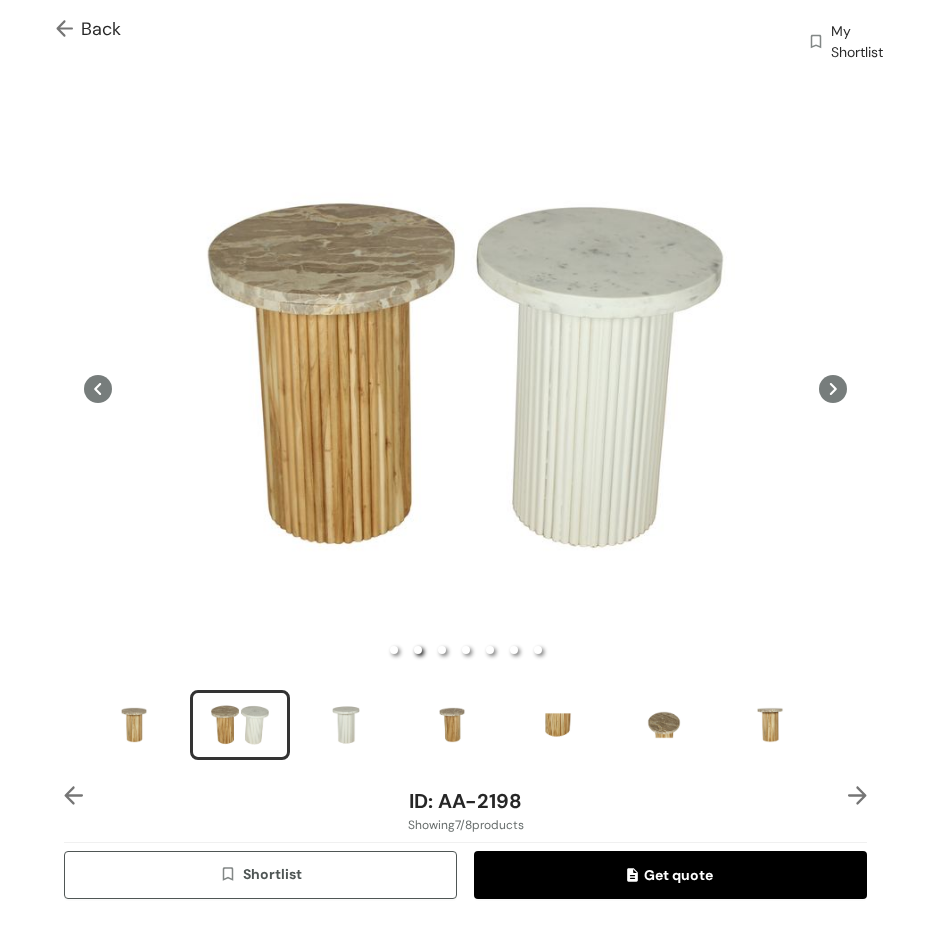 type 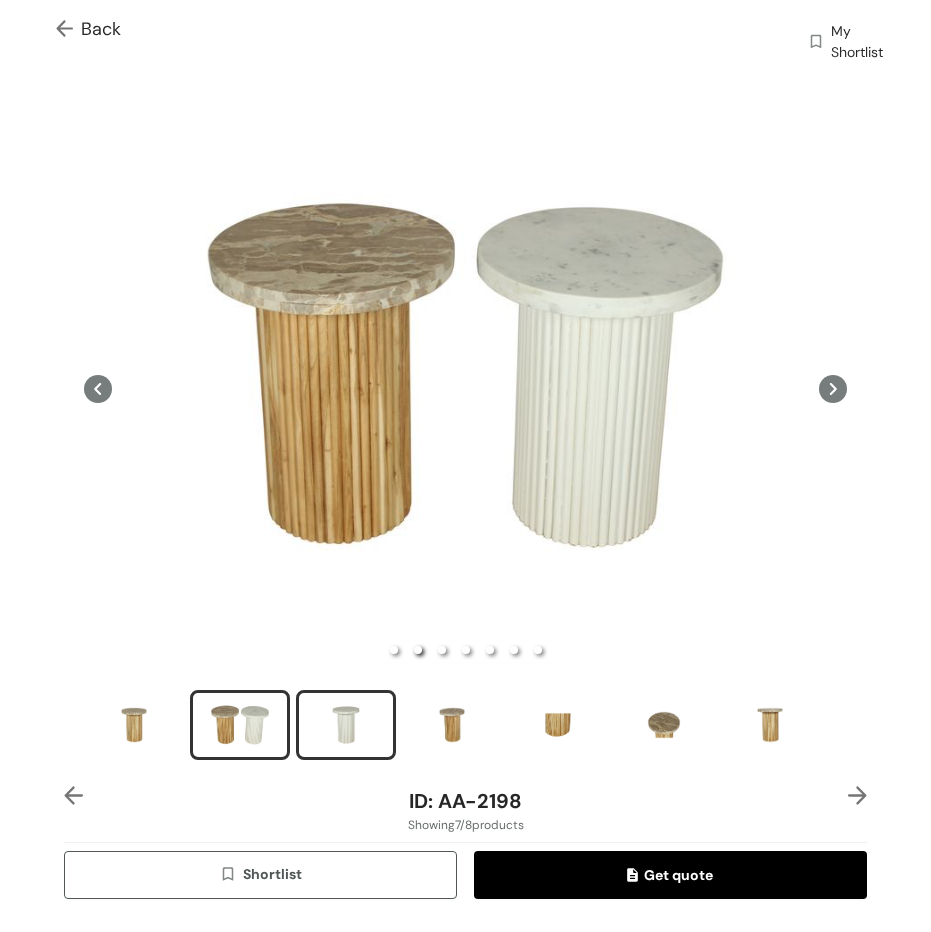 click at bounding box center [346, 725] 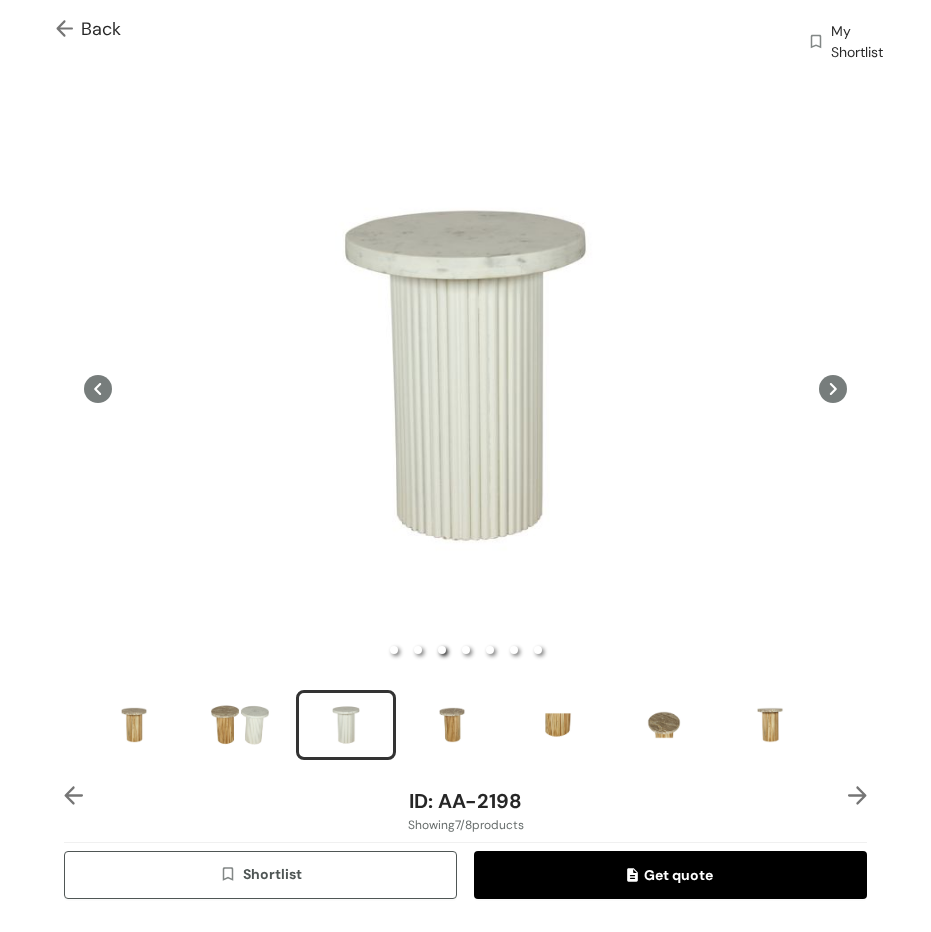 type 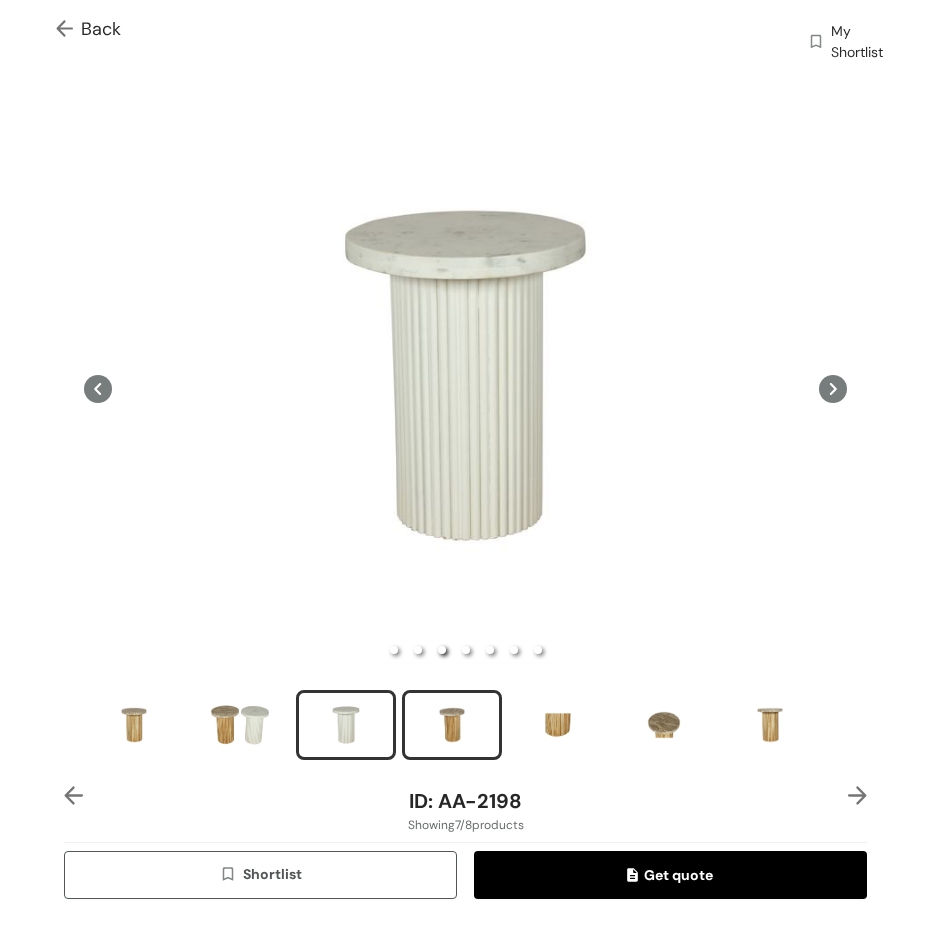 click at bounding box center (452, 725) 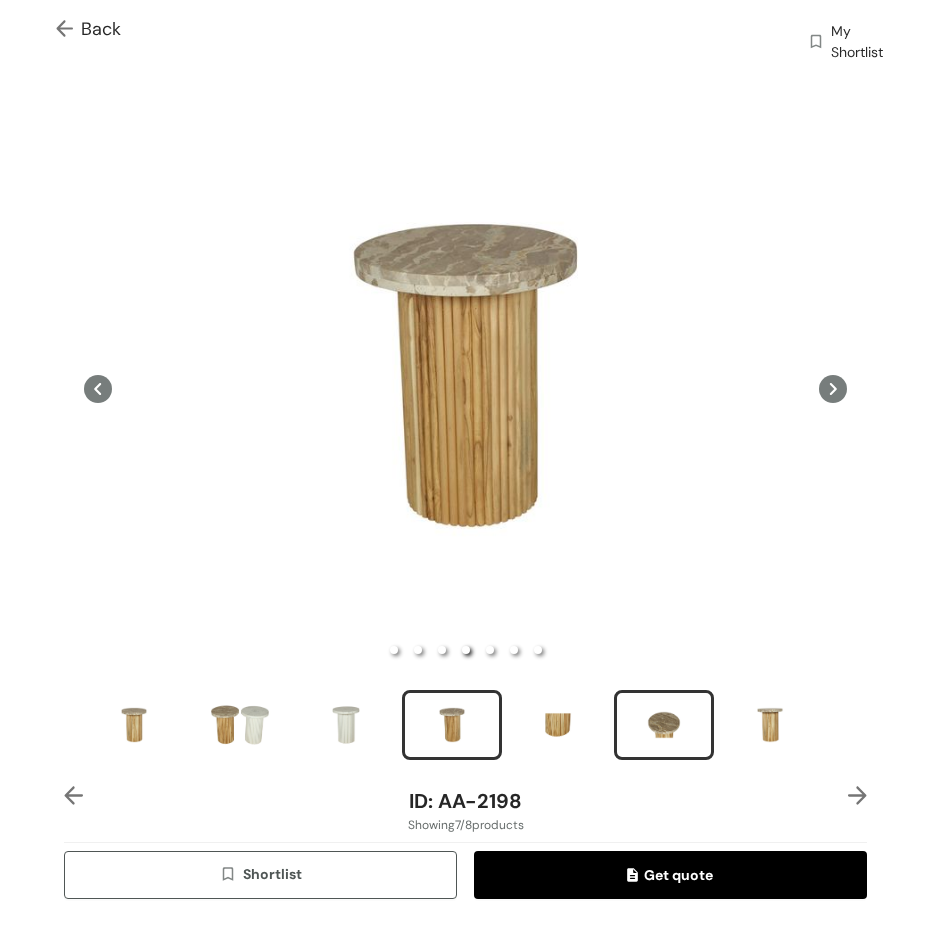 click at bounding box center (664, 725) 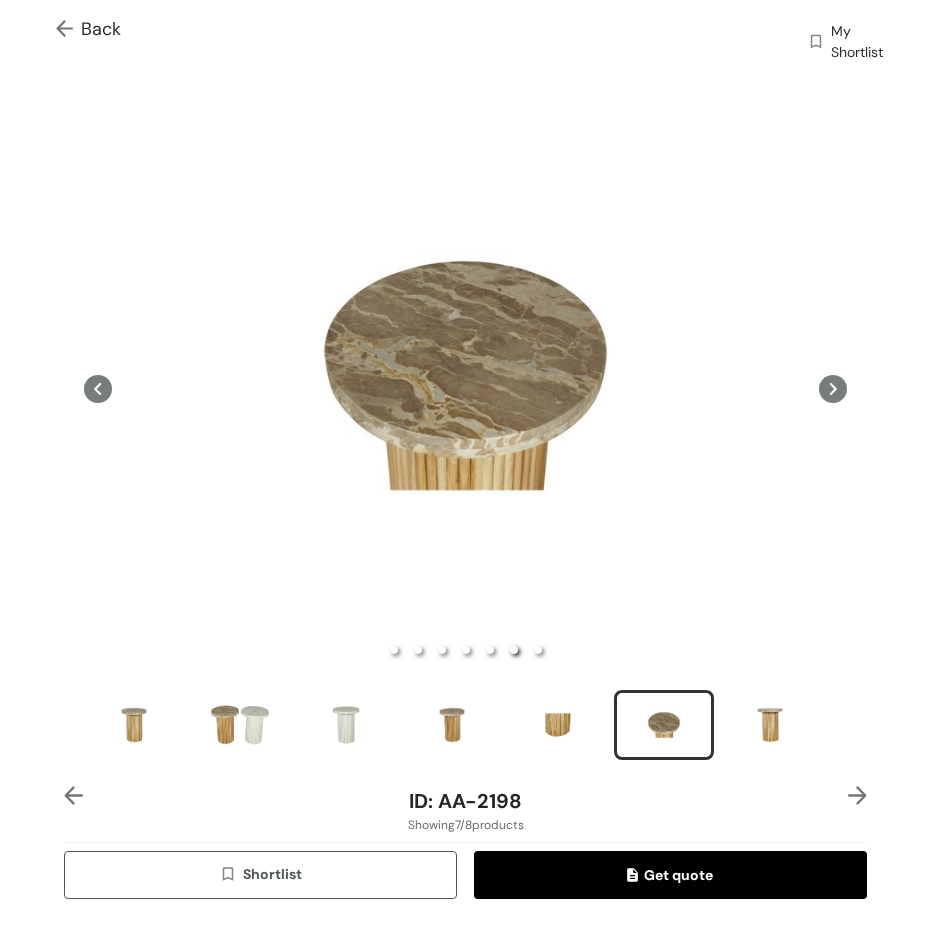 type 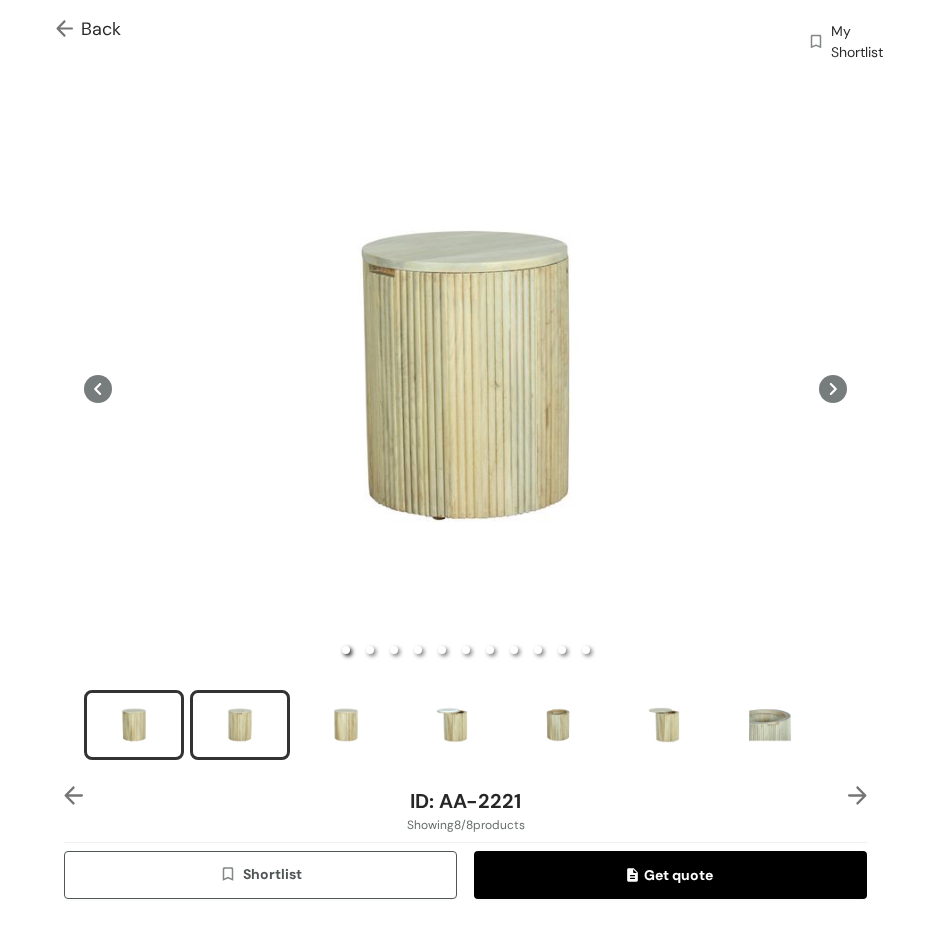click at bounding box center (240, 725) 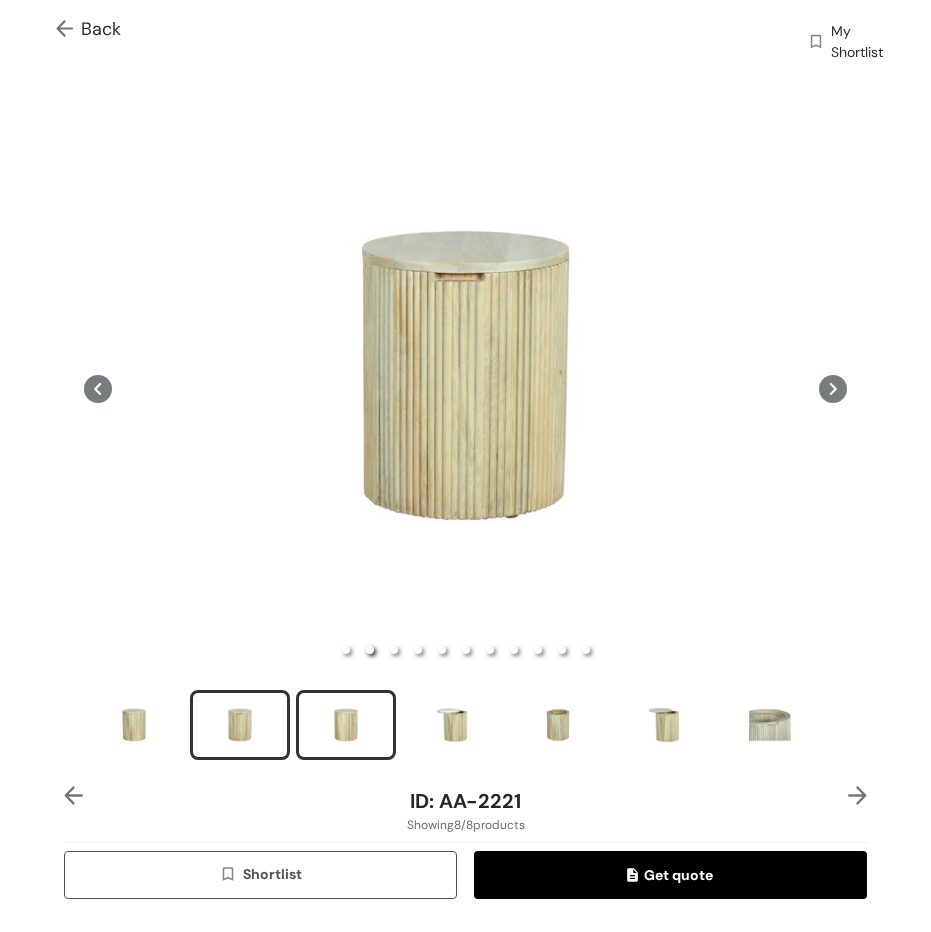 type 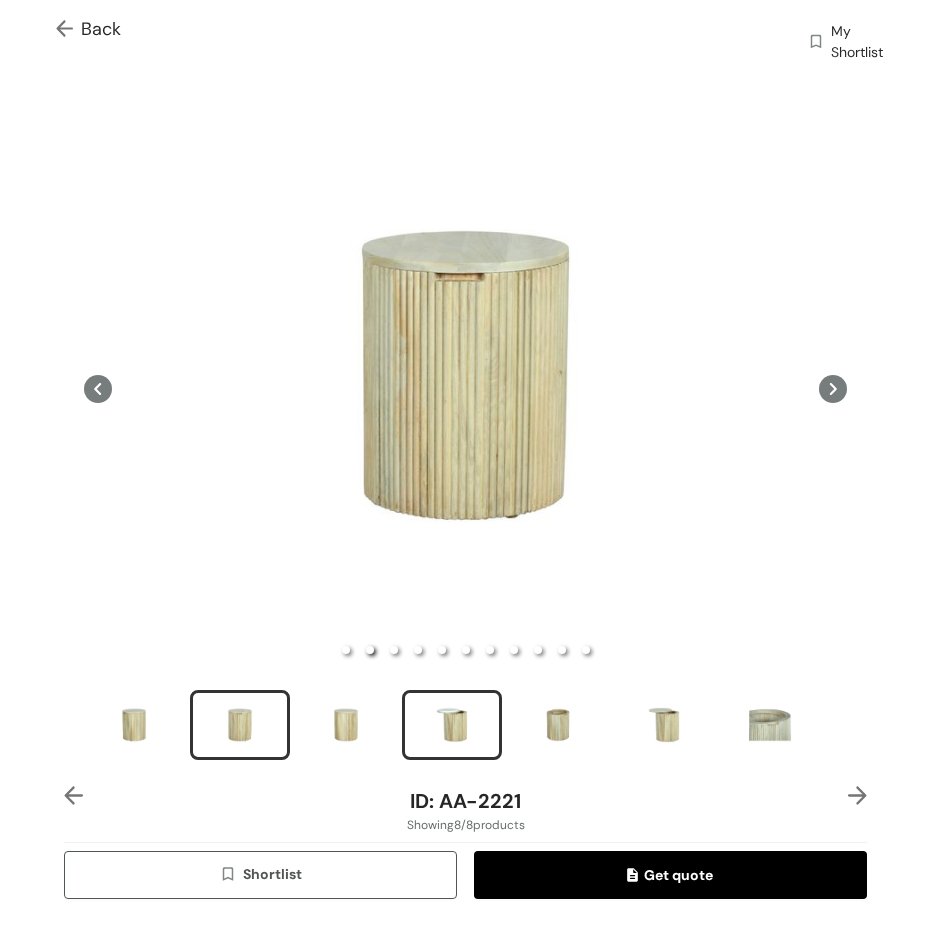 click at bounding box center [452, 725] 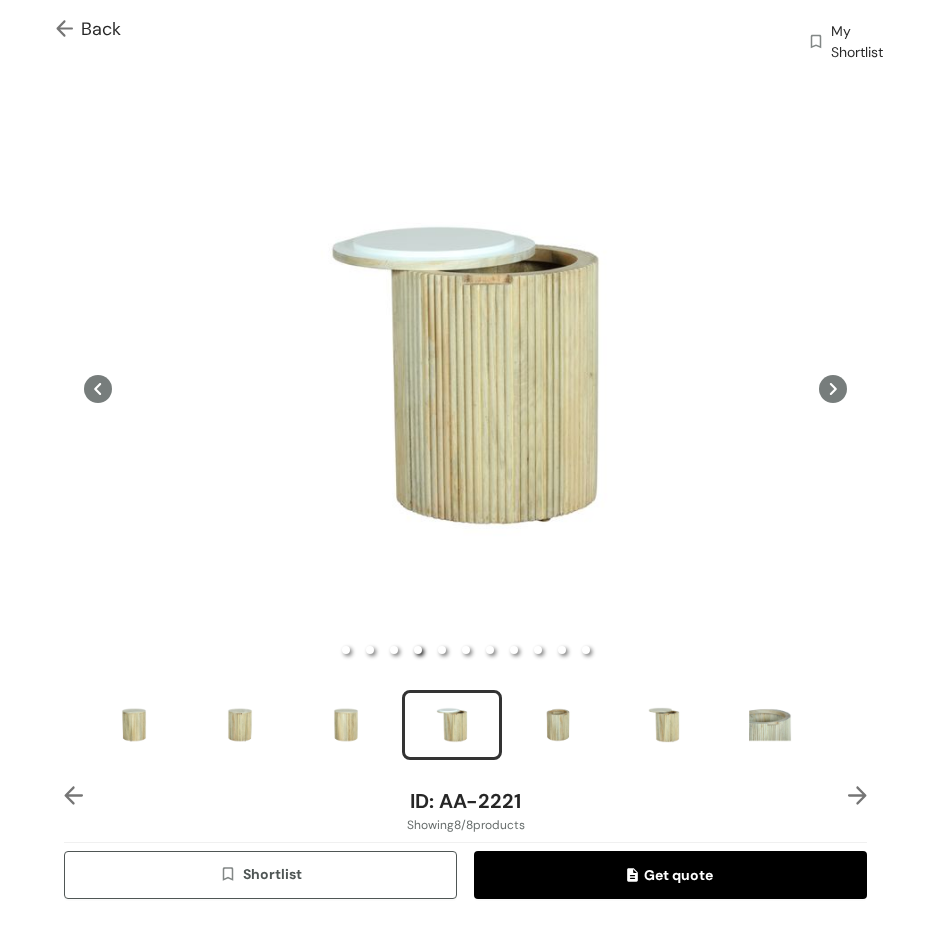 type 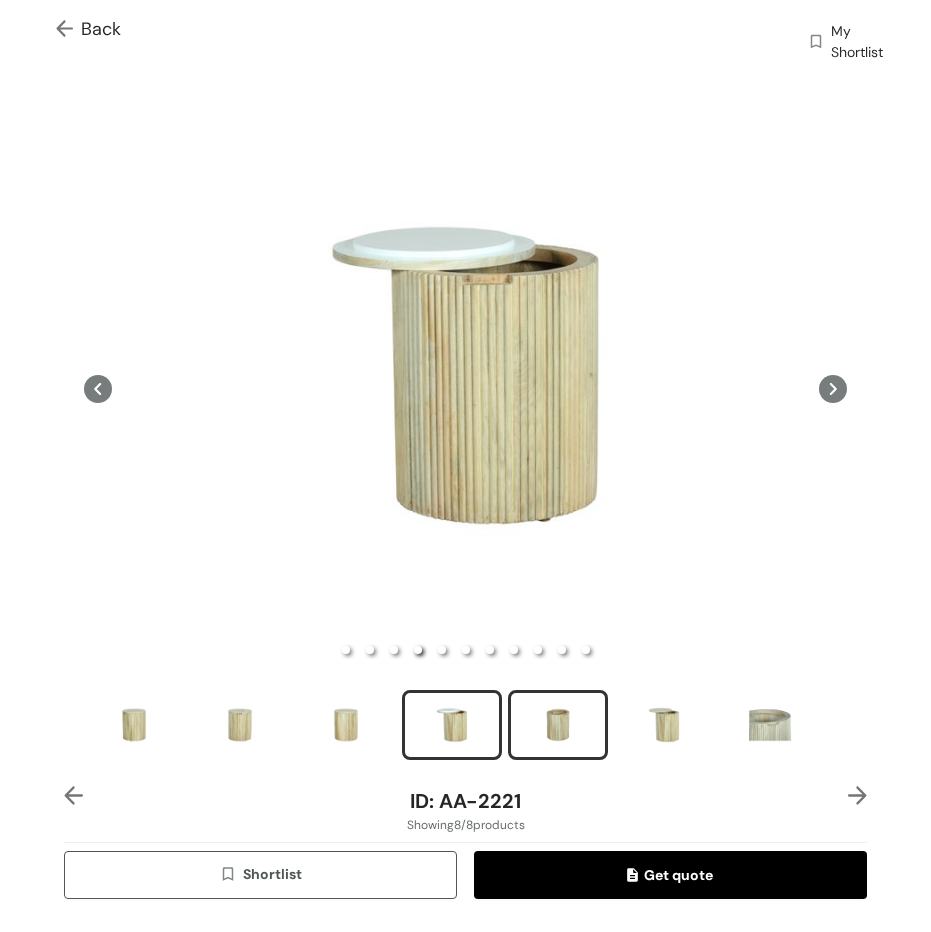click at bounding box center (558, 725) 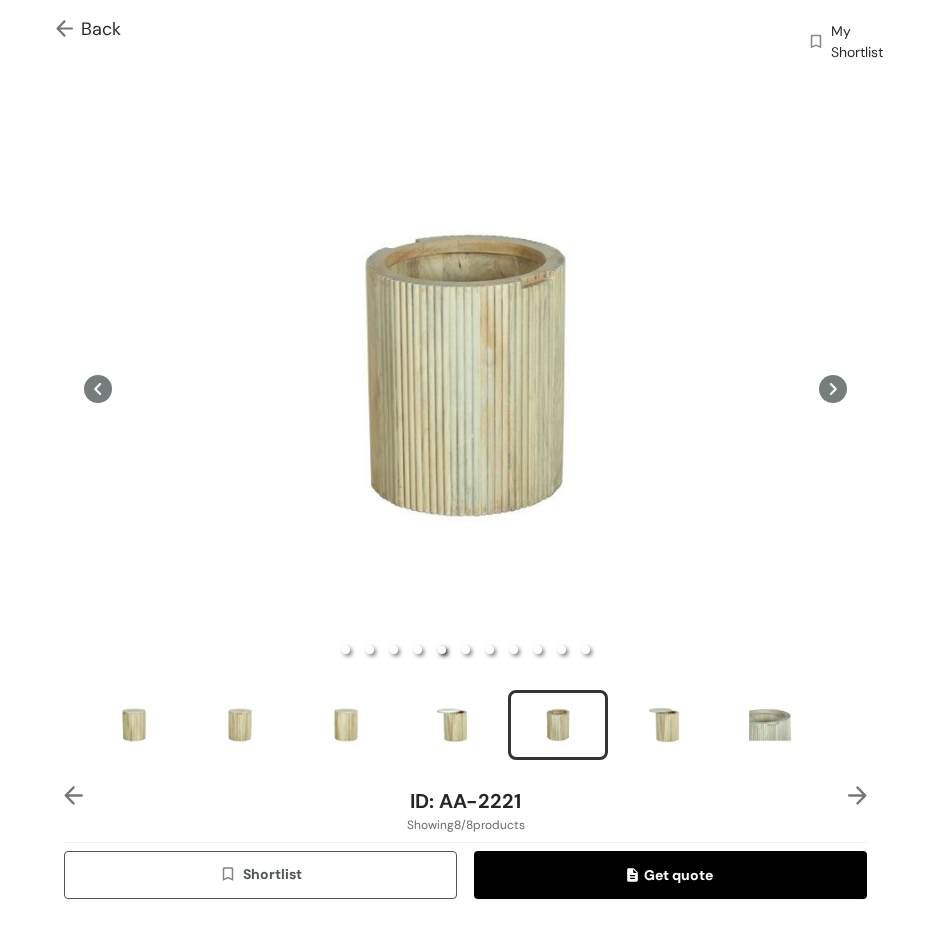 type 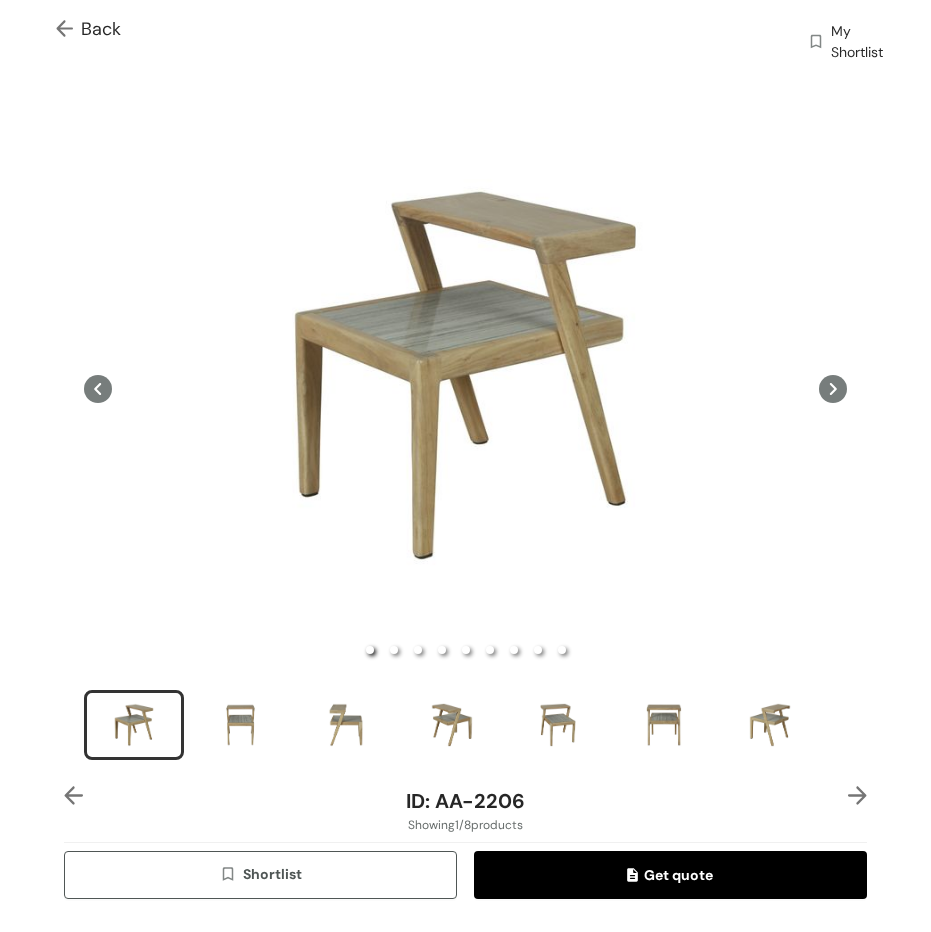 click at bounding box center [857, 795] 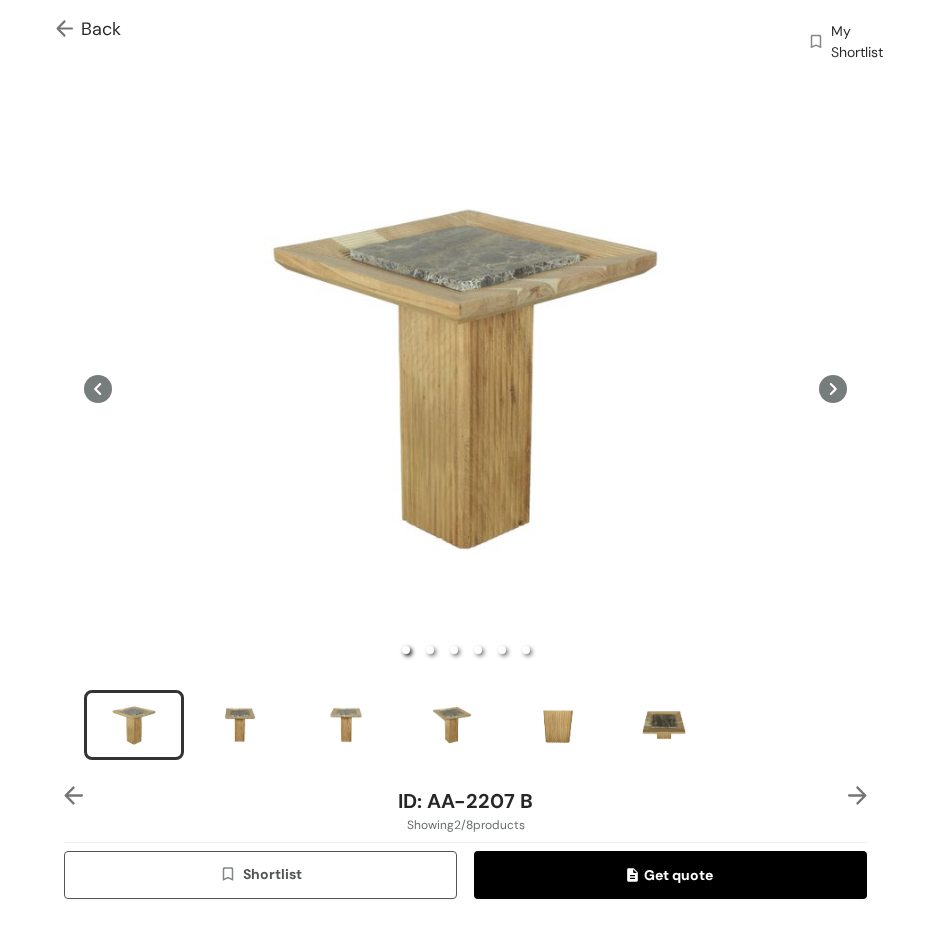 click at bounding box center [857, 795] 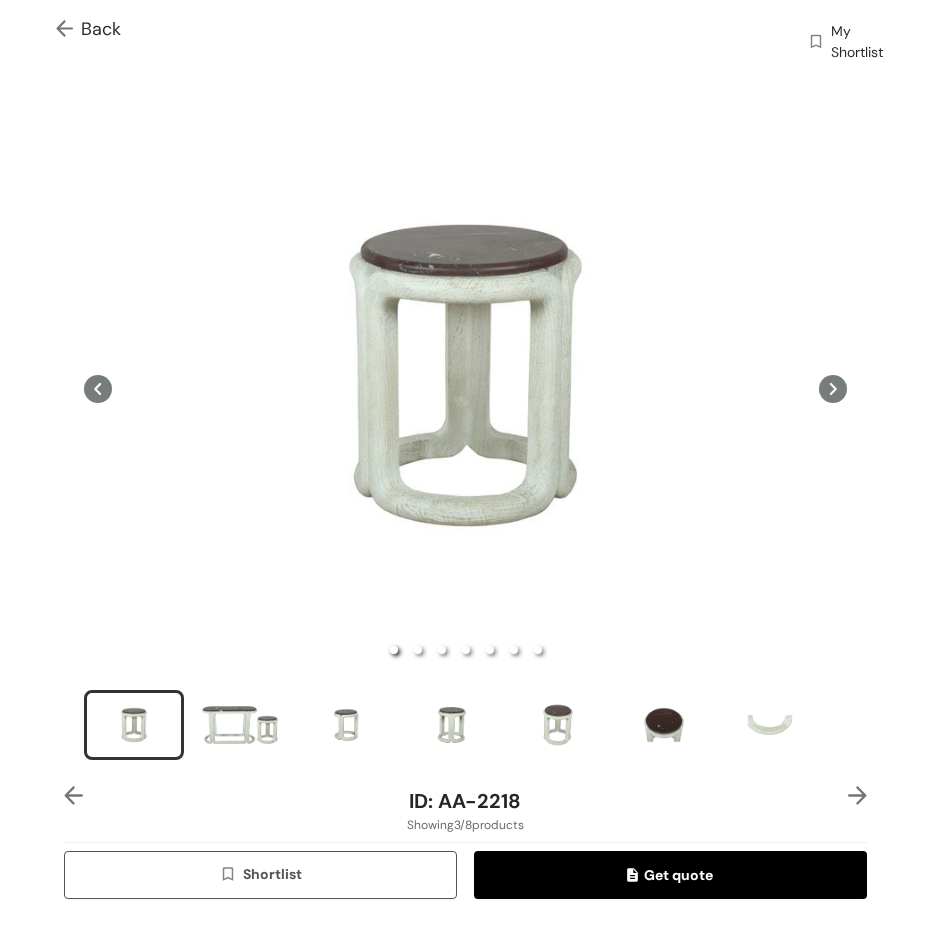 click on "ID: AA-2218 Showing 3 / 8 products Shortlist Get quote Description Solid Mango Wood & Rossa Agatha Marble Side Table Material Solid Mango Wood,Rossa Agatha Marble Size L 45 X W 45 X H 50 Cms" at bounding box center (465, 1006) 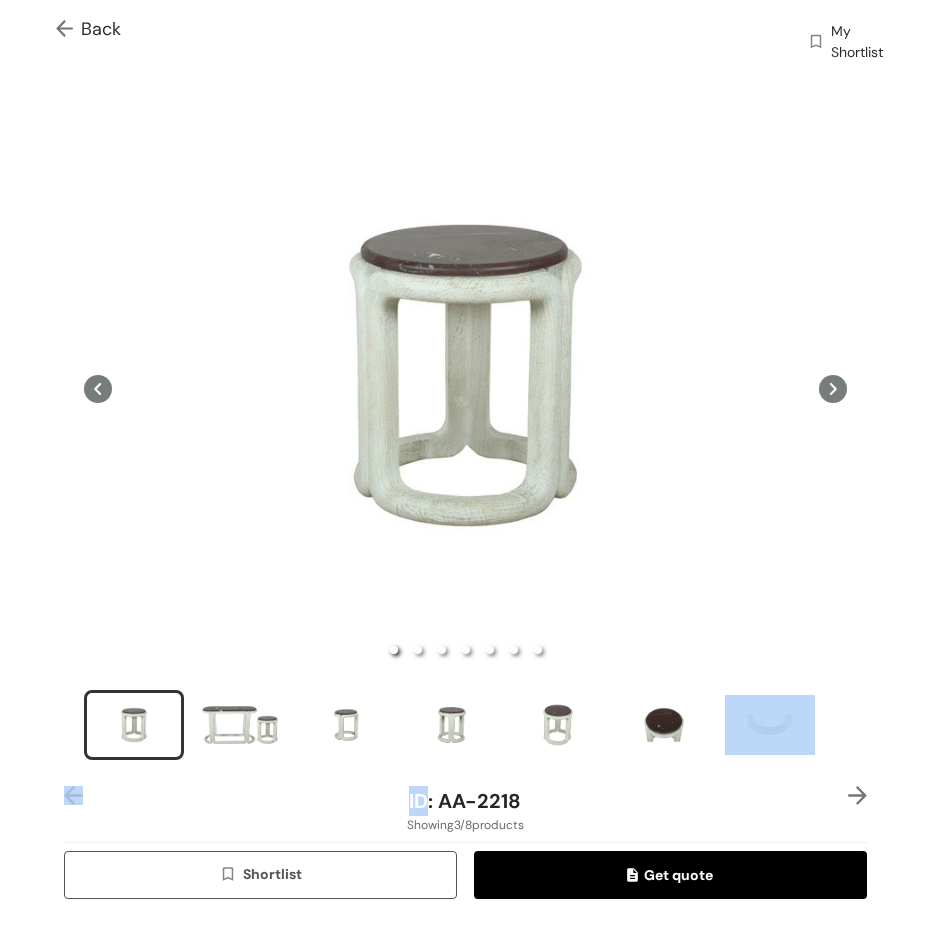 click on "ID: AA-2218 Showing 3 / 8 products Shortlist Get quote Description Solid Mango Wood & Rossa Agatha Marble Side Table Material Solid Mango Wood,Rossa Agatha Marble Size L 45 X W 45 X H 50 Cms" at bounding box center [465, 1006] 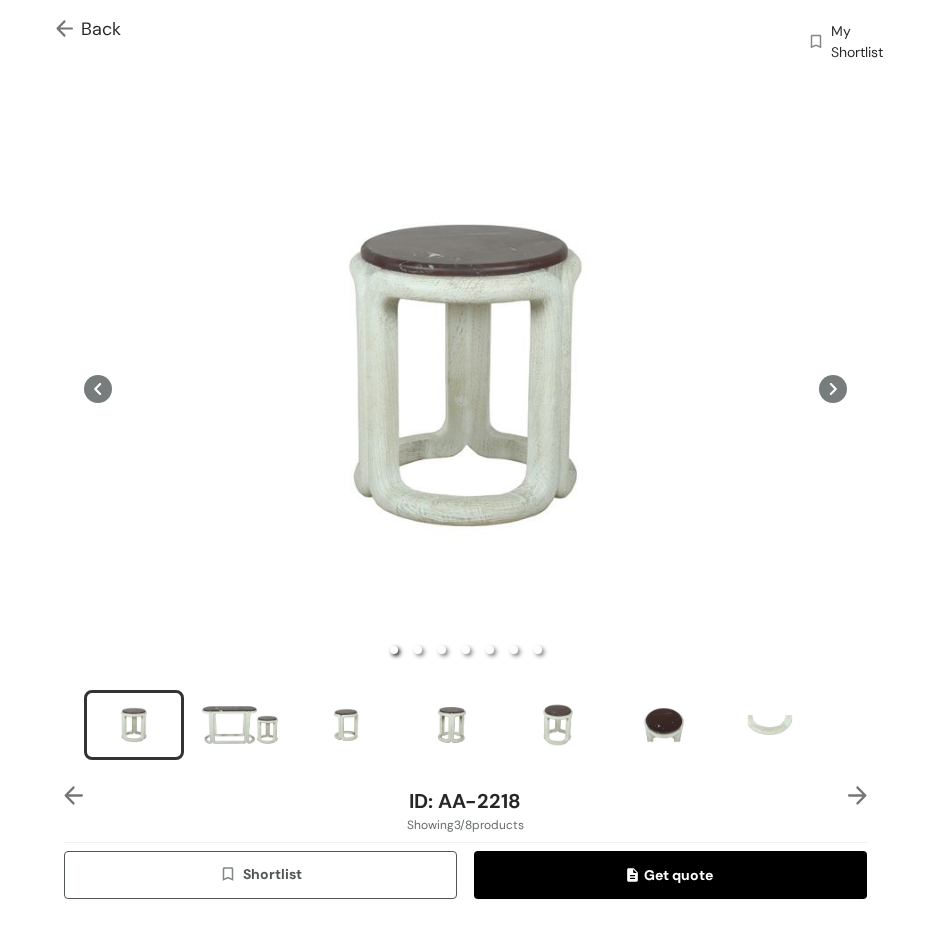 click at bounding box center [73, 795] 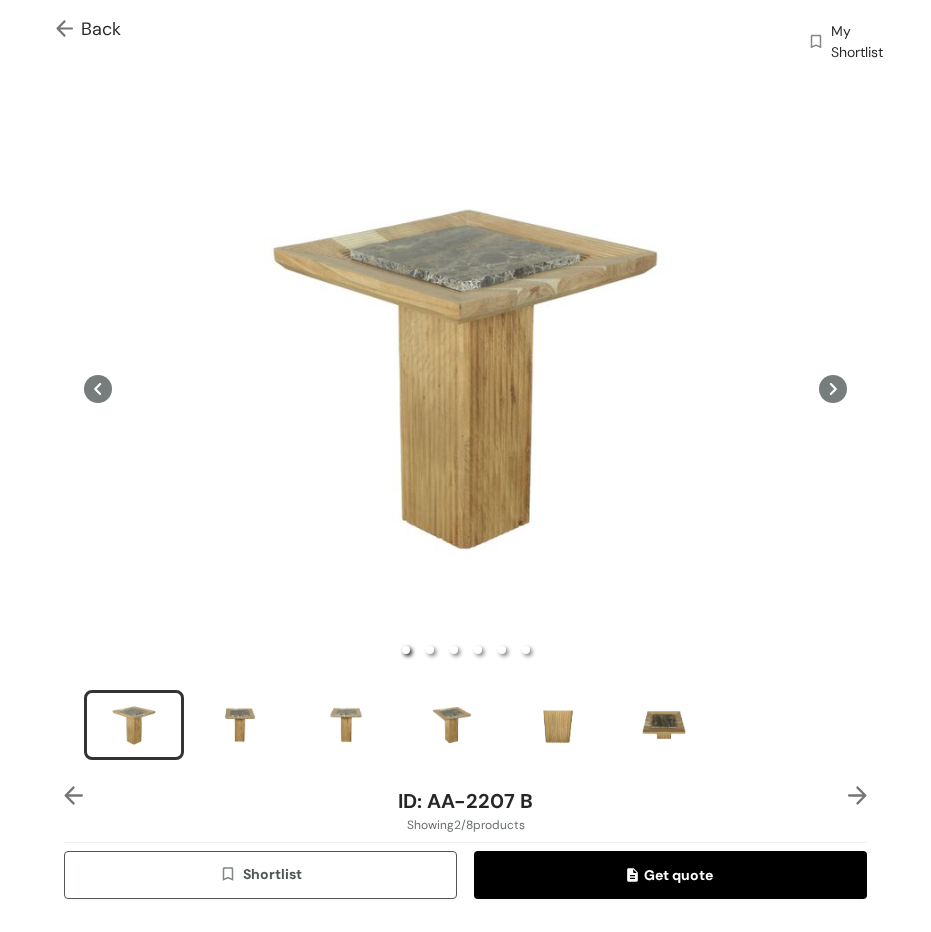 click at bounding box center (73, 795) 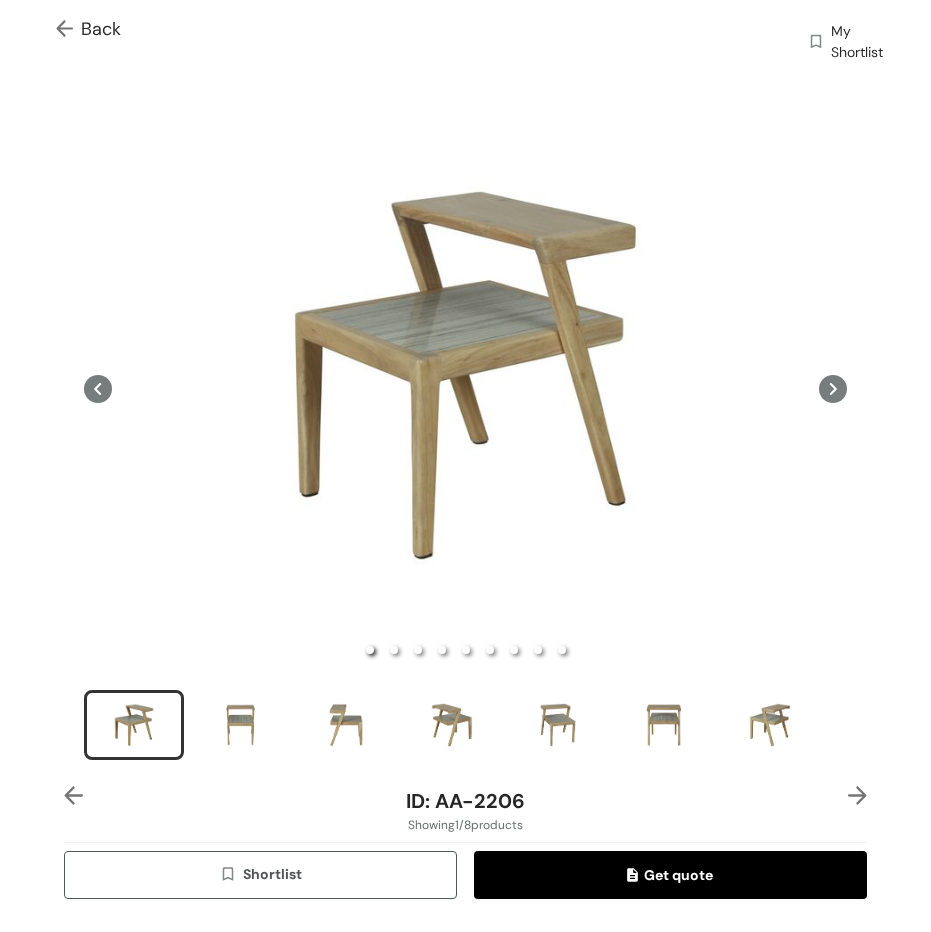 click at bounding box center (857, 795) 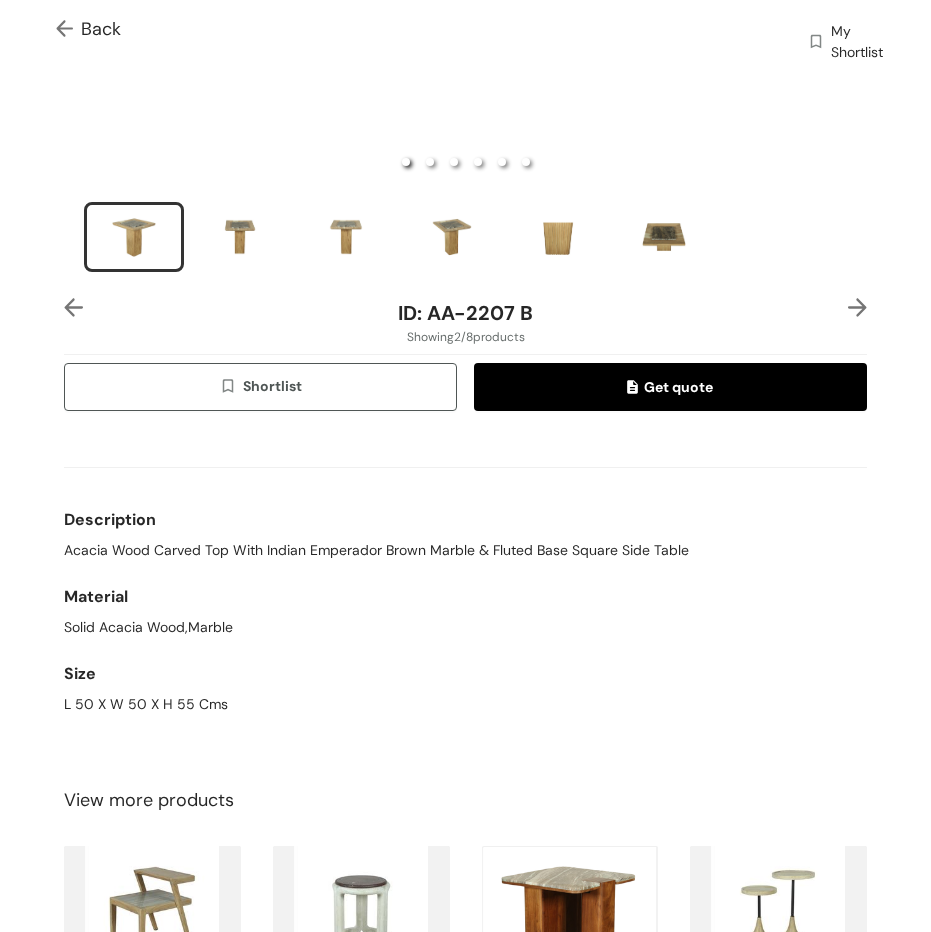 scroll, scrollTop: 642, scrollLeft: 0, axis: vertical 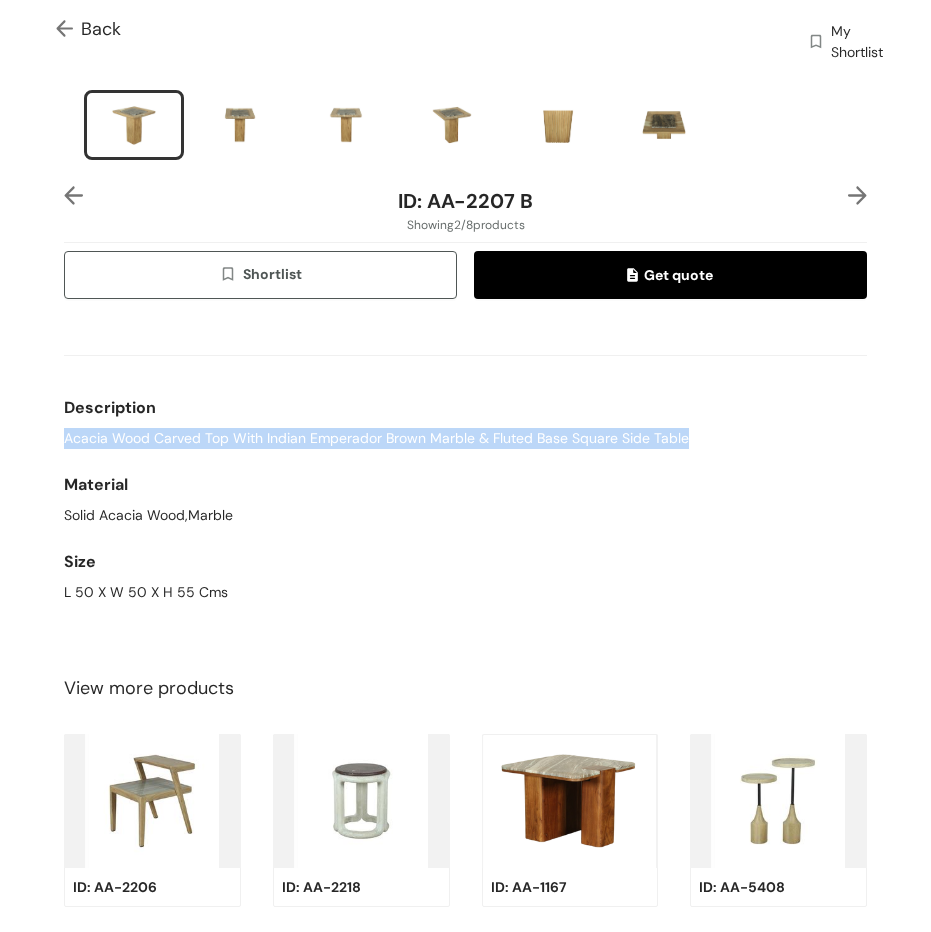 drag, startPoint x: 52, startPoint y: 426, endPoint x: 698, endPoint y: 433, distance: 646.0379 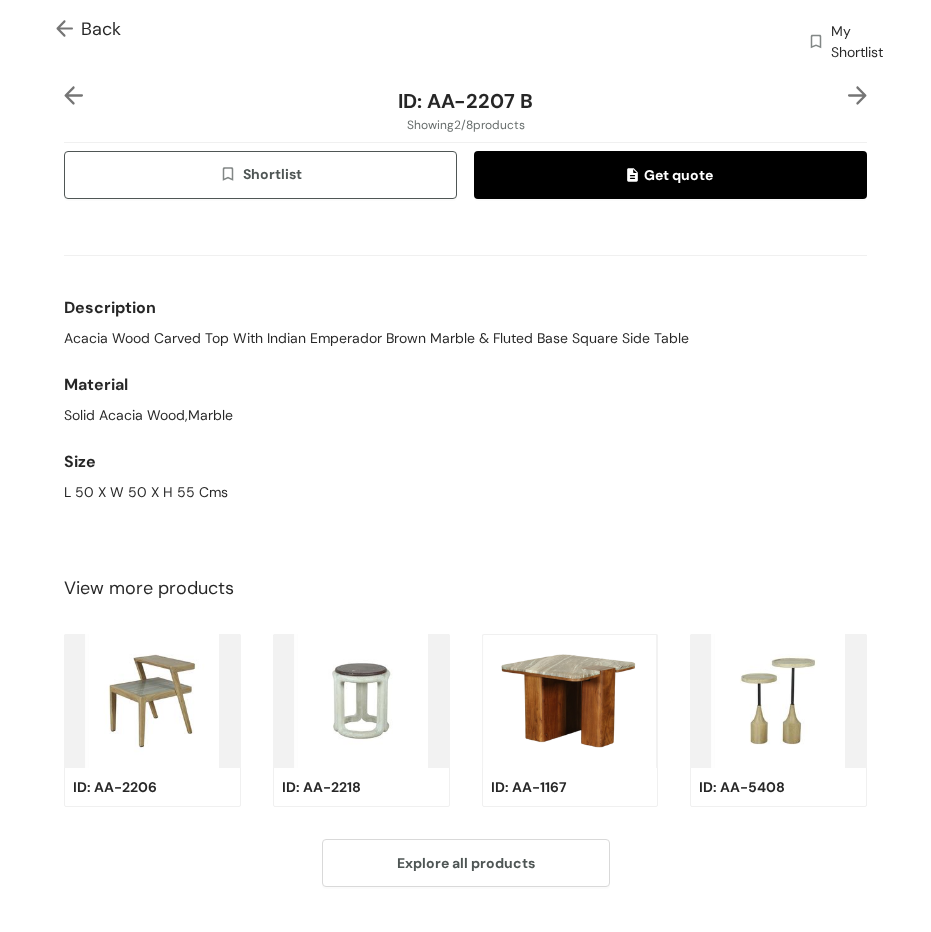 click on "Back My Shortlist Catalogue / Product / ID: AA-2207 B Showing 2 / 8 products Shortlist Get quote Description Acacia Wood Carved Top With Indian Emperador Brown Marble & Fluted Base Square Side Table Material Solid Acacia Wood,Marble Size L 50 X W 50 X H 55 Cms View more products ID: AA-2206 ID: AA-2218 ID: AA-1167 ID: AA-5408 Explore all products" at bounding box center [465, 120] 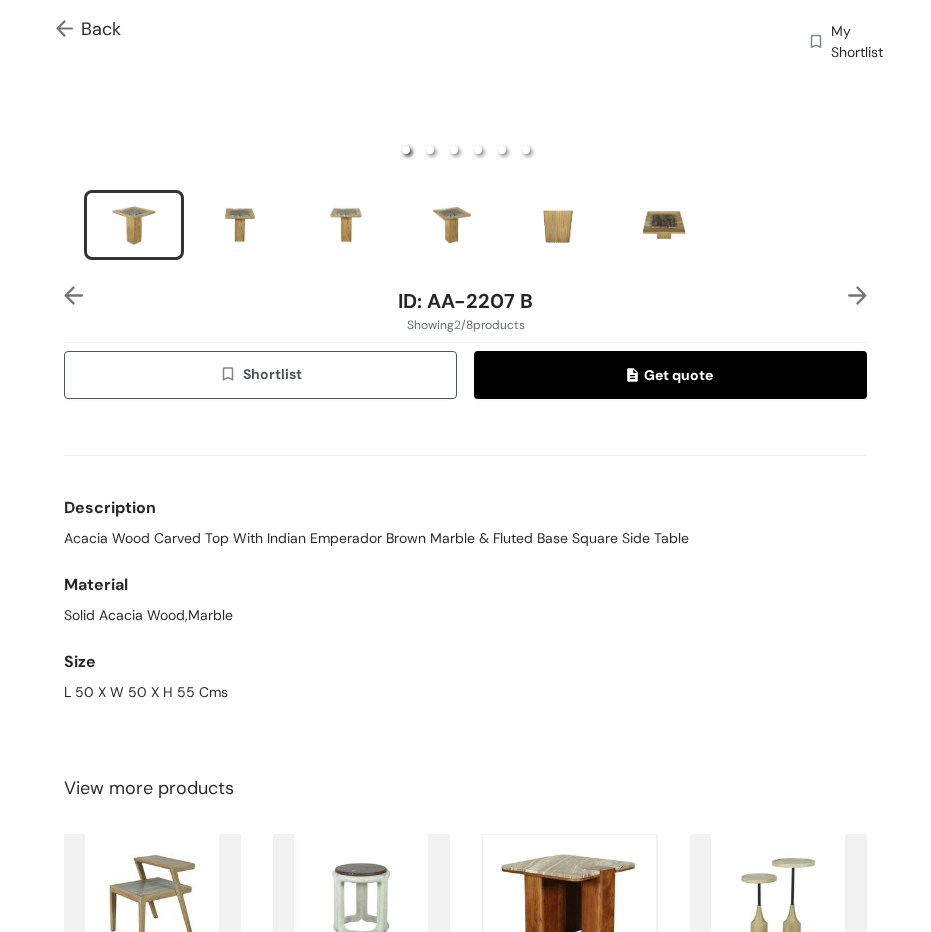 click at bounding box center [857, 295] 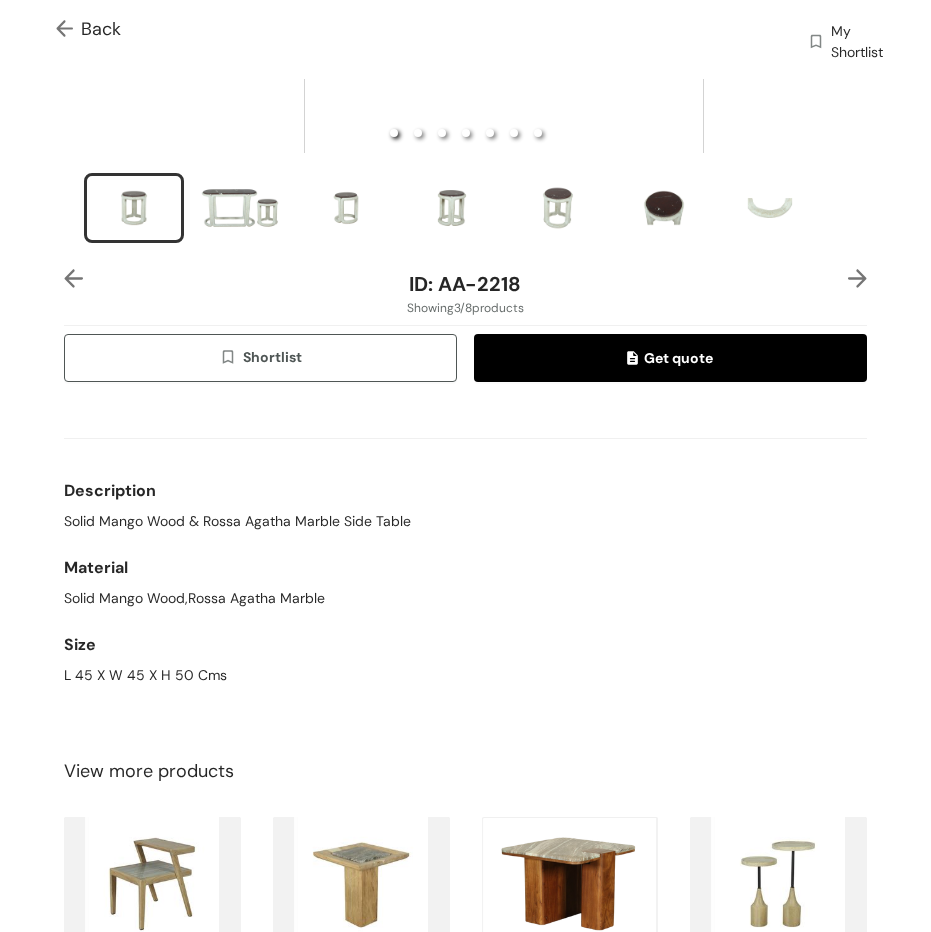 scroll, scrollTop: 600, scrollLeft: 0, axis: vertical 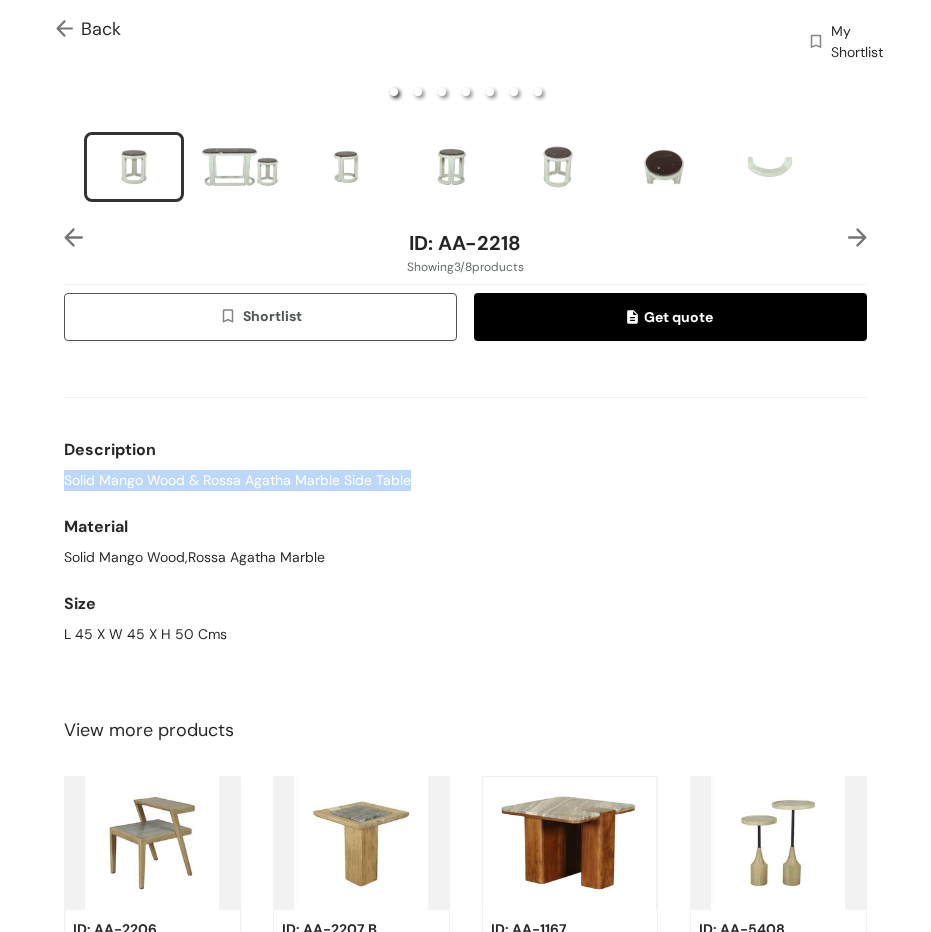 drag, startPoint x: 285, startPoint y: 466, endPoint x: 21, endPoint y: 471, distance: 264.04733 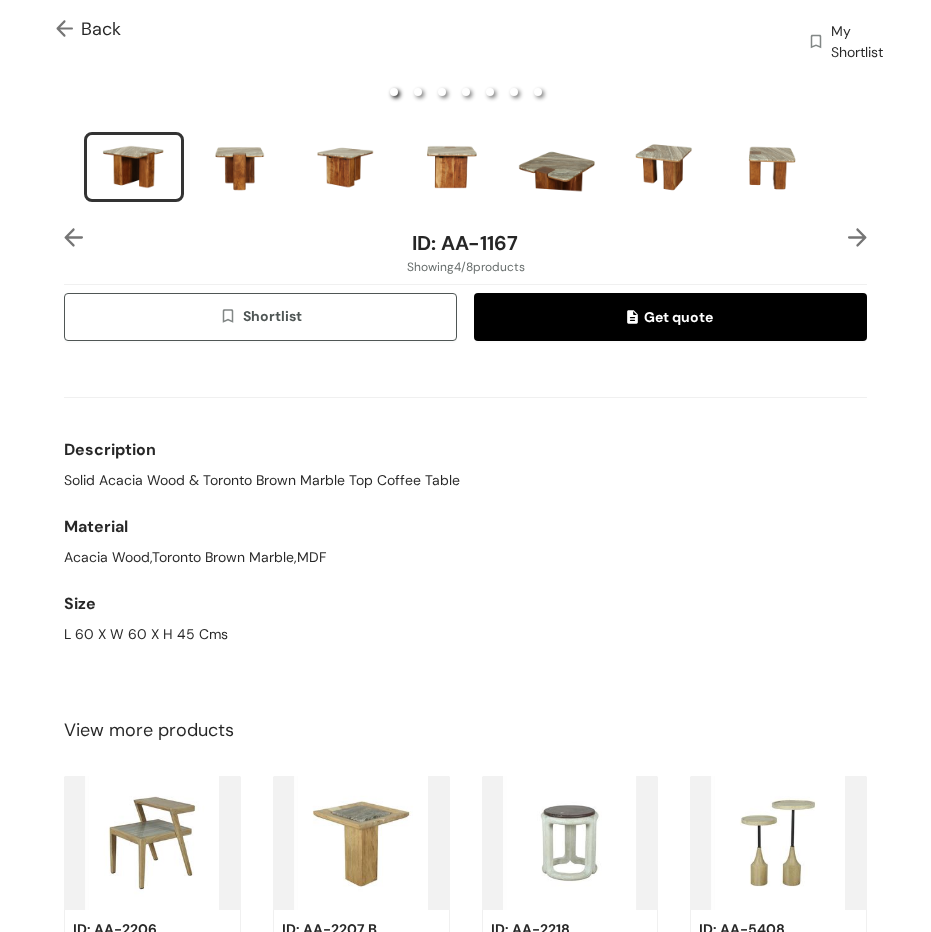 scroll, scrollTop: 742, scrollLeft: 0, axis: vertical 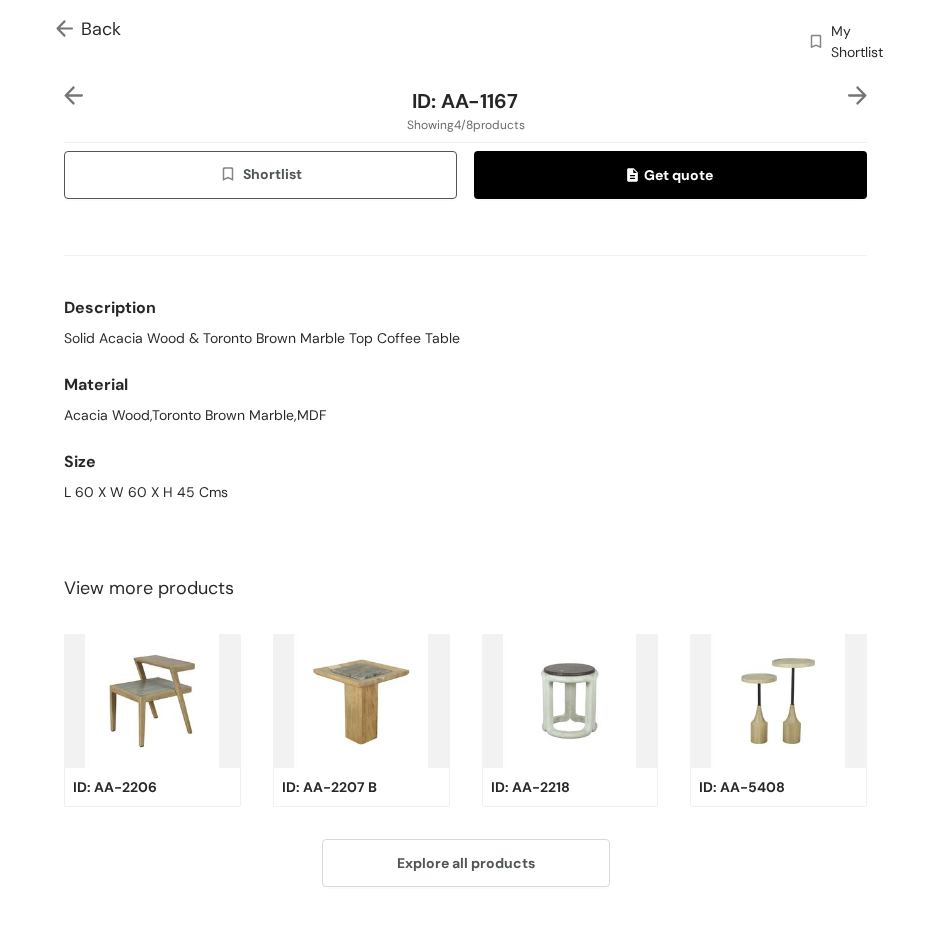 drag, startPoint x: 444, startPoint y: 297, endPoint x: 432, endPoint y: 322, distance: 27.730848 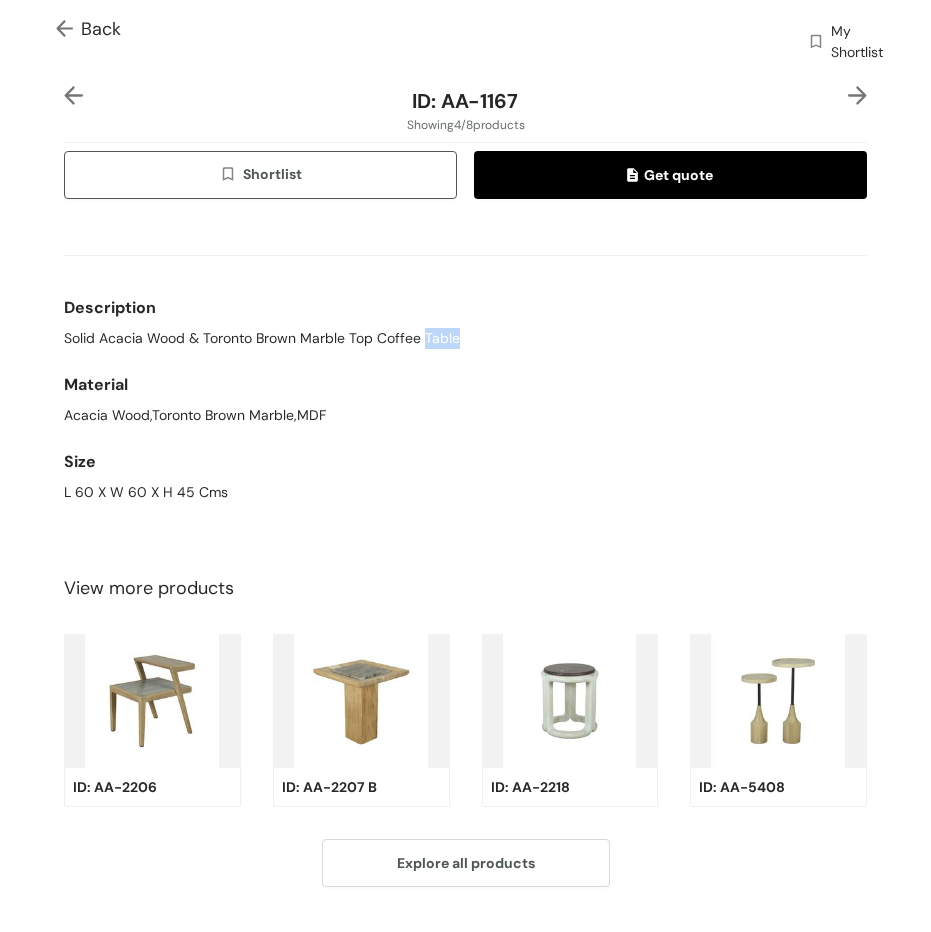 click on "Solid Acacia Wood & Toronto Brown Marble Top Coffee Table" at bounding box center [262, 338] 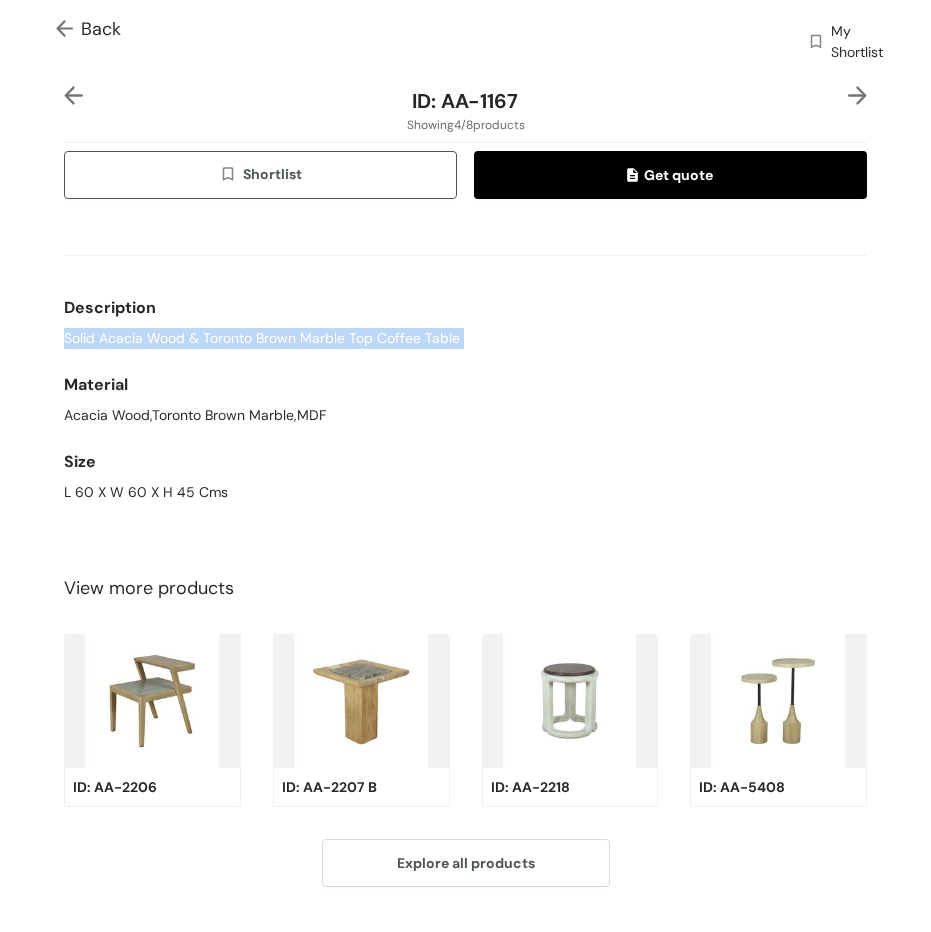 click on "Solid Acacia Wood & Toronto Brown Marble Top Coffee Table" at bounding box center (262, 338) 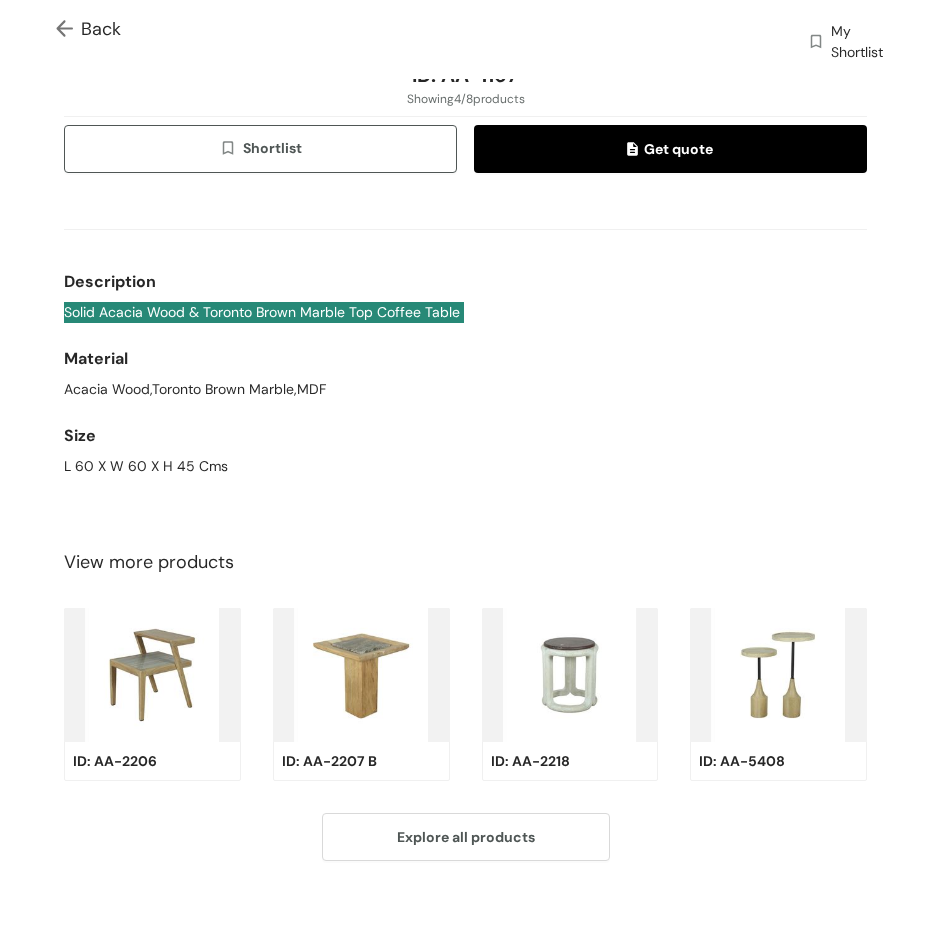 scroll, scrollTop: 780, scrollLeft: 0, axis: vertical 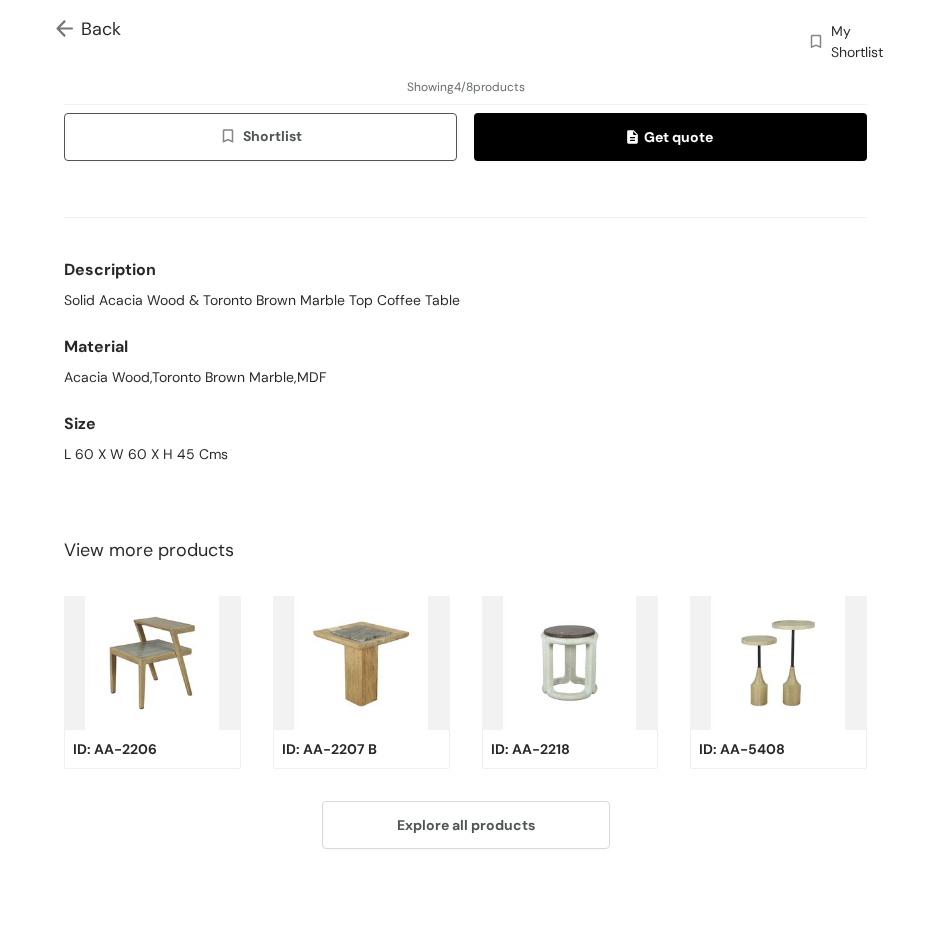 click on "ID: AA-1167 Showing 4 / 8 products Shortlist Get quote Description Solid Acacia Wood & Toronto Brown Marble Top Coffee Table Material Acacia Wood,Toronto Brown Marble,MDF Size L 60 X W 60 X H 45 Cms" at bounding box center [465, 268] 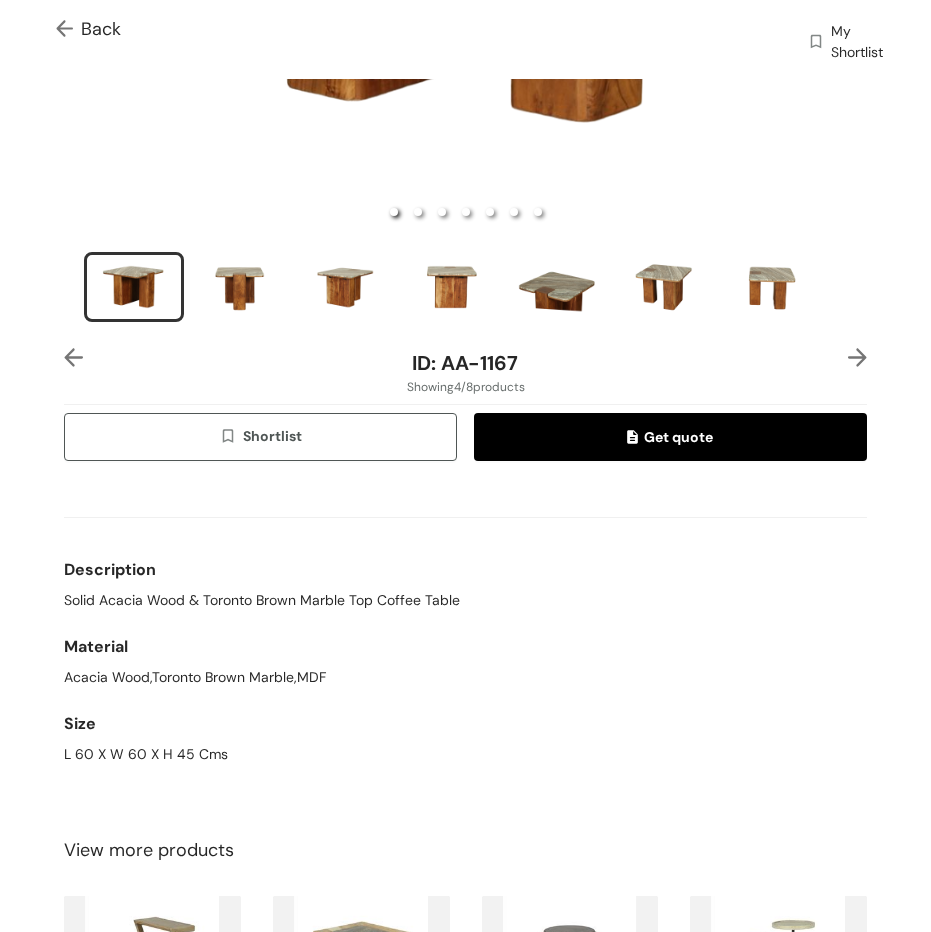click at bounding box center [857, 357] 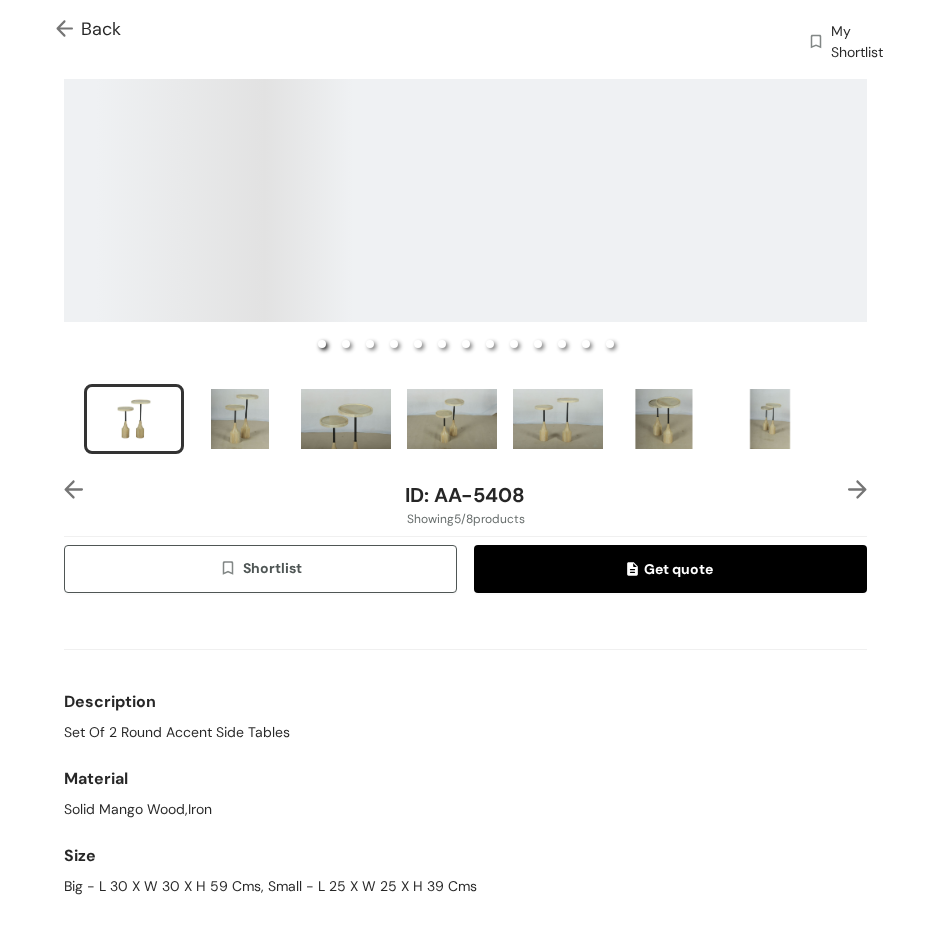 scroll, scrollTop: 622, scrollLeft: 0, axis: vertical 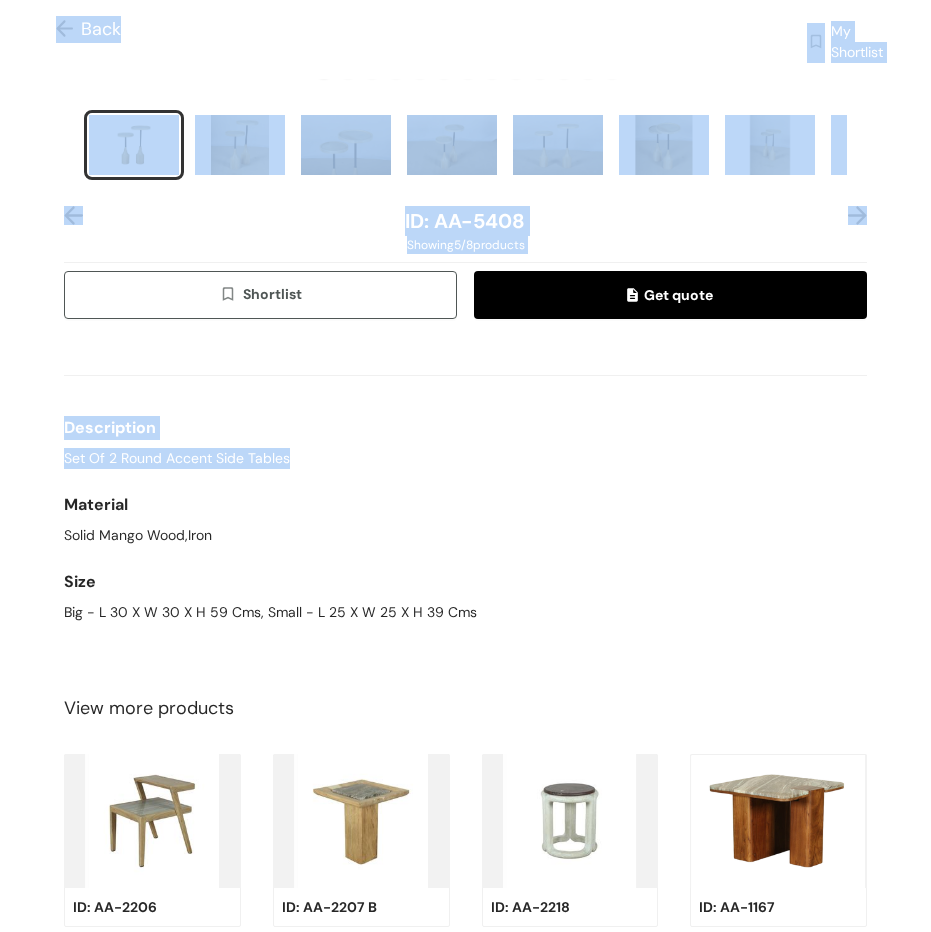 drag, startPoint x: 296, startPoint y: 449, endPoint x: -1, endPoint y: 451, distance: 297.00674 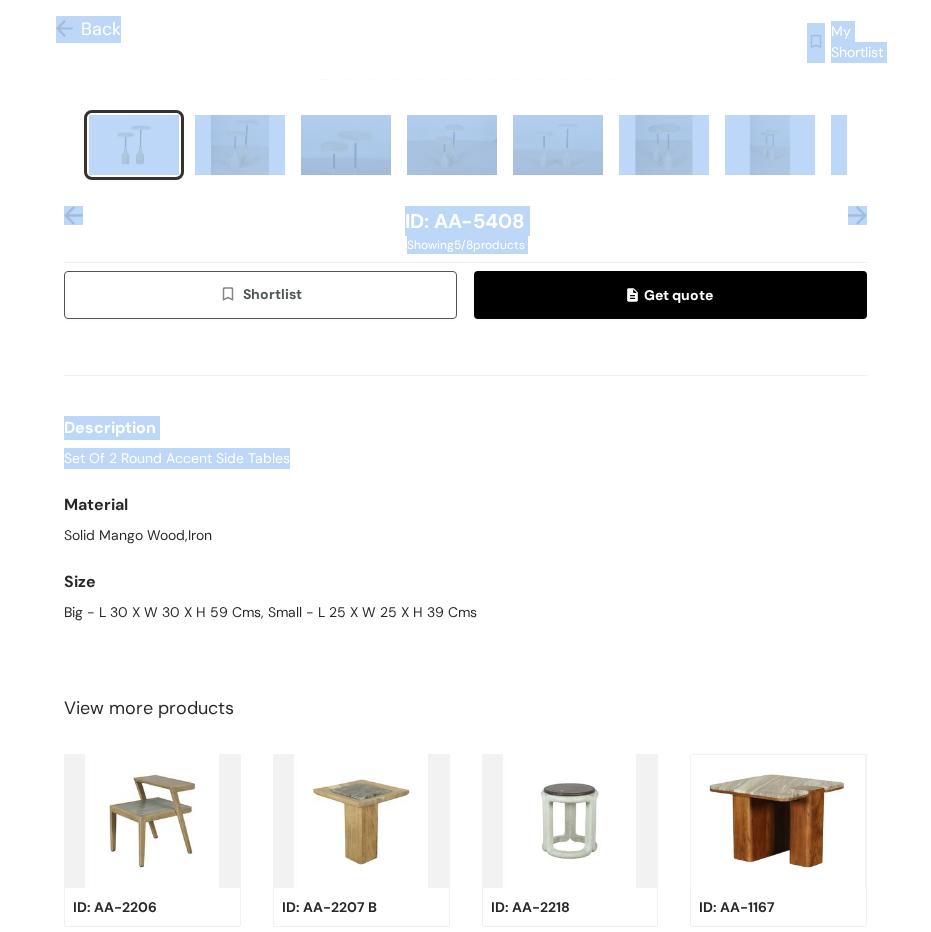 click on "Description Set Of 2 Round Accent Side Tables" at bounding box center [465, 438] 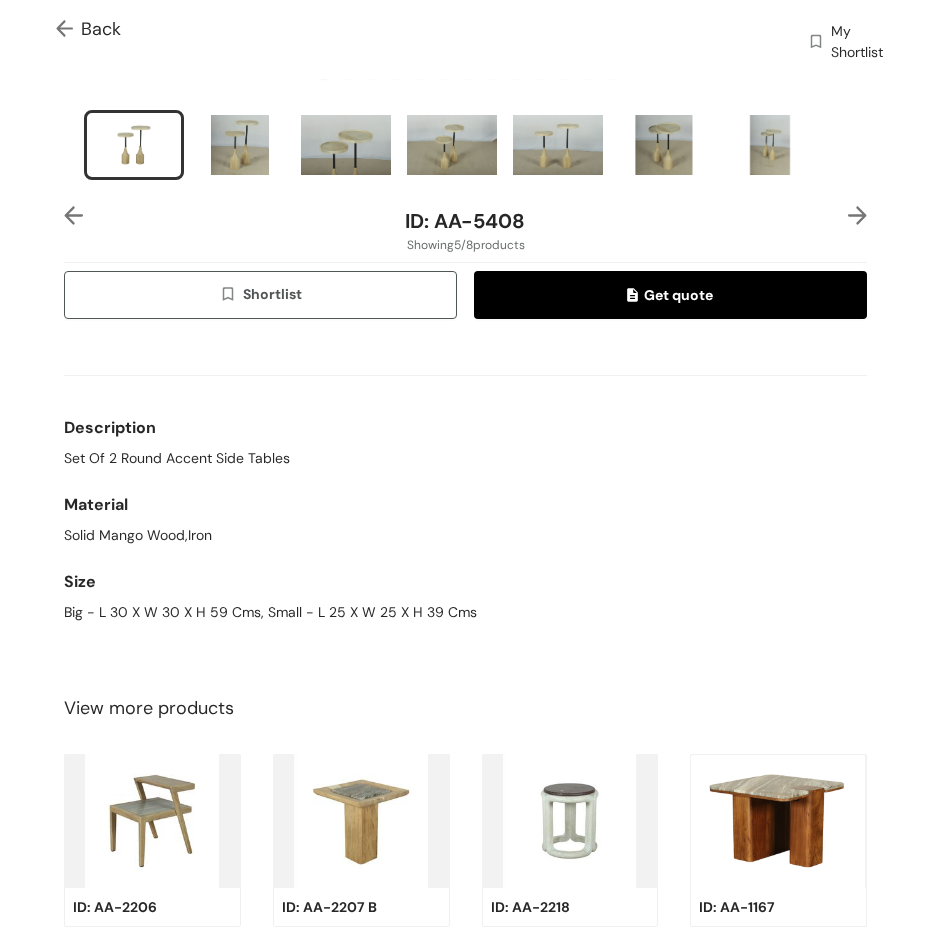 click on "Set Of 2 Round Accent Side Tables" at bounding box center [177, 458] 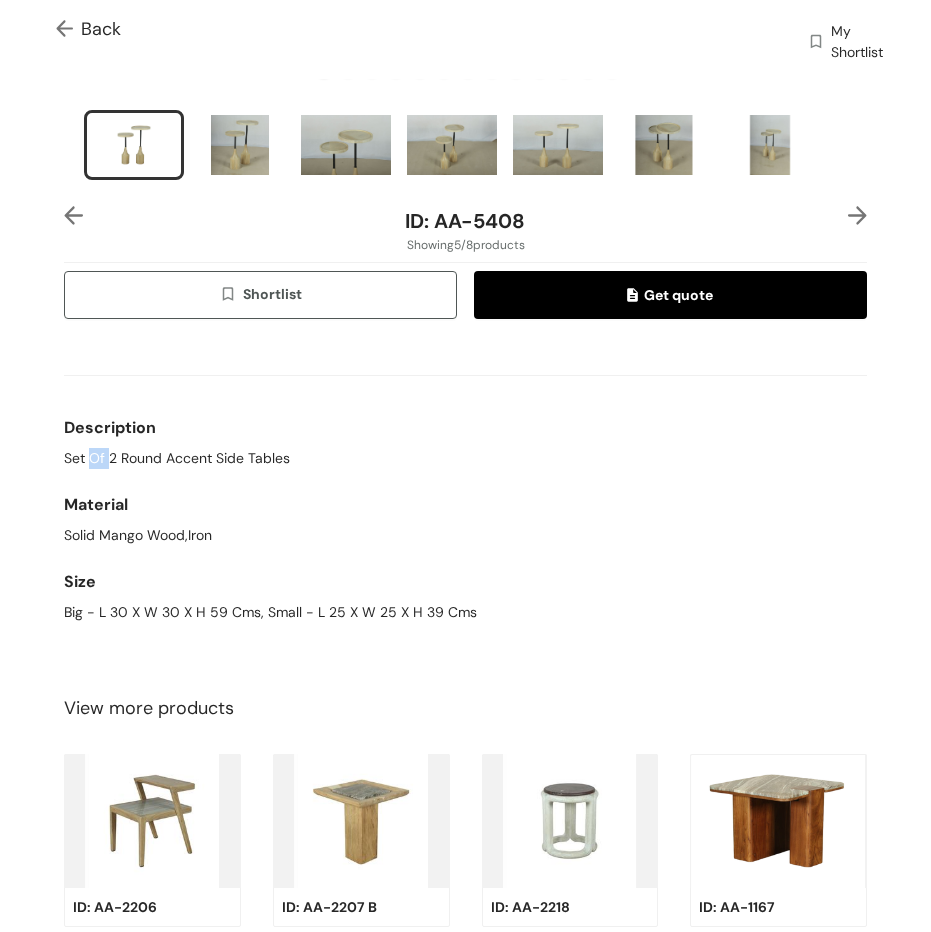click on "Set Of 2 Round Accent Side Tables" at bounding box center [177, 458] 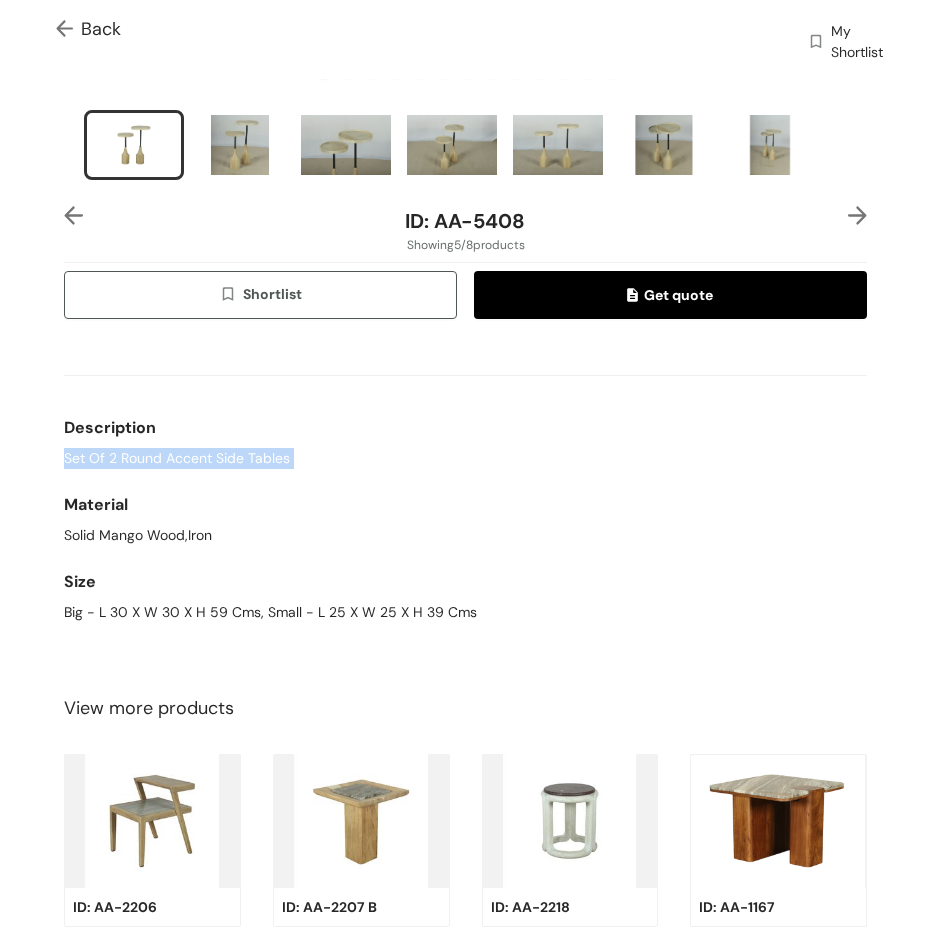 click on "Set Of 2 Round Accent Side Tables" at bounding box center (177, 458) 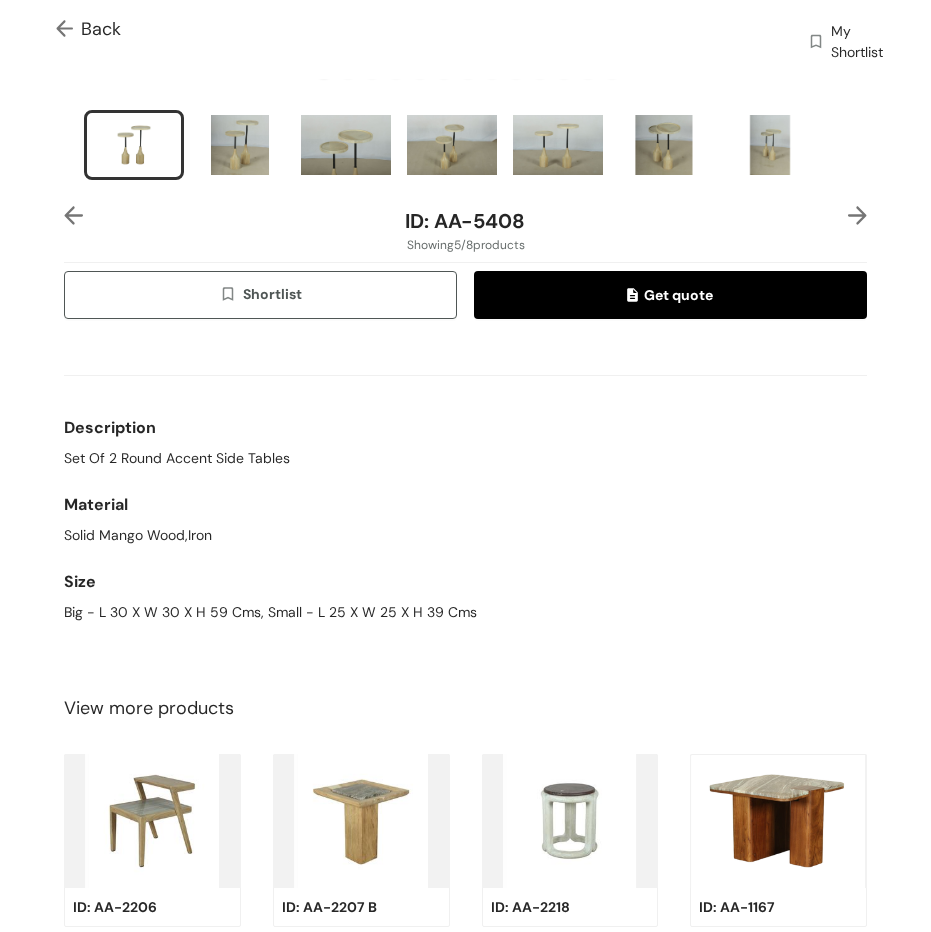 click on "Solid Mango Wood,Iron" at bounding box center [465, 535] 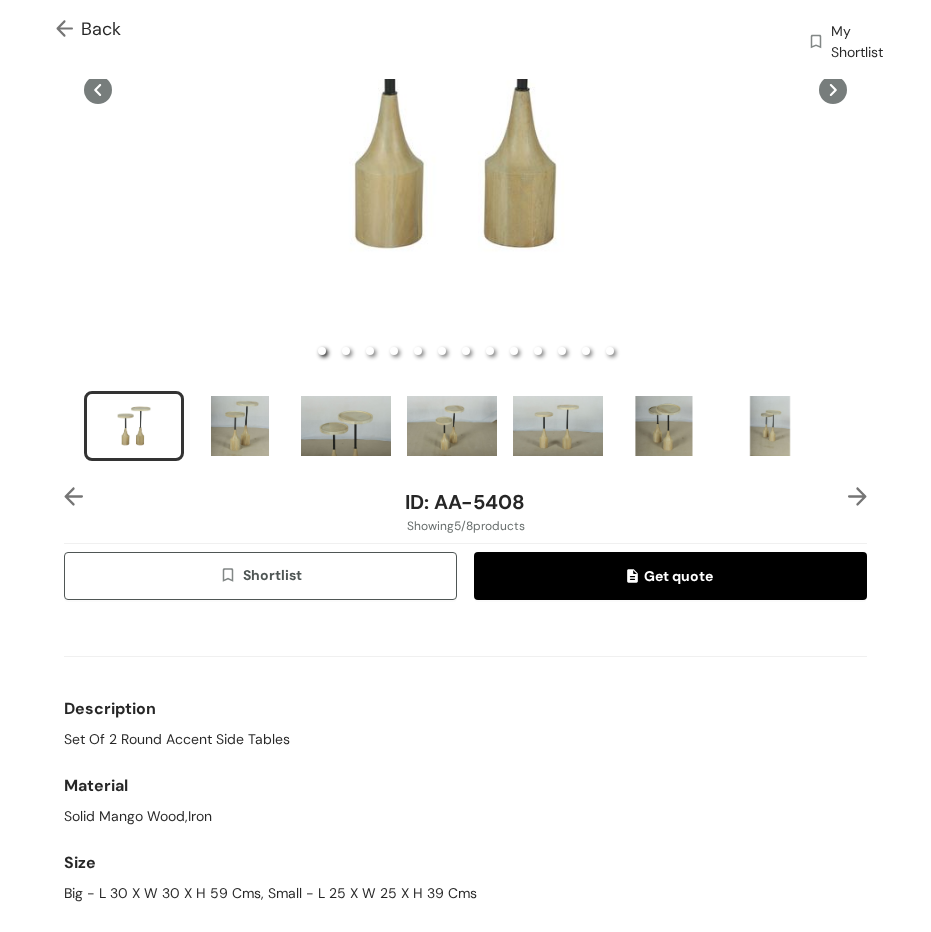 scroll, scrollTop: 322, scrollLeft: 0, axis: vertical 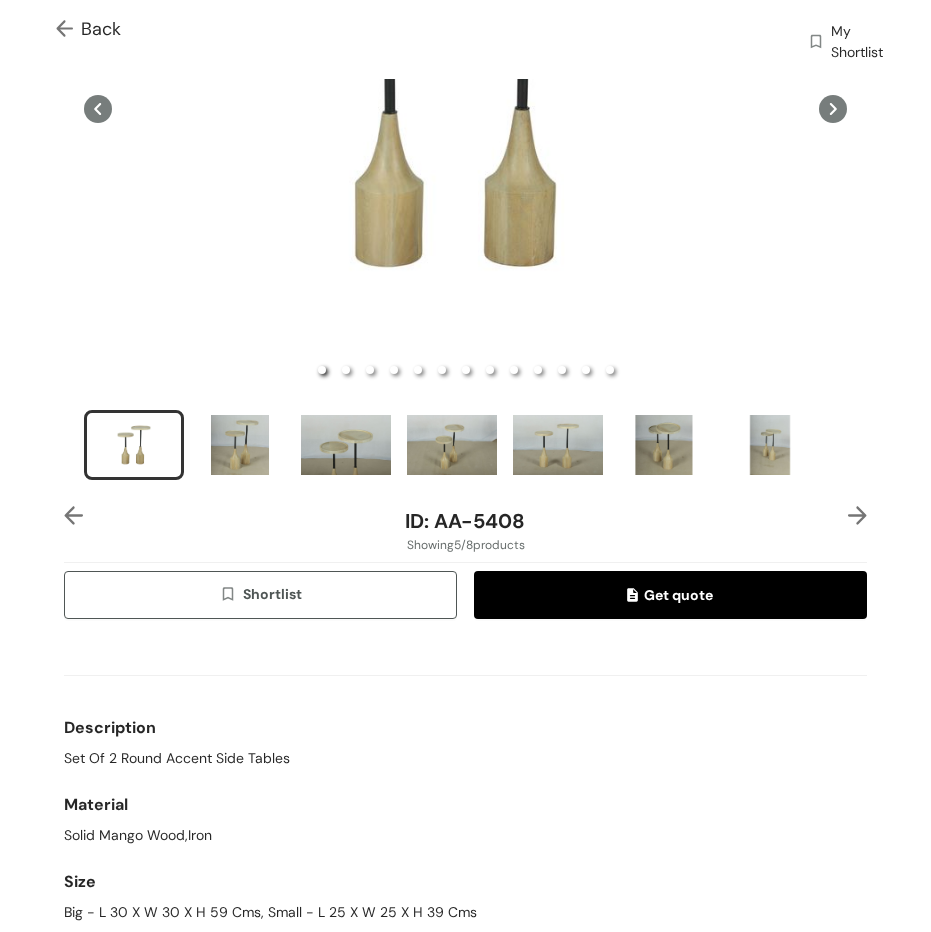 click at bounding box center (857, 515) 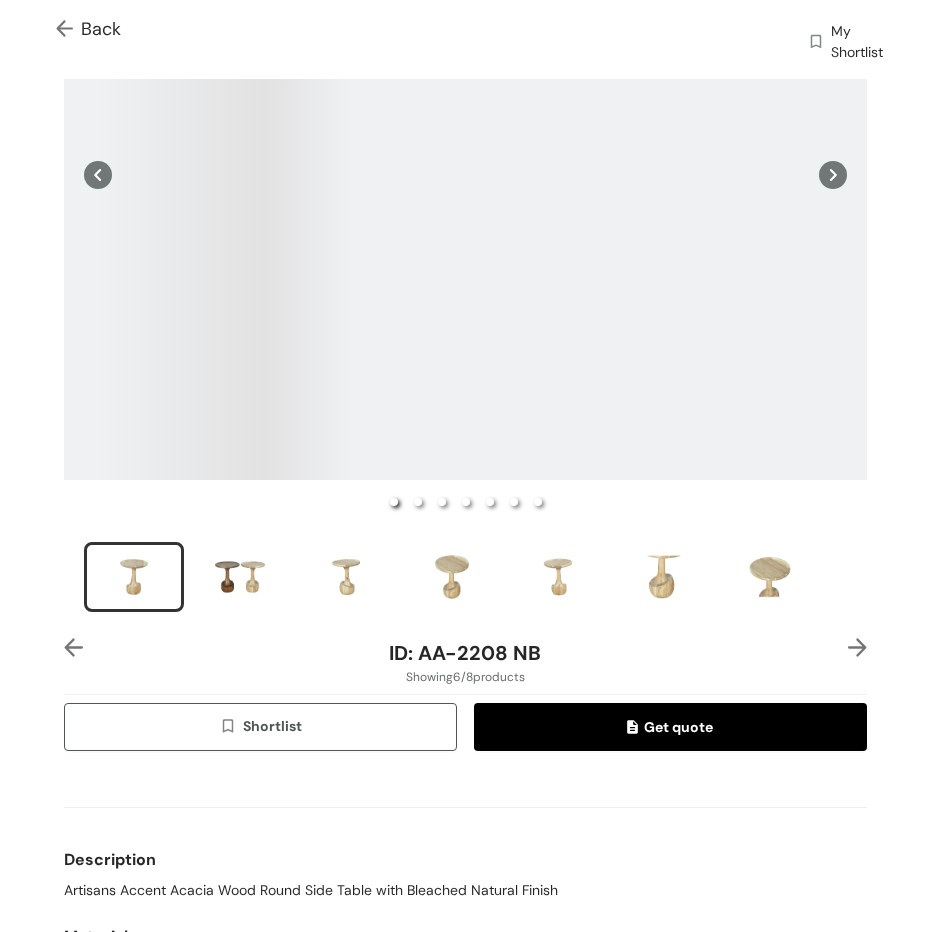 scroll, scrollTop: 464, scrollLeft: 0, axis: vertical 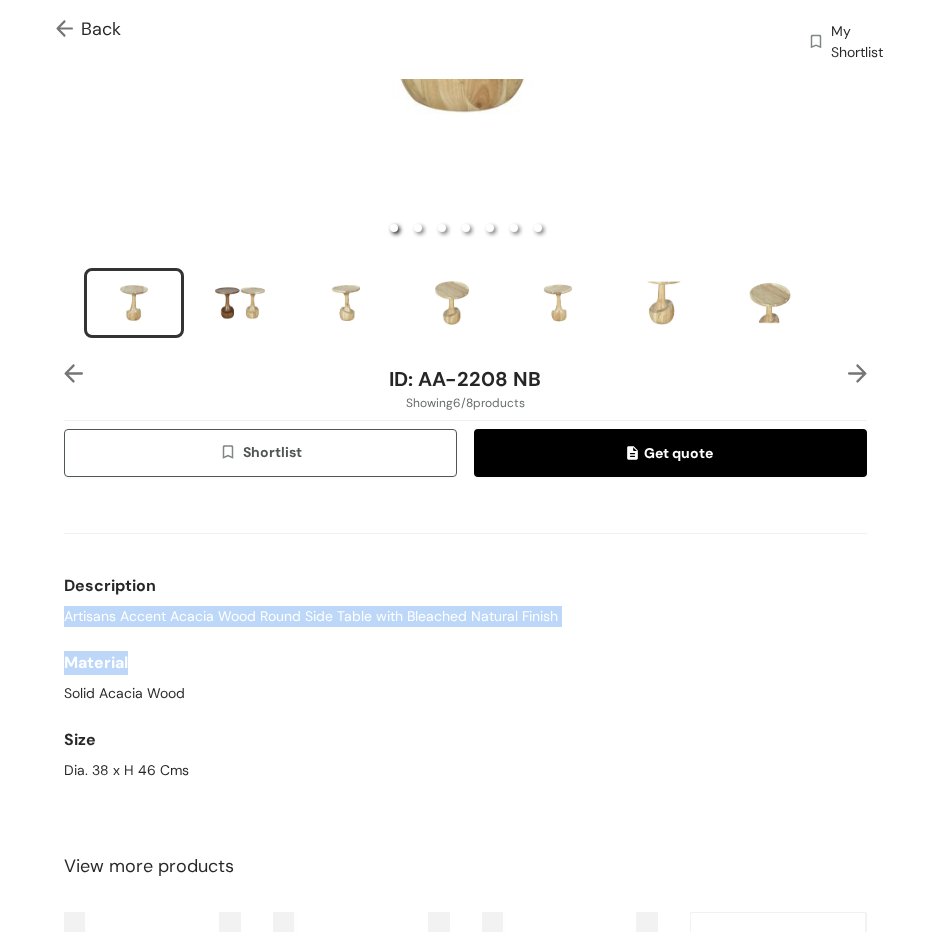 drag, startPoint x: 331, startPoint y: 614, endPoint x: 643, endPoint y: 625, distance: 312.19385 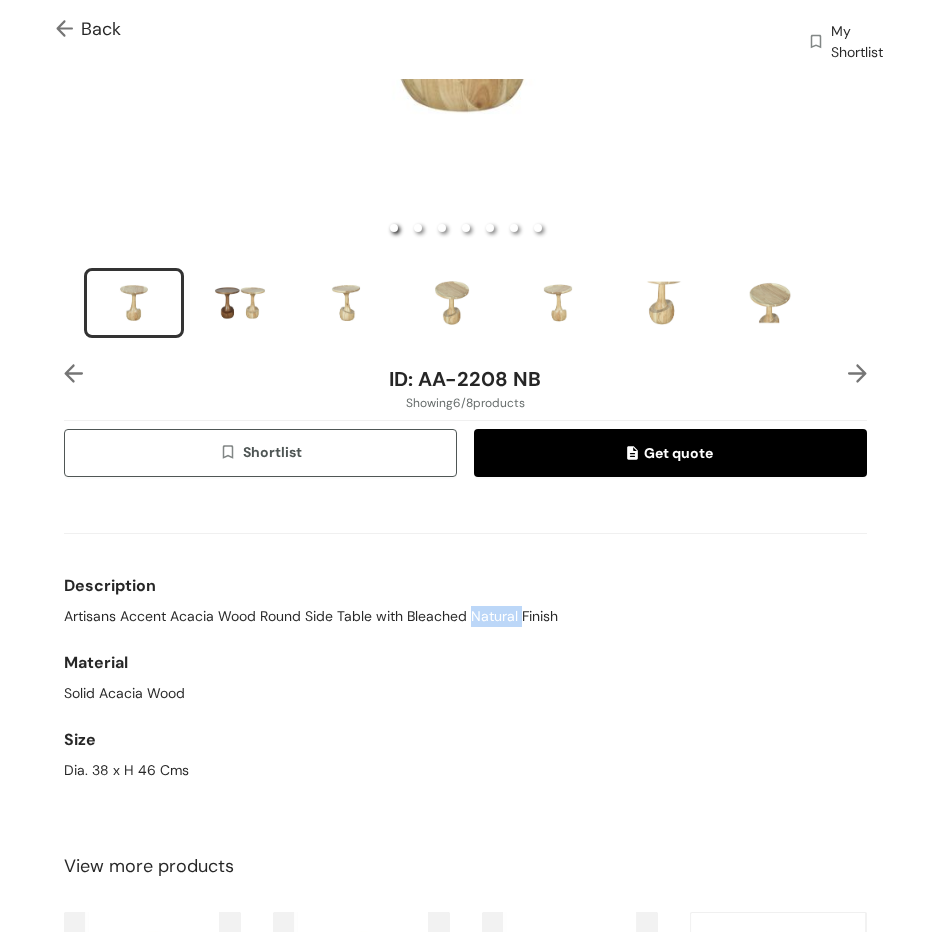click on "Artisans Accent Acacia Wood Round Side Table with Bleached Natural Finish" at bounding box center [311, 616] 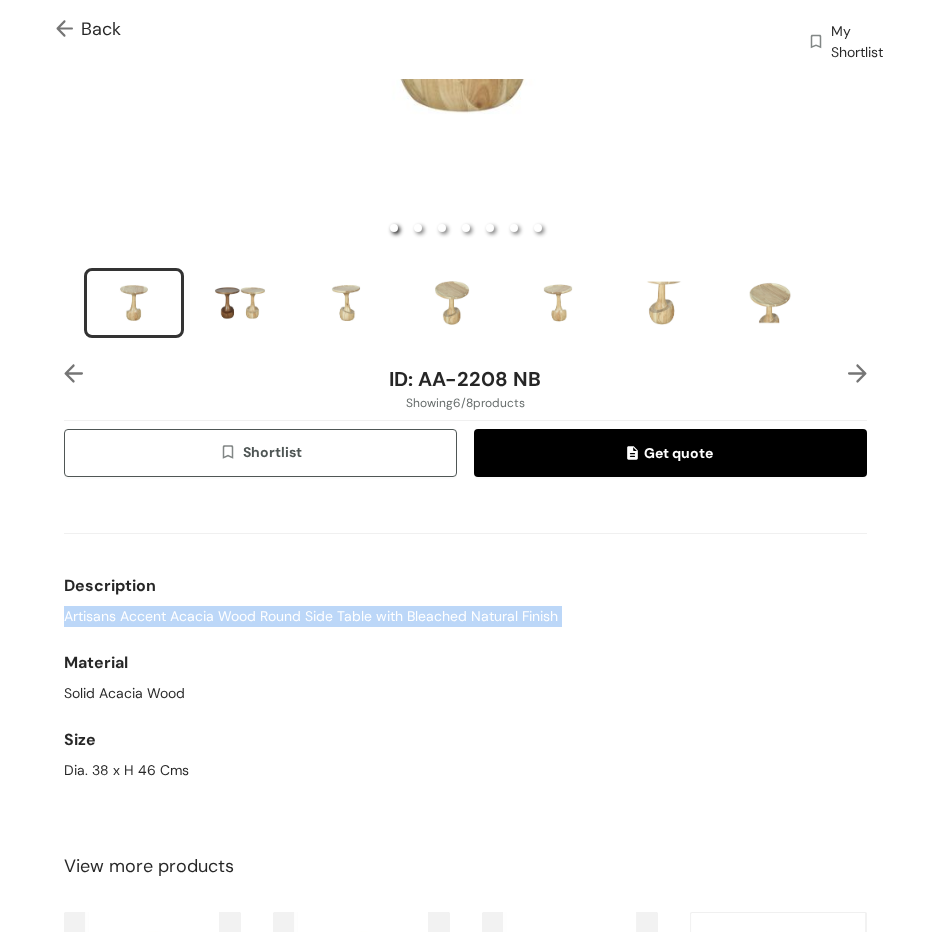 click on "Artisans Accent Acacia Wood Round Side Table with Bleached Natural Finish" at bounding box center [311, 616] 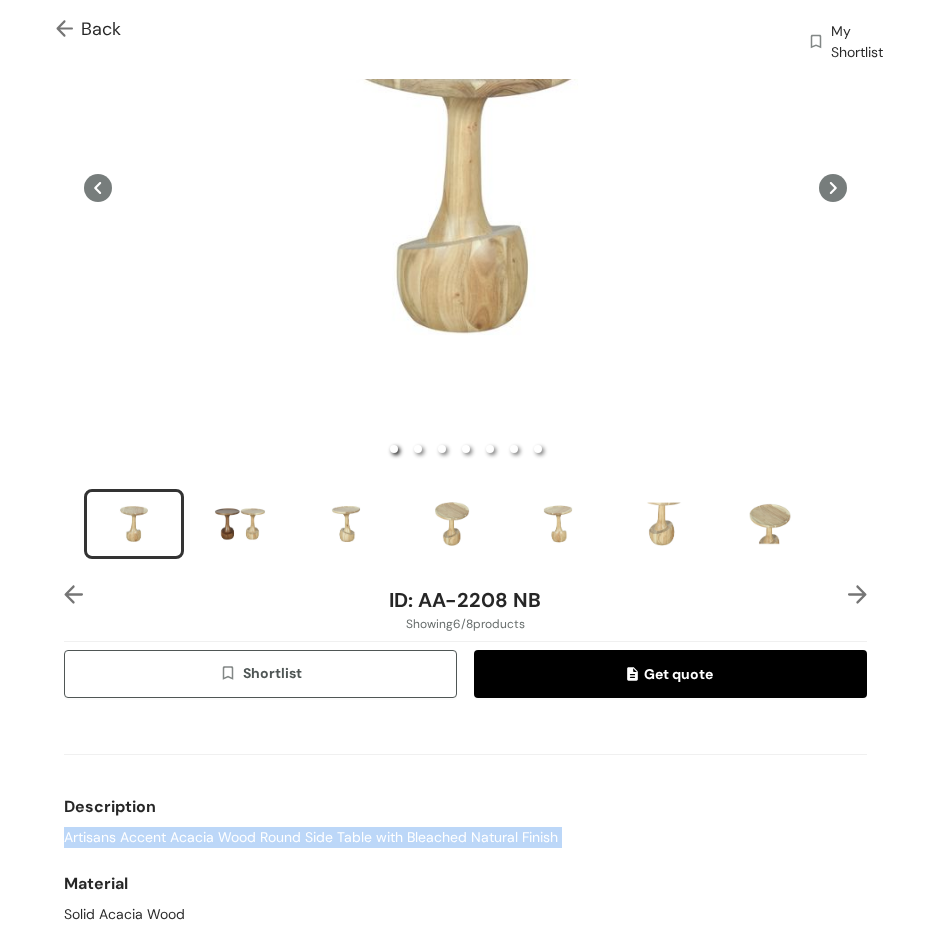 scroll, scrollTop: 600, scrollLeft: 0, axis: vertical 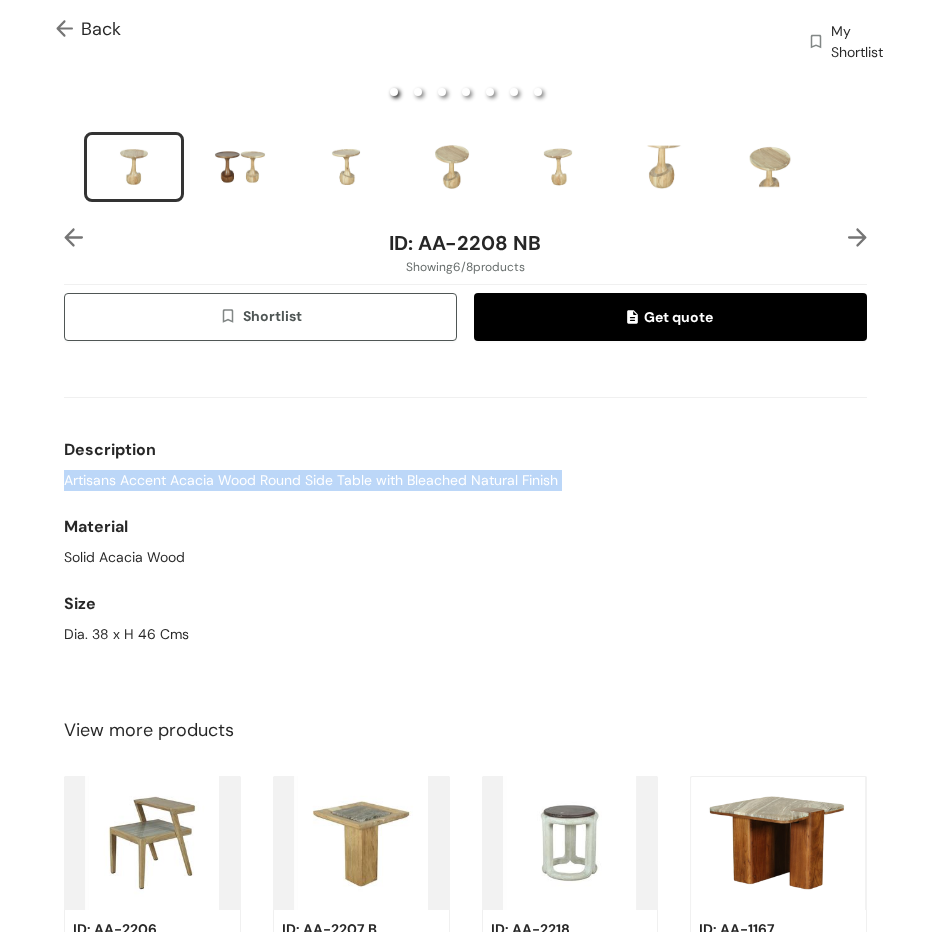 click at bounding box center (857, 237) 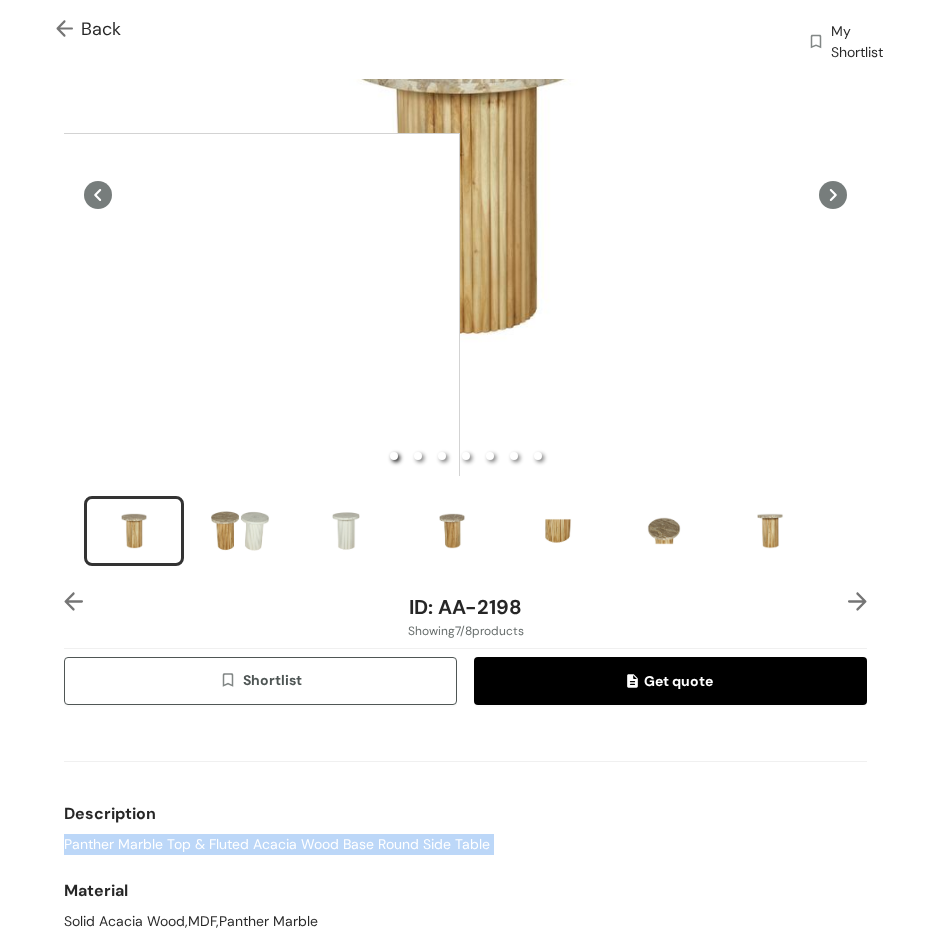 scroll, scrollTop: 400, scrollLeft: 0, axis: vertical 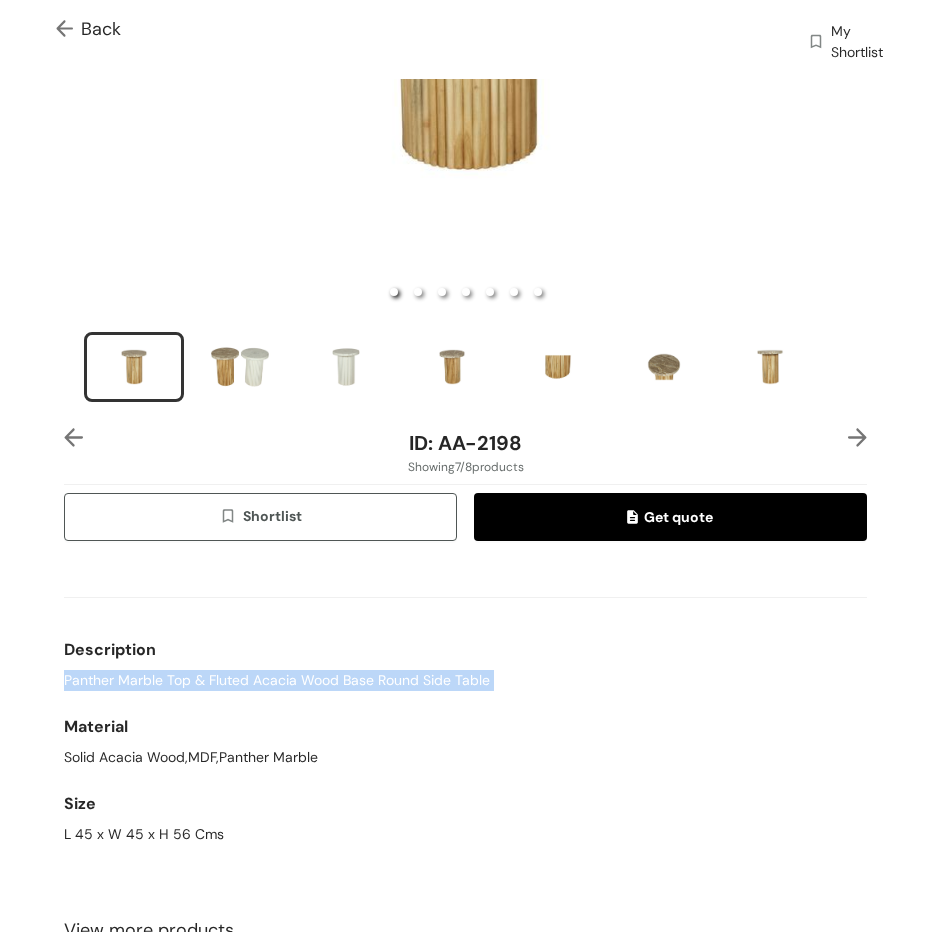 click at bounding box center (857, 437) 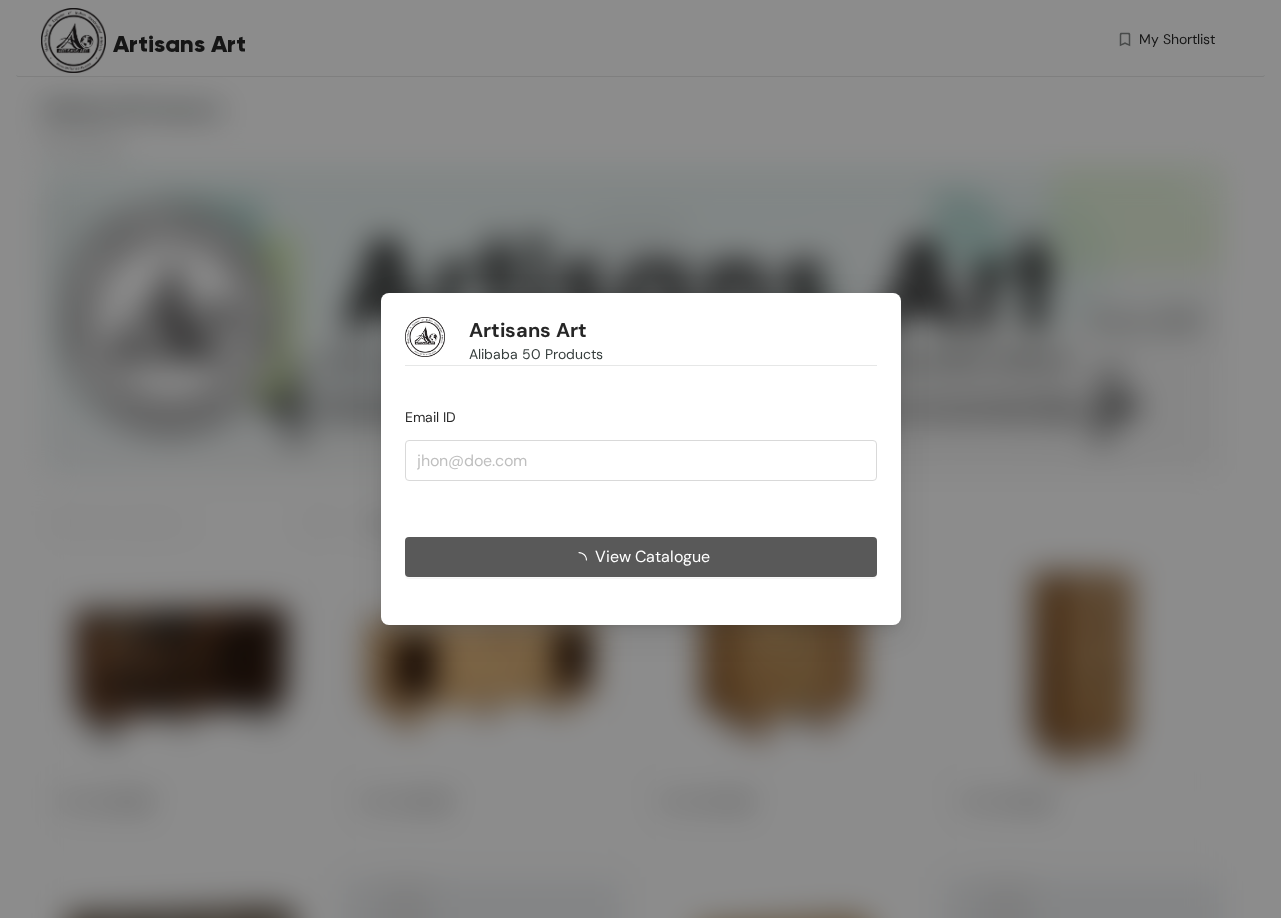 scroll, scrollTop: 0, scrollLeft: 0, axis: both 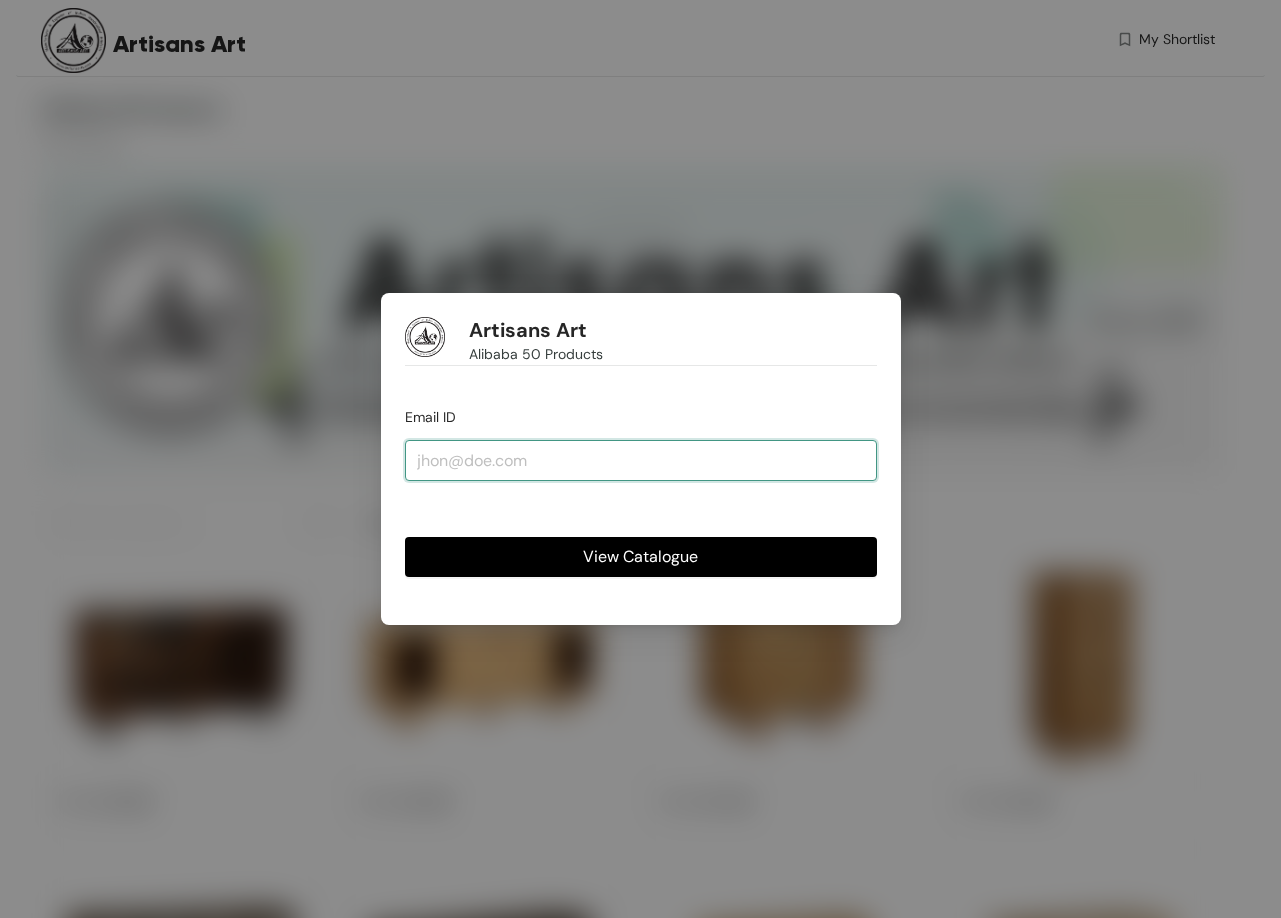 click at bounding box center [641, 460] 